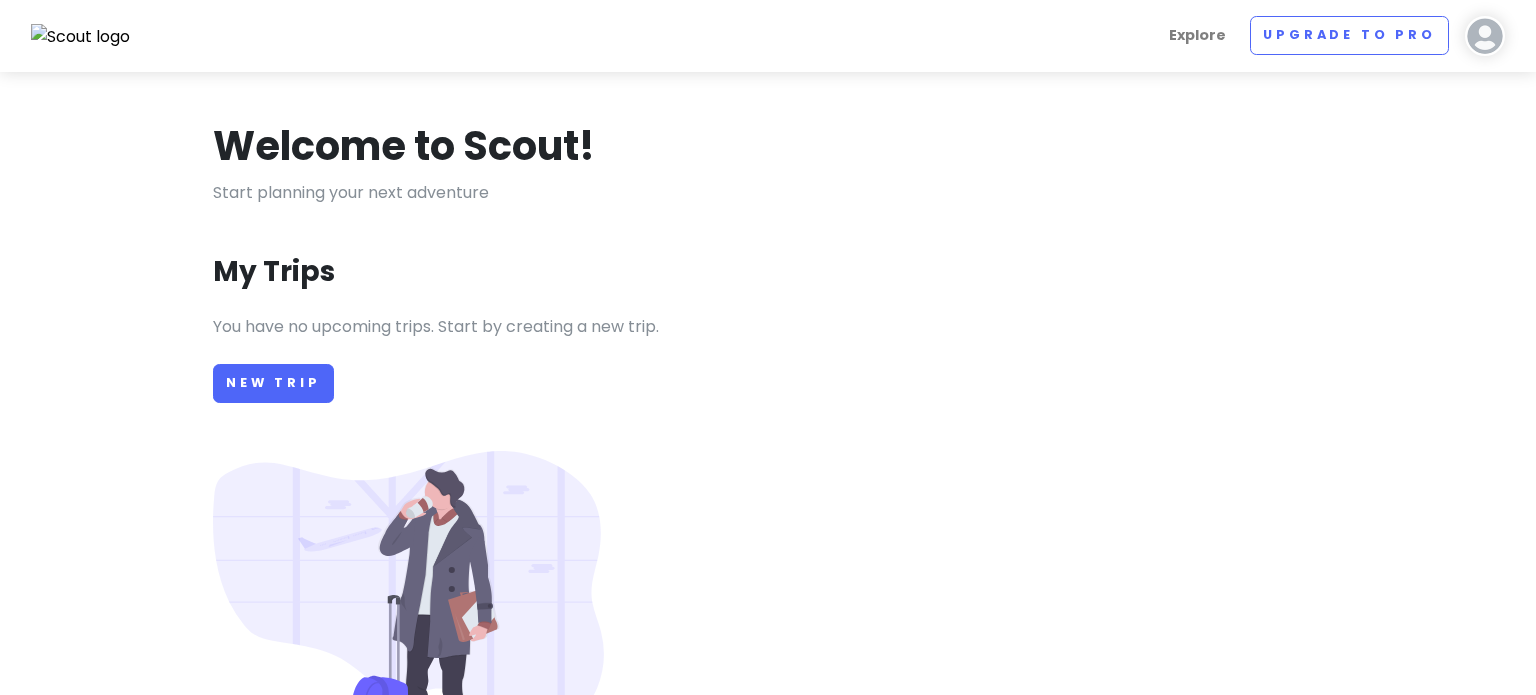 scroll, scrollTop: 0, scrollLeft: 0, axis: both 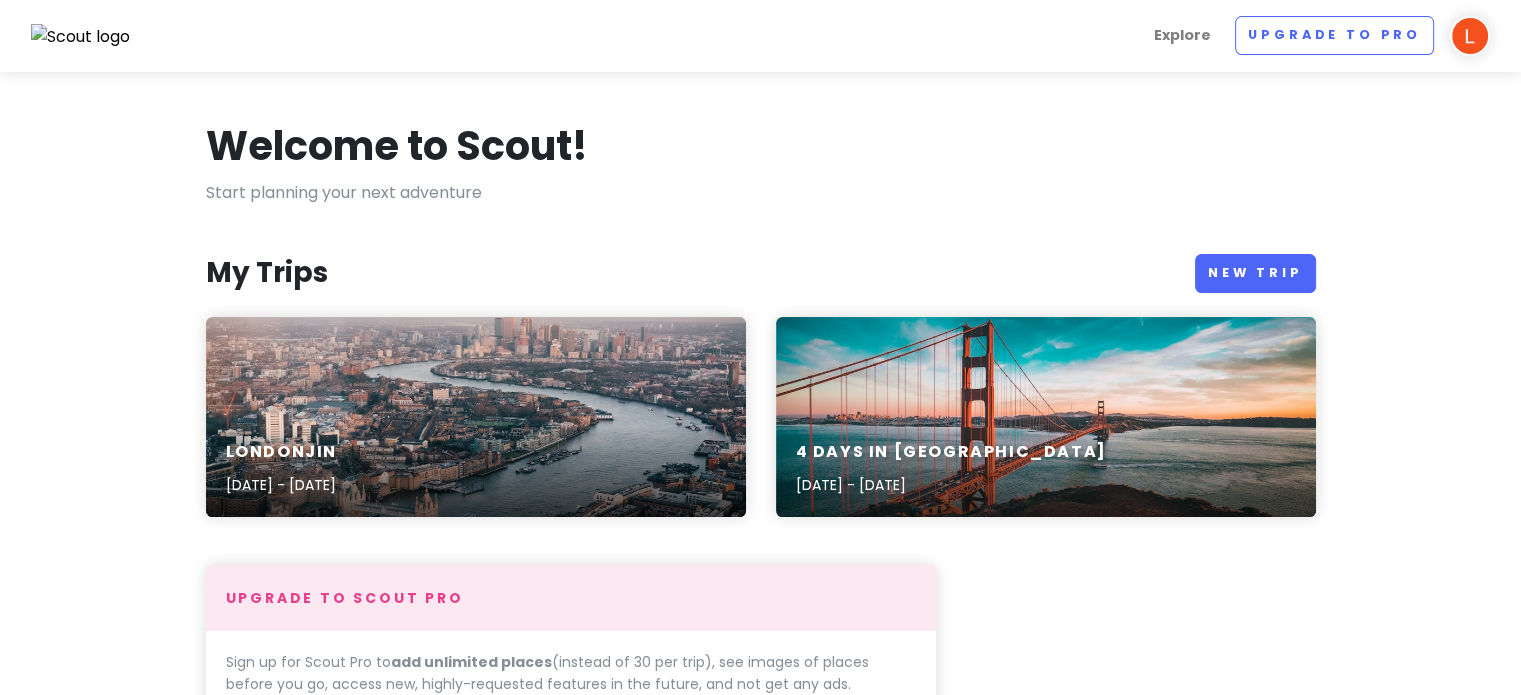 click at bounding box center [1470, 36] 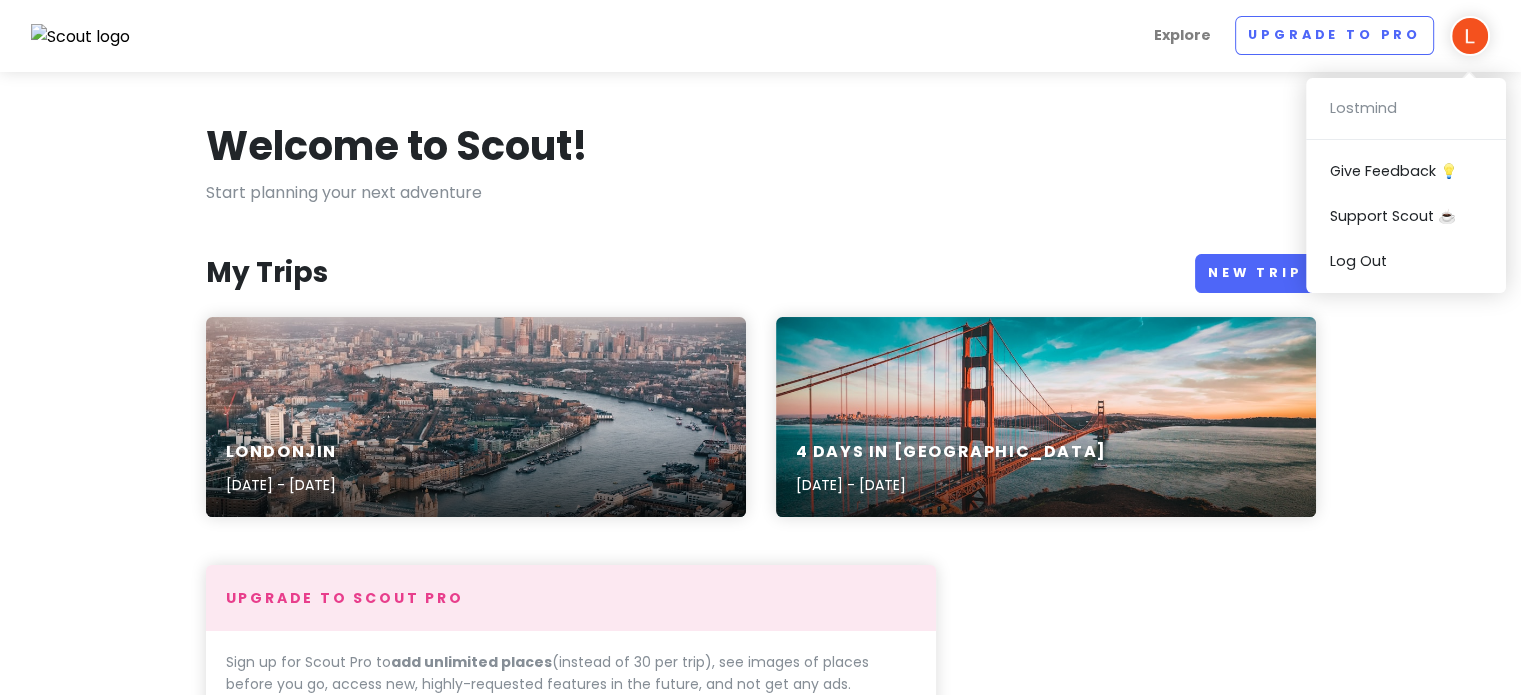 click on "Welcome to Scout!" at bounding box center [761, 150] 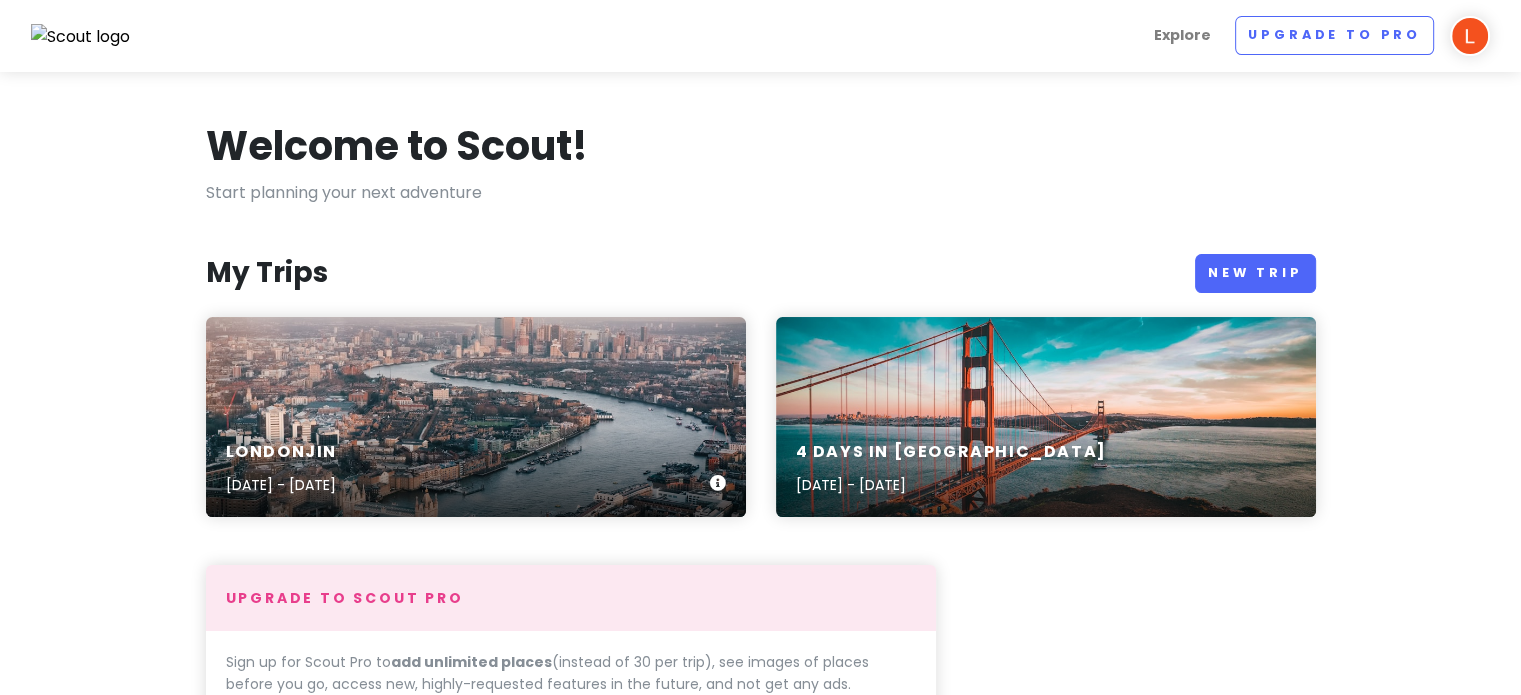 click on "LondonJin [DATE] - [DATE]" at bounding box center (476, 469) 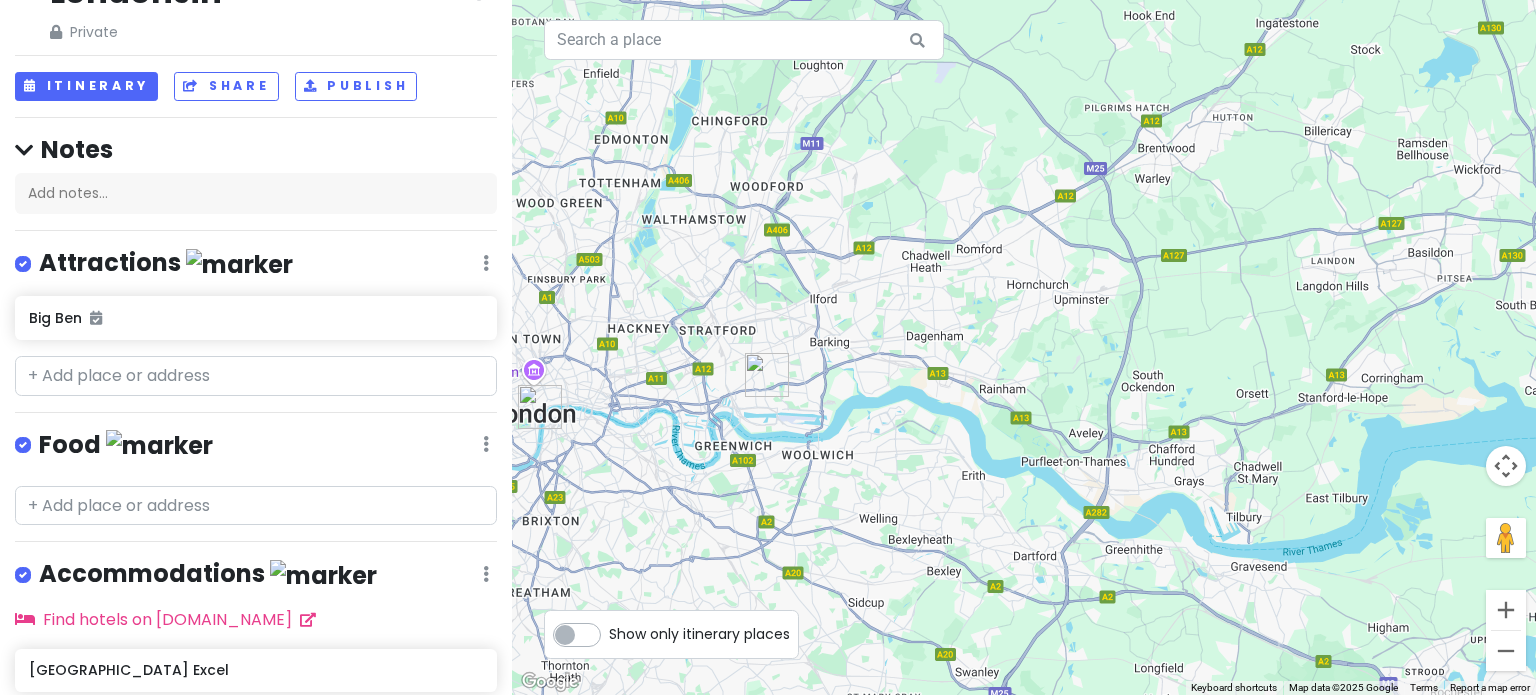 scroll, scrollTop: 100, scrollLeft: 0, axis: vertical 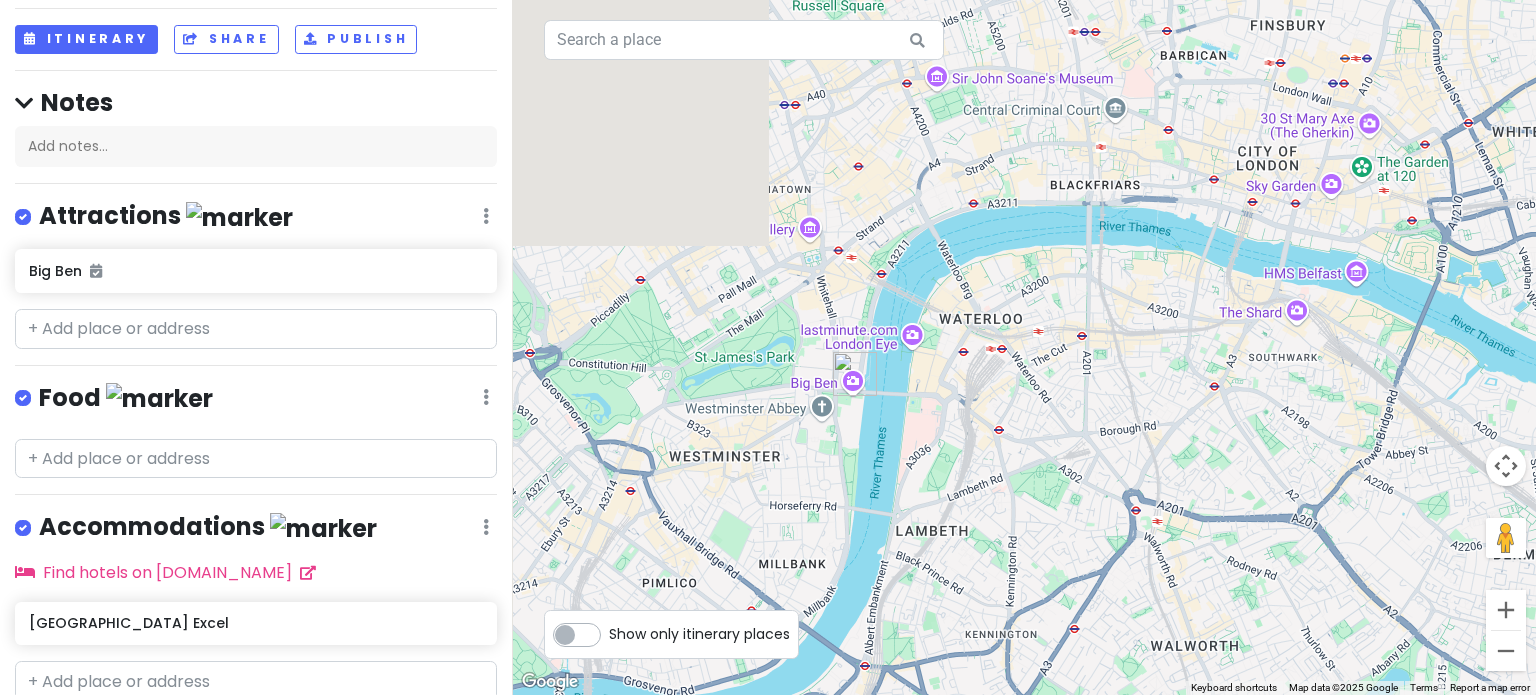 drag, startPoint x: 584, startPoint y: 406, endPoint x: 900, endPoint y: 433, distance: 317.1514 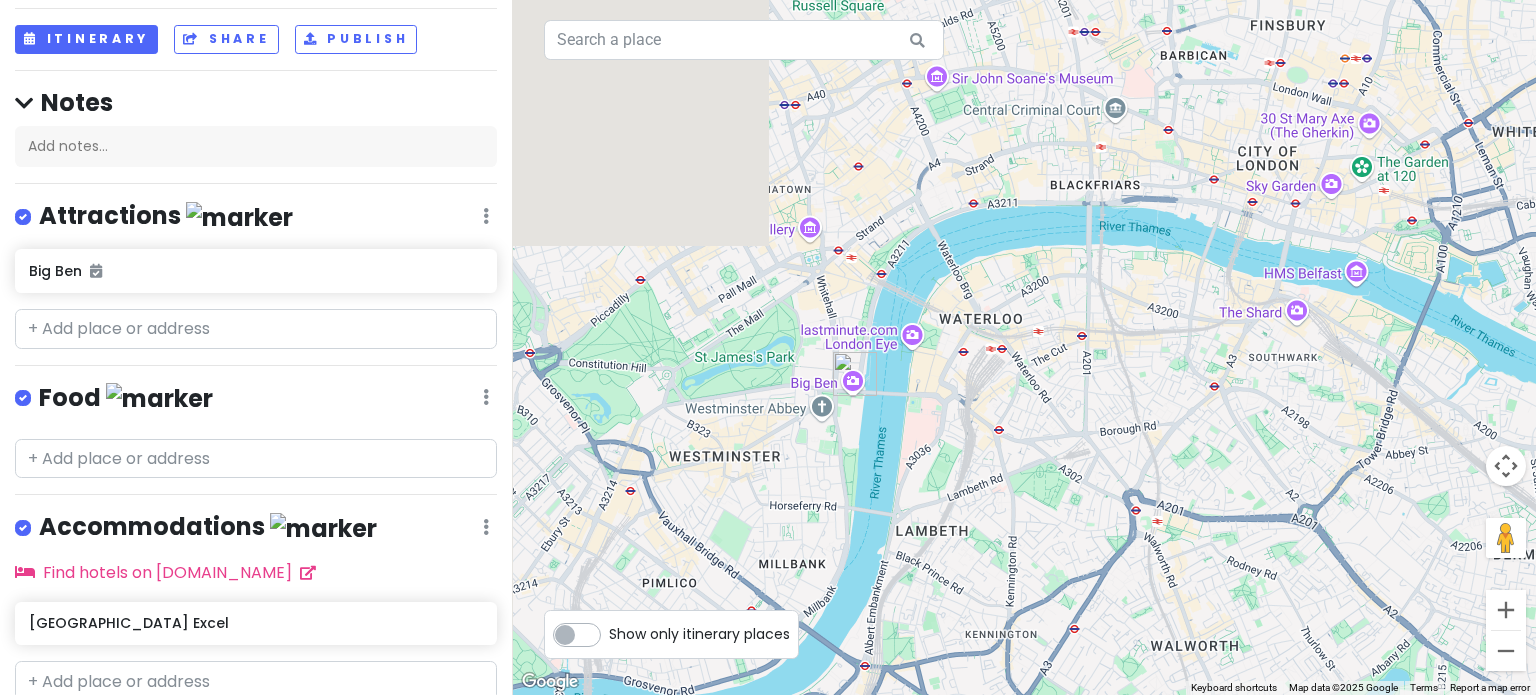 click at bounding box center [1024, 347] 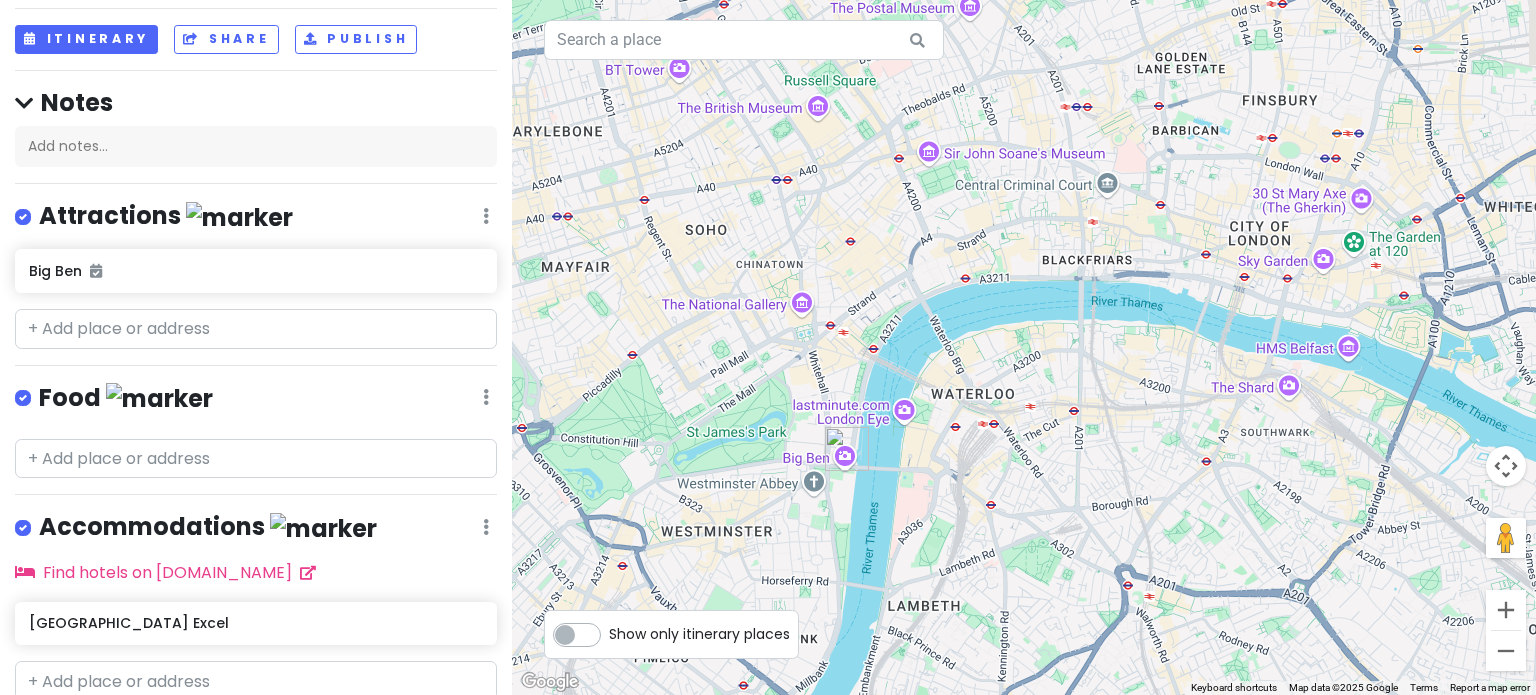 drag, startPoint x: 756, startPoint y: 379, endPoint x: 789, endPoint y: 475, distance: 101.51354 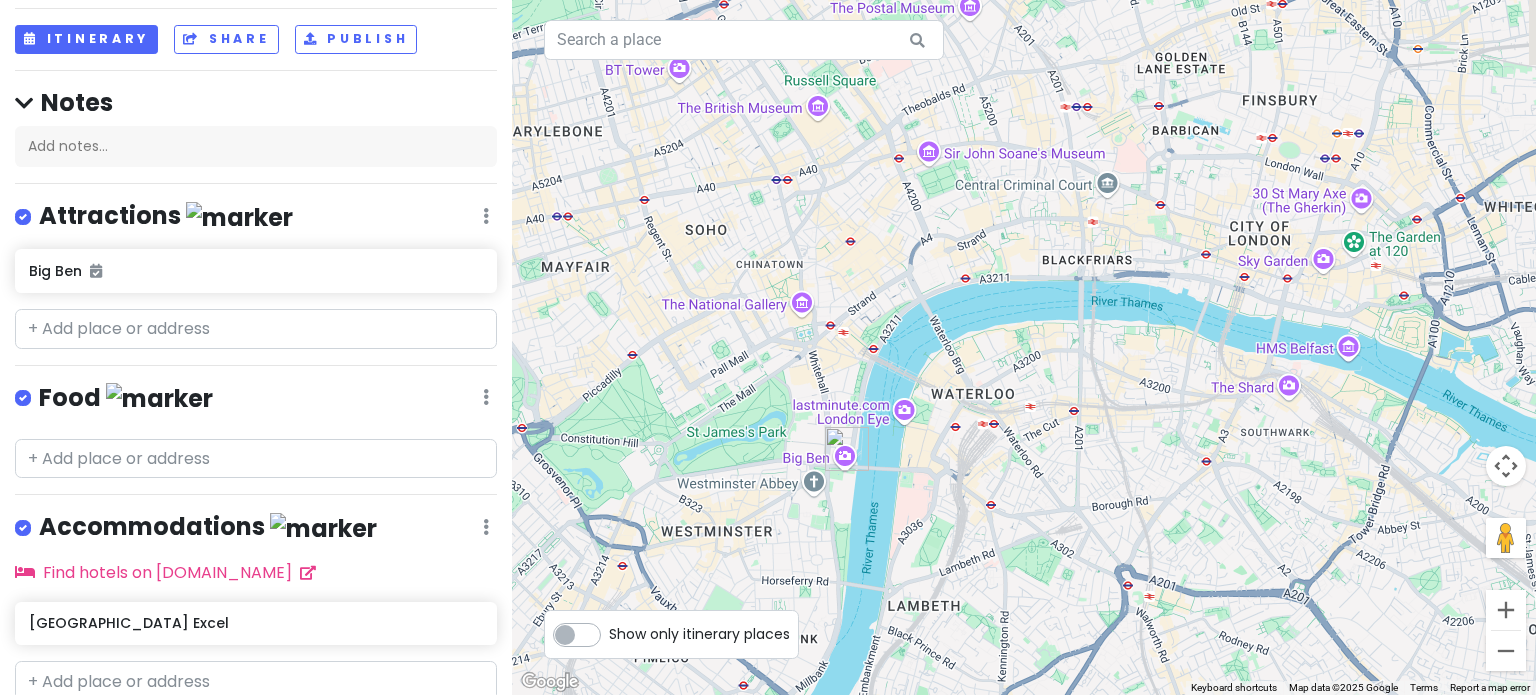 click at bounding box center (1024, 347) 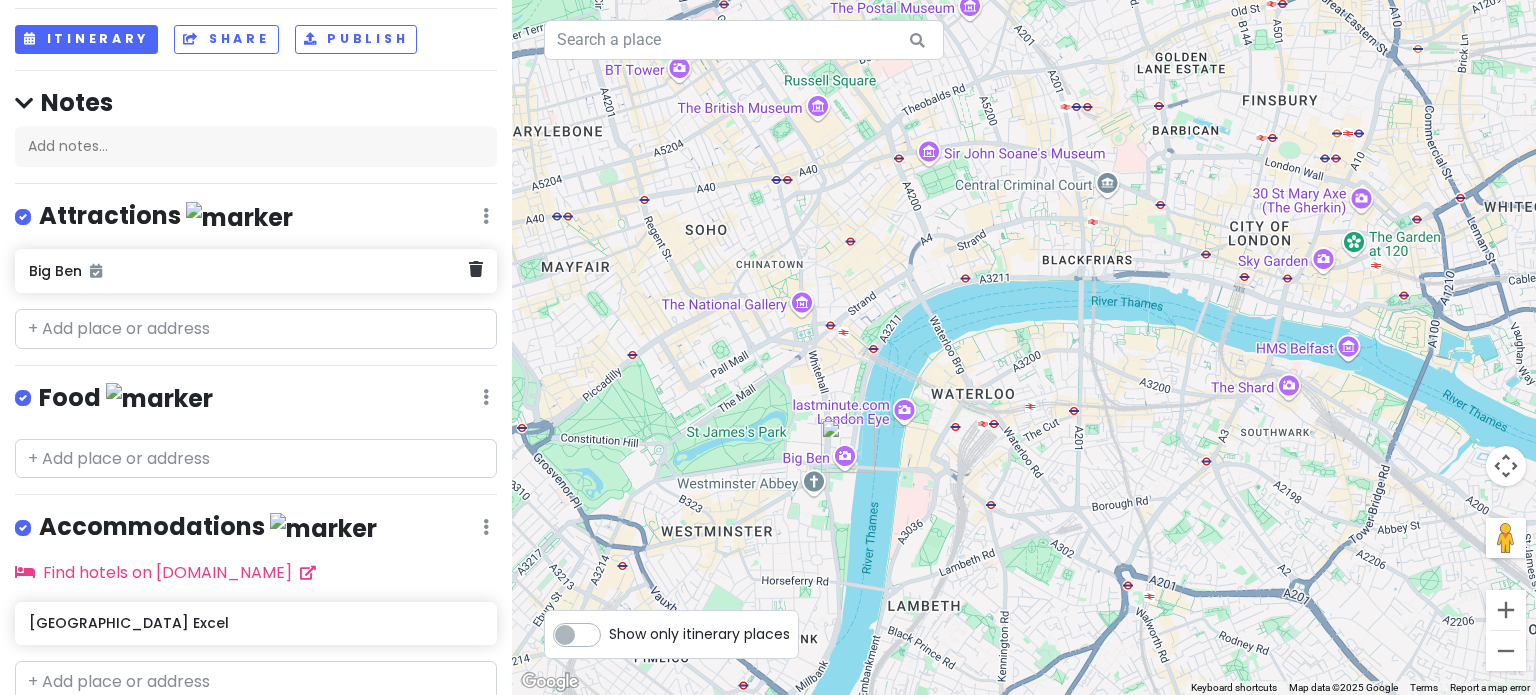 click on "Big Ben" at bounding box center (248, 271) 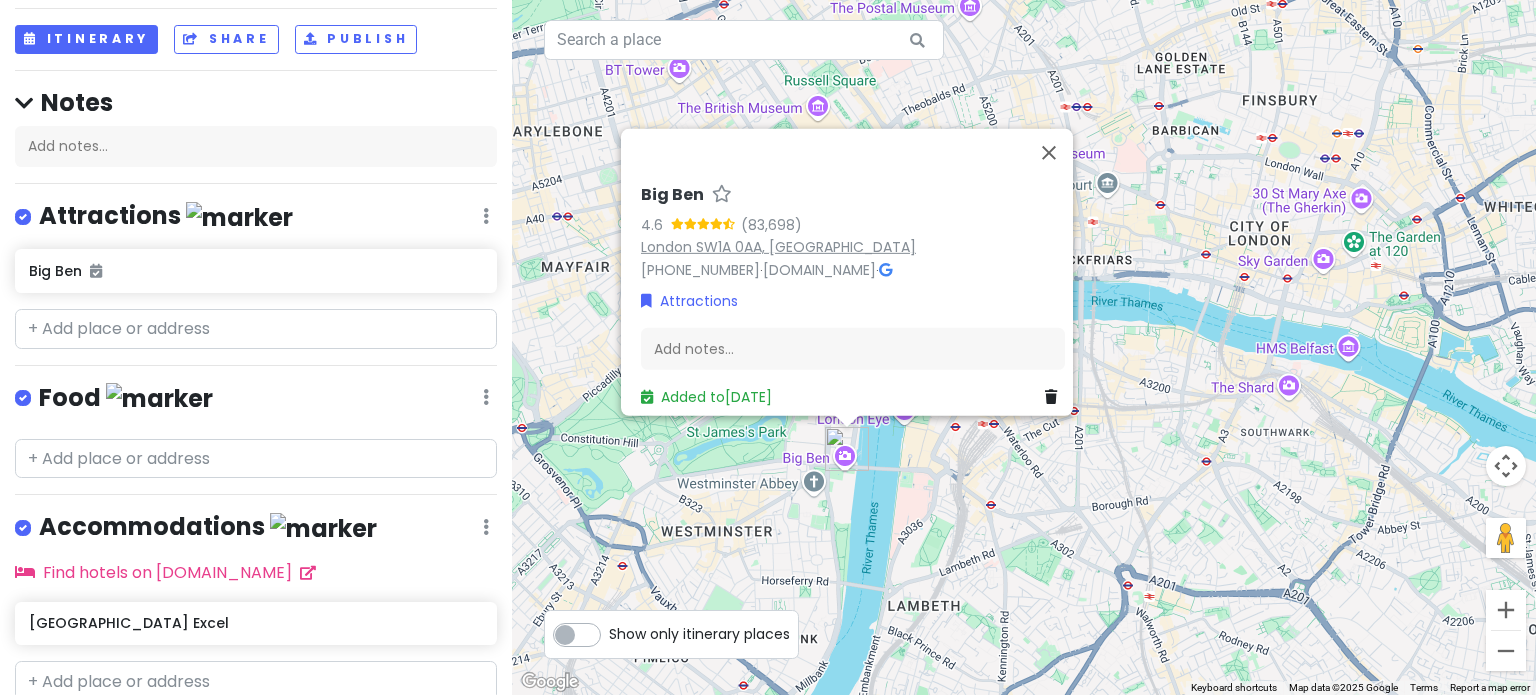 click on "London SW1A 0AA, [GEOGRAPHIC_DATA]" at bounding box center [778, 247] 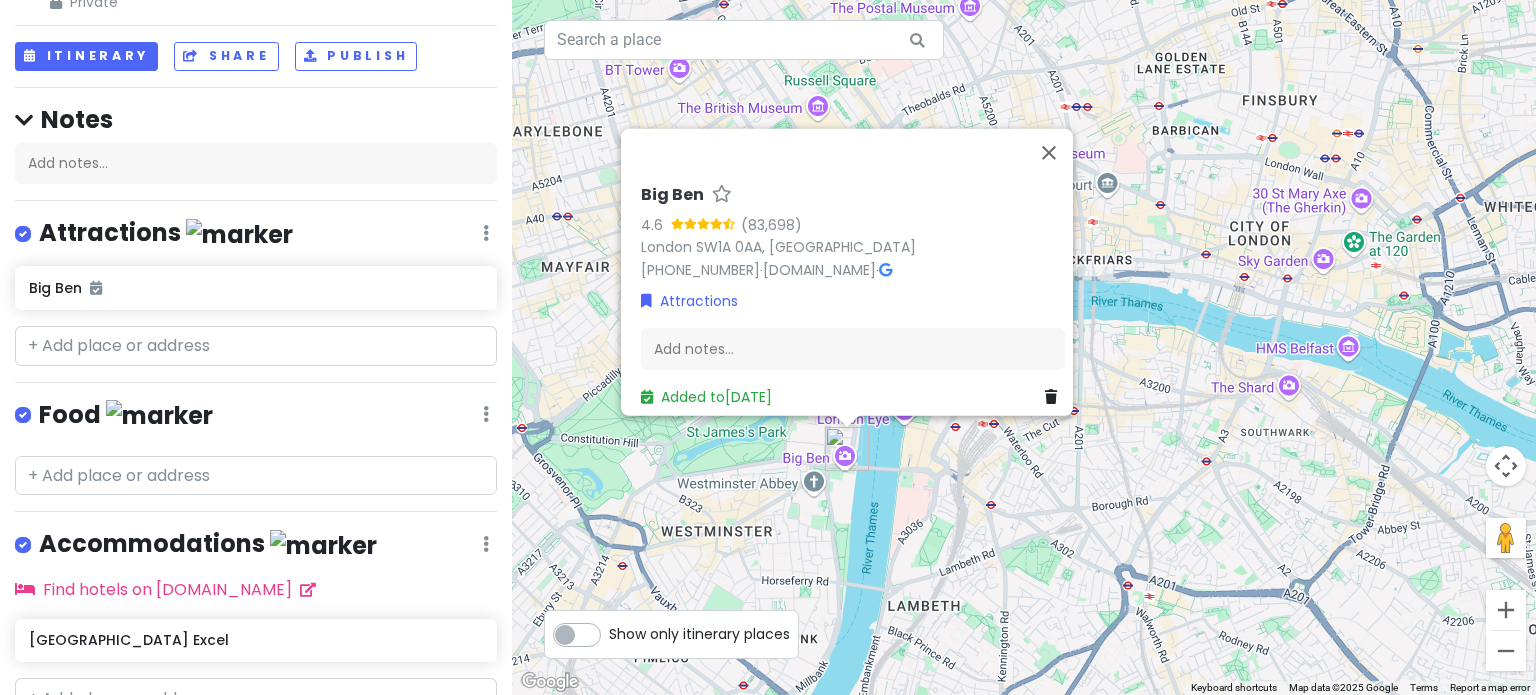 scroll, scrollTop: 0, scrollLeft: 0, axis: both 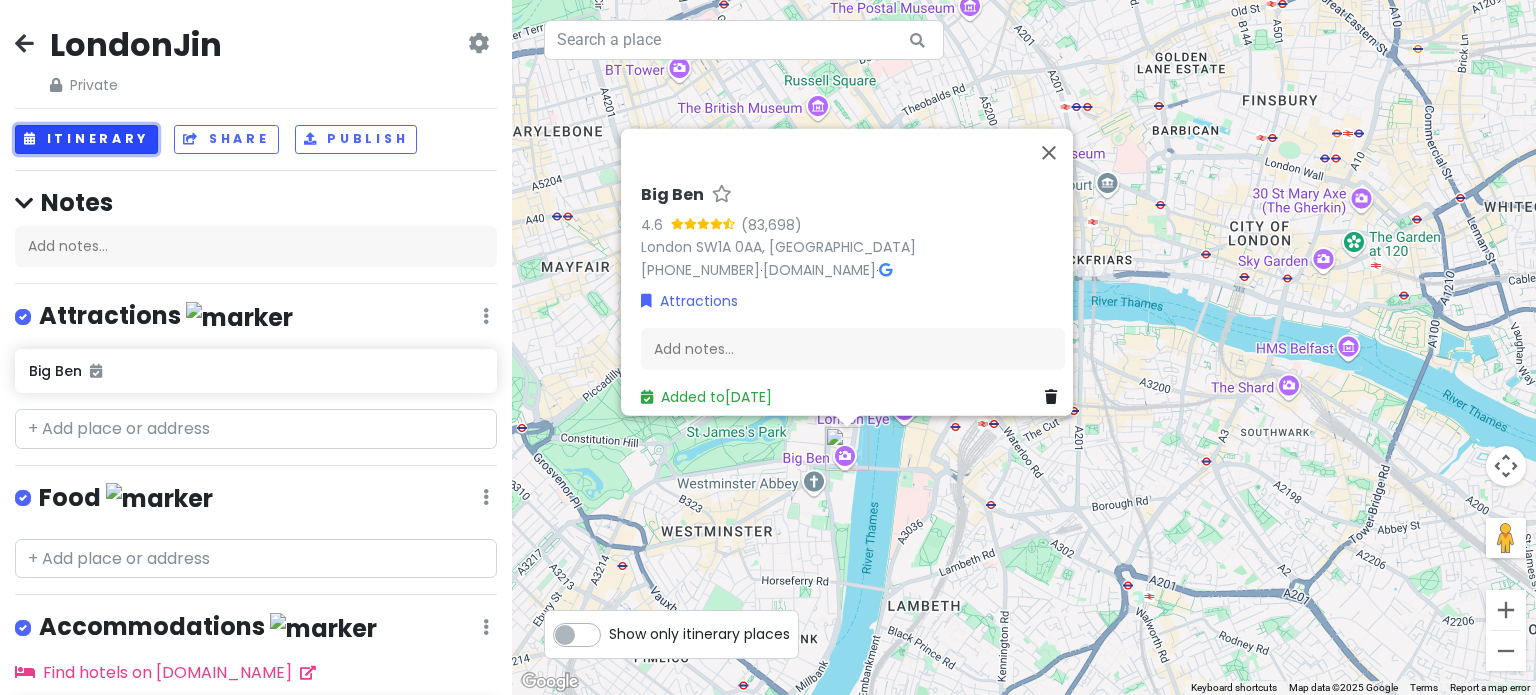 click on "Itinerary" at bounding box center (86, 139) 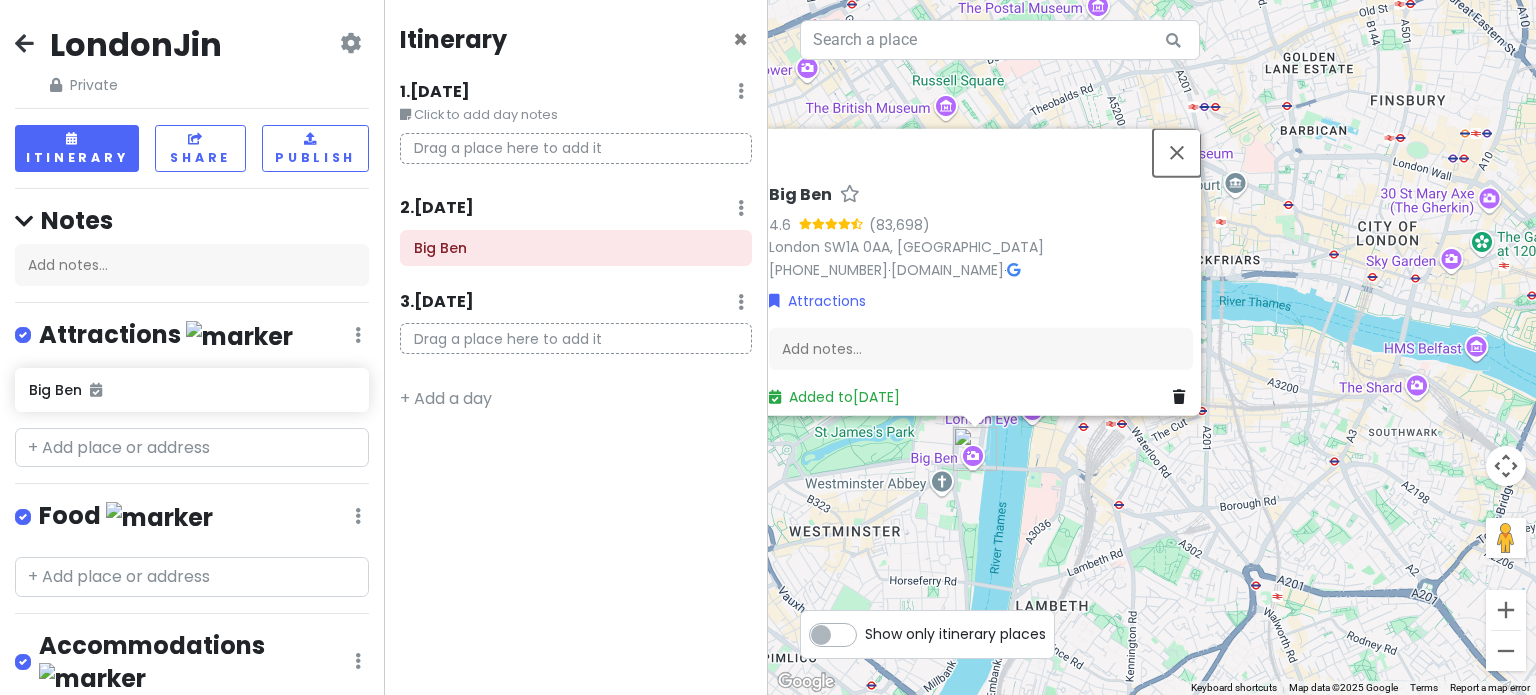 click at bounding box center (1177, 152) 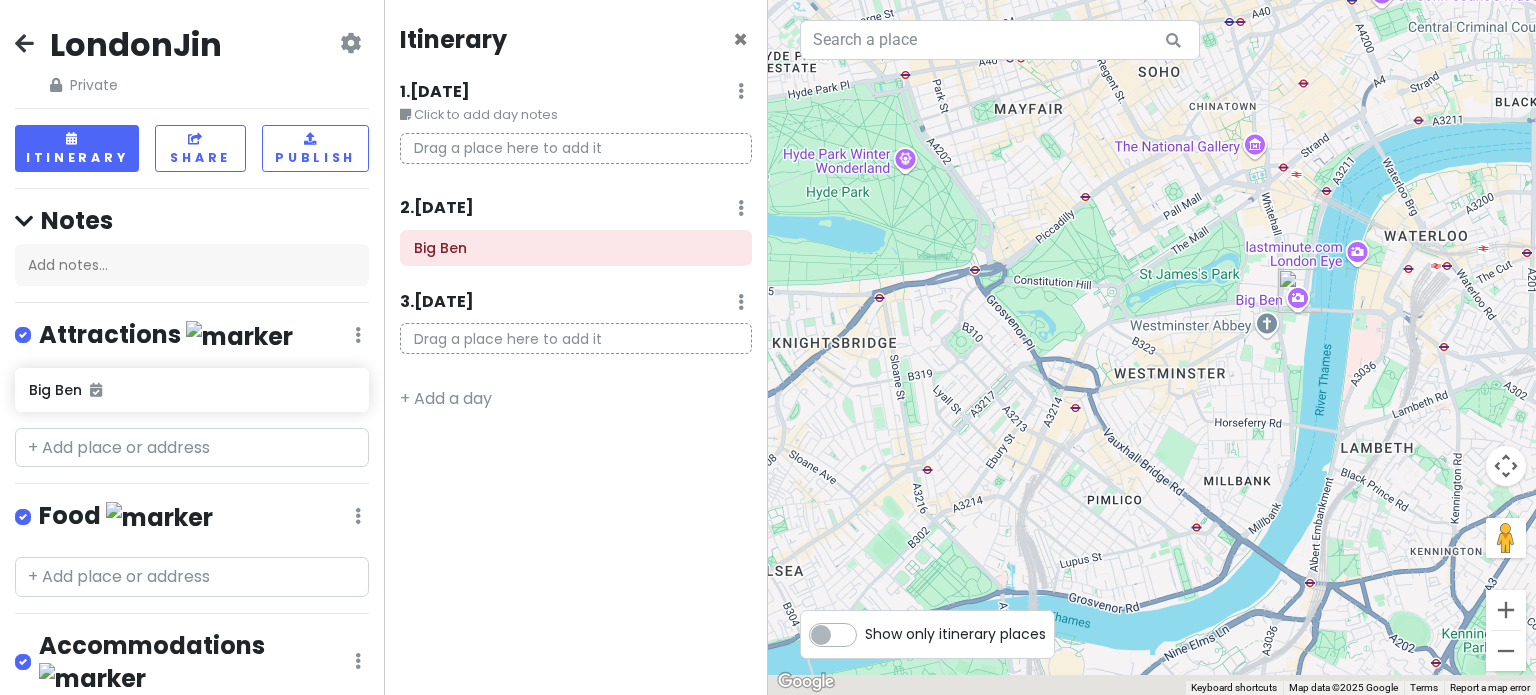 drag, startPoint x: 1116, startPoint y: 515, endPoint x: 1371, endPoint y: 338, distance: 310.4094 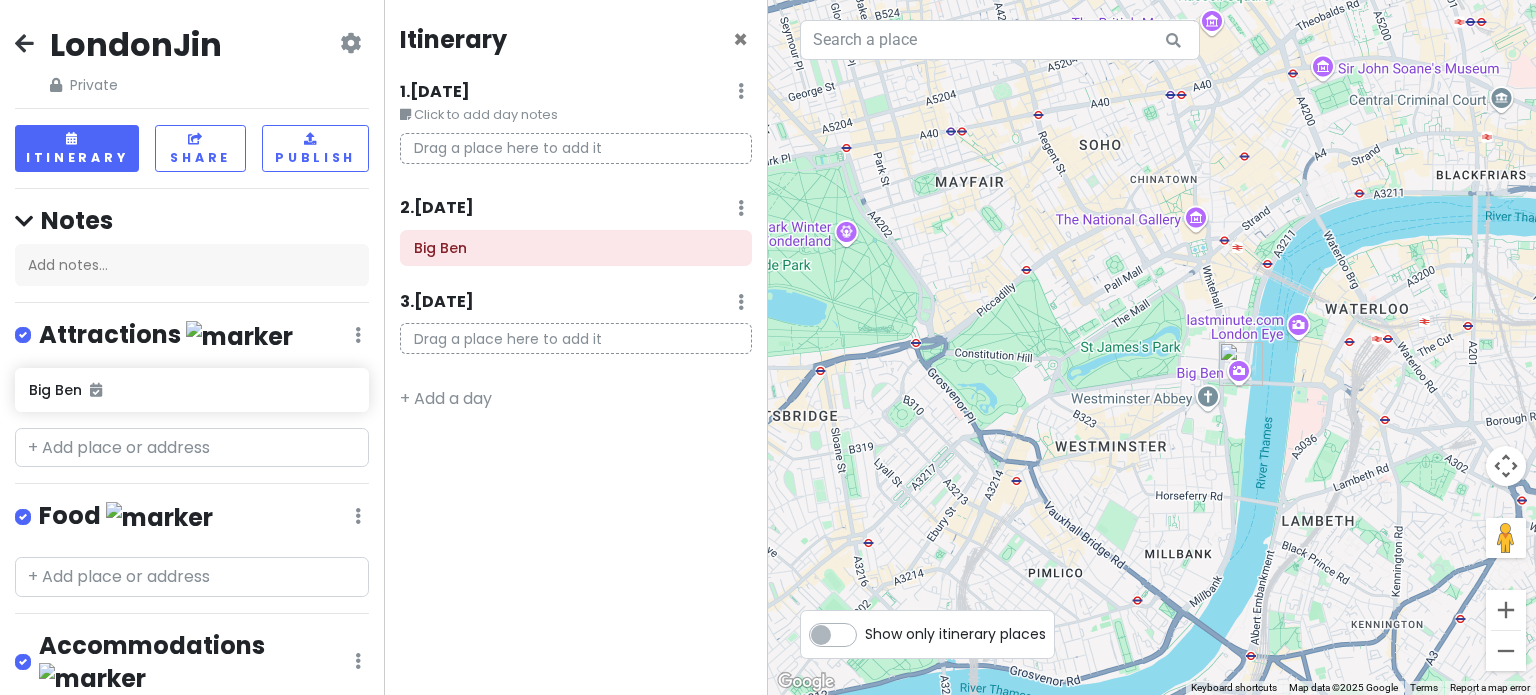 drag, startPoint x: 1136, startPoint y: 290, endPoint x: 1077, endPoint y: 377, distance: 105.11898 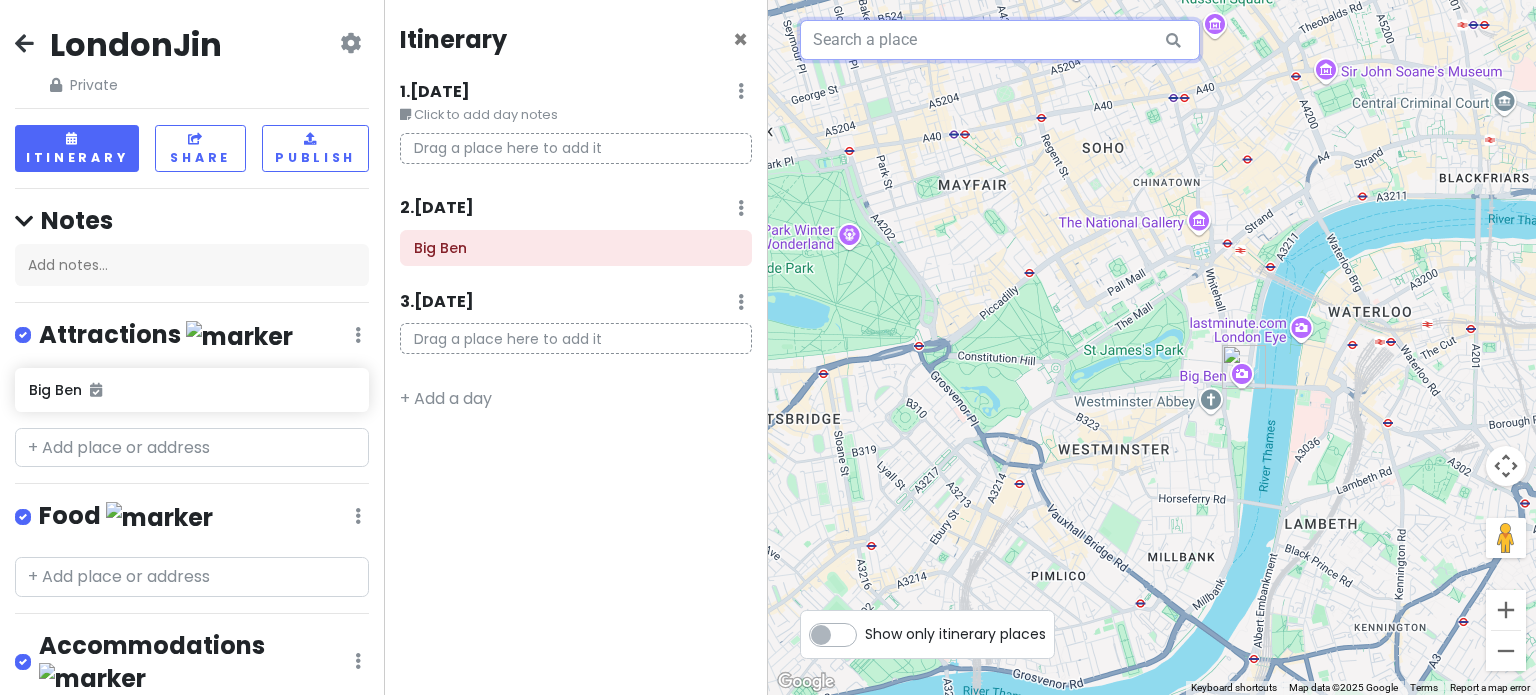 click at bounding box center (1000, 40) 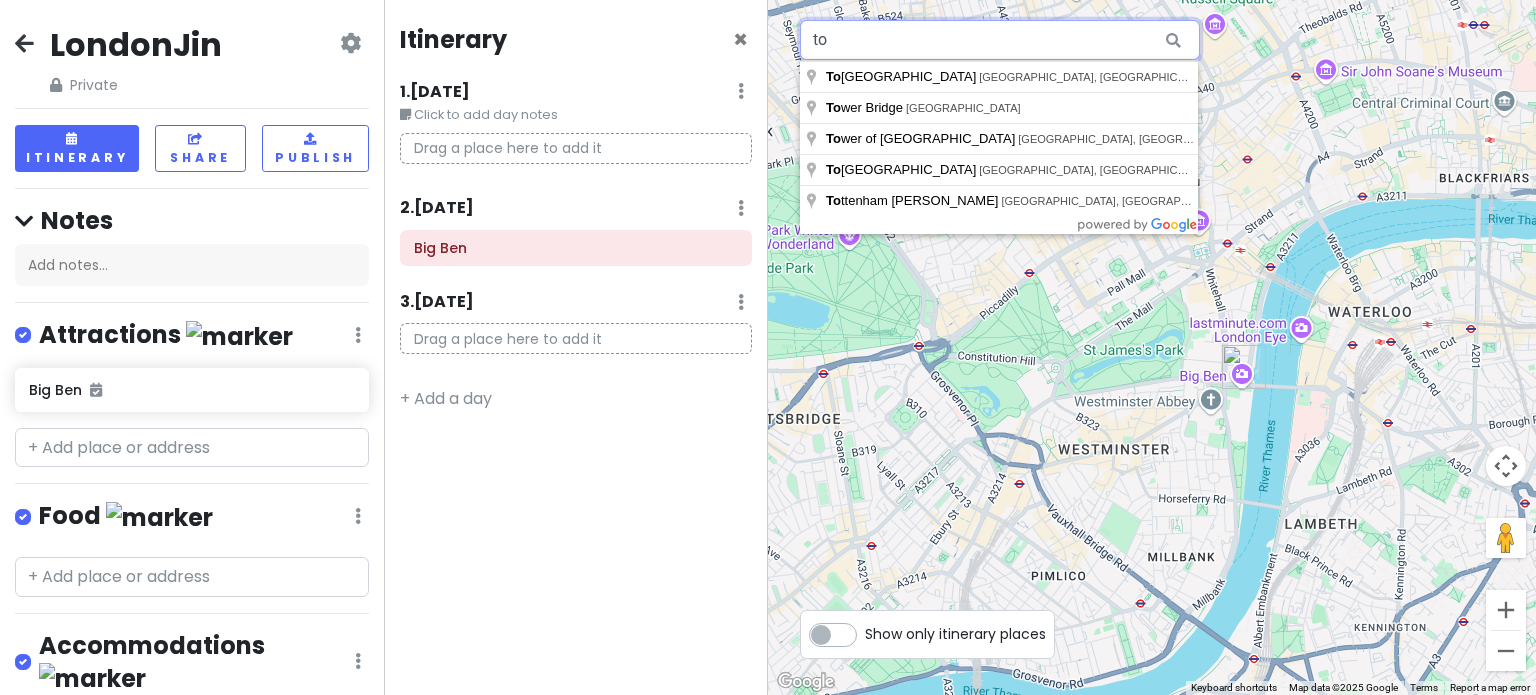 type on "t" 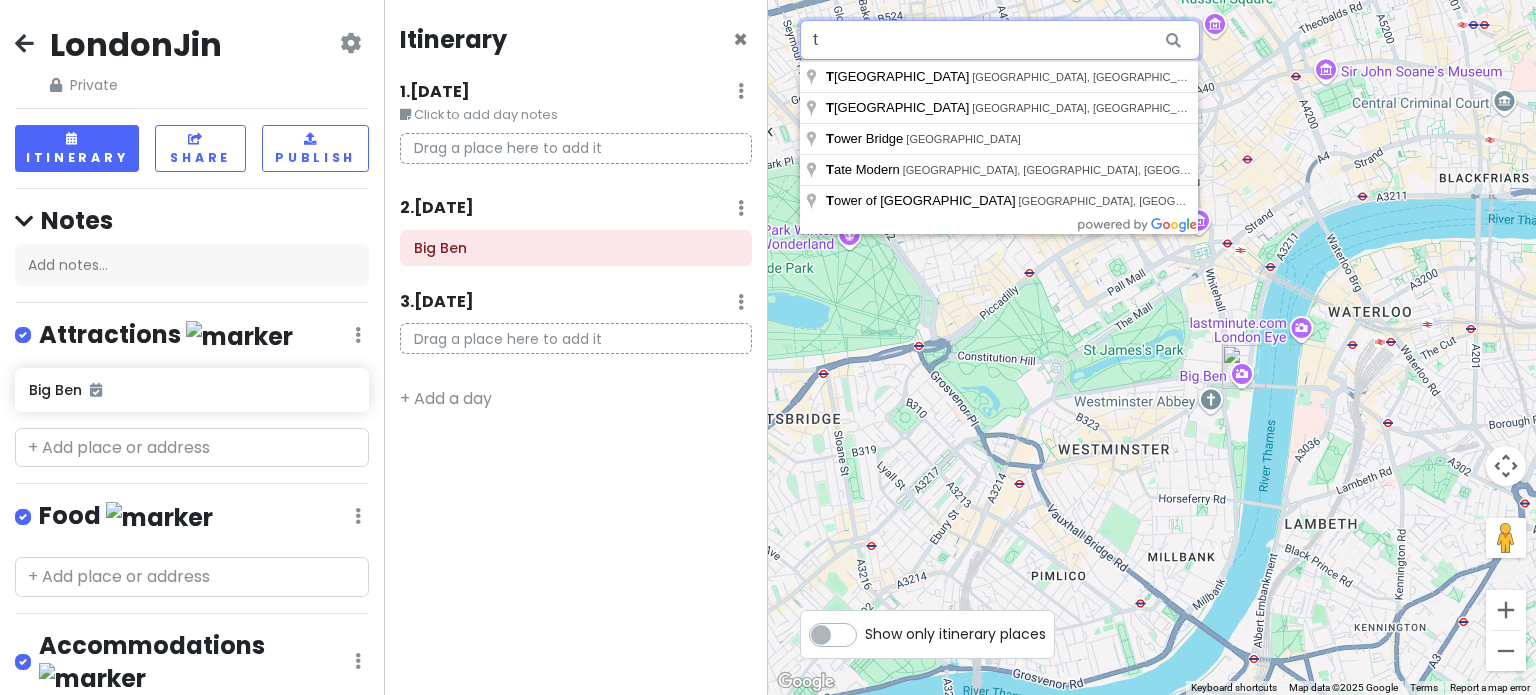 type 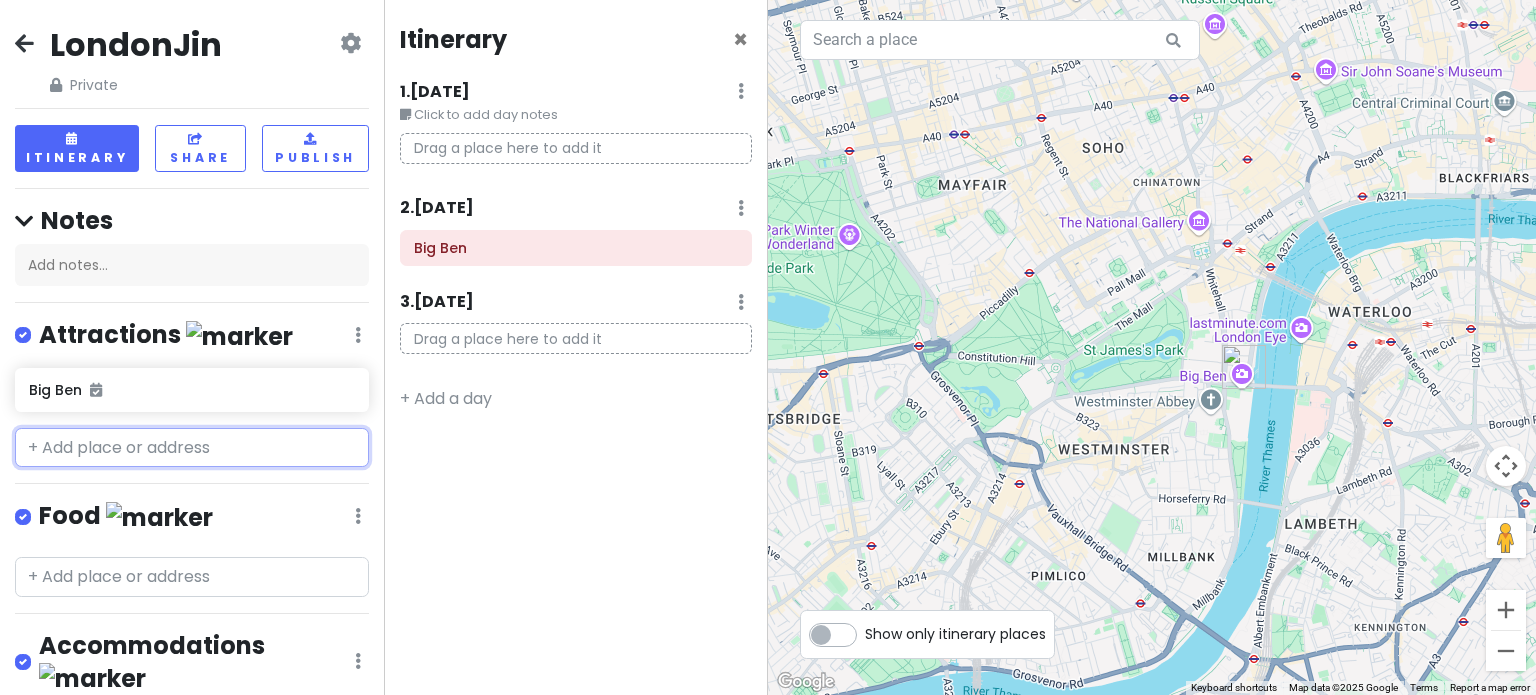 click at bounding box center [192, 448] 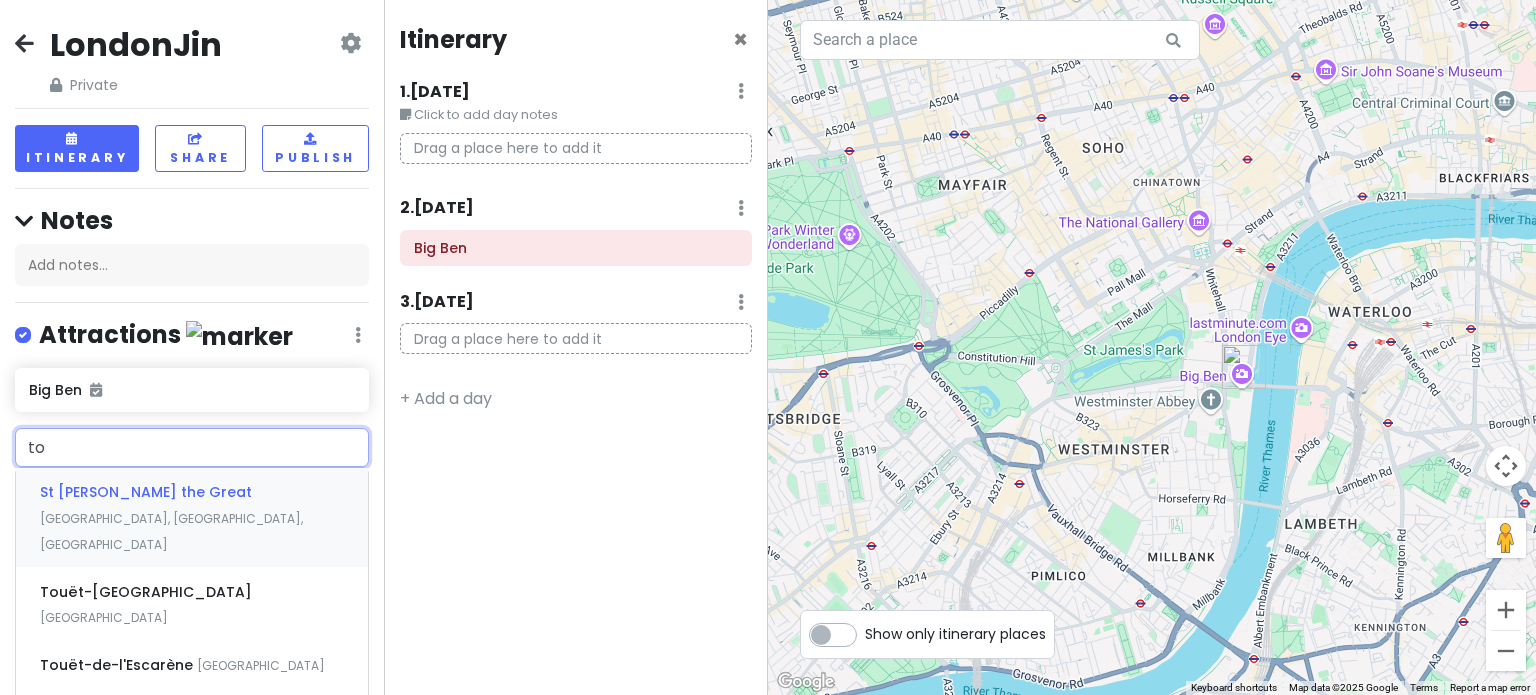 type on "t" 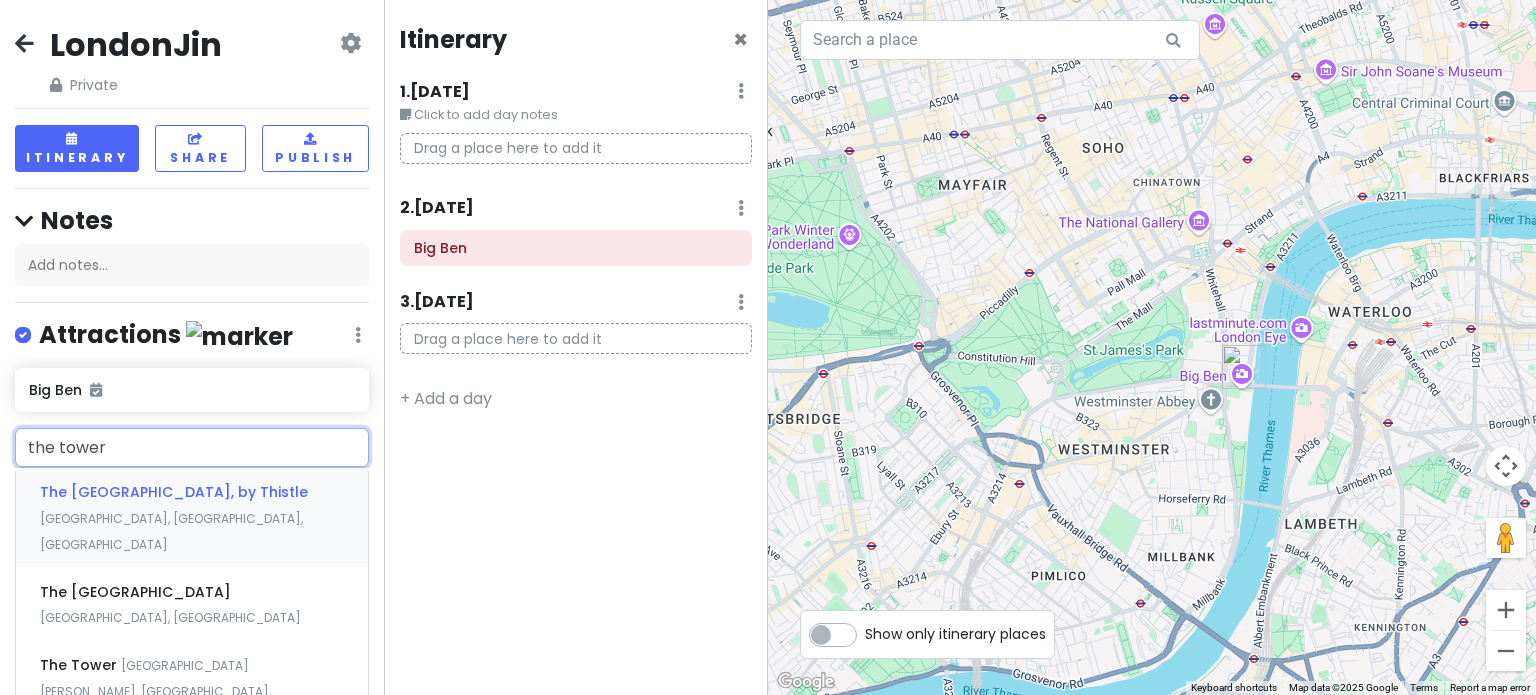 type on "the tower b" 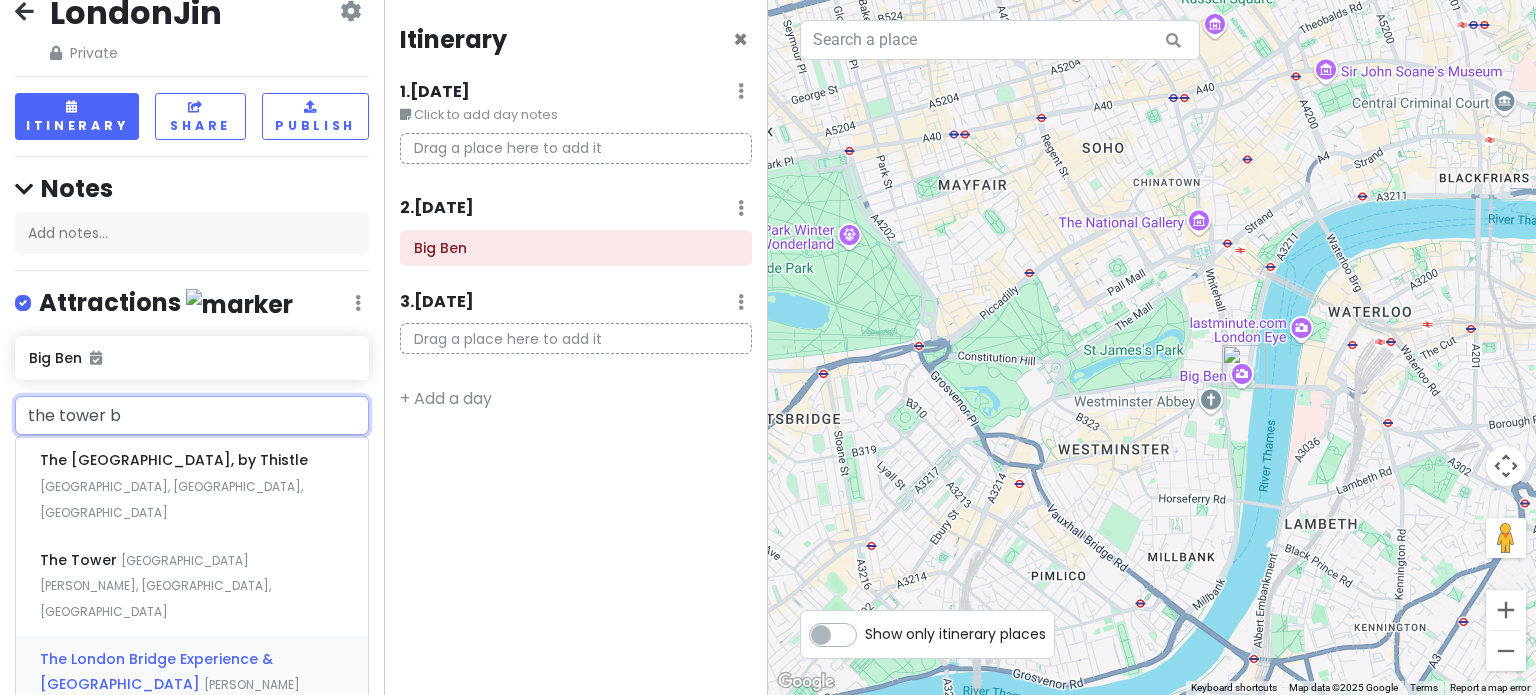 scroll, scrollTop: 0, scrollLeft: 0, axis: both 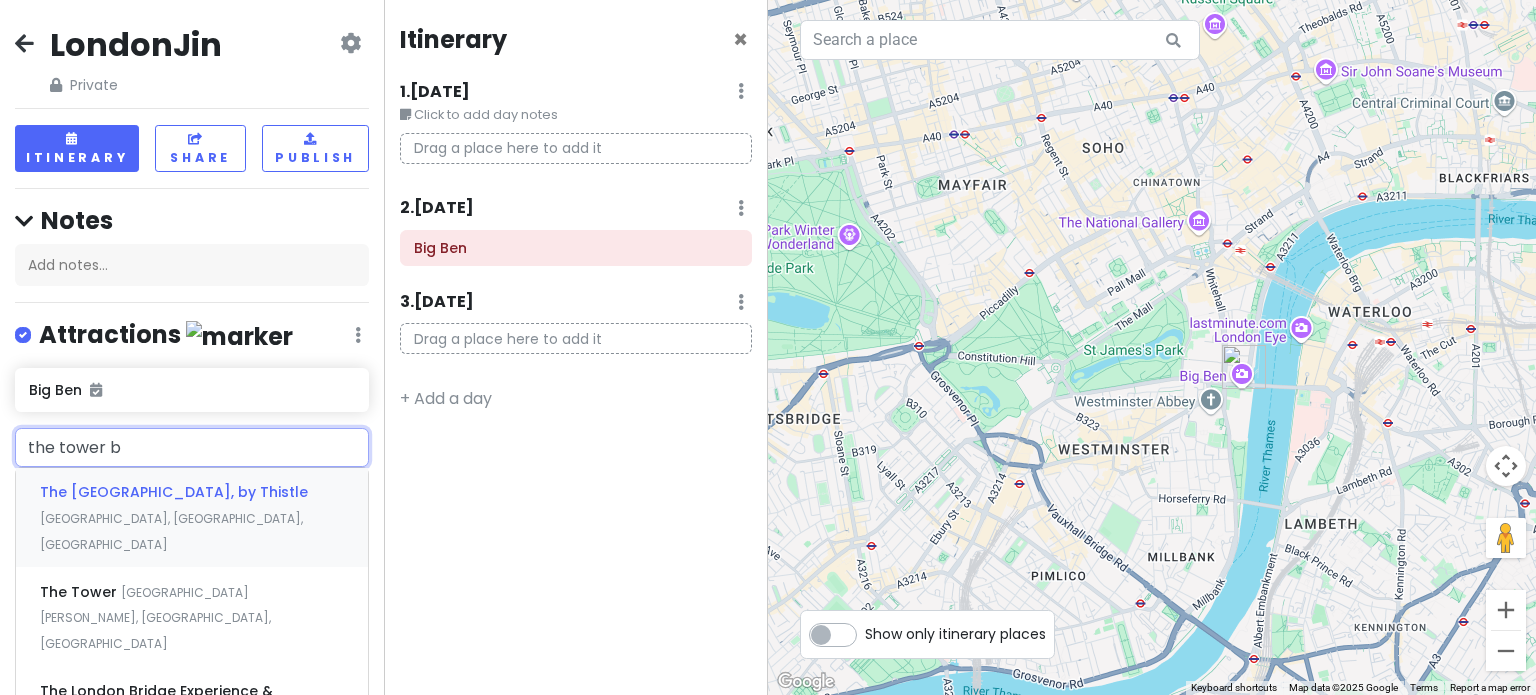 click on "The [GEOGRAPHIC_DATA], by Thistle" at bounding box center (174, 492) 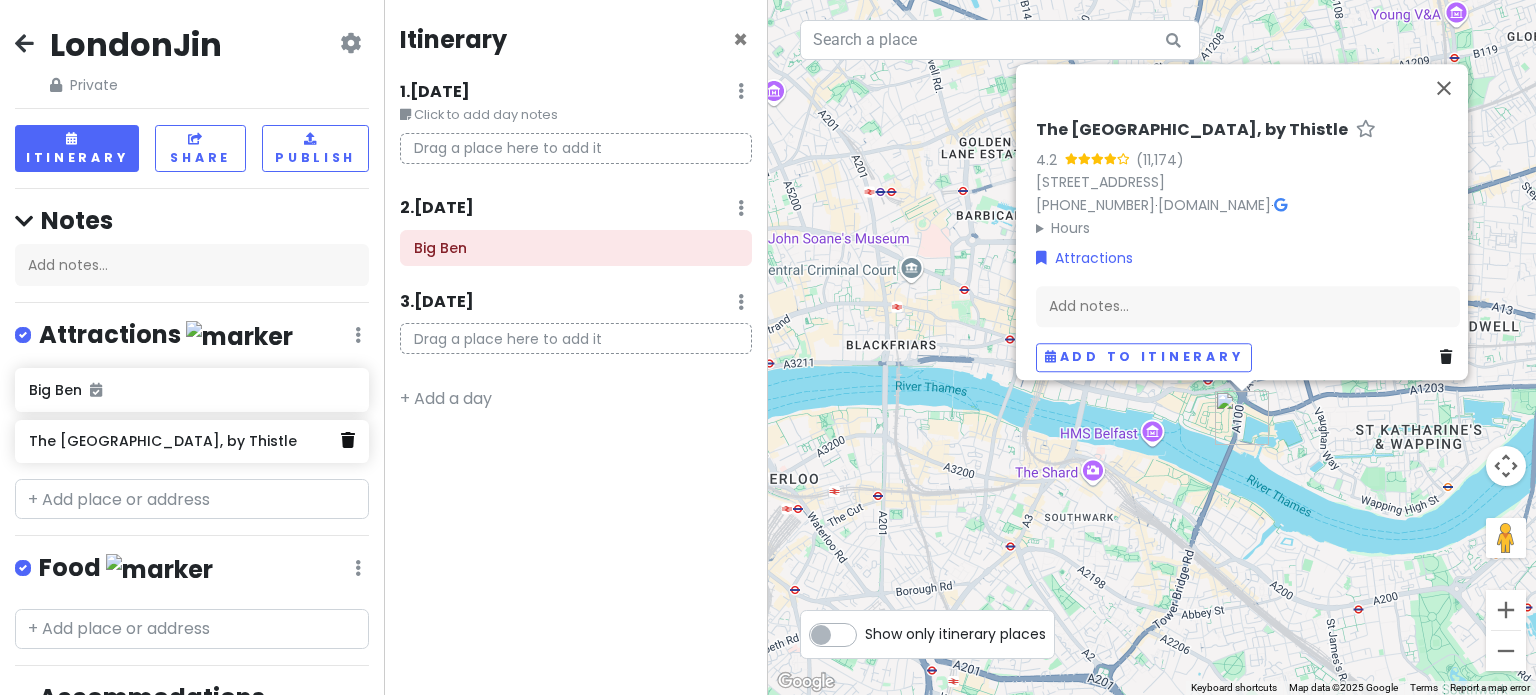 click at bounding box center (348, 440) 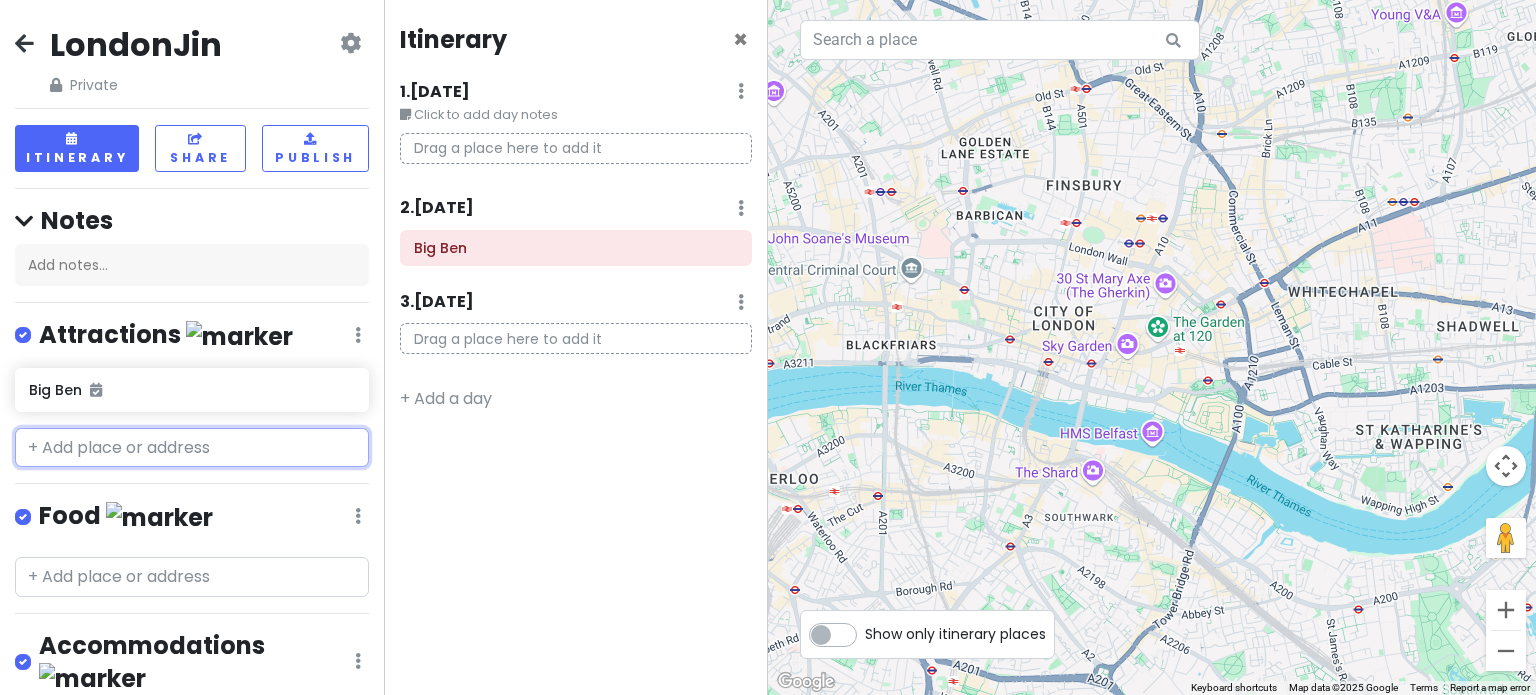 click at bounding box center (192, 448) 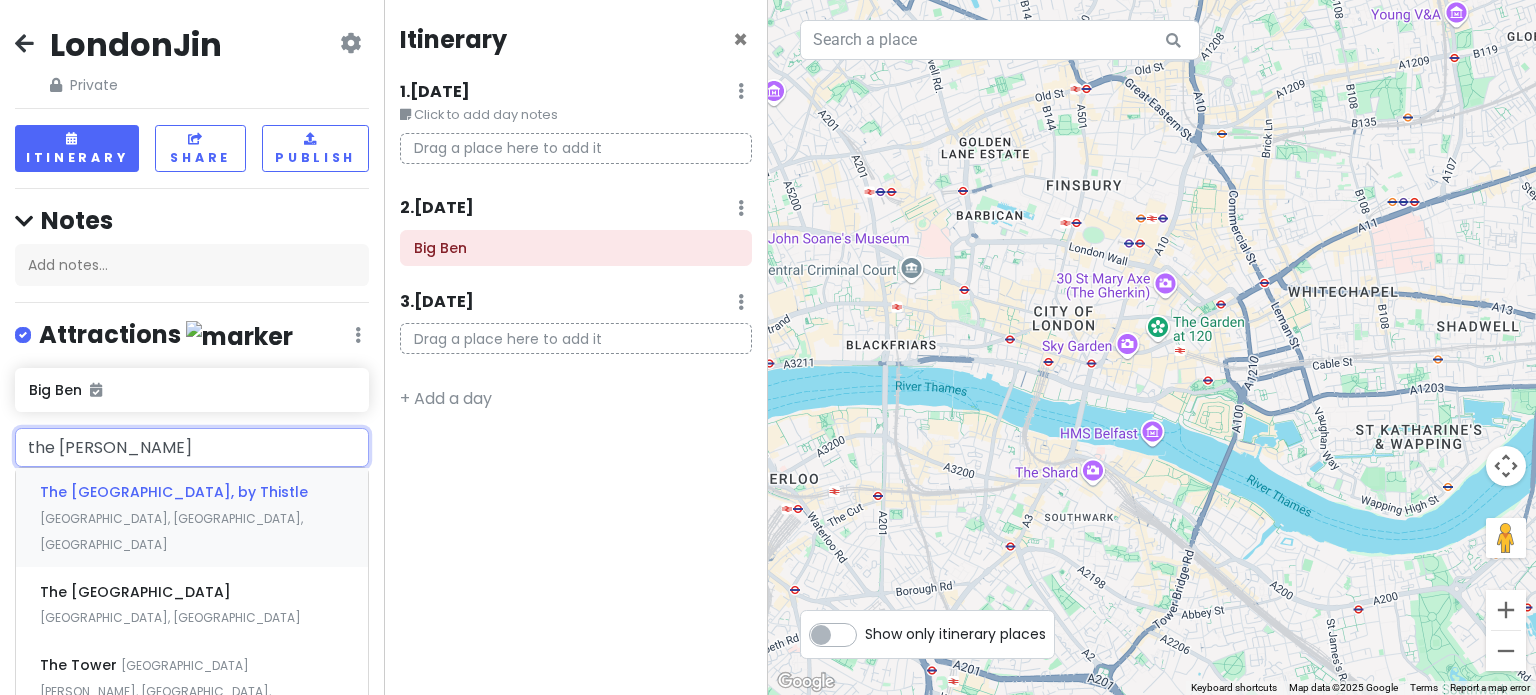type on "the tower" 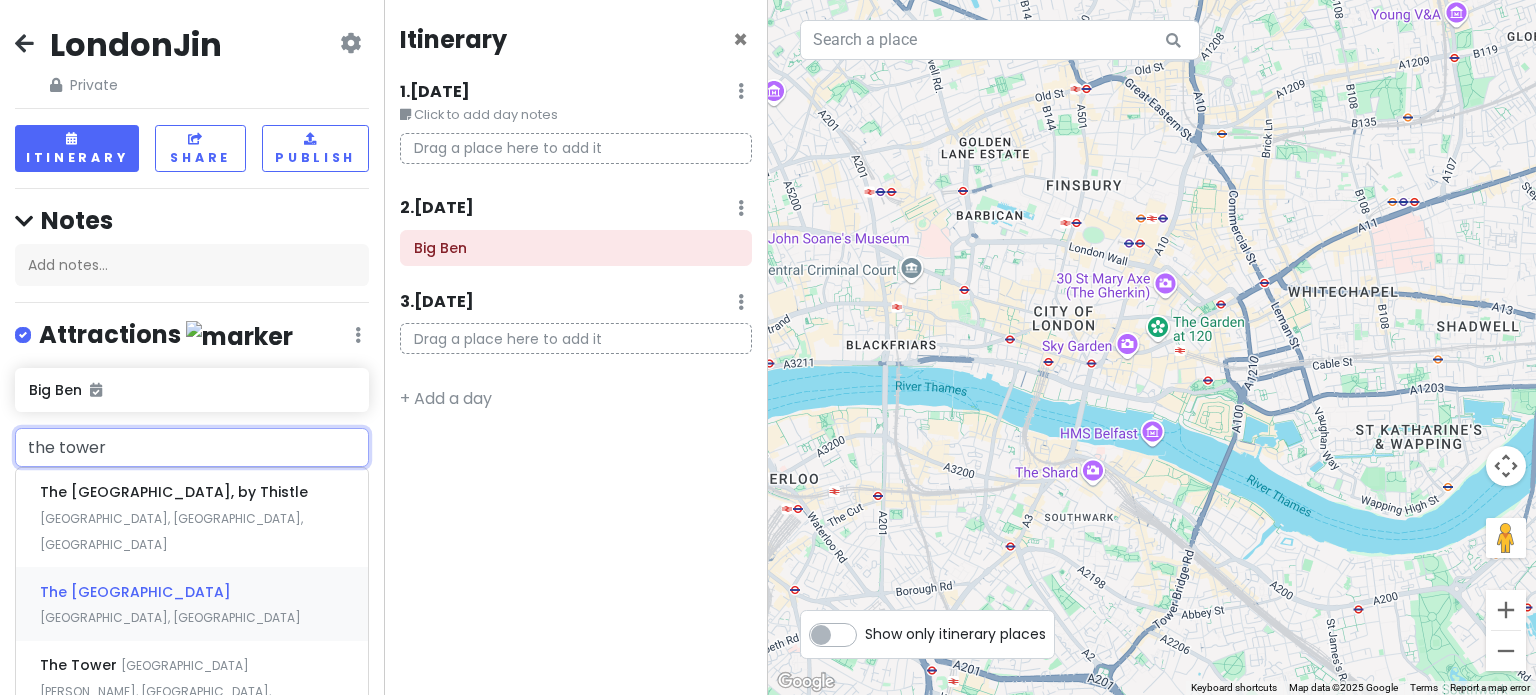 click on "[GEOGRAPHIC_DATA], [GEOGRAPHIC_DATA]" at bounding box center [171, 531] 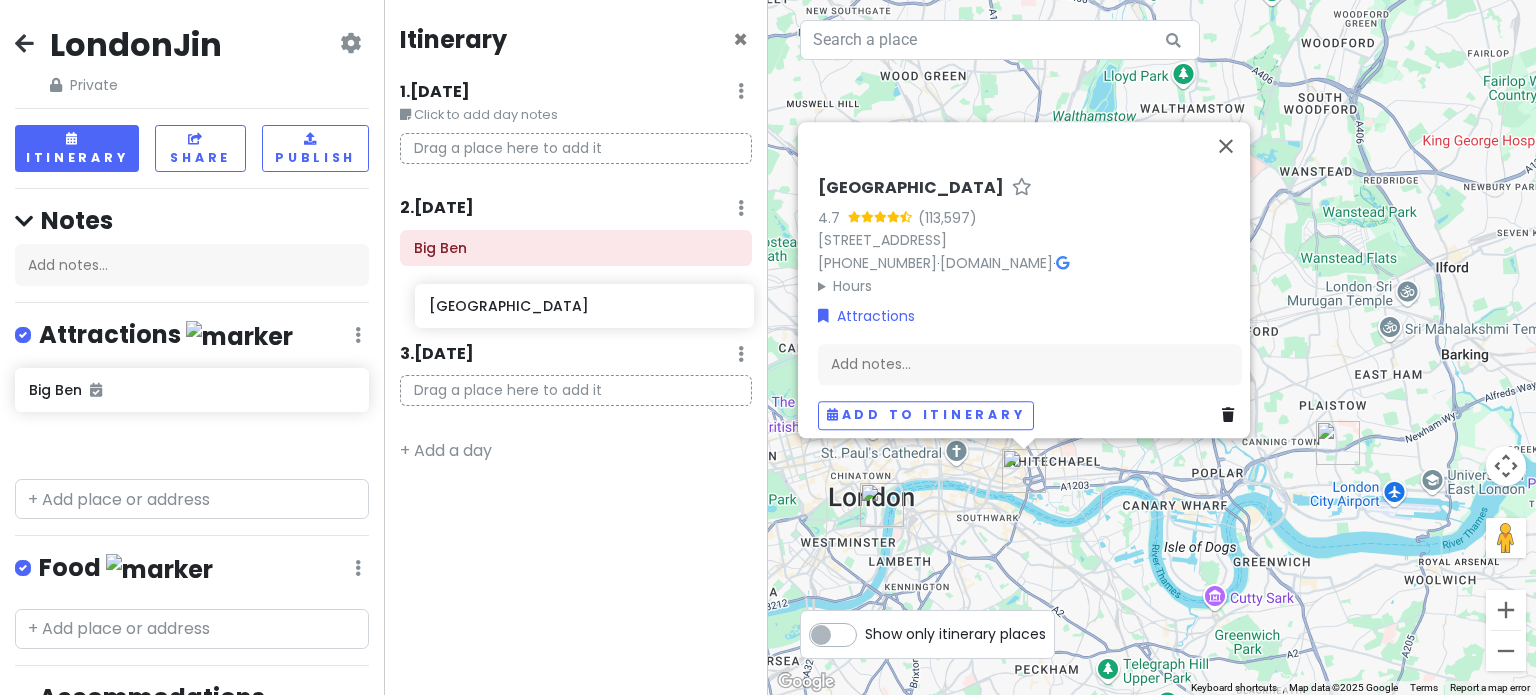 drag, startPoint x: 208, startPoint y: 446, endPoint x: 608, endPoint y: 313, distance: 421.53174 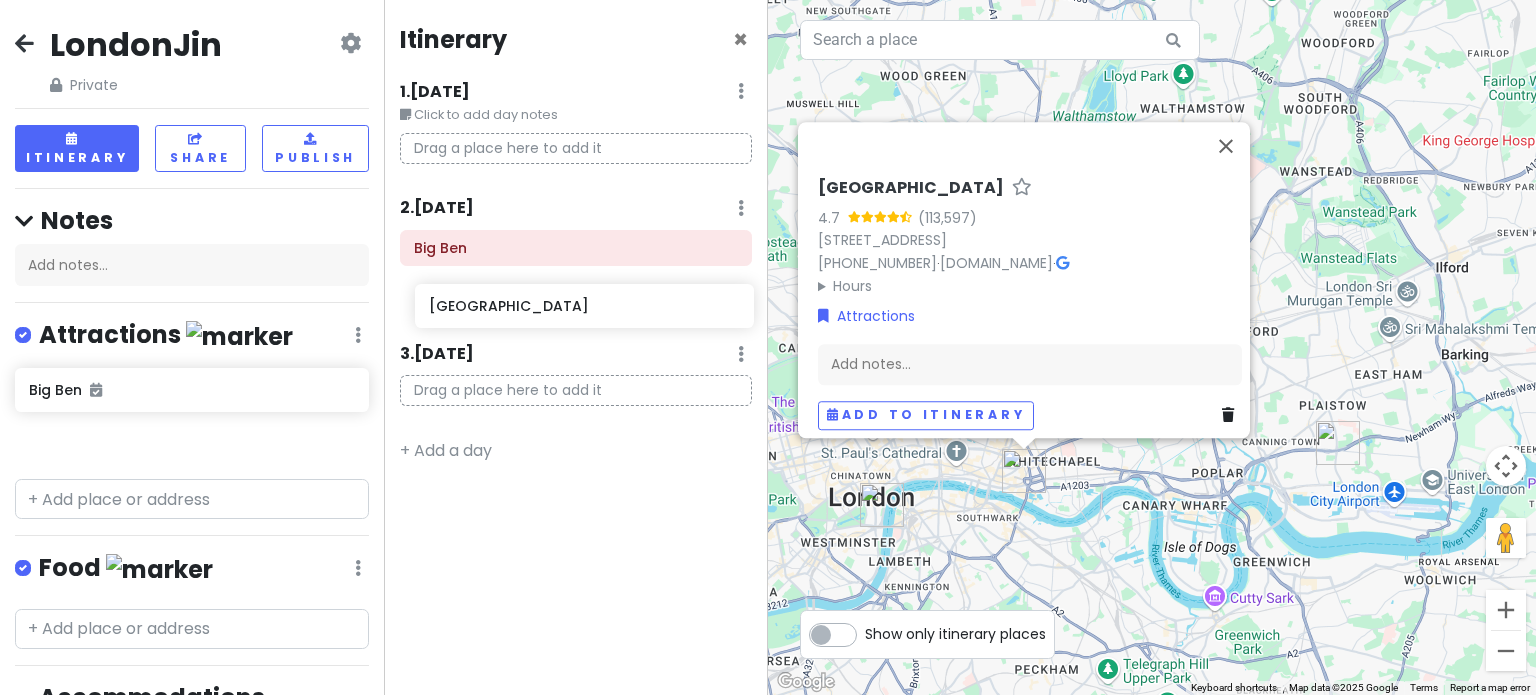 click on "LondonJin Private Change Dates Make a Copy Delete Trip Go Pro ⚡️ Give Feedback 💡 Support Scout ☕️ Itinerary Share Publish Notes Add notes... Attractions   Edit Reorder Delete List Big Ben Tower of [GEOGRAPHIC_DATA] Food   Edit Reorder Delete List Accommodations   Edit Reorder Delete List Find hotels on [DOMAIN_NAME] [GEOGRAPHIC_DATA] Excel + Add a section Itinerary × 1 .  [DATE] Edit Day Notes Delete Day   Click to add day notes Drag a place here to add it 2 .  [DATE] Add Day Notes Delete Day Big Ben 3 .  [DATE] Add Day Notes Delete Day Drag a place here to add it + Add a day ← Move left → Move right ↑ Move up ↓ Move down + Zoom in - Zoom out Home Jump left by 75% End Jump right by 75% Page Up Jump up by 75% Page Down Jump down by 75% [GEOGRAPHIC_DATA] 4.7        (113,597) [GEOGRAPHIC_DATA] [PHONE_NUMBER]   ·   [DOMAIN_NAME]   ·   Hours [DATE]  10:00 AM – 5:30 PM [DATE]  9:00 AM – 5:30 PM [DATE]  9:00 AM – 5:30 PM [DATE] [DATE] [DATE] [DATE]" at bounding box center [768, 347] 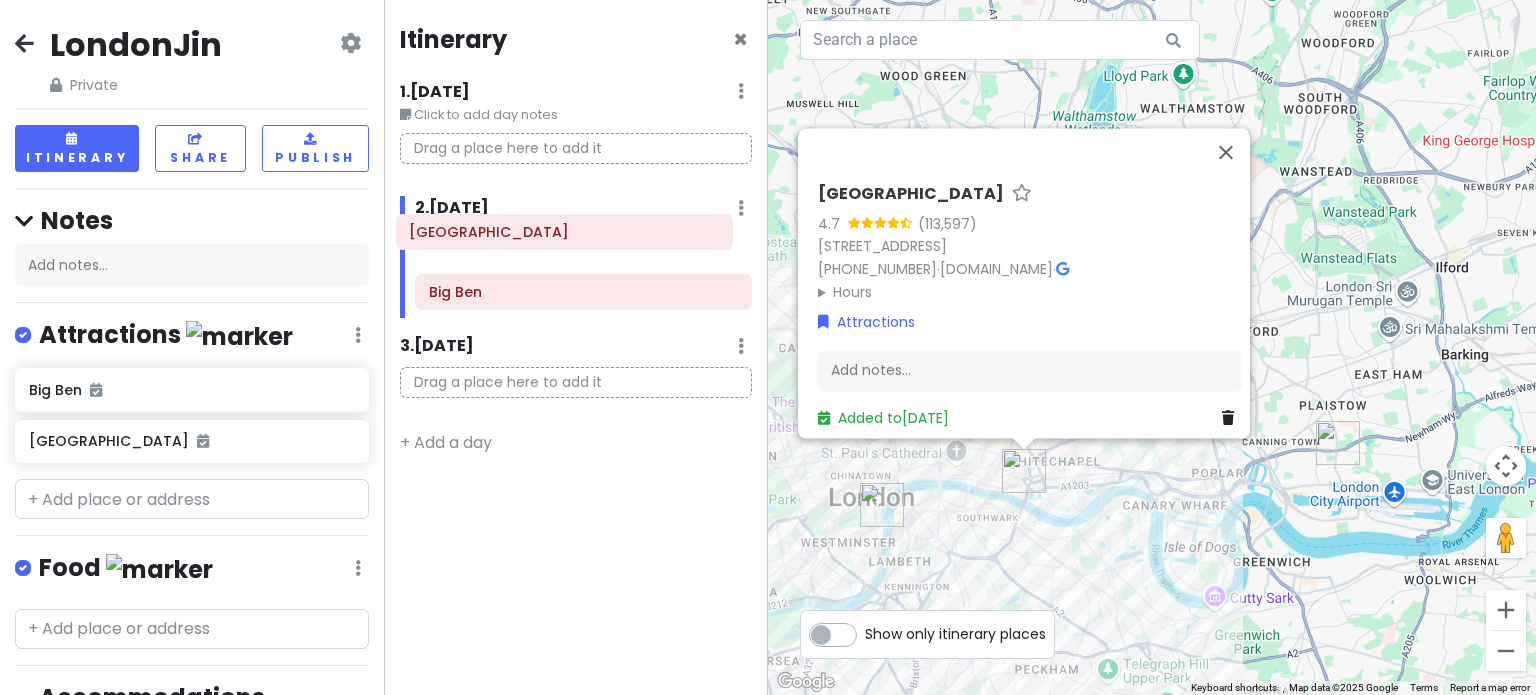 drag, startPoint x: 599, startPoint y: 295, endPoint x: 580, endPoint y: 236, distance: 61.983868 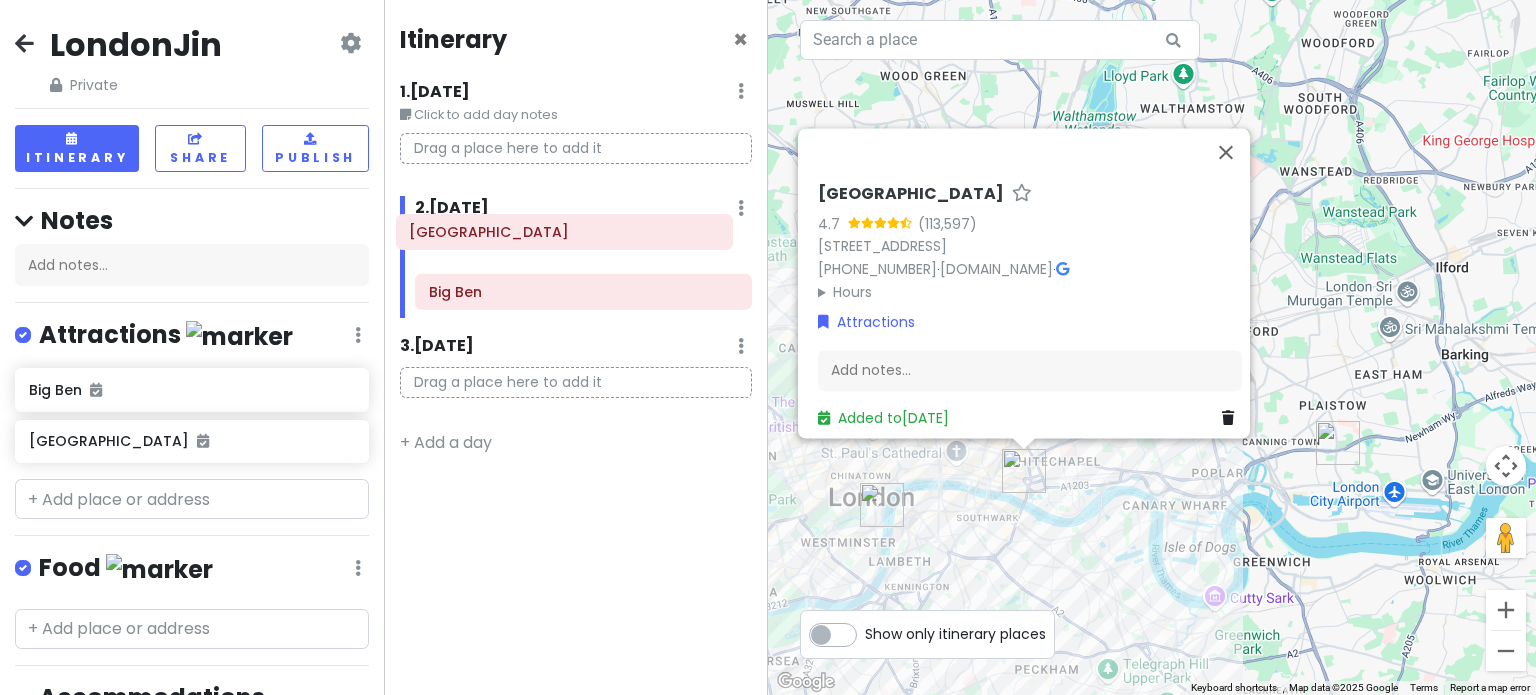 click on "[GEOGRAPHIC_DATA]" 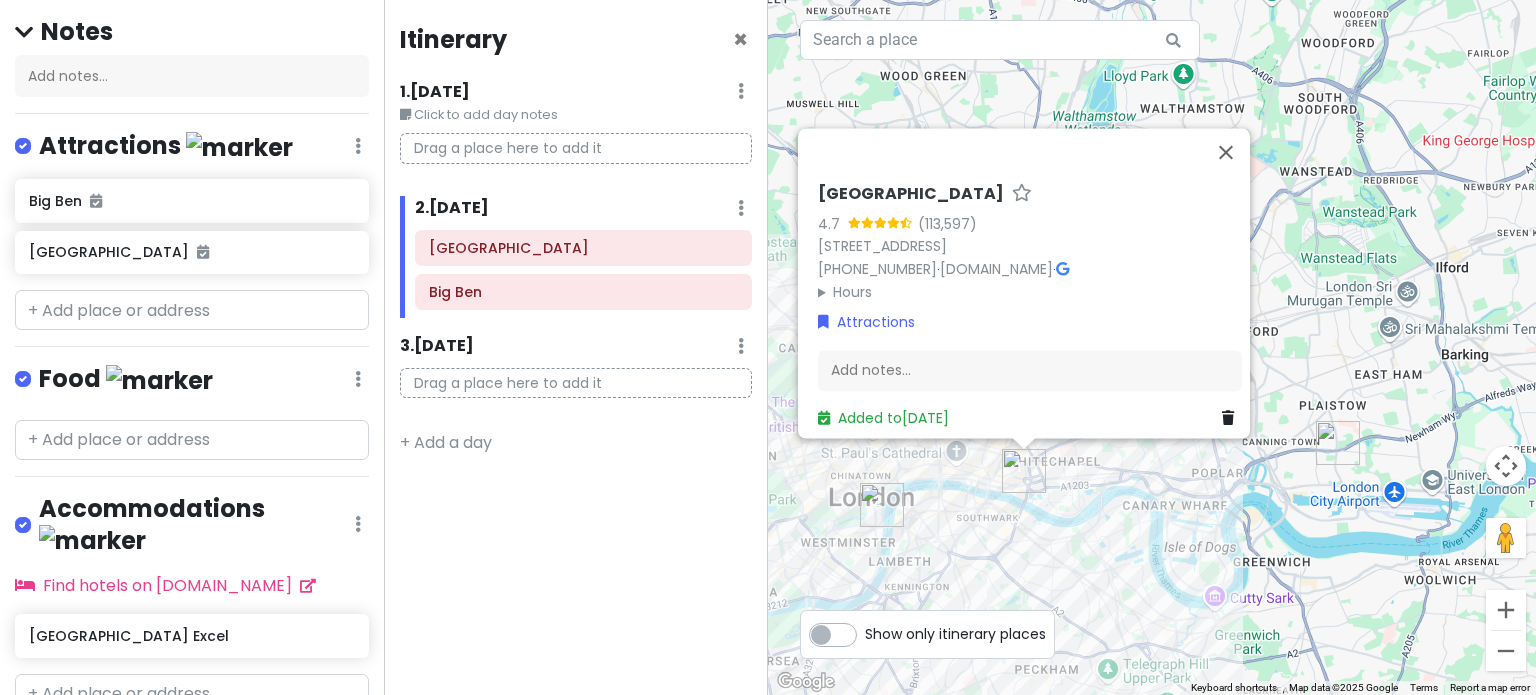 scroll, scrollTop: 200, scrollLeft: 0, axis: vertical 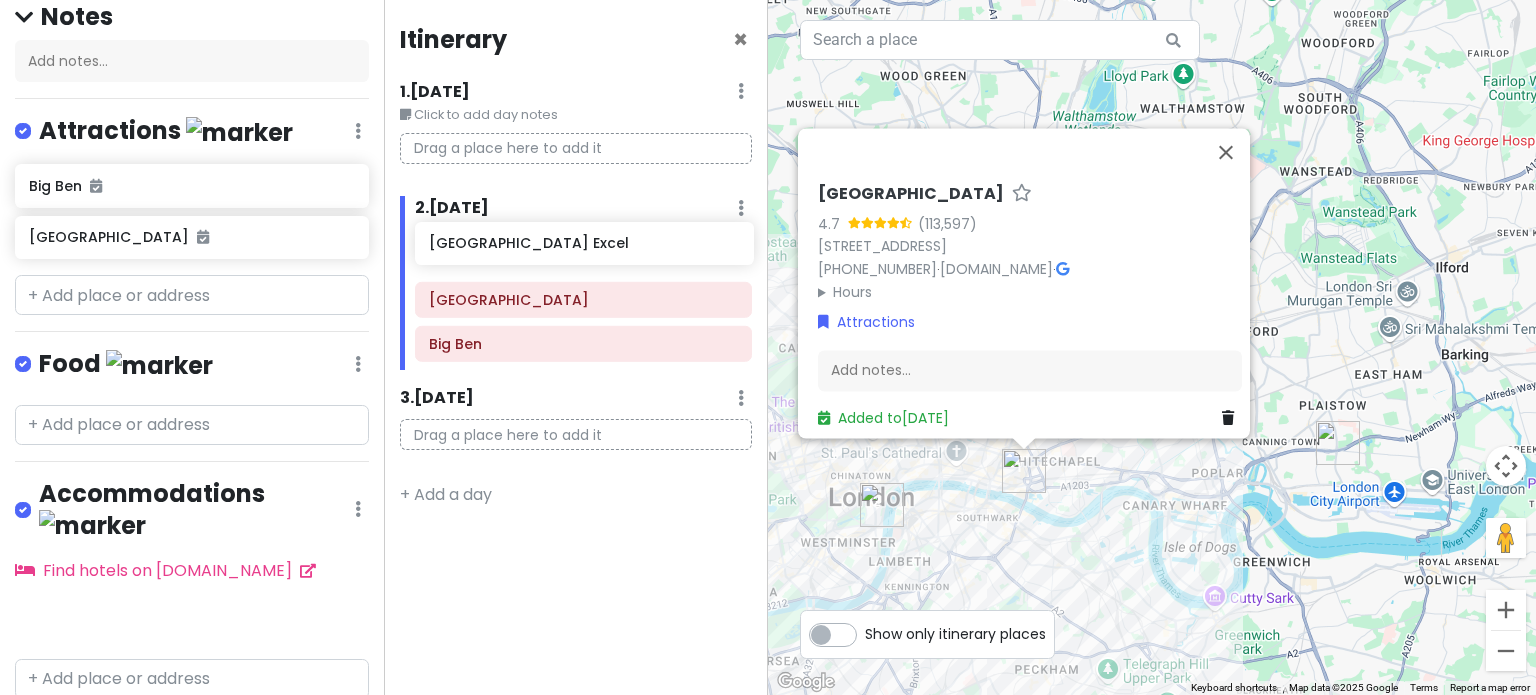 drag, startPoint x: 225, startPoint y: 596, endPoint x: 625, endPoint y: 252, distance: 527.57556 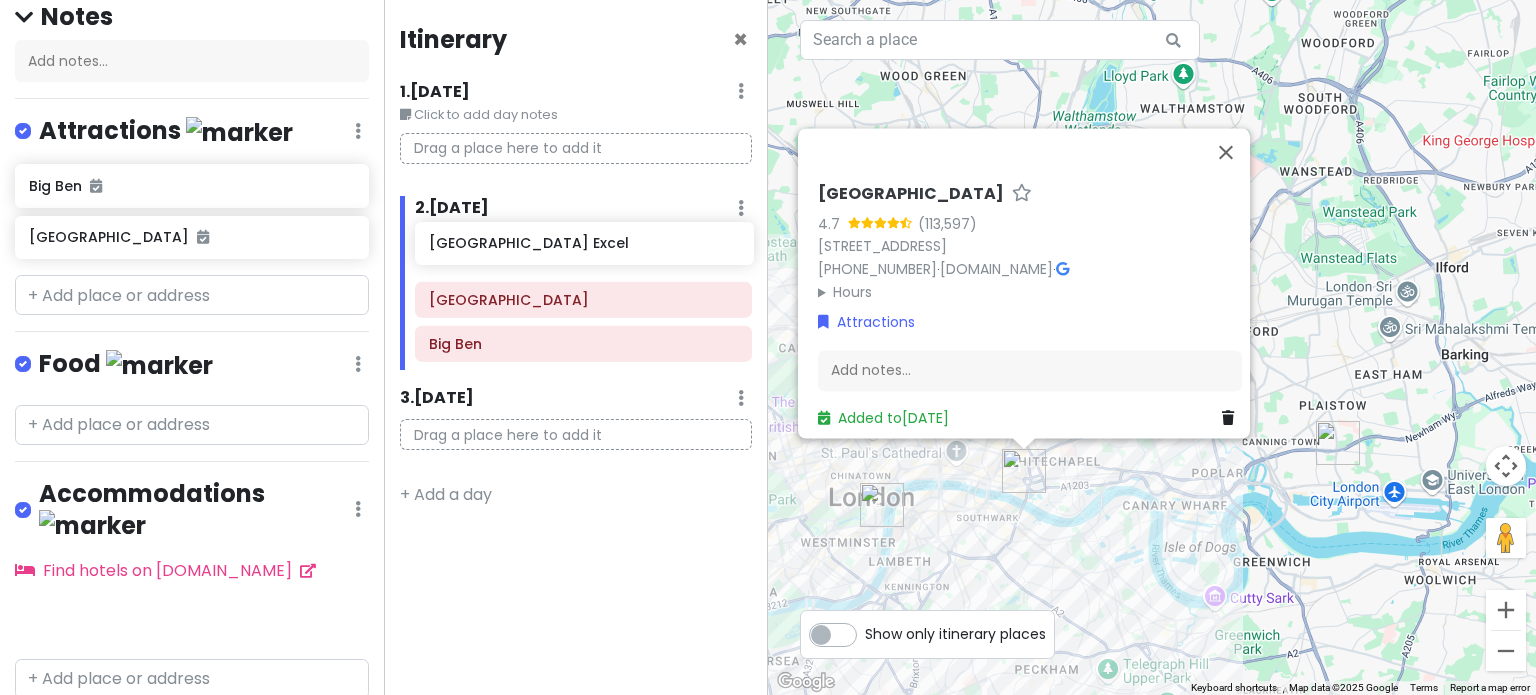 click on "LondonJin Private Change Dates Make a Copy Delete Trip Go Pro ⚡️ Give Feedback 💡 Support Scout ☕️ Itinerary Share Publish Notes Add notes... Attractions   Edit Reorder Delete List Big Ben Tower of [GEOGRAPHIC_DATA] Food   Edit Reorder Delete List Accommodations   Edit Reorder Delete List Find hotels on [DOMAIN_NAME] [GEOGRAPHIC_DATA] Excel + Add a section Itinerary × 1 .  [DATE] Edit Day Notes Delete Day   Click to add day notes Drag a place here to add it 2 .  [DATE] Add Day Notes Delete Day Tower of London Big Ben 3 .  [DATE] Add Day Notes Delete Day Drag a place here to add it + Add a day ← Move left → Move right ↑ Move up ↓ Move down + Zoom in - Zoom out Home Jump left by 75% End Jump right by 75% Page Up Jump up by 75% Page Down Jump down by 75% 1 2 [GEOGRAPHIC_DATA] 4.7        (113,597) [GEOGRAPHIC_DATA] [PHONE_NUMBER]   ·   [DOMAIN_NAME]   ·   Hours [DATE]  10:00 AM – 5:30 PM [DATE]  9:00 AM – 5:30 PM [DATE]  9:00 AM – 5:30 PM [DATE]" at bounding box center (768, 347) 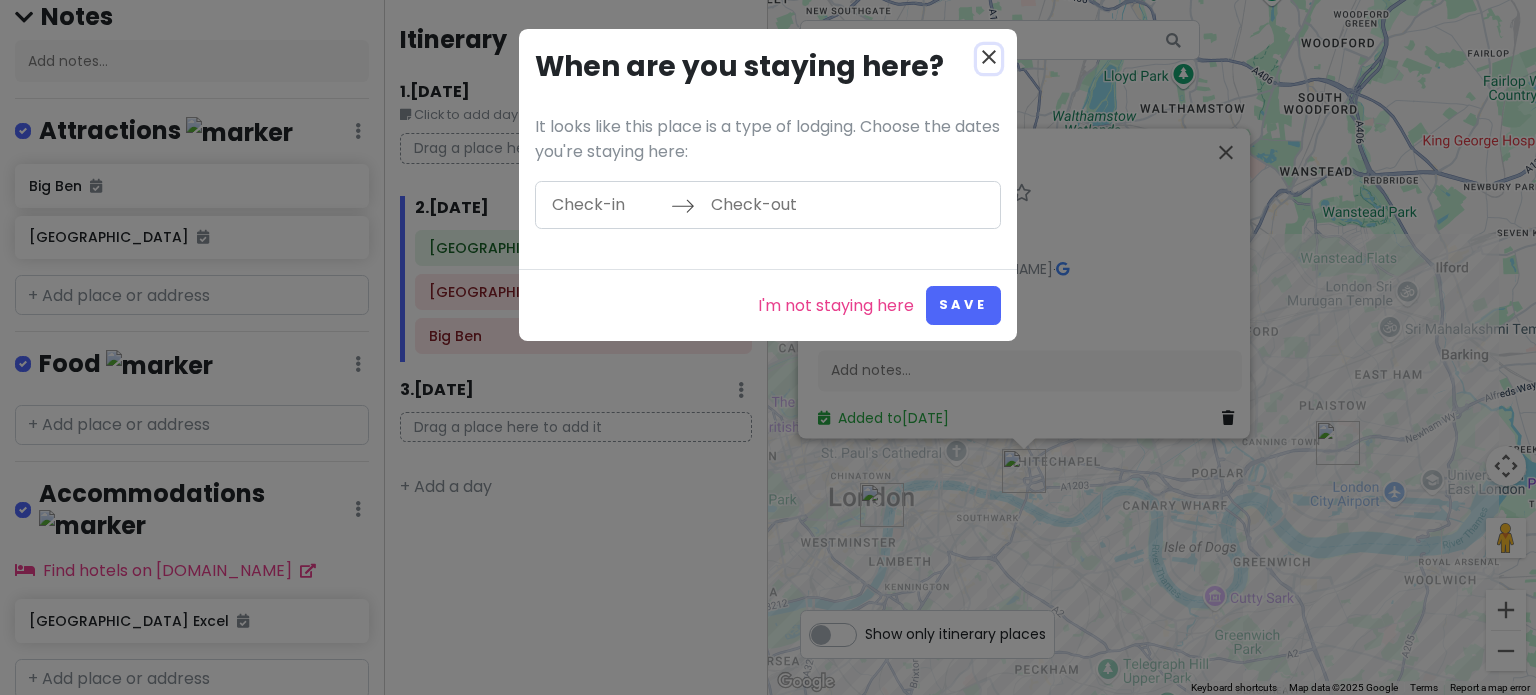 click on "close" at bounding box center (989, 57) 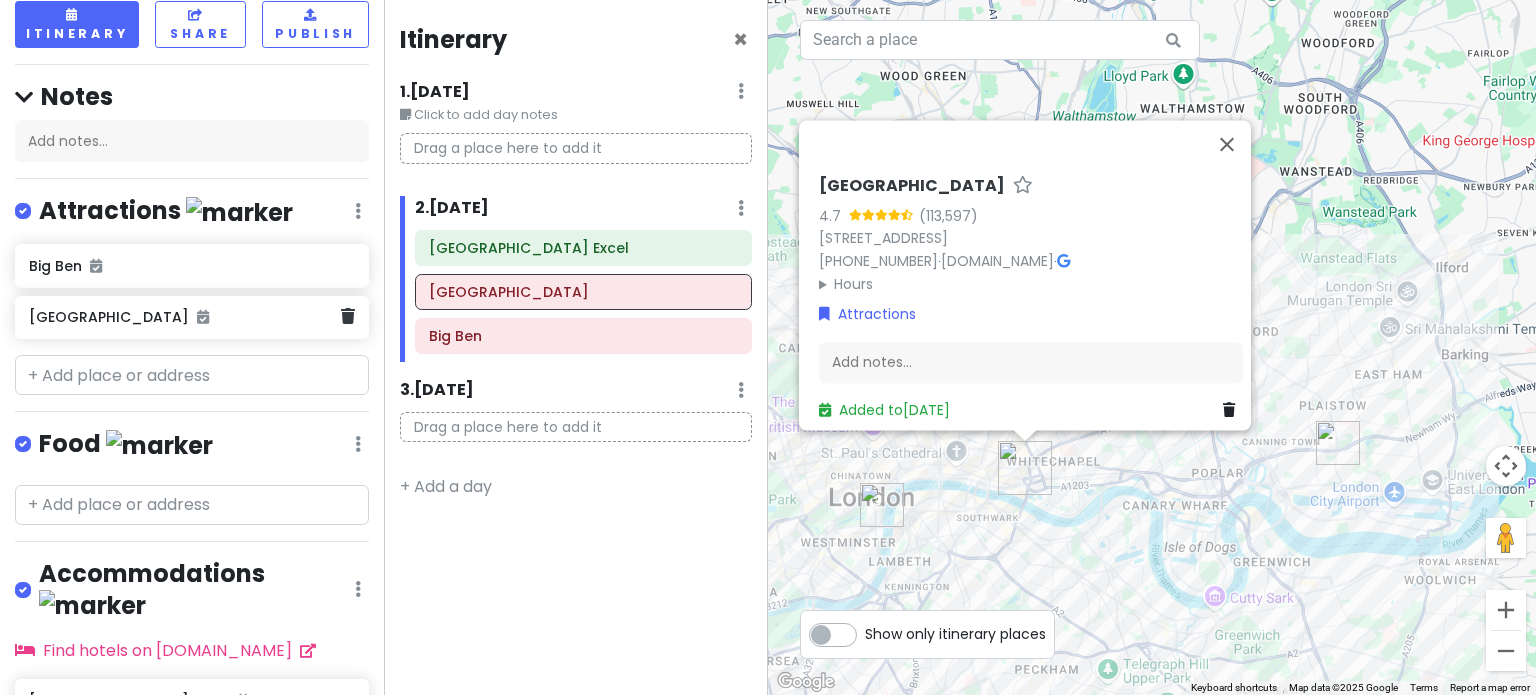 scroll, scrollTop: 4, scrollLeft: 0, axis: vertical 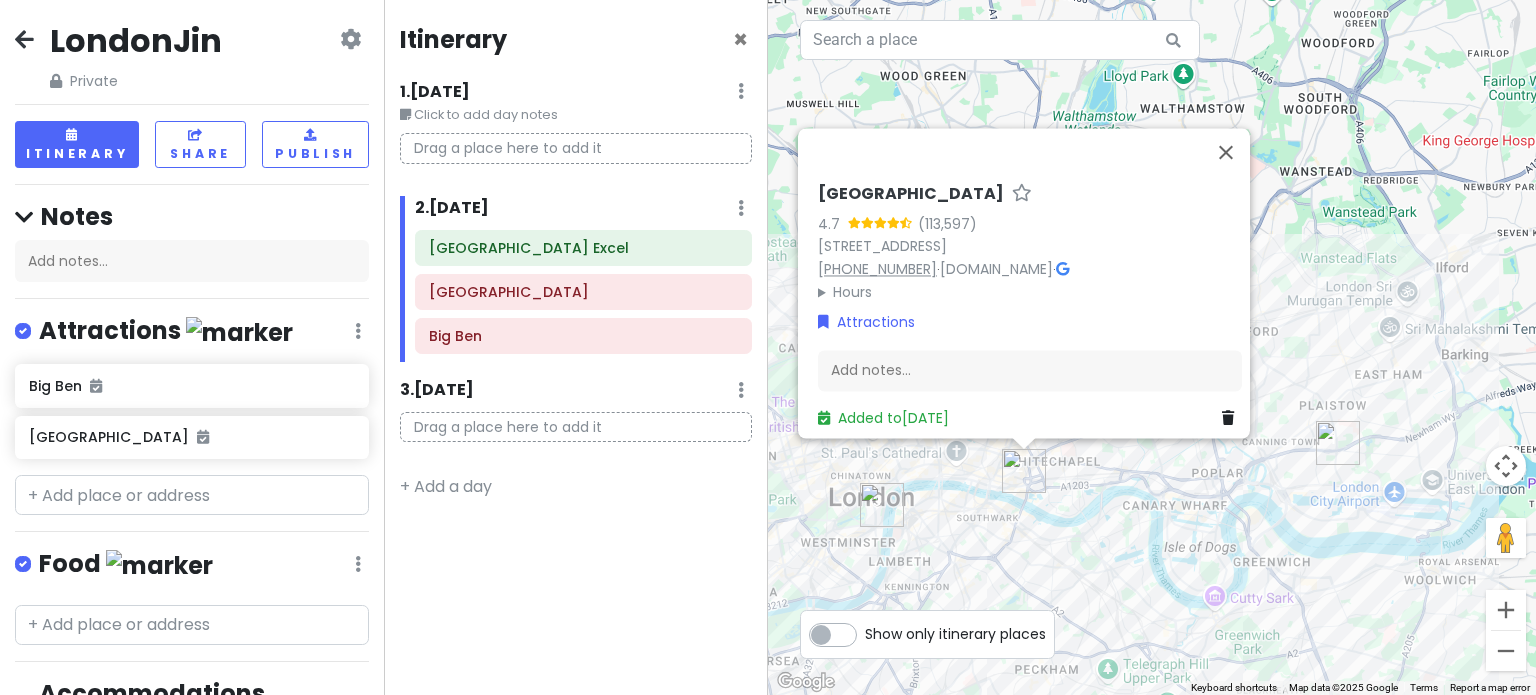 click on "[PHONE_NUMBER]" at bounding box center [877, 269] 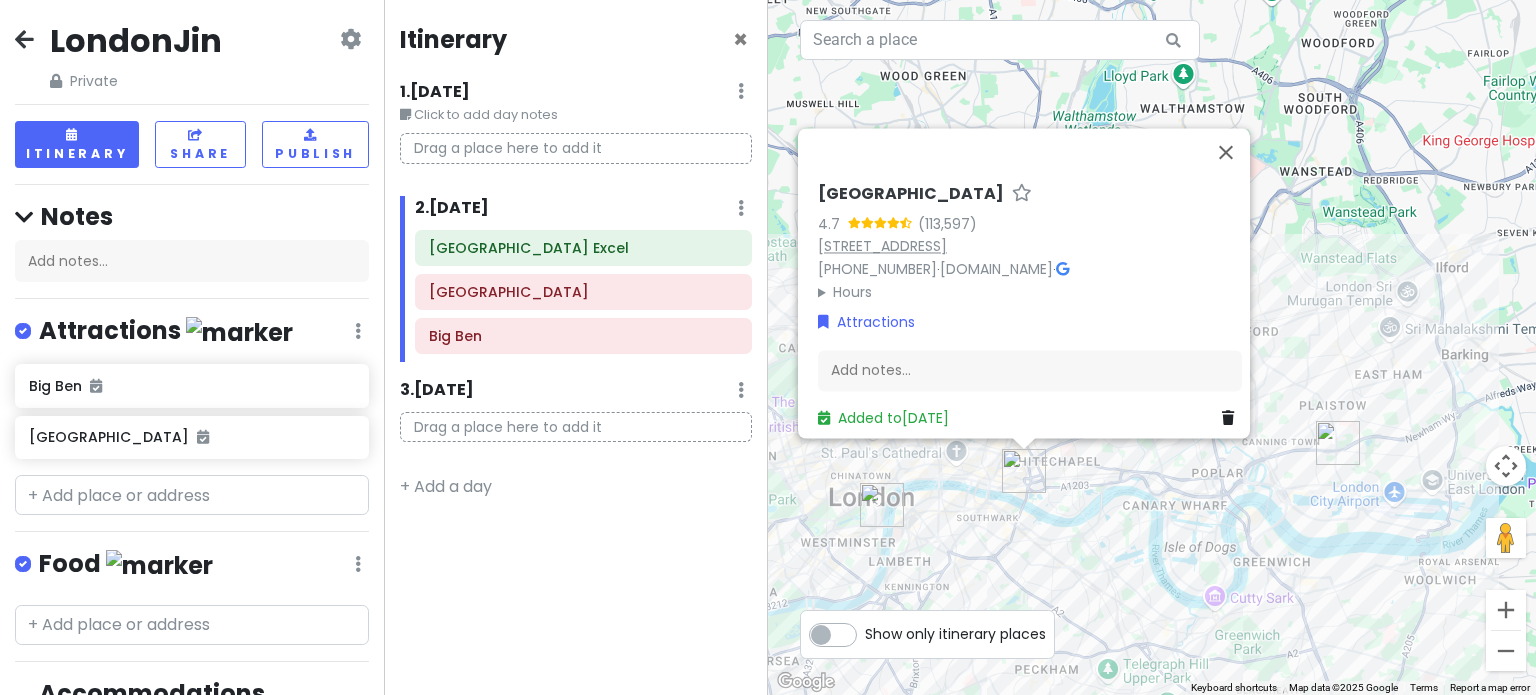 click on "[STREET_ADDRESS]" at bounding box center (882, 246) 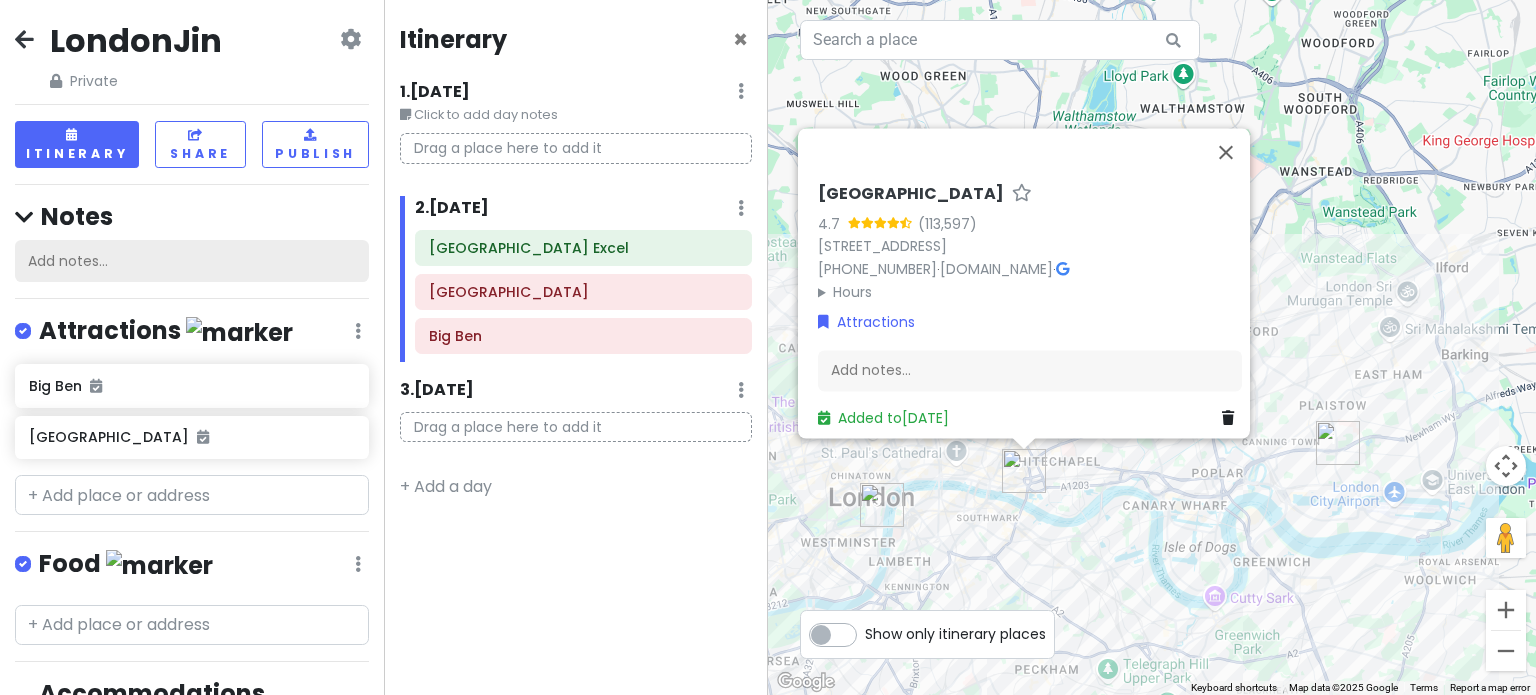 click on "Add notes..." at bounding box center [192, 261] 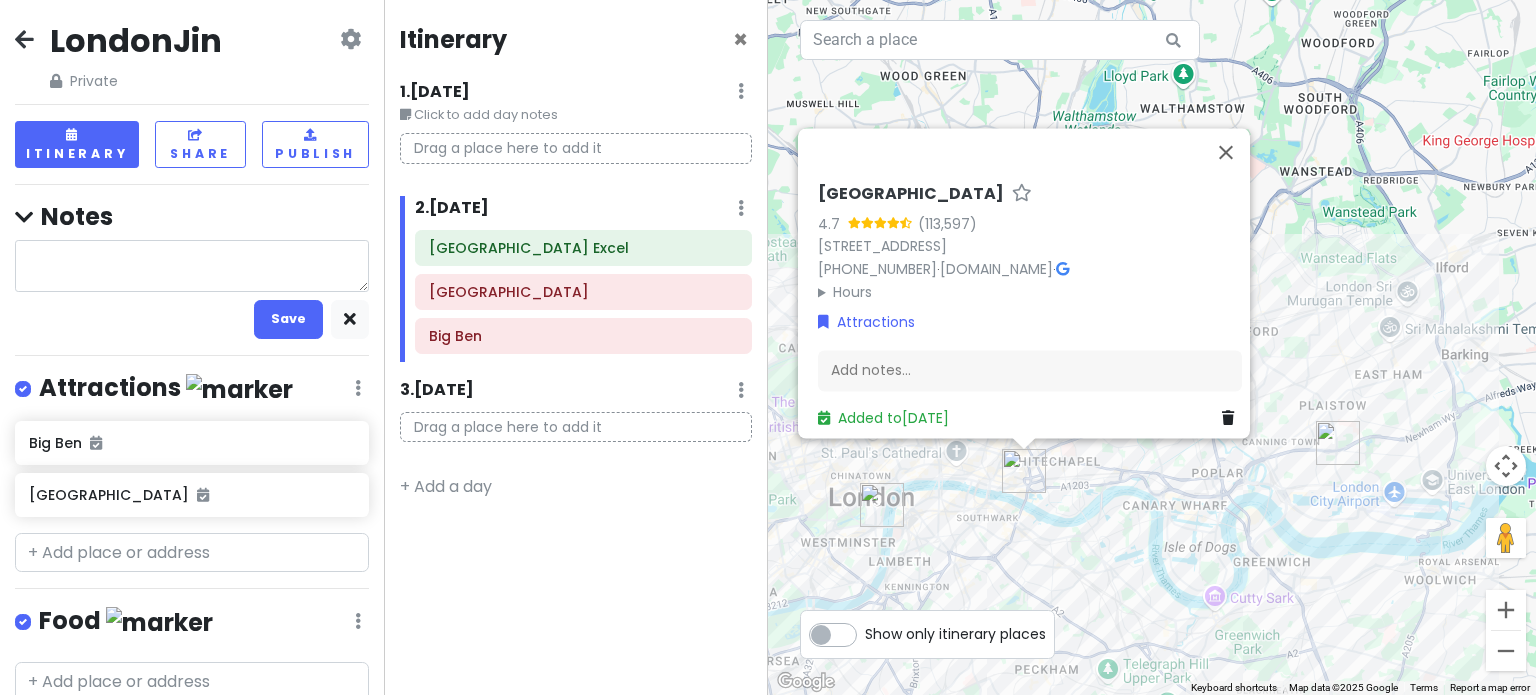 click at bounding box center [192, 266] 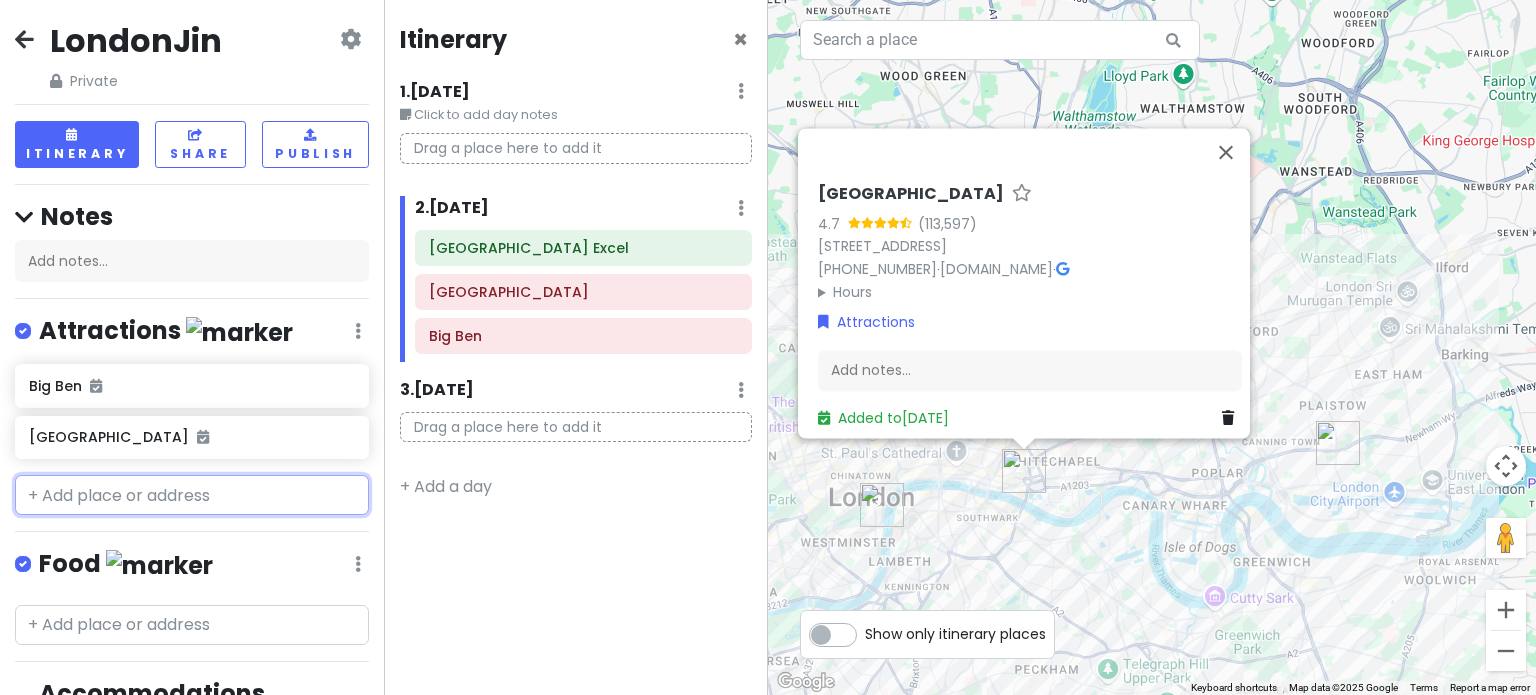 click on "LondonJin Private Change Dates Make a Copy Delete Trip Go Pro ⚡️ Give Feedback 💡 Support Scout ☕️ Itinerary Share Publish Notes Add notes... Attractions   Edit Reorder Delete List Big Ben Tower of [GEOGRAPHIC_DATA] Food   Edit Reorder Delete List Accommodations   Edit Reorder Delete List Find hotels on [DOMAIN_NAME] [GEOGRAPHIC_DATA] [GEOGRAPHIC_DATA] Excel + Add a section" at bounding box center [192, 347] 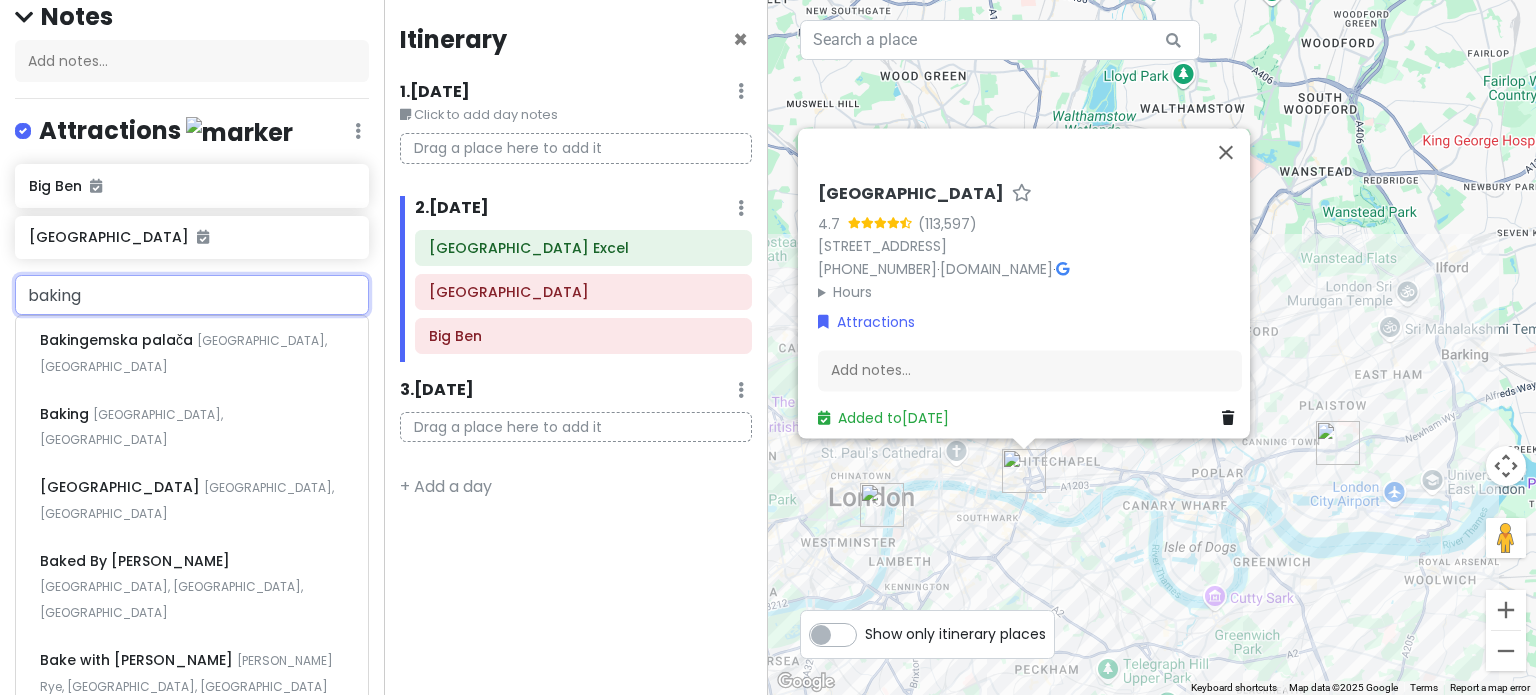 scroll, scrollTop: 104, scrollLeft: 0, axis: vertical 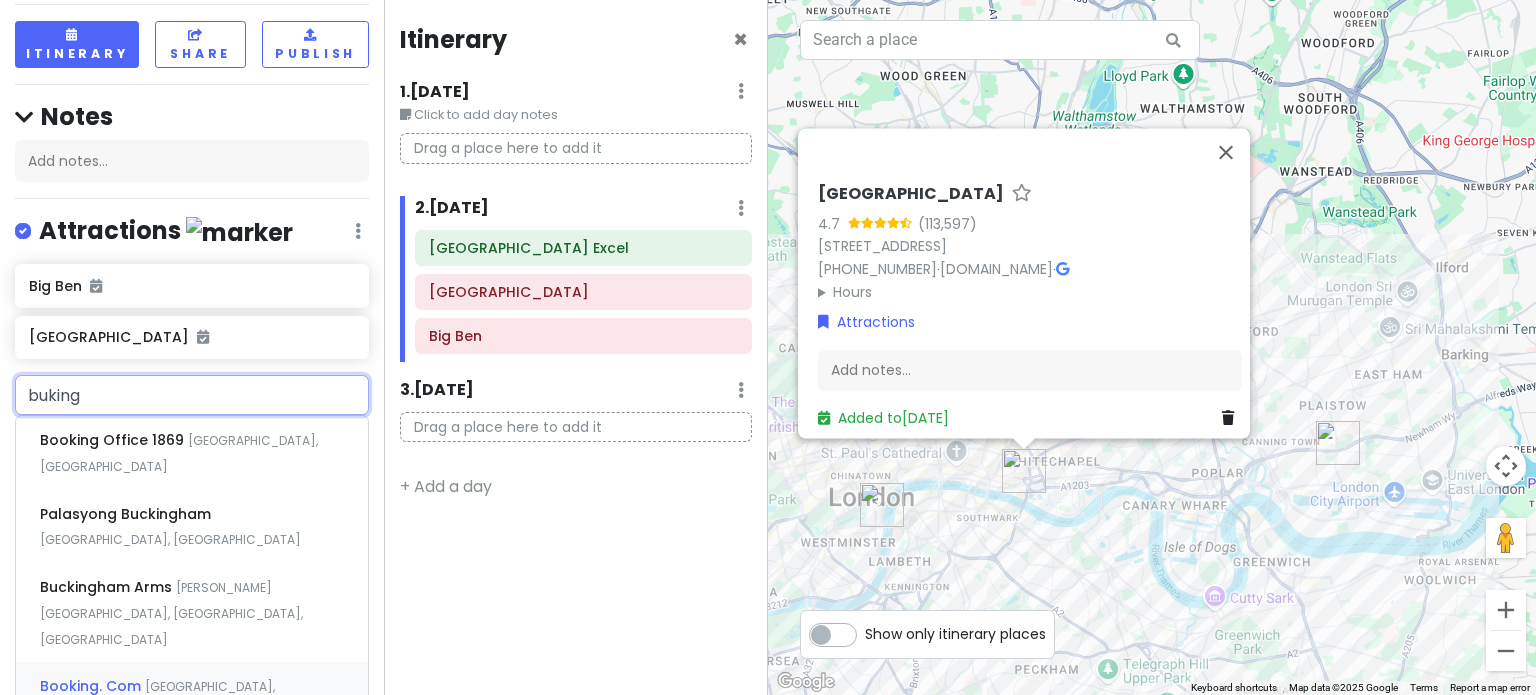 type on "bukingh" 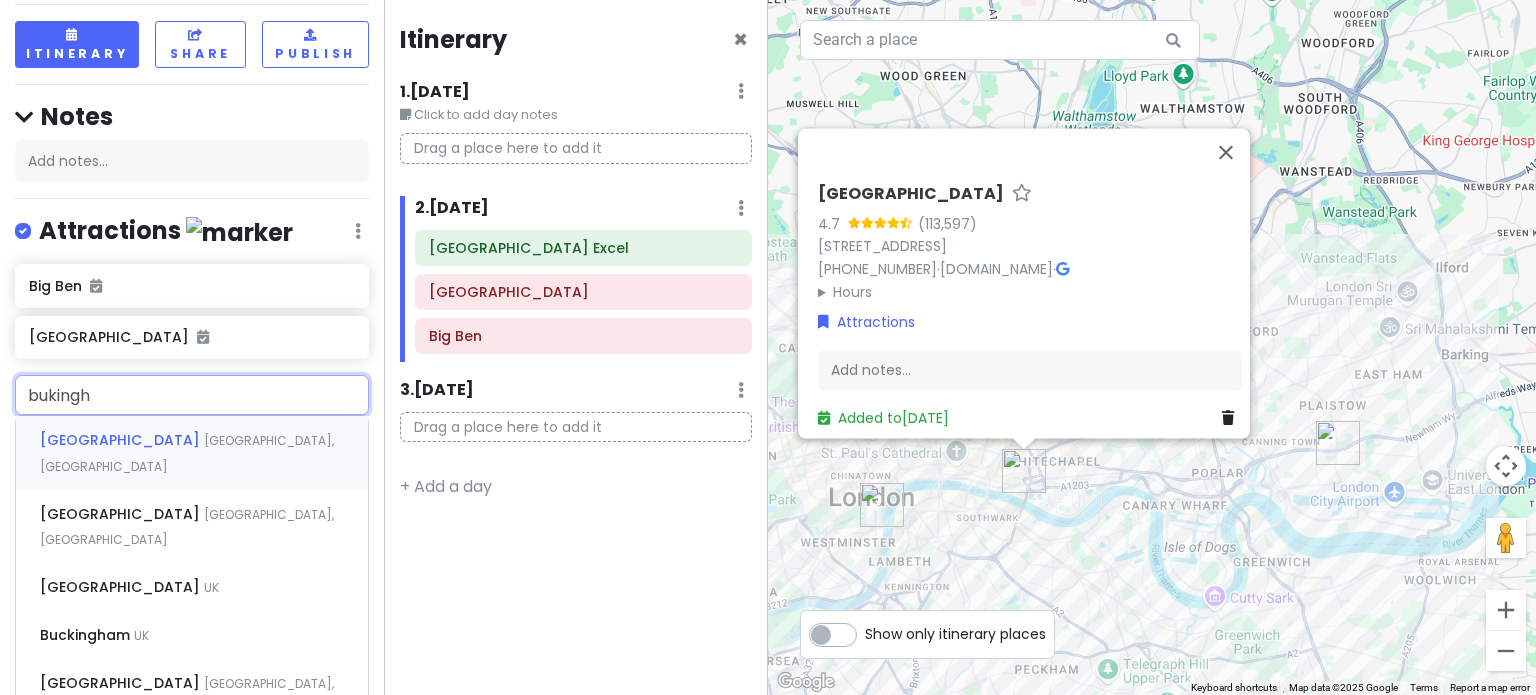 click on "[GEOGRAPHIC_DATA]" at bounding box center [122, 440] 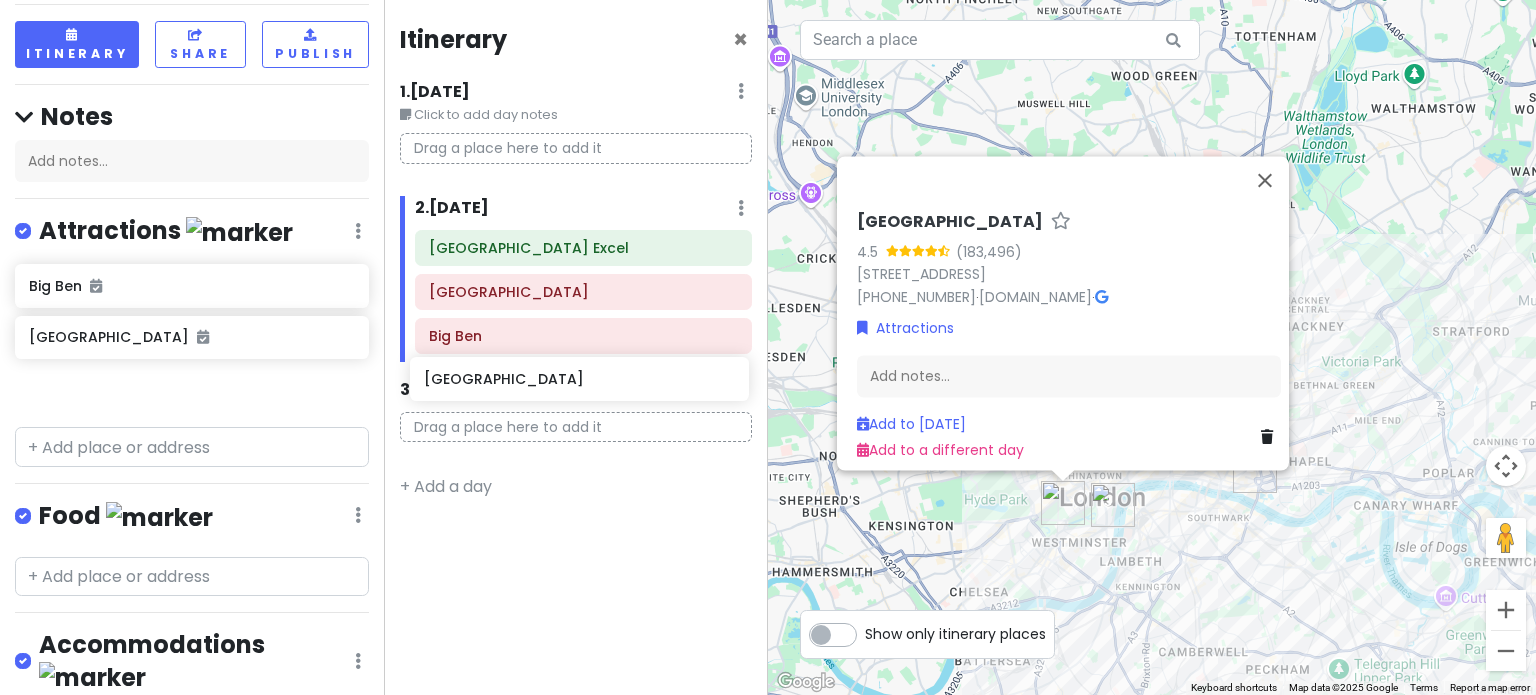 drag, startPoint x: 98, startPoint y: 390, endPoint x: 493, endPoint y: 382, distance: 395.081 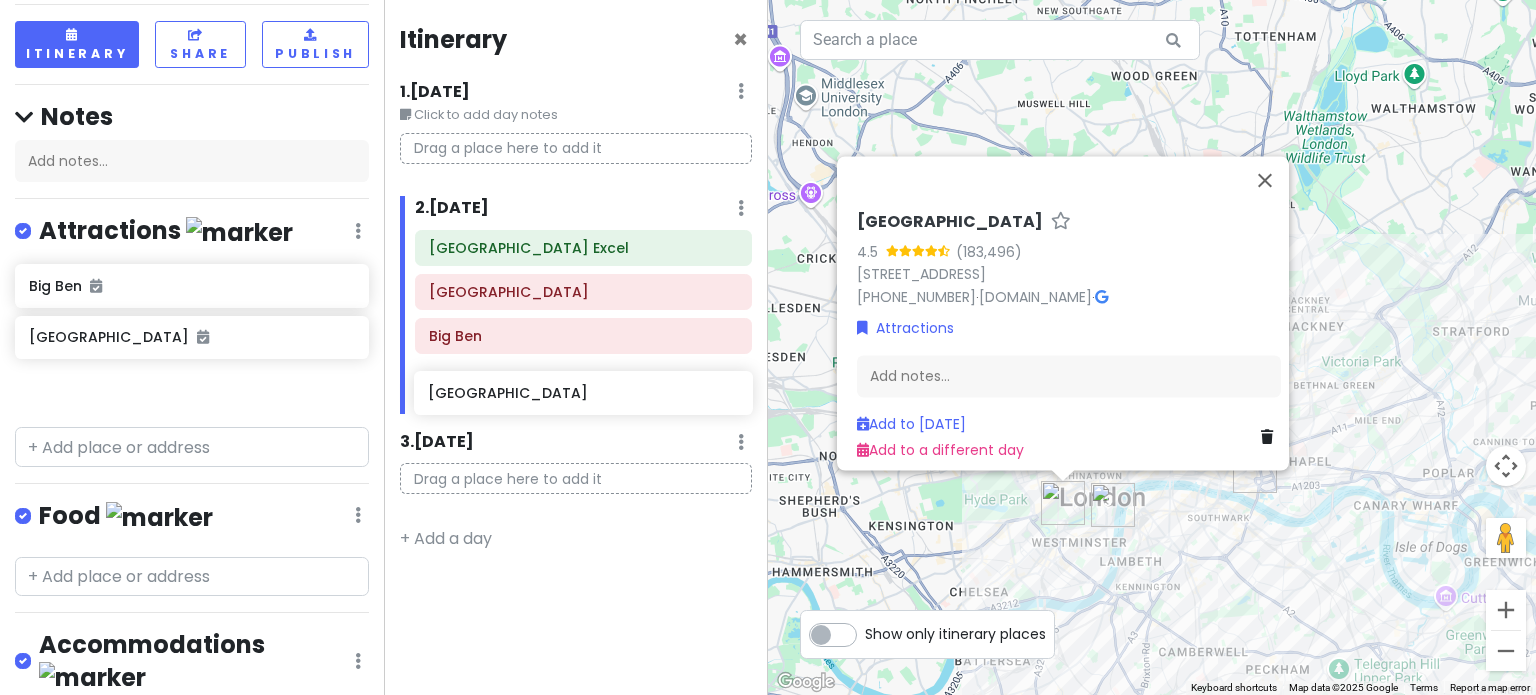 drag, startPoint x: 140, startPoint y: 395, endPoint x: 540, endPoint y: 401, distance: 400.04498 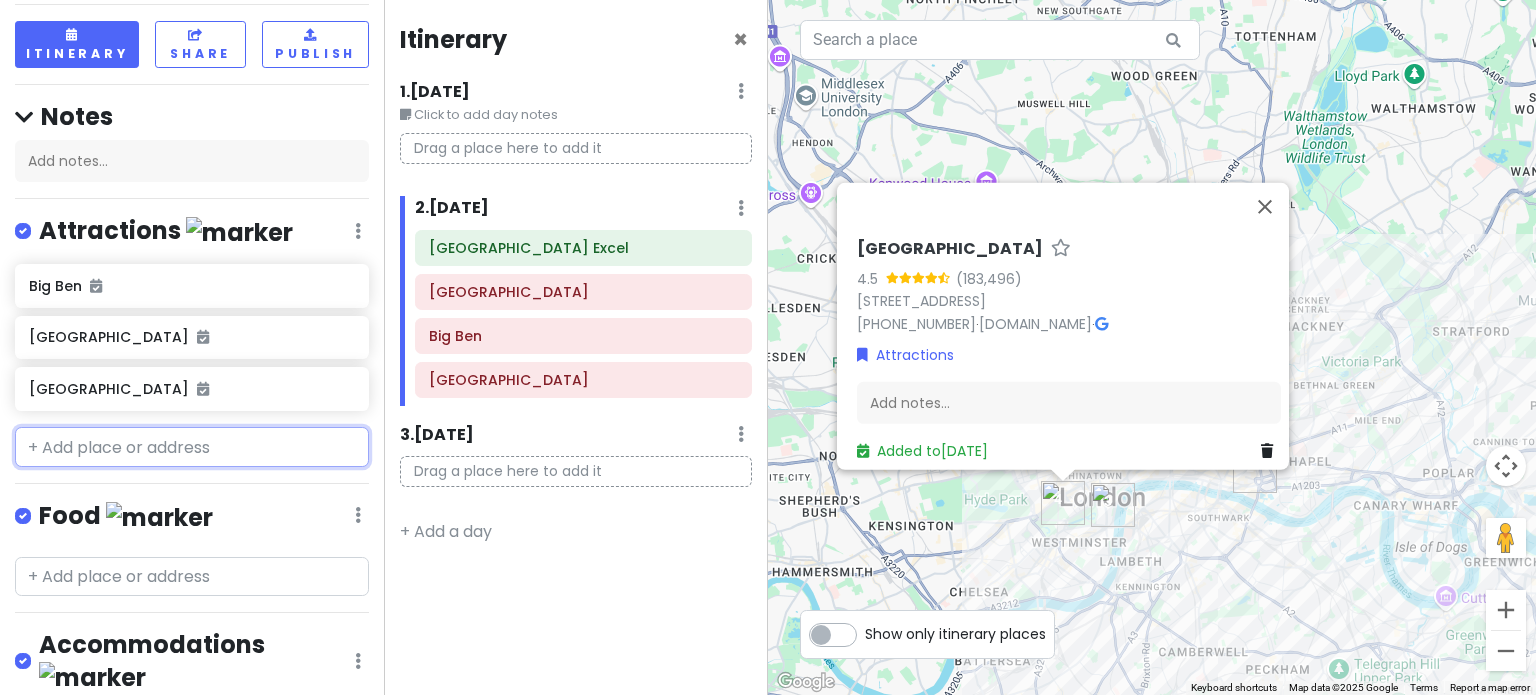 click at bounding box center (192, 447) 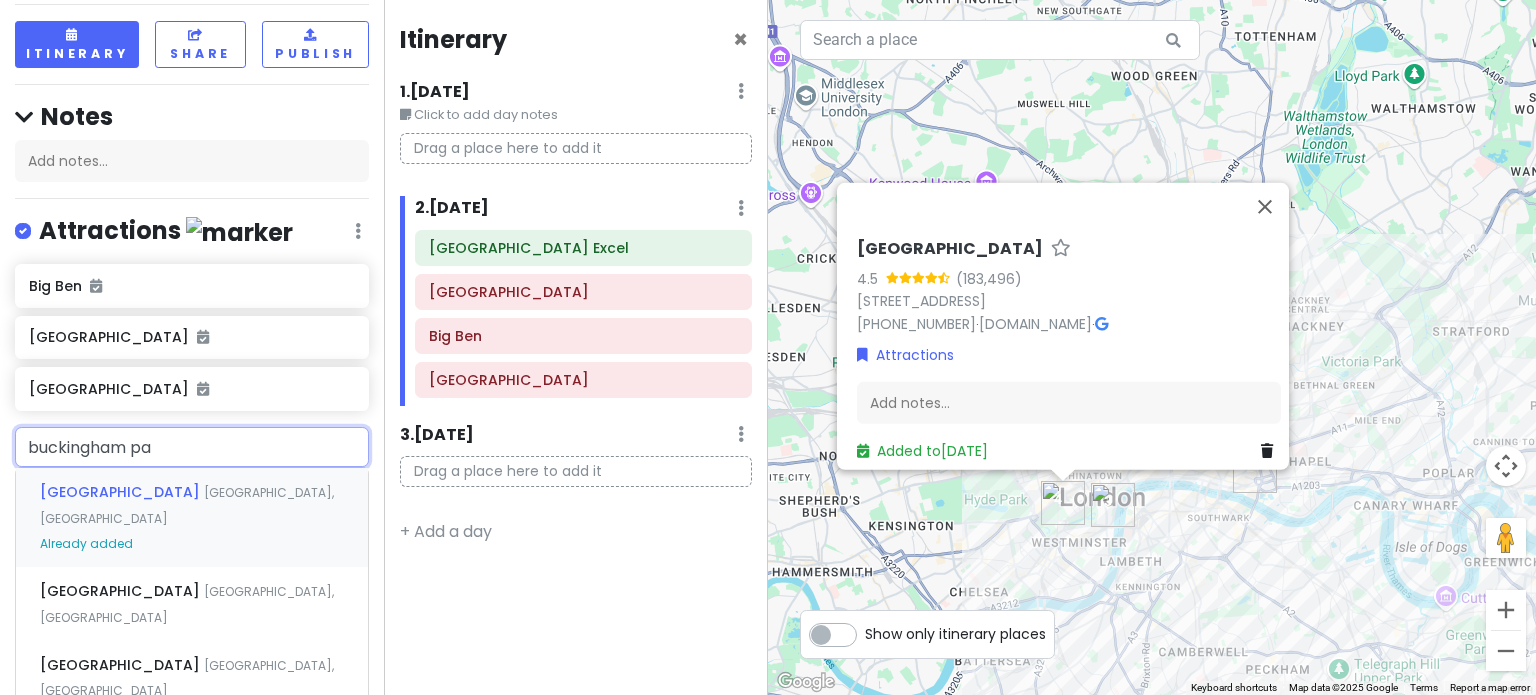 type on "buckingham par" 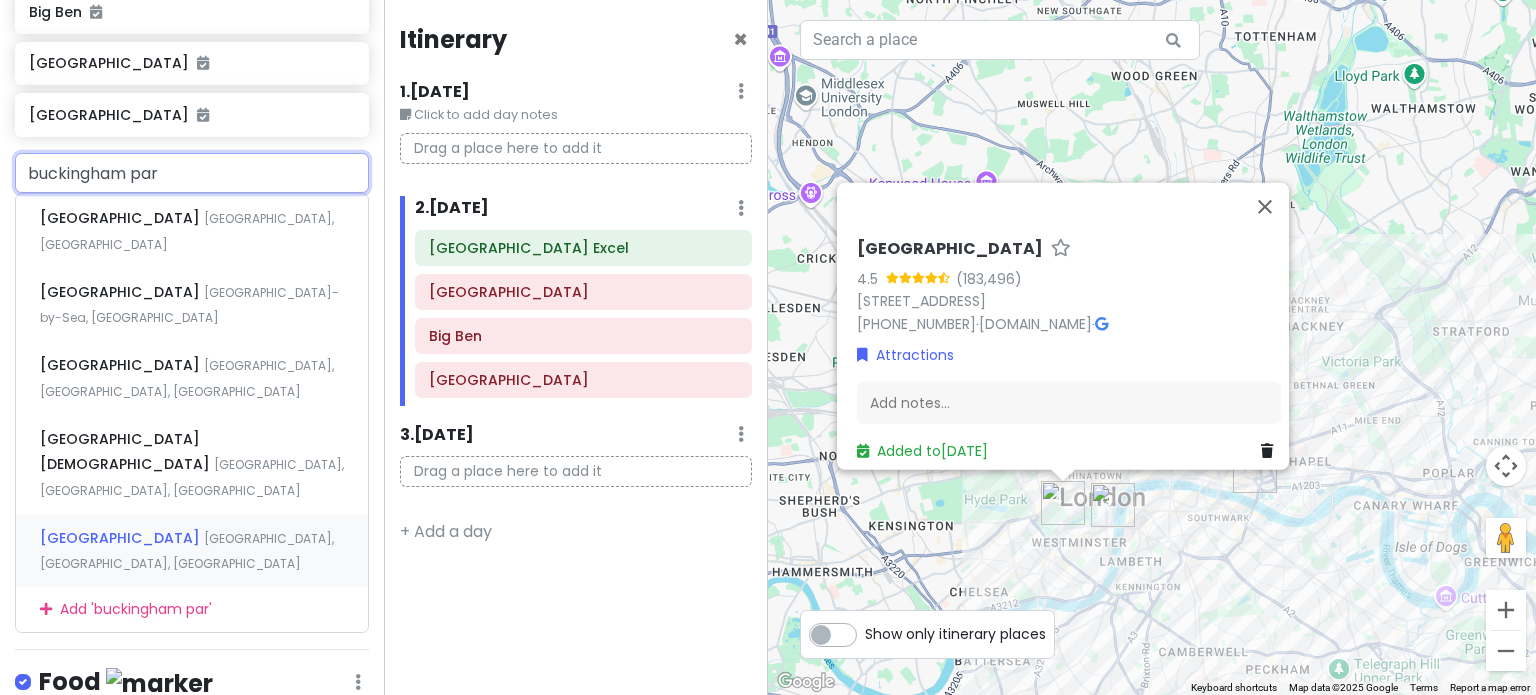 scroll, scrollTop: 4, scrollLeft: 0, axis: vertical 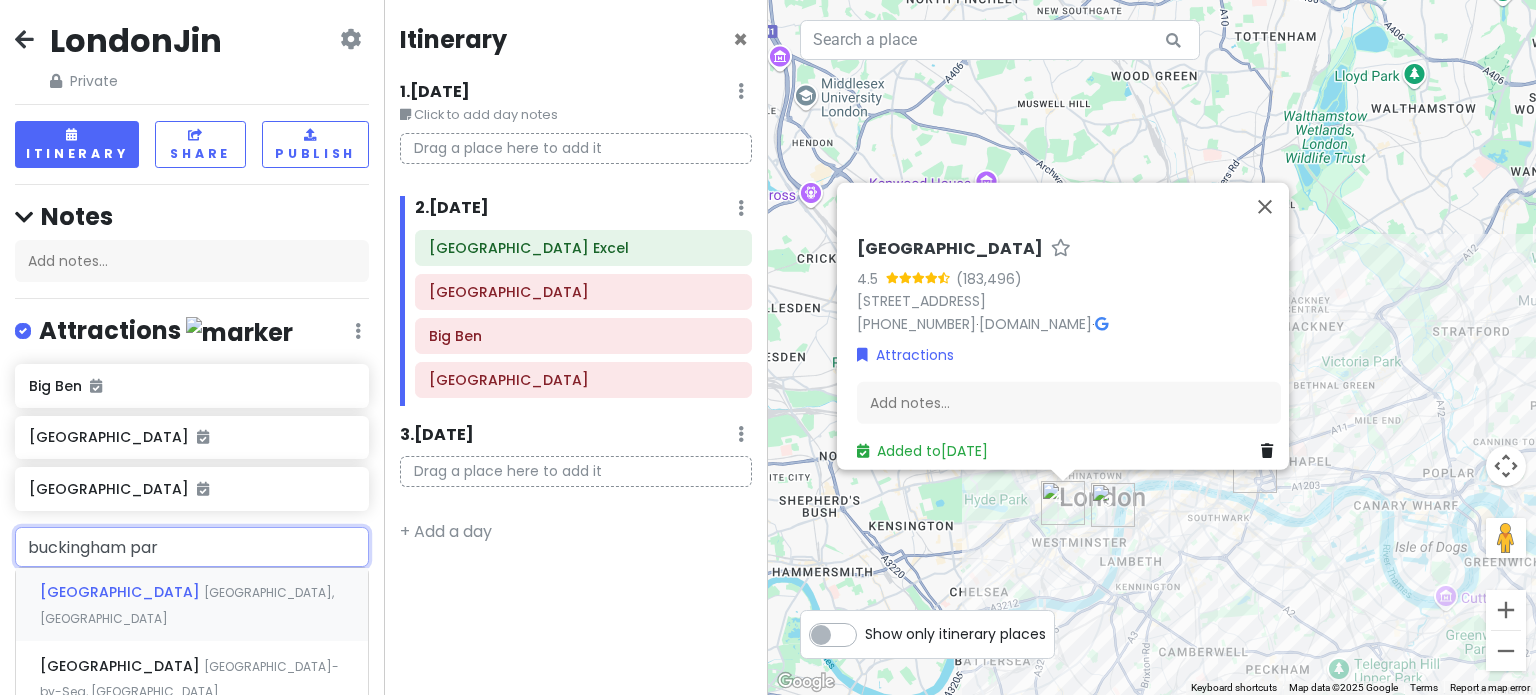 click on "[GEOGRAPHIC_DATA]" at bounding box center [122, 592] 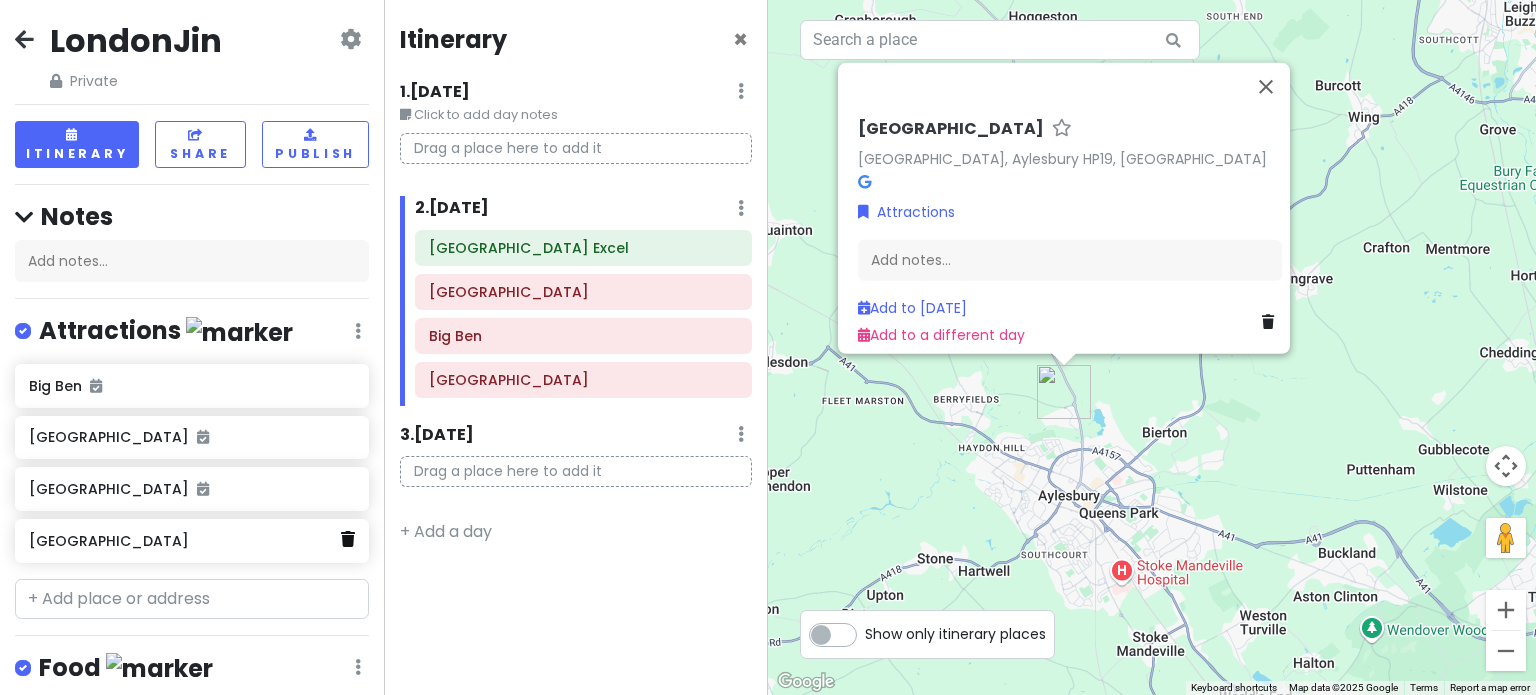 click at bounding box center (348, 539) 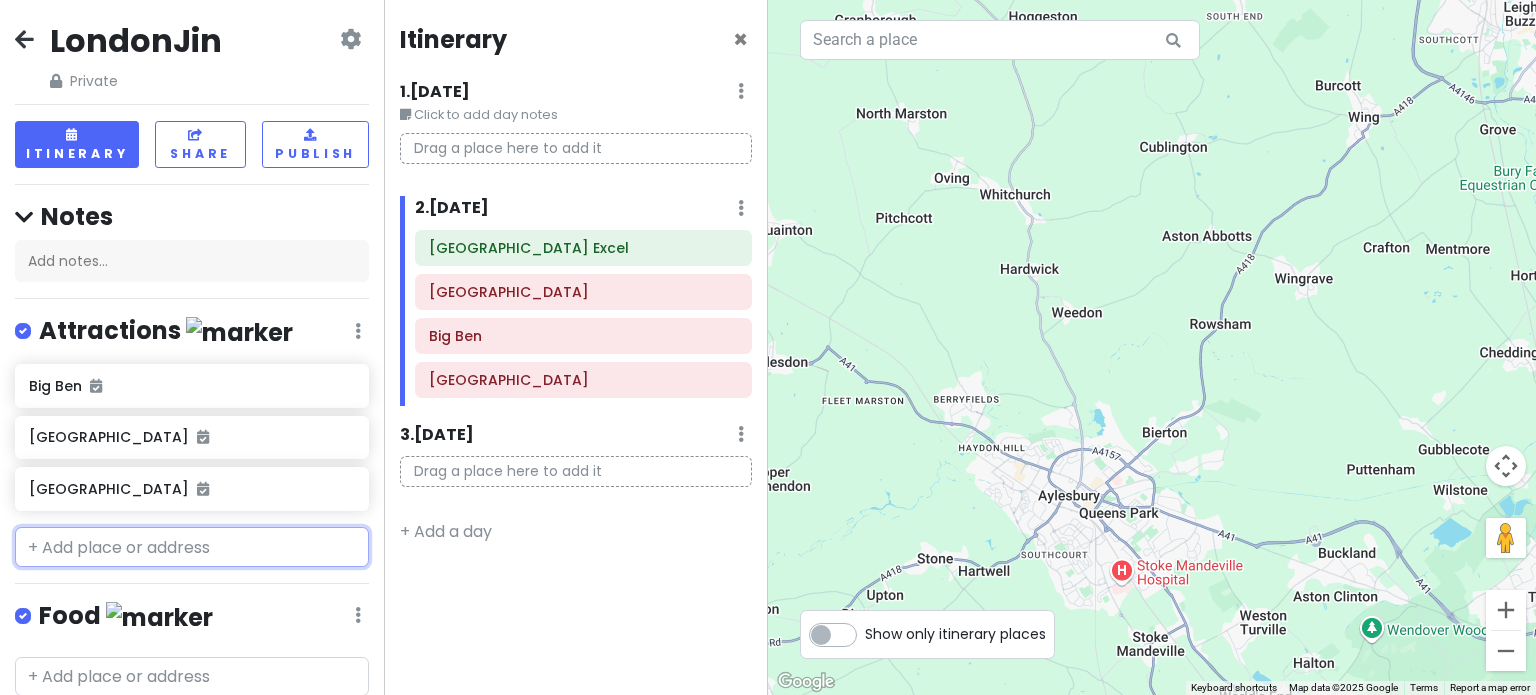 click at bounding box center [192, 547] 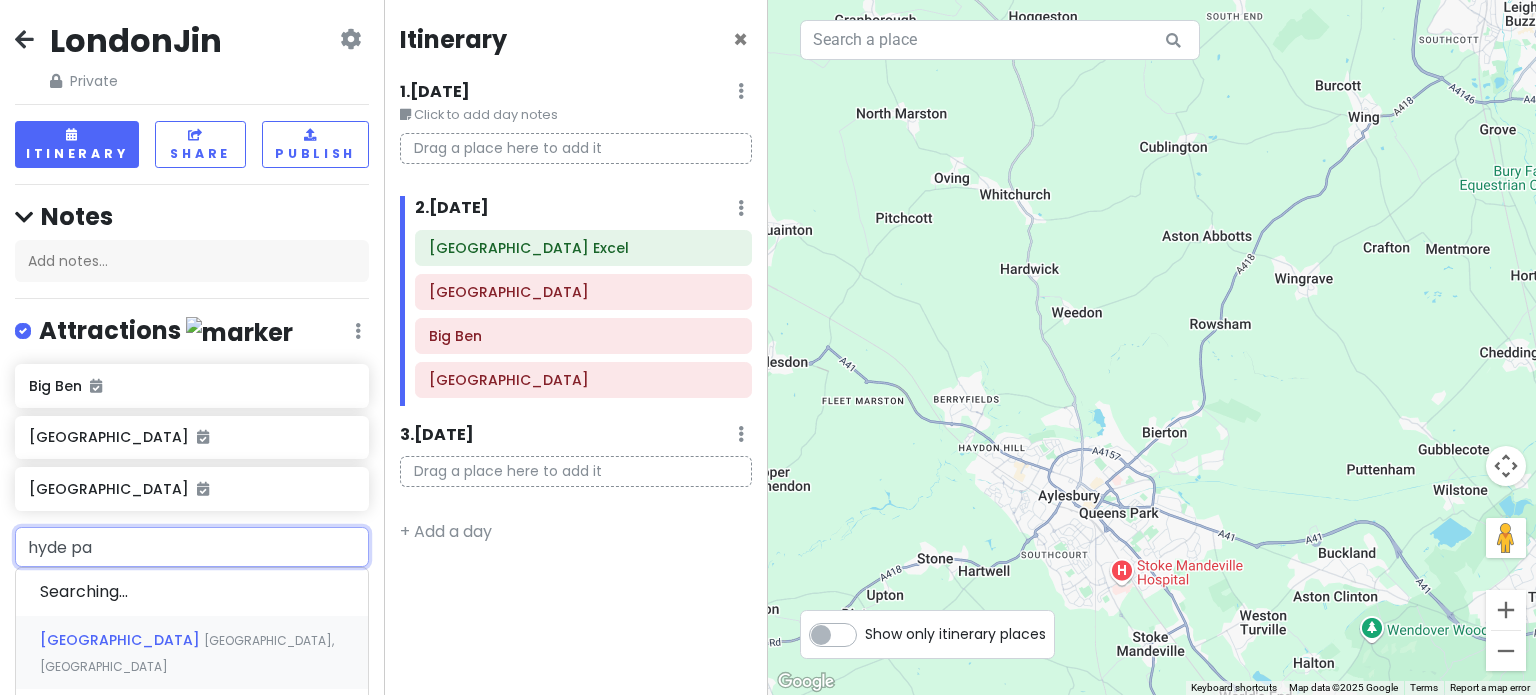 type on "hyde par" 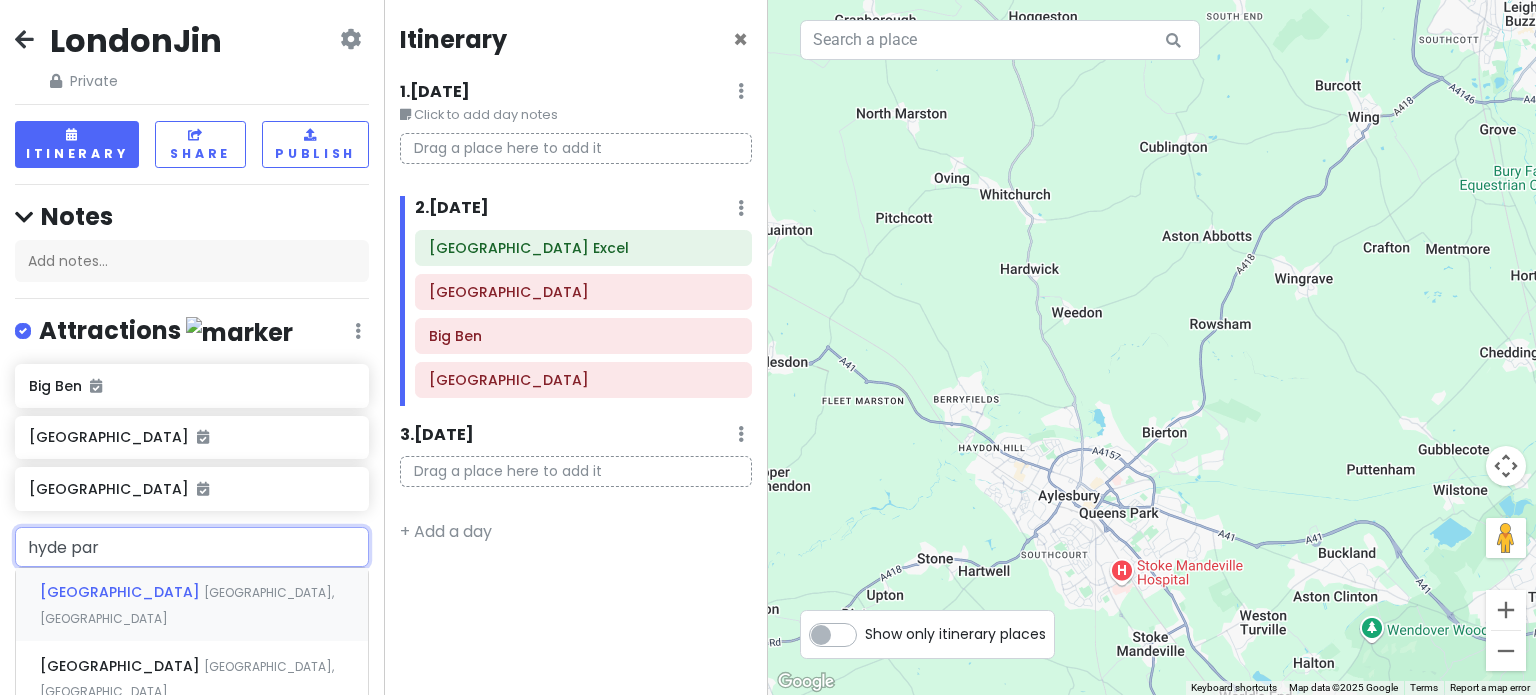 click on "[GEOGRAPHIC_DATA]" at bounding box center [122, 592] 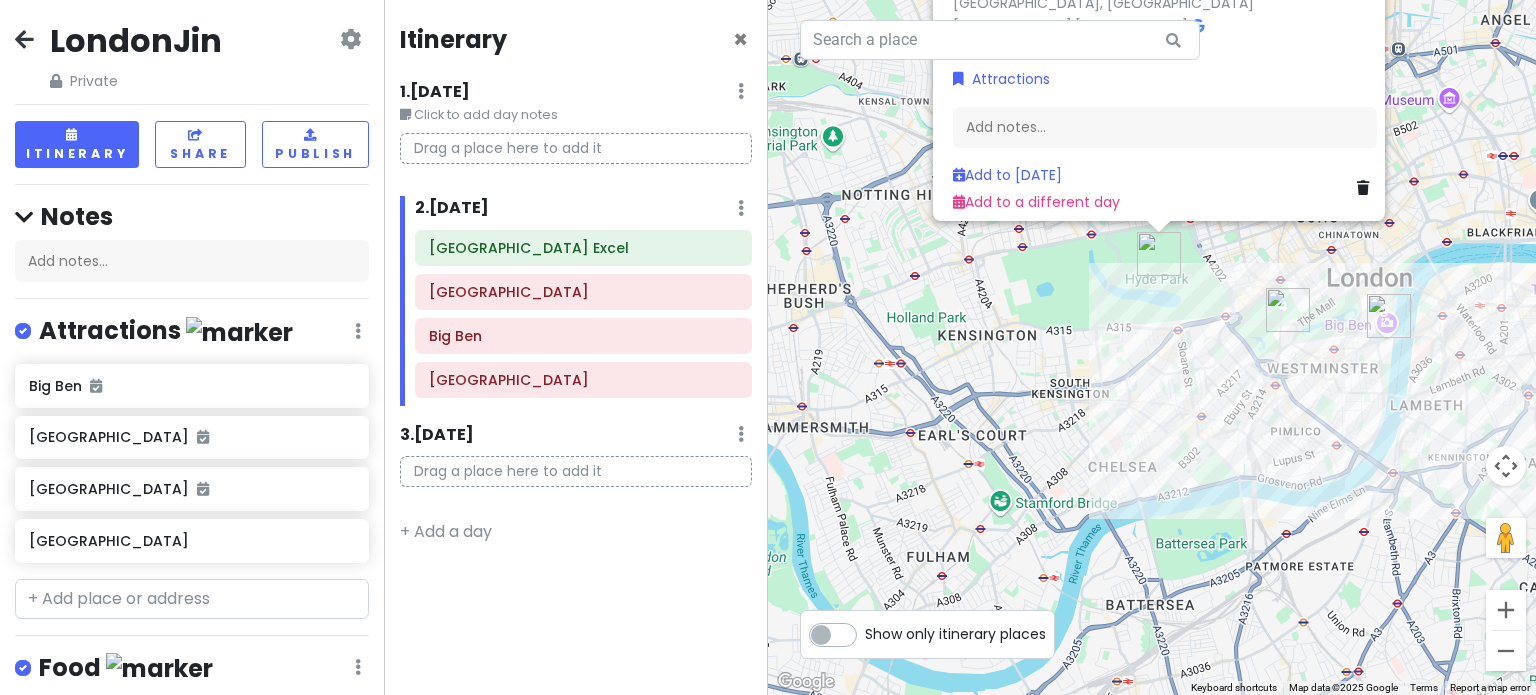 drag, startPoint x: 1006, startPoint y: 386, endPoint x: 1097, endPoint y: 485, distance: 134.46933 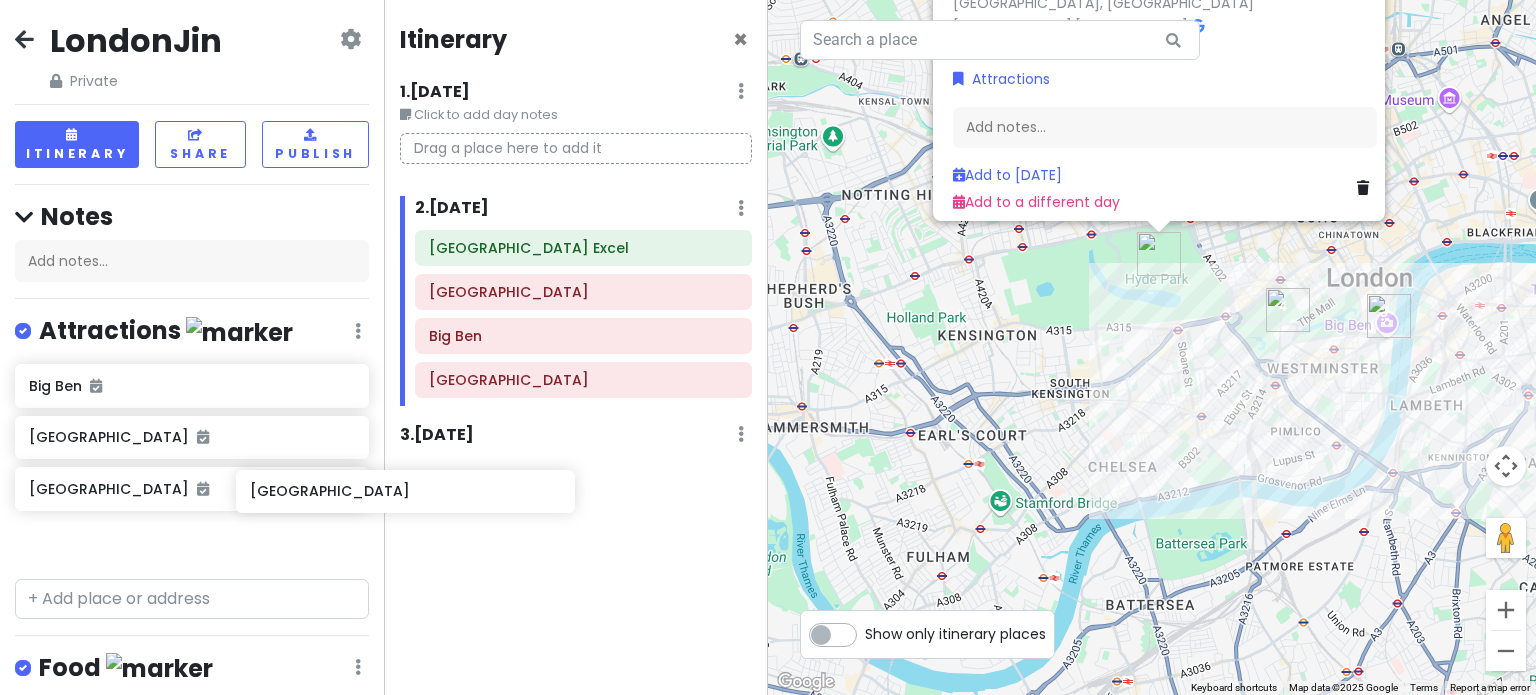 scroll, scrollTop: 6, scrollLeft: 0, axis: vertical 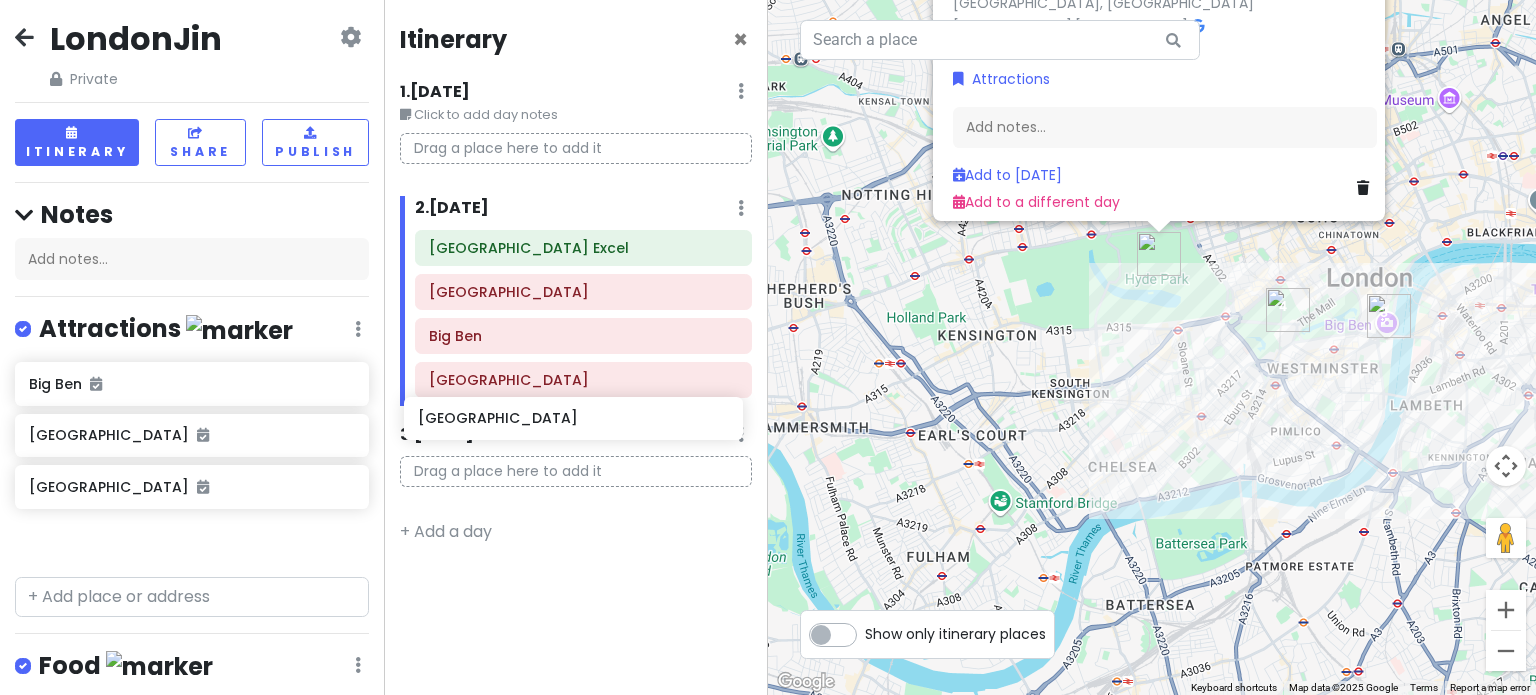 drag, startPoint x: 139, startPoint y: 545, endPoint x: 528, endPoint y: 425, distance: 407.08844 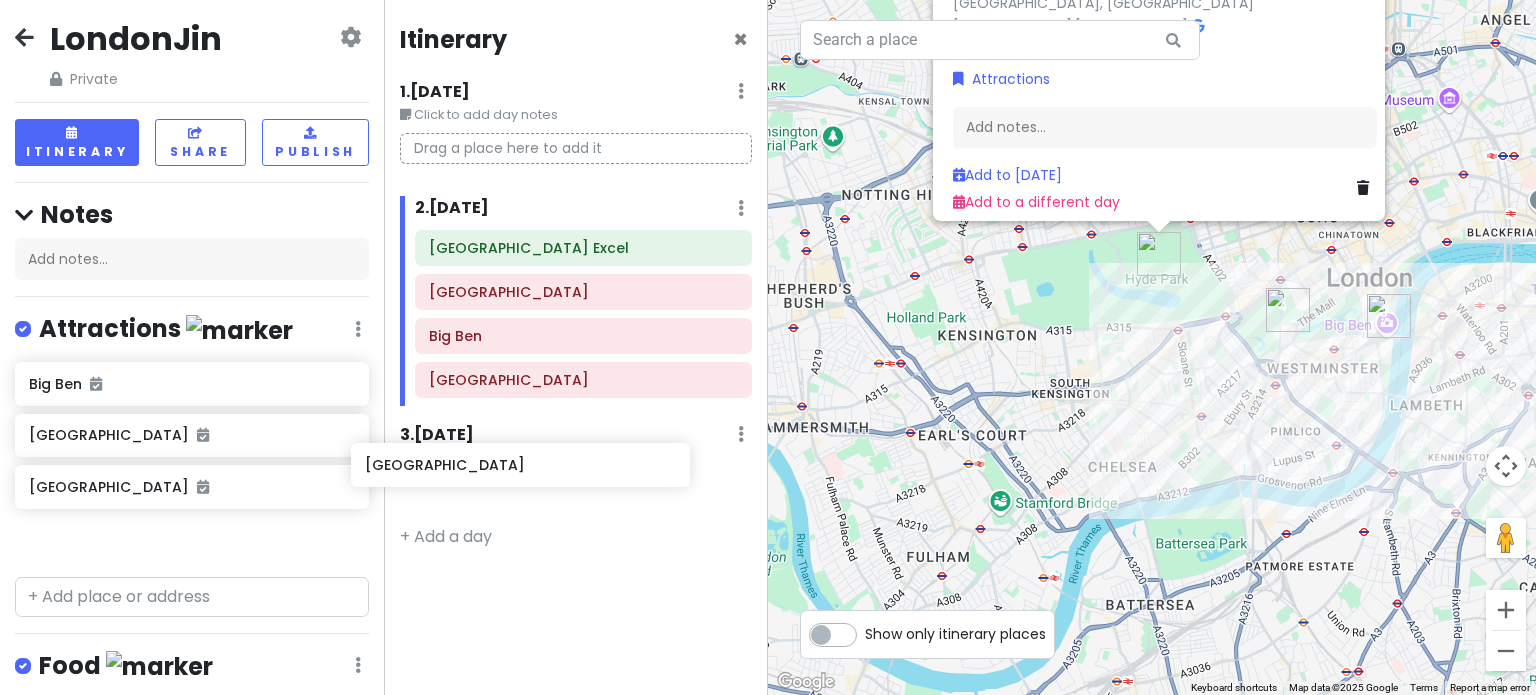 scroll, scrollTop: 8, scrollLeft: 0, axis: vertical 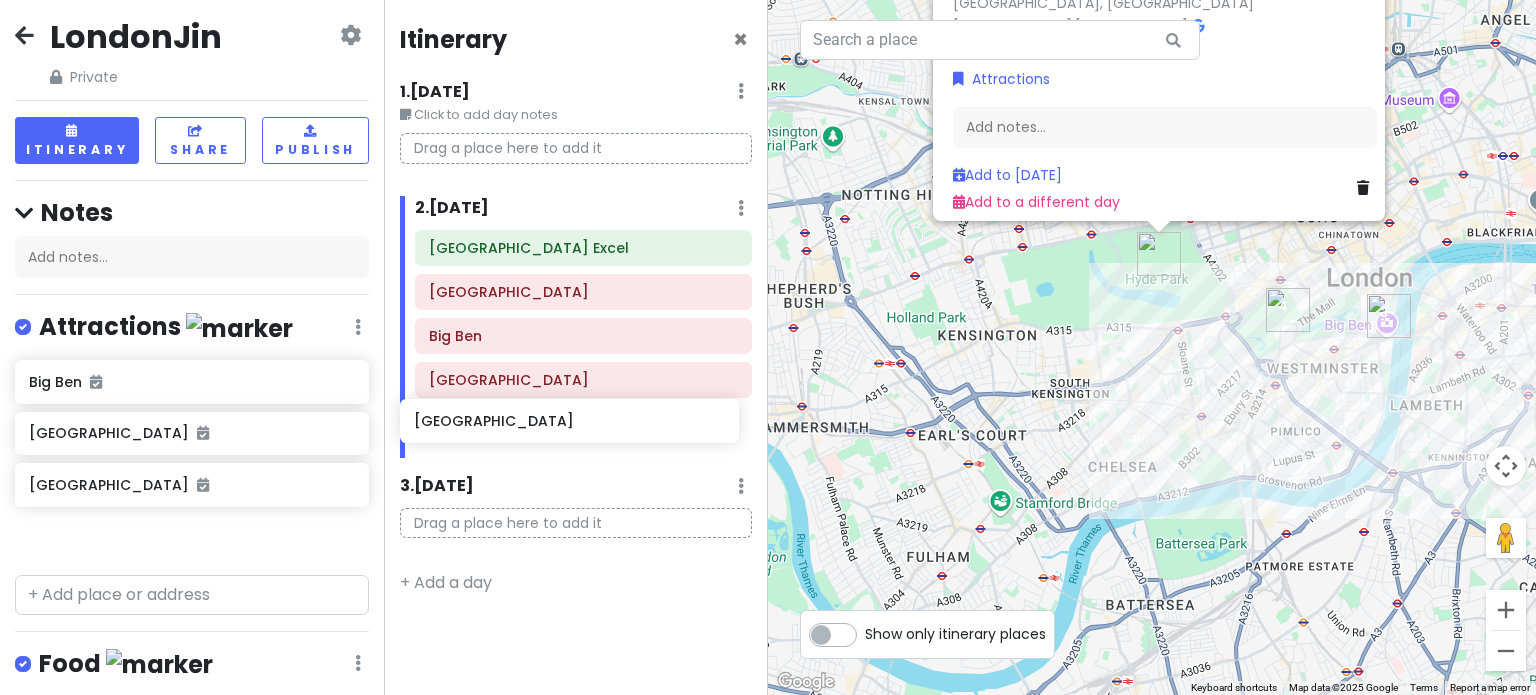 drag, startPoint x: 167, startPoint y: 547, endPoint x: 552, endPoint y: 432, distance: 401.8084 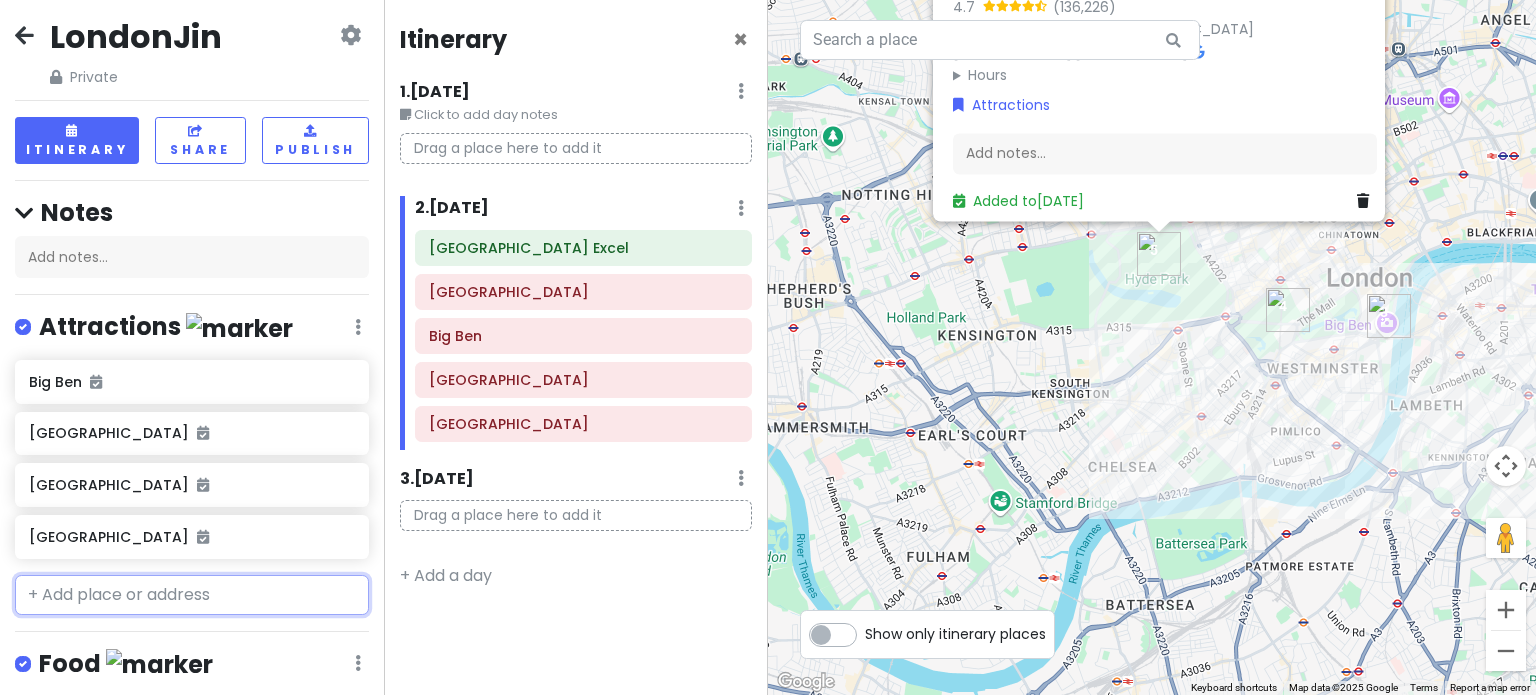 click at bounding box center (192, 595) 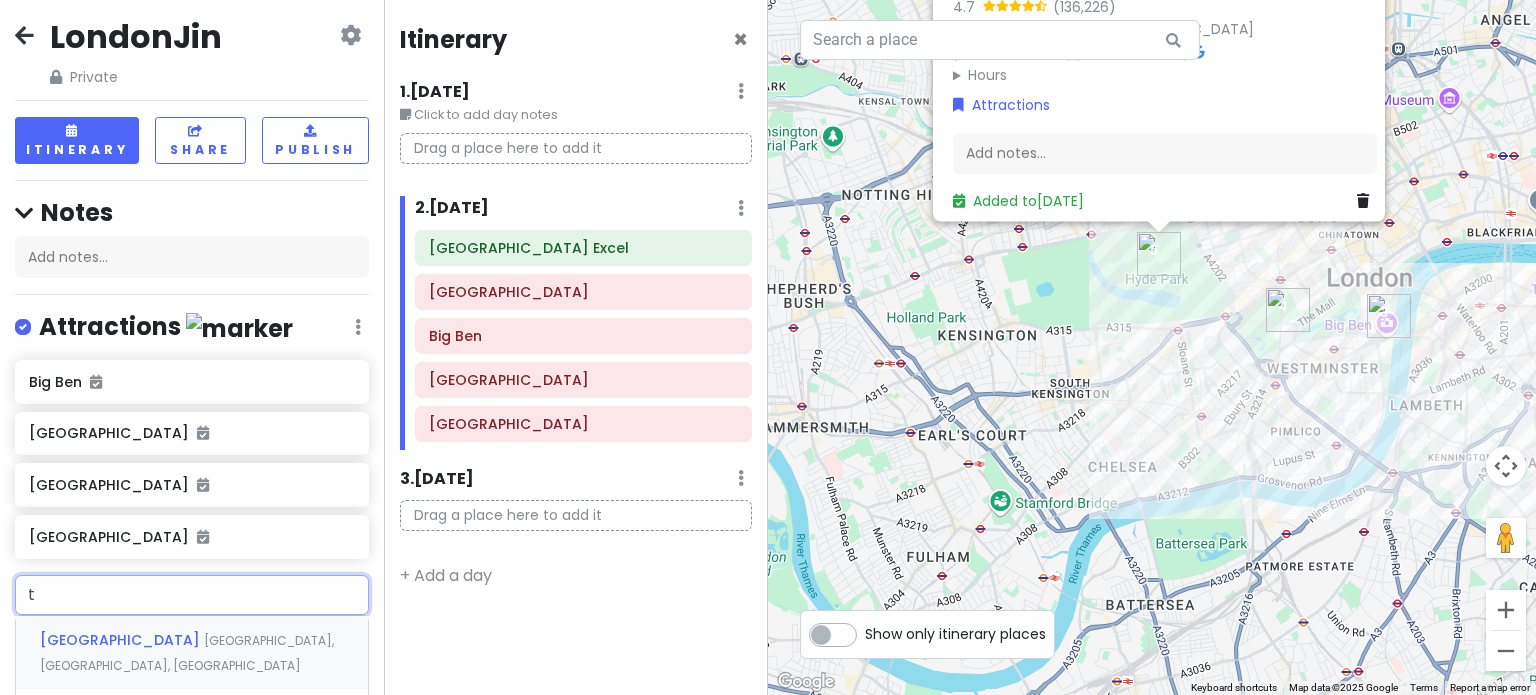 type on "tr" 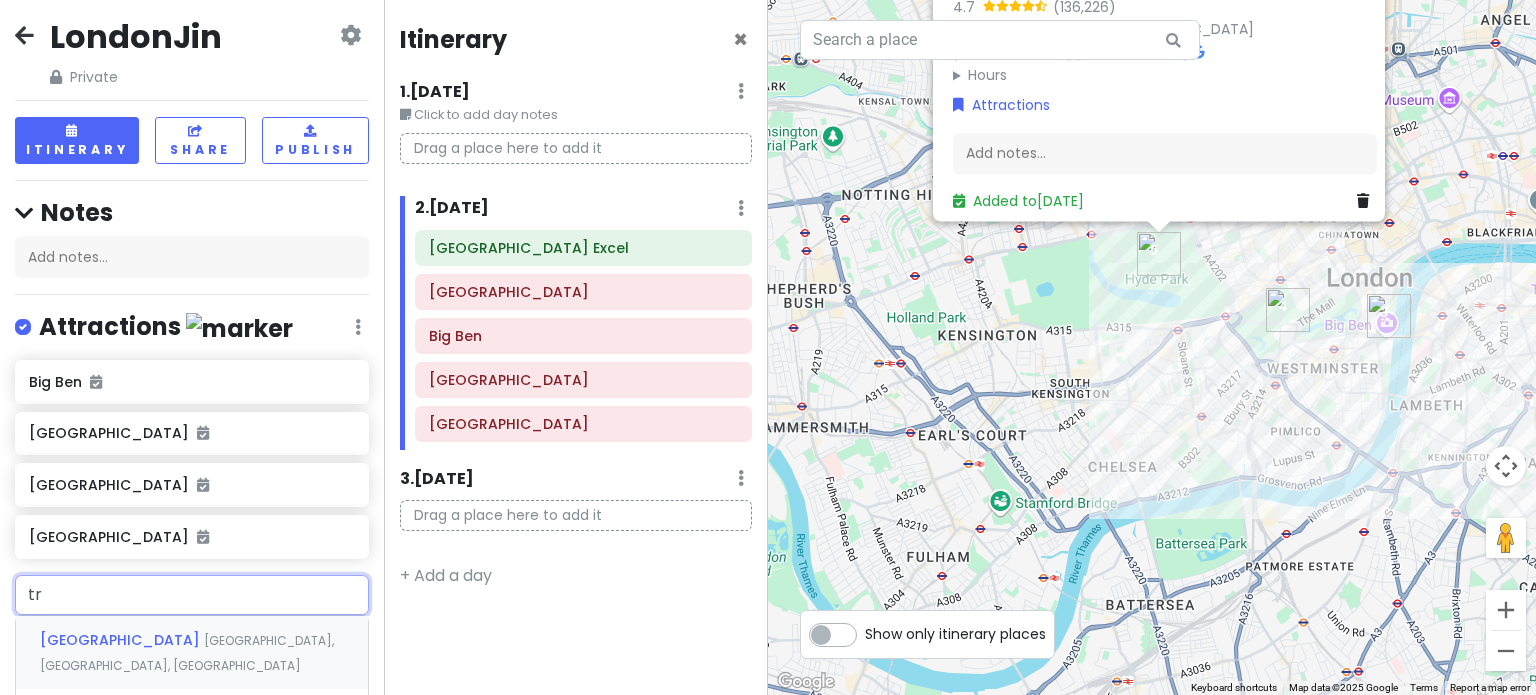 click on "[GEOGRAPHIC_DATA], [GEOGRAPHIC_DATA], [GEOGRAPHIC_DATA]" at bounding box center [187, 653] 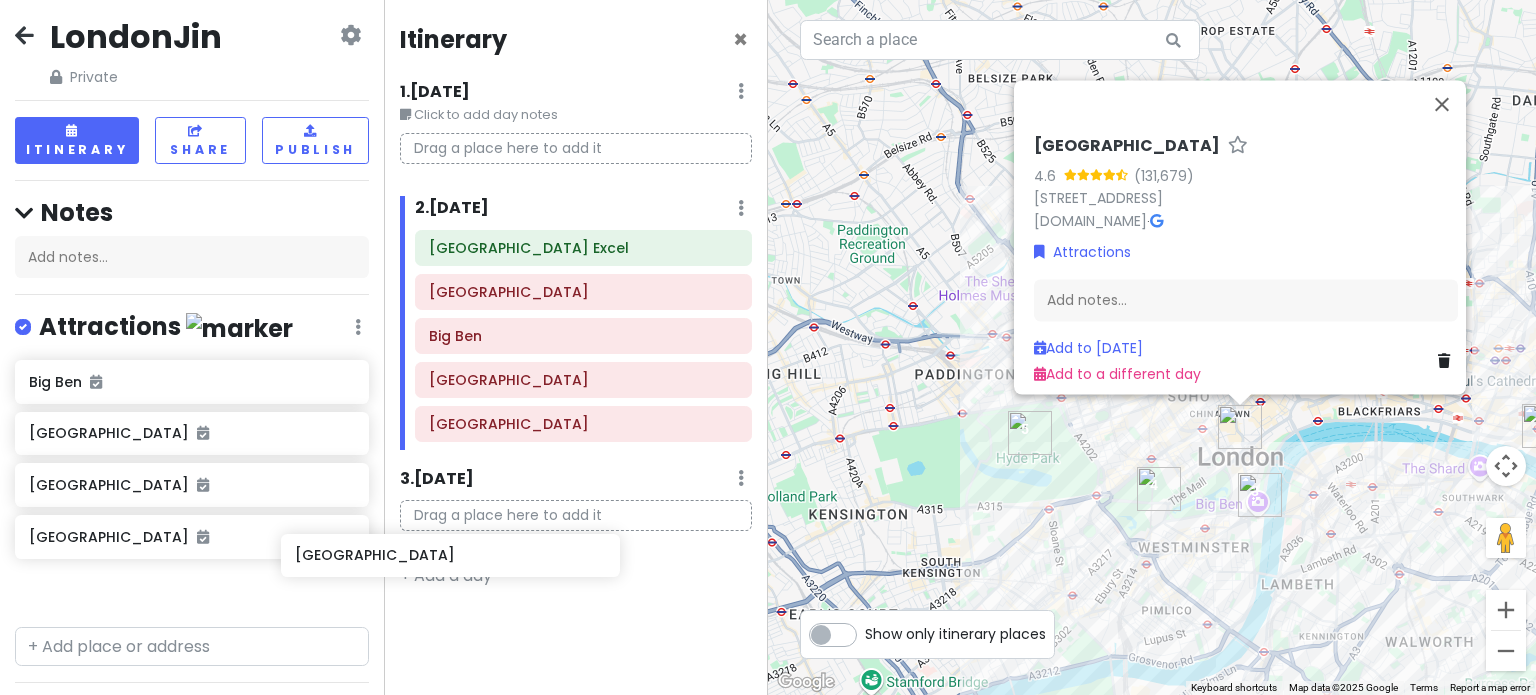 scroll, scrollTop: 12, scrollLeft: 0, axis: vertical 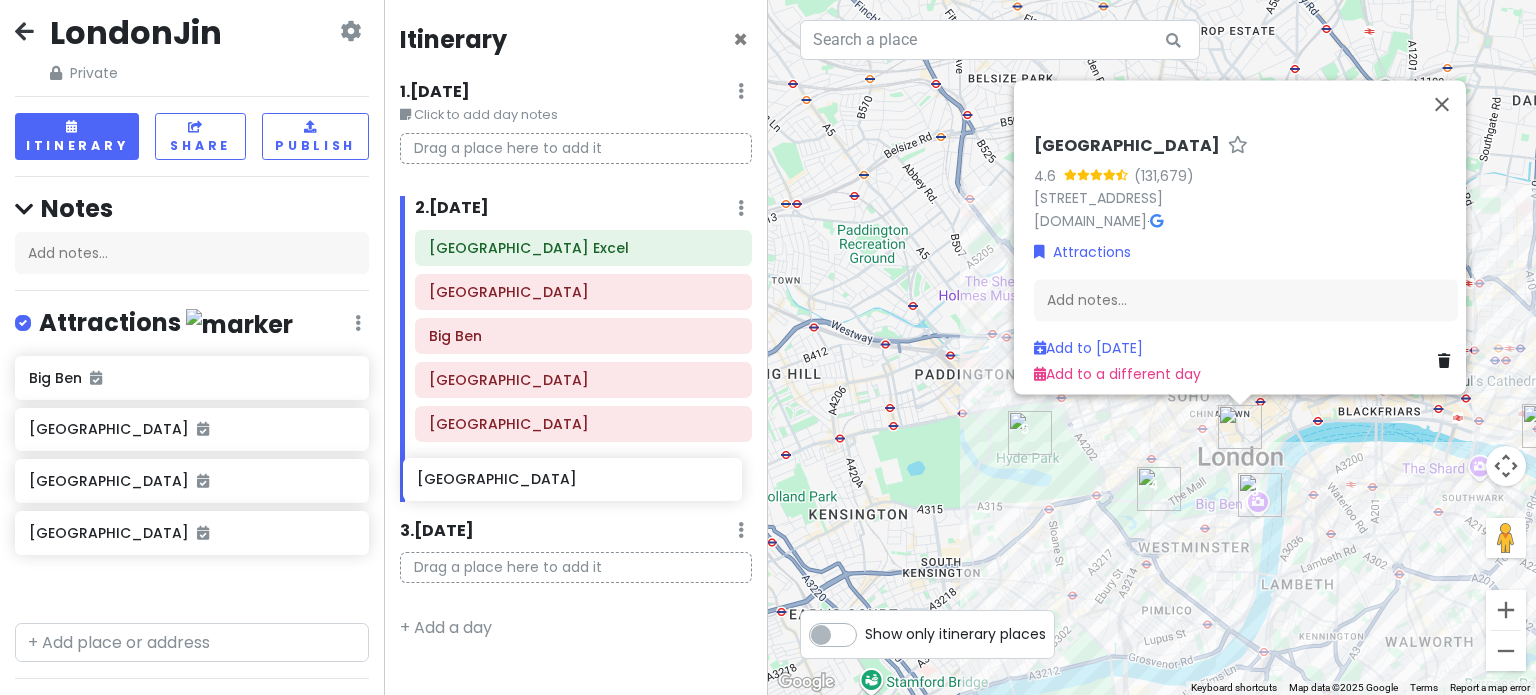 drag, startPoint x: 186, startPoint y: 593, endPoint x: 574, endPoint y: 486, distance: 402.48355 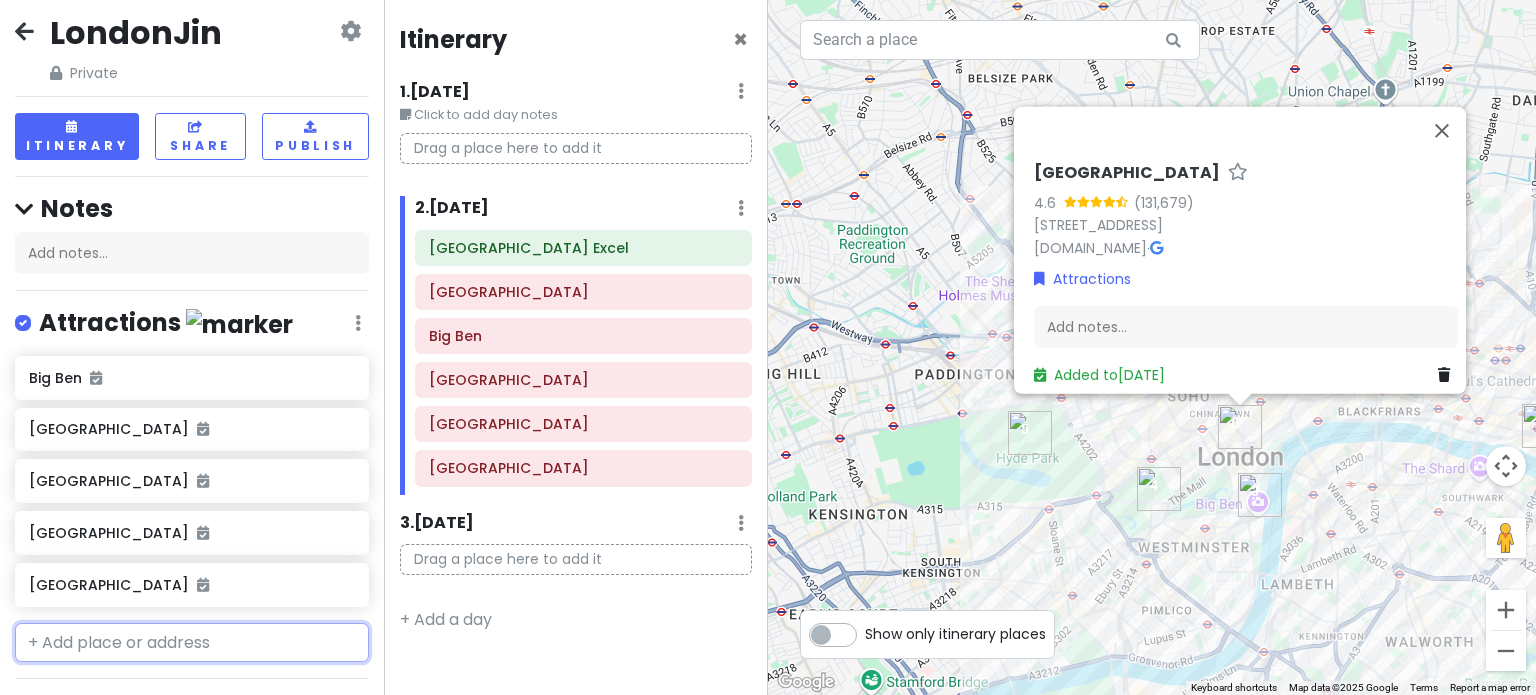 click at bounding box center (192, 643) 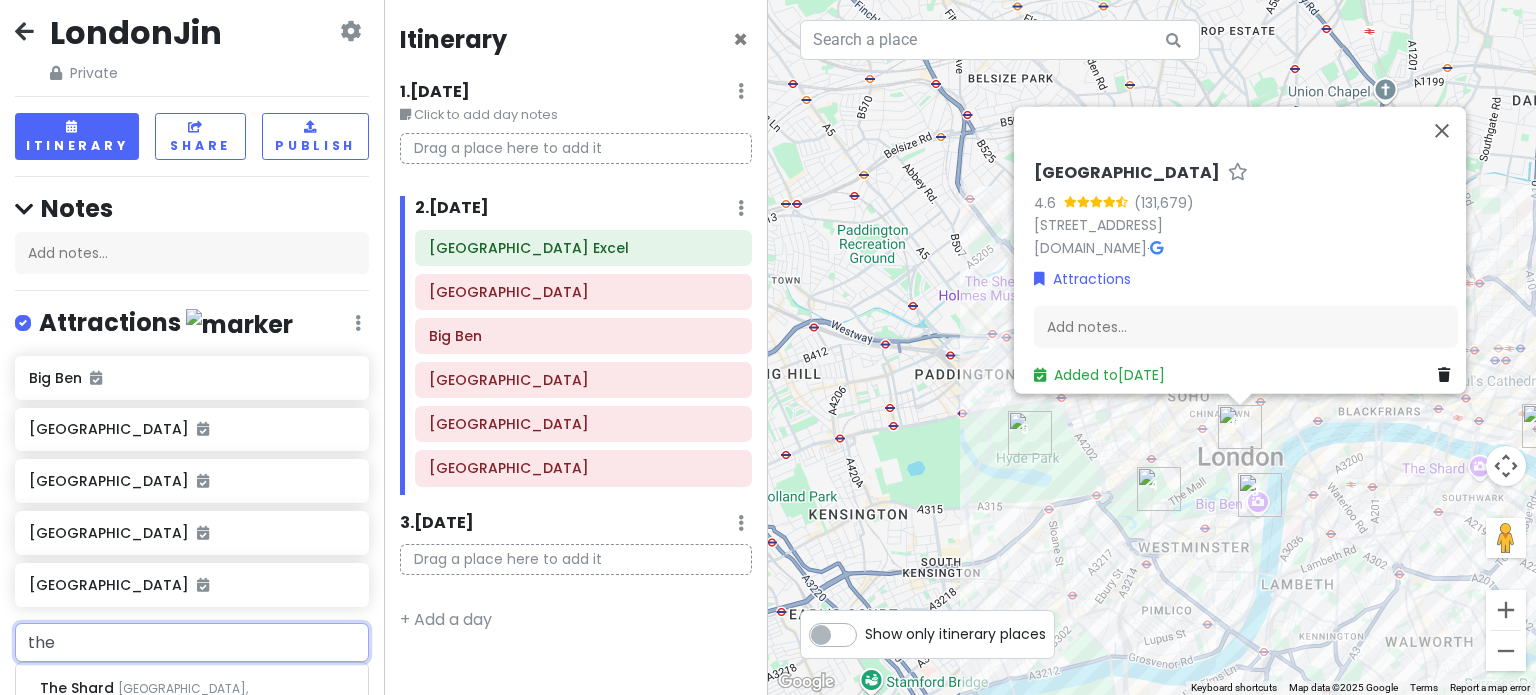 type on "the" 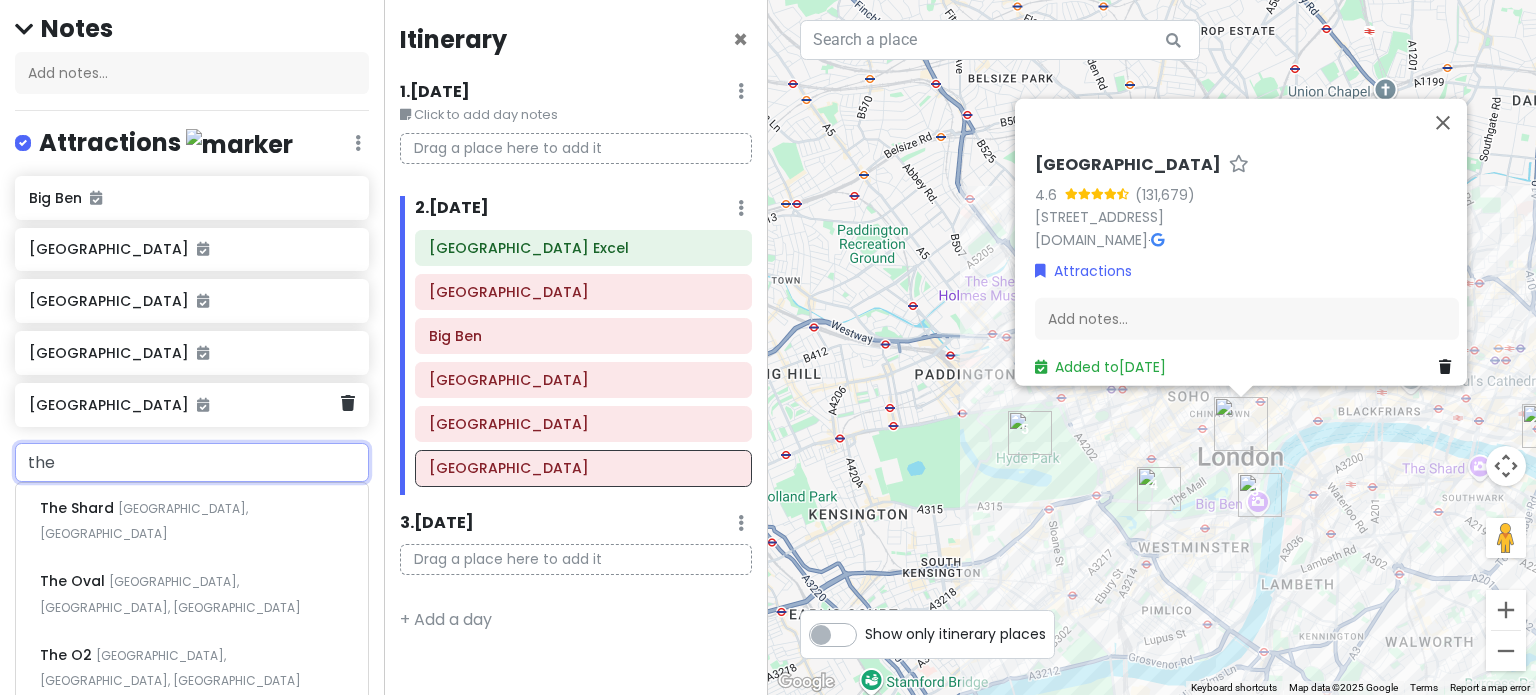 scroll, scrollTop: 212, scrollLeft: 0, axis: vertical 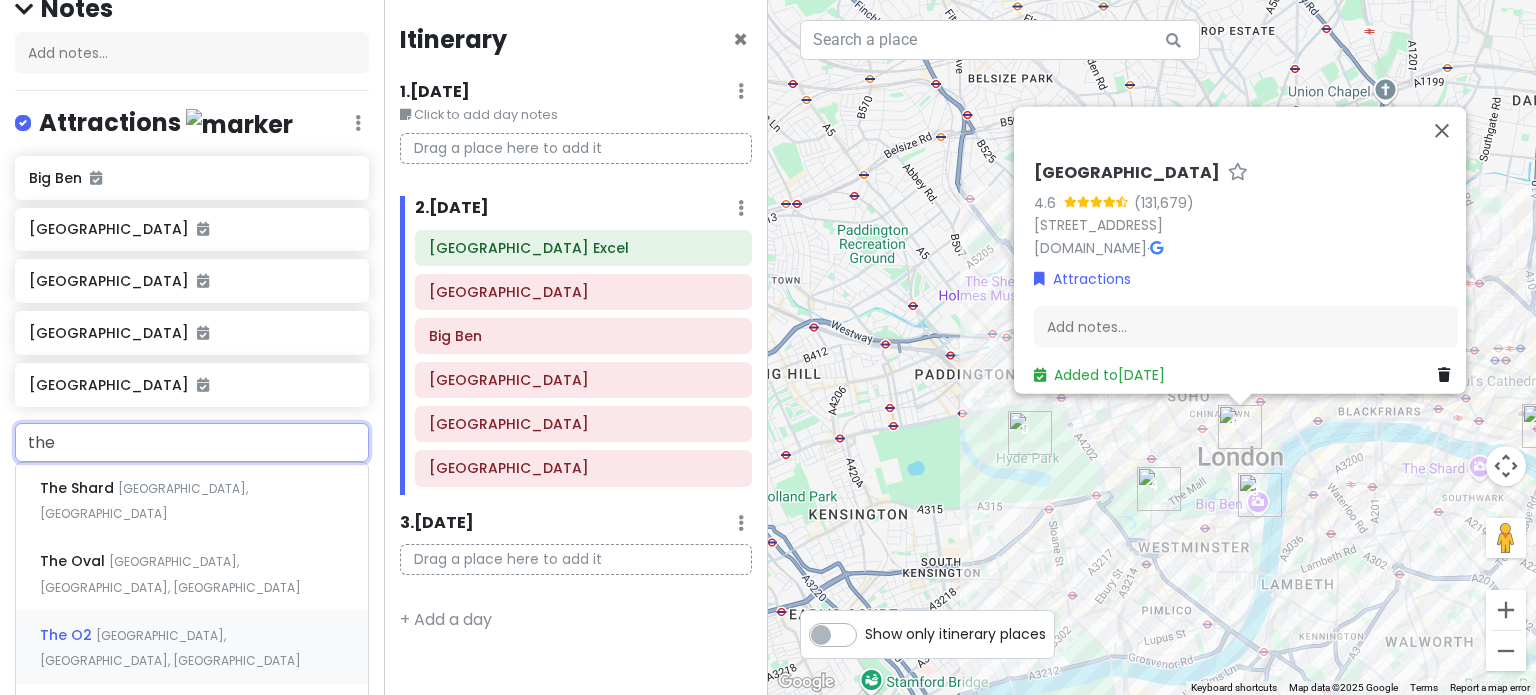 click on "[GEOGRAPHIC_DATA], [GEOGRAPHIC_DATA], [GEOGRAPHIC_DATA]" at bounding box center (144, 501) 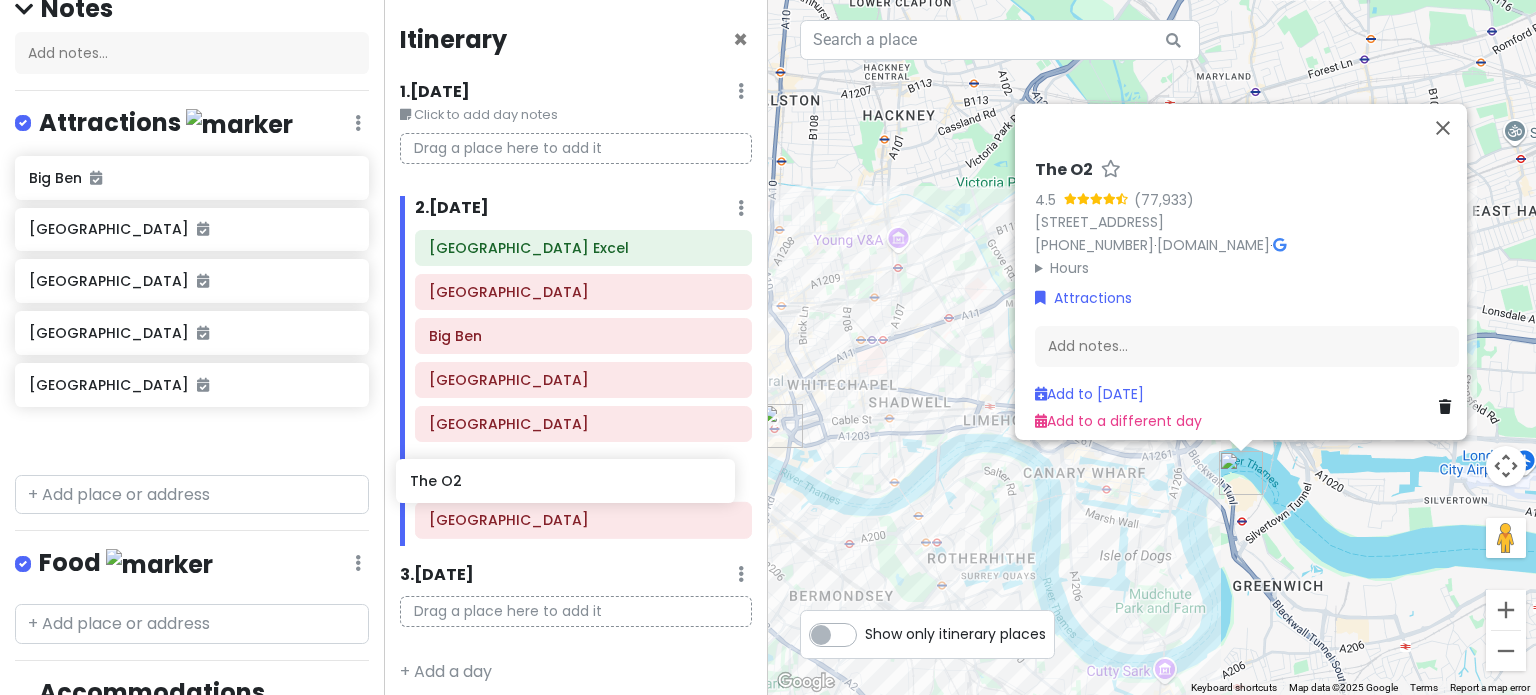 scroll, scrollTop: 0, scrollLeft: 0, axis: both 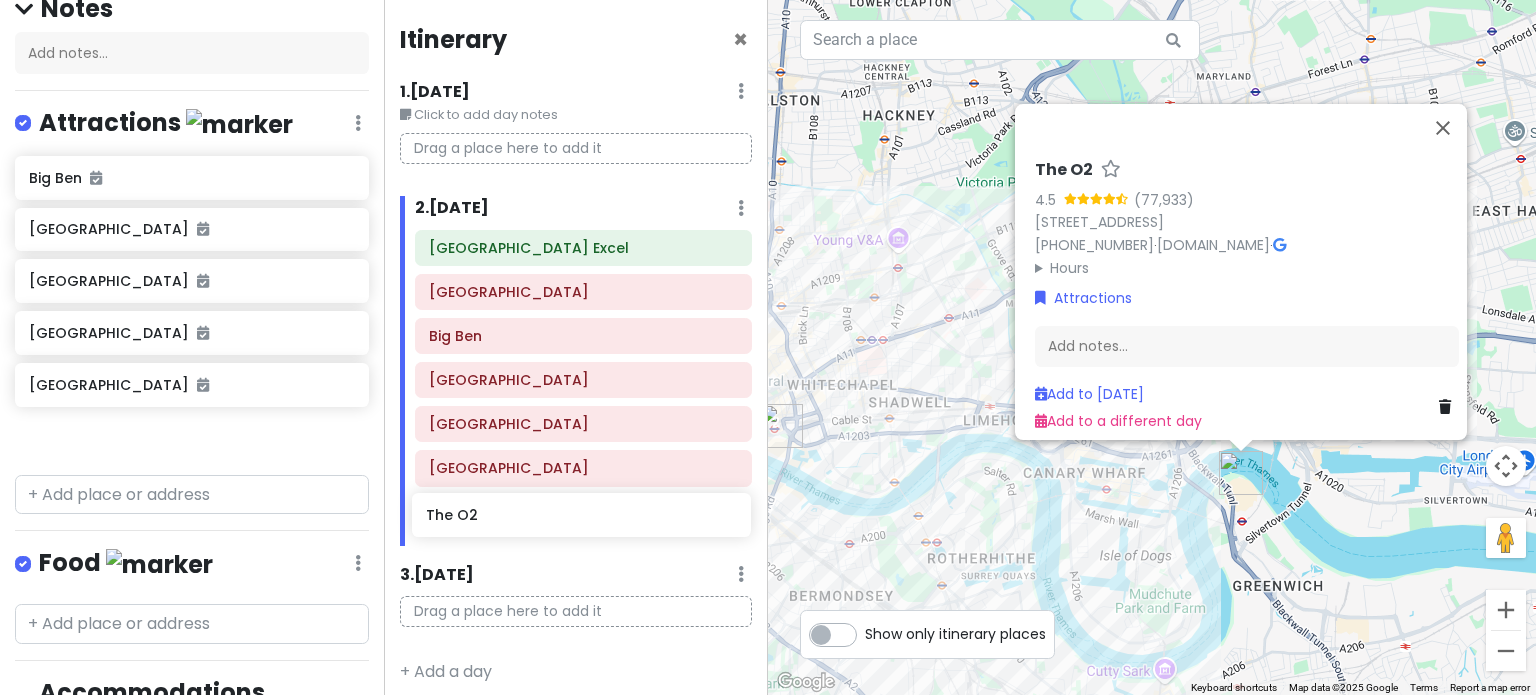drag, startPoint x: 131, startPoint y: 443, endPoint x: 528, endPoint y: 524, distance: 405.179 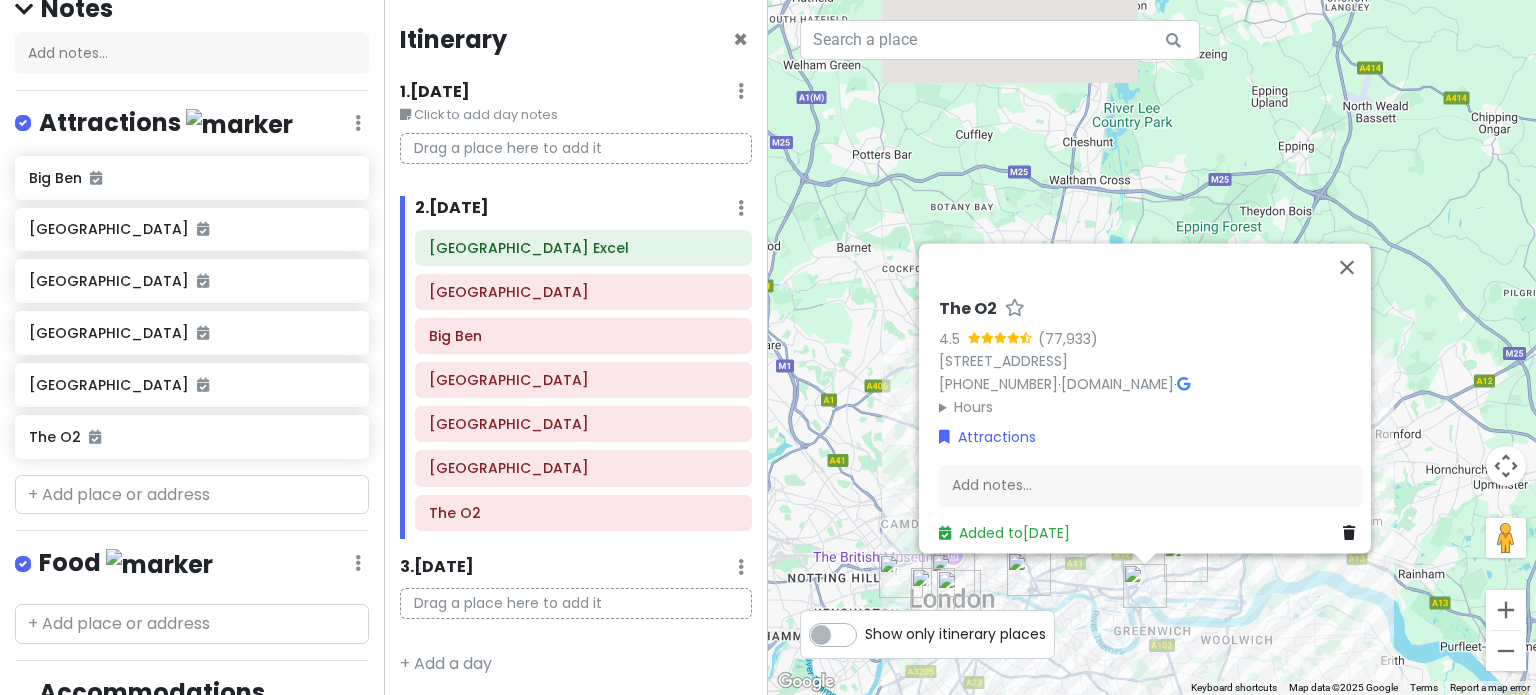 drag, startPoint x: 1272, startPoint y: 551, endPoint x: 1232, endPoint y: 569, distance: 43.863426 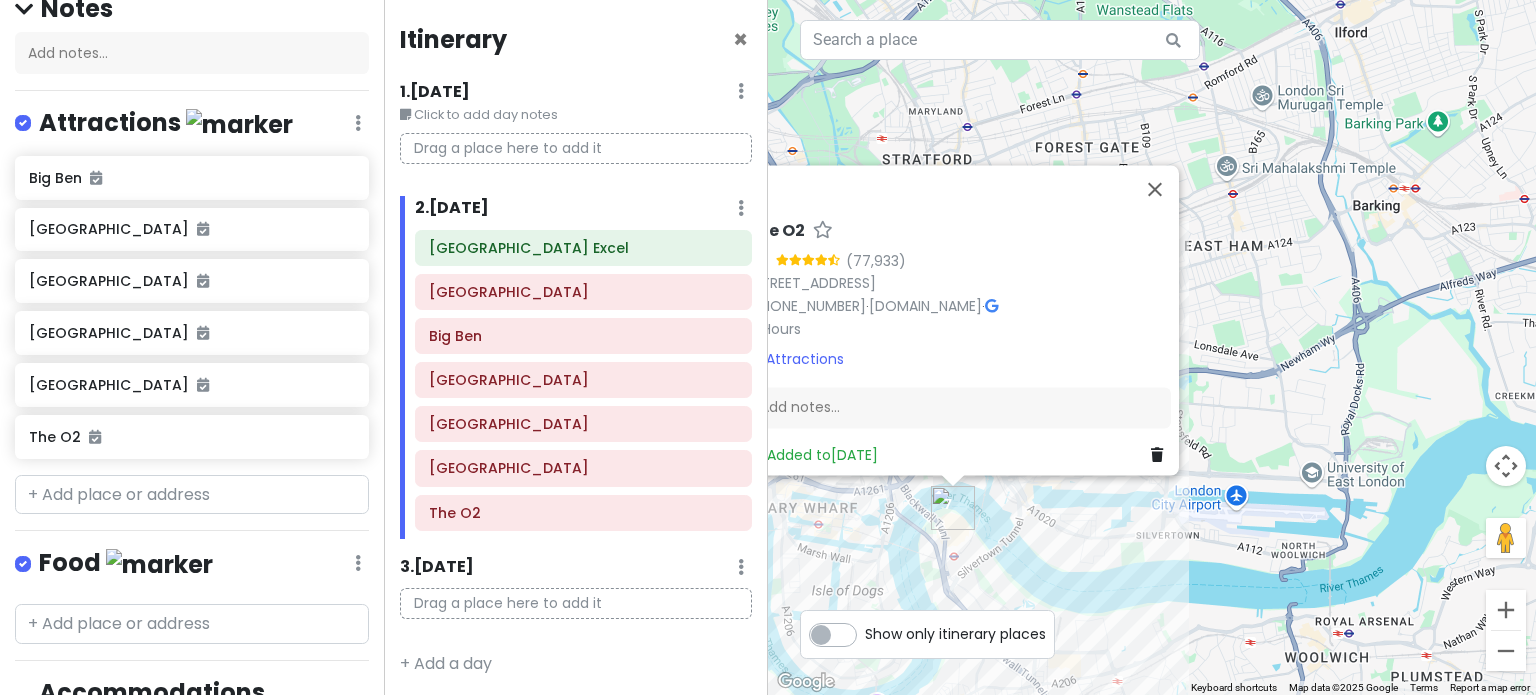 drag, startPoint x: 1146, startPoint y: 417, endPoint x: 1222, endPoint y: 523, distance: 130.43005 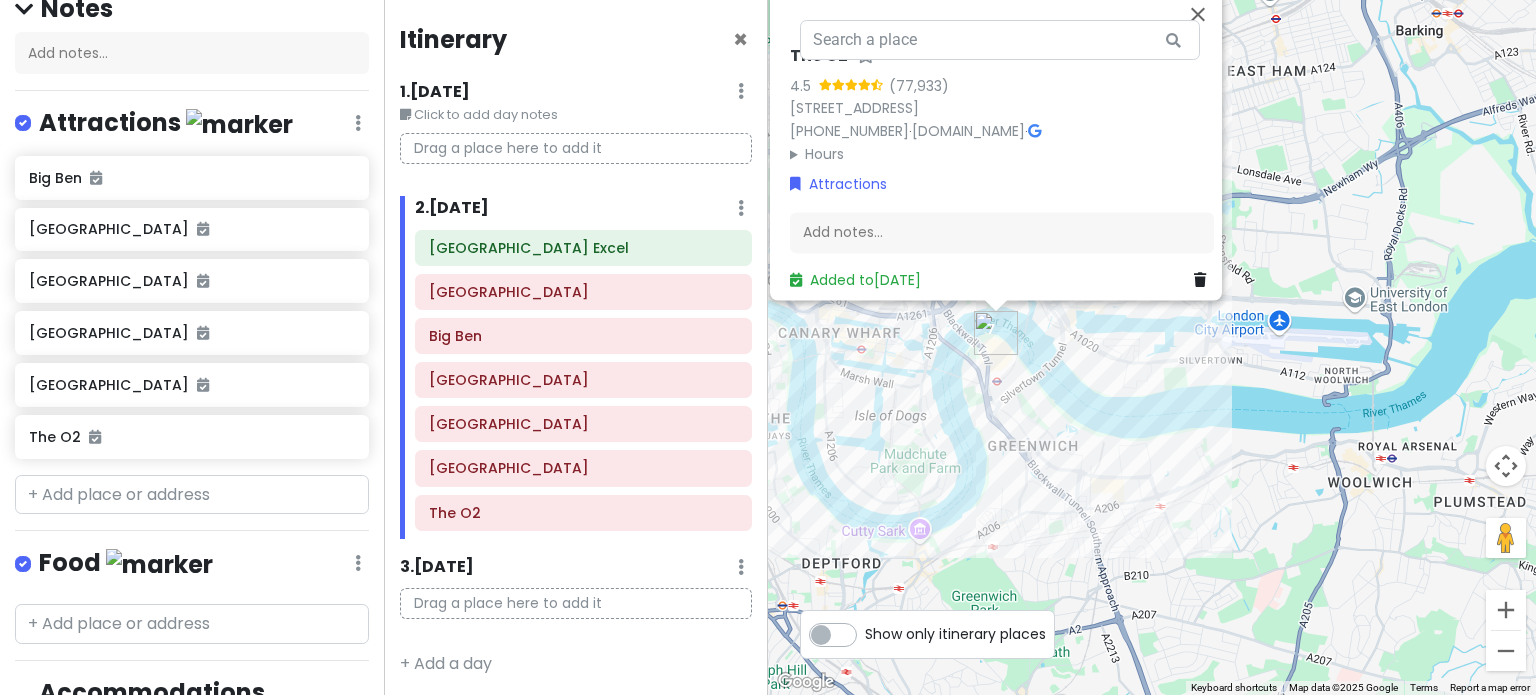 drag, startPoint x: 1080, startPoint y: 600, endPoint x: 1126, endPoint y: 446, distance: 160.72336 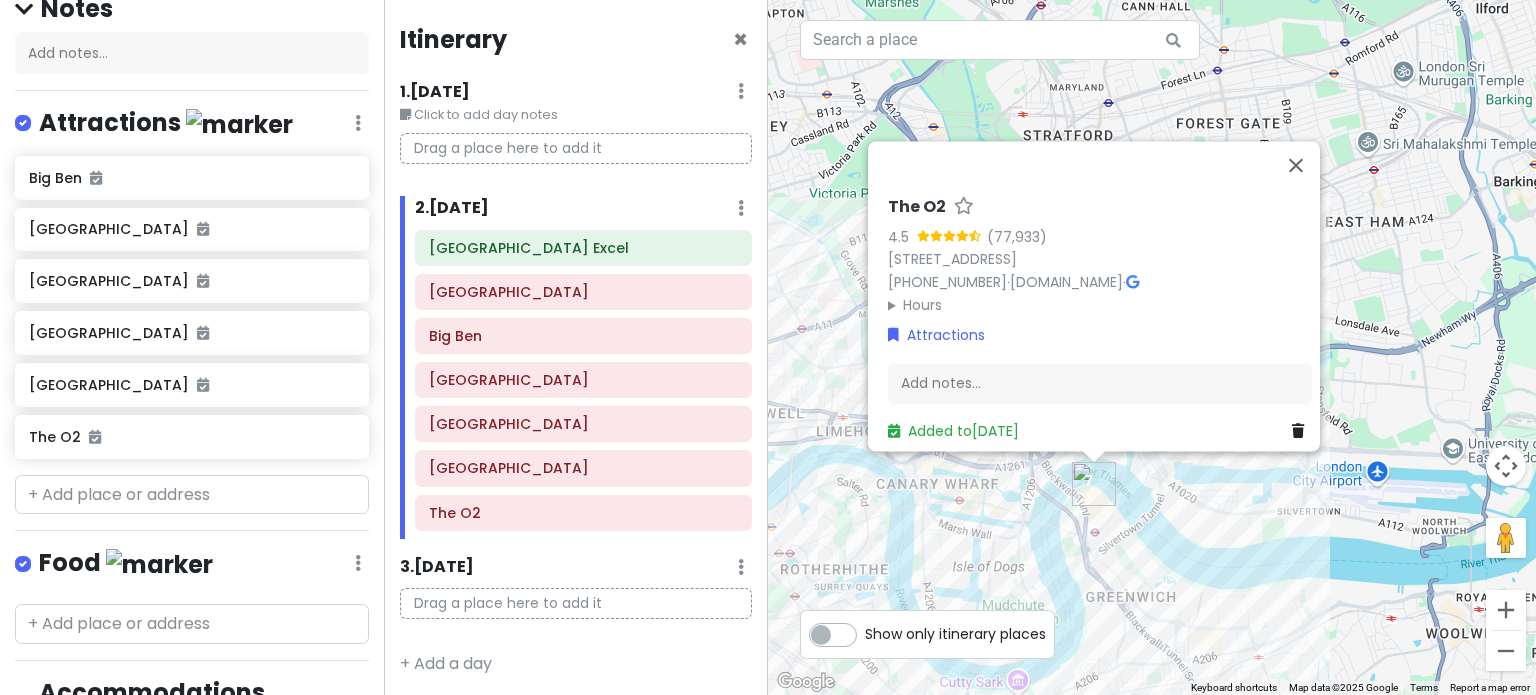 drag, startPoint x: 1076, startPoint y: 510, endPoint x: 1155, endPoint y: 638, distance: 150.41609 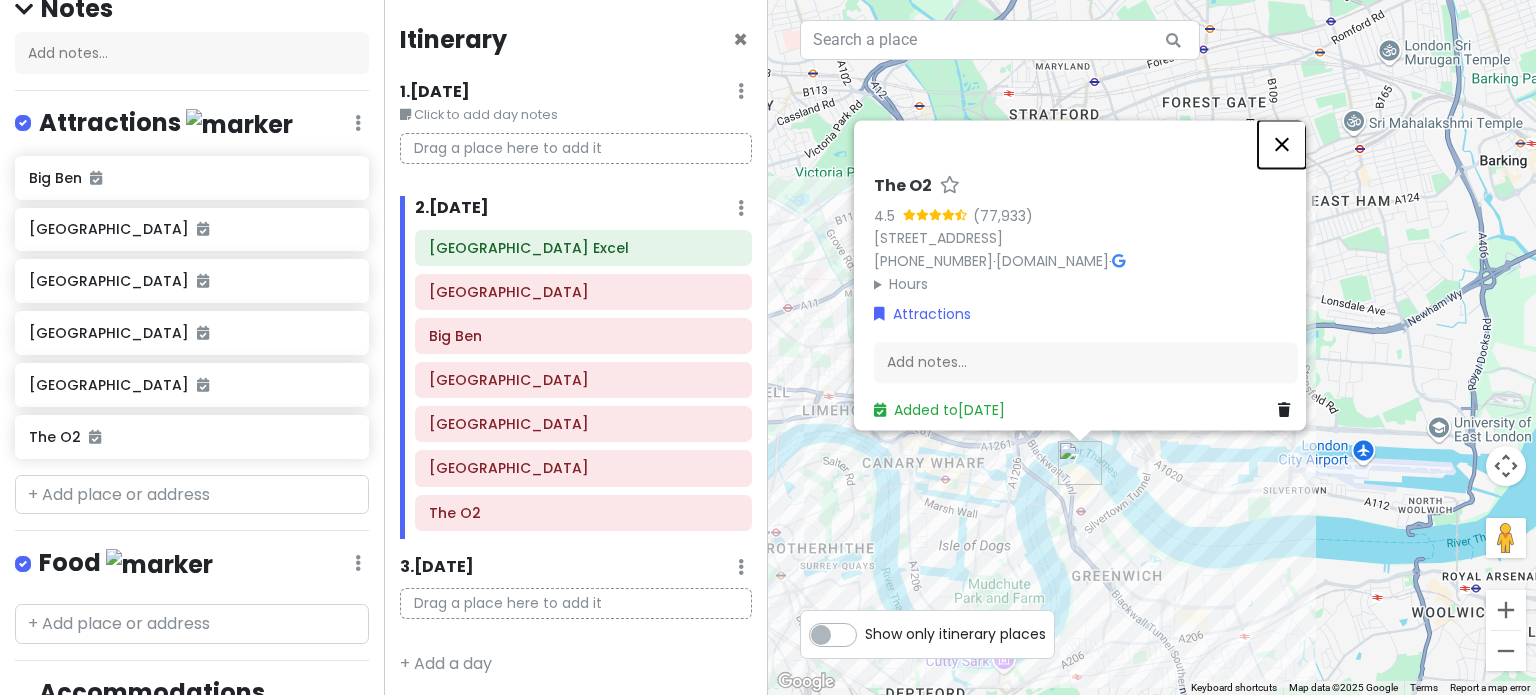 click at bounding box center [1282, 144] 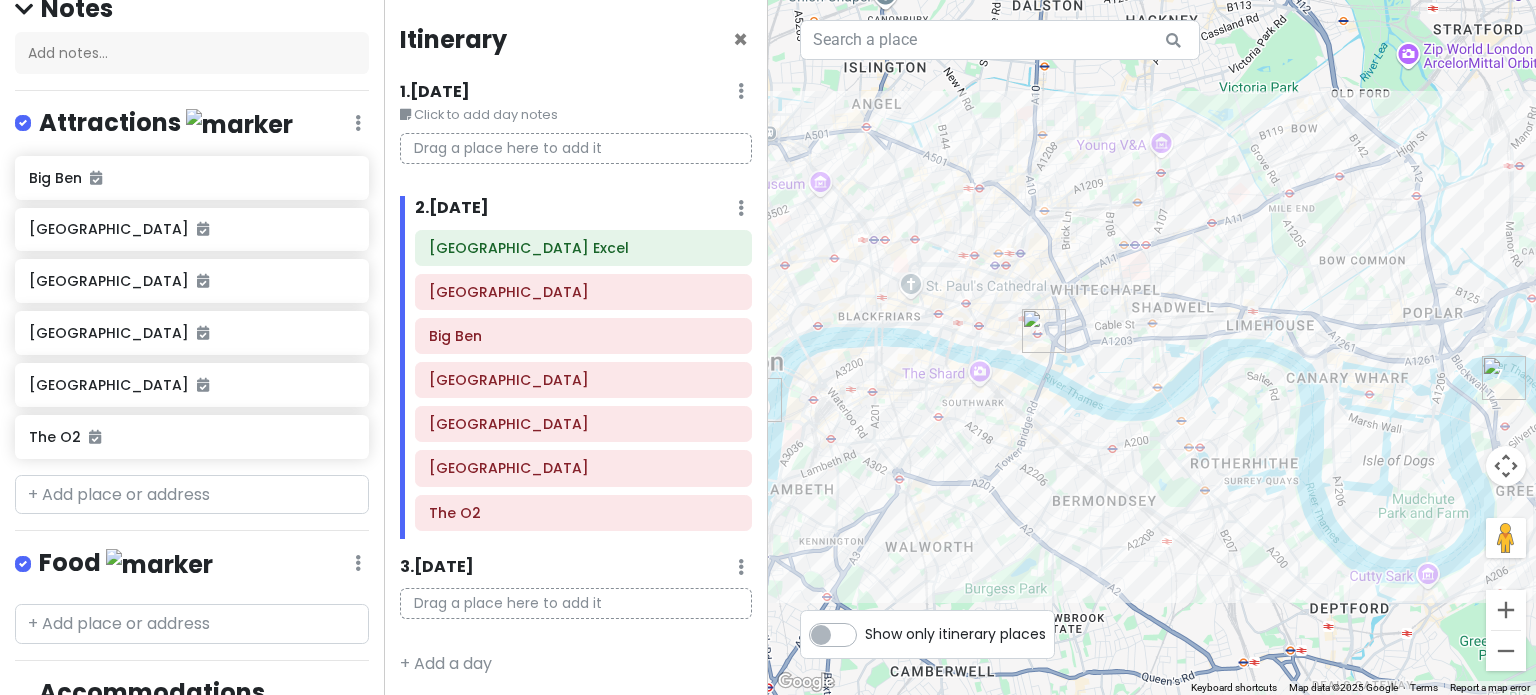 drag, startPoint x: 1104, startPoint y: 574, endPoint x: 1535, endPoint y: 491, distance: 438.91913 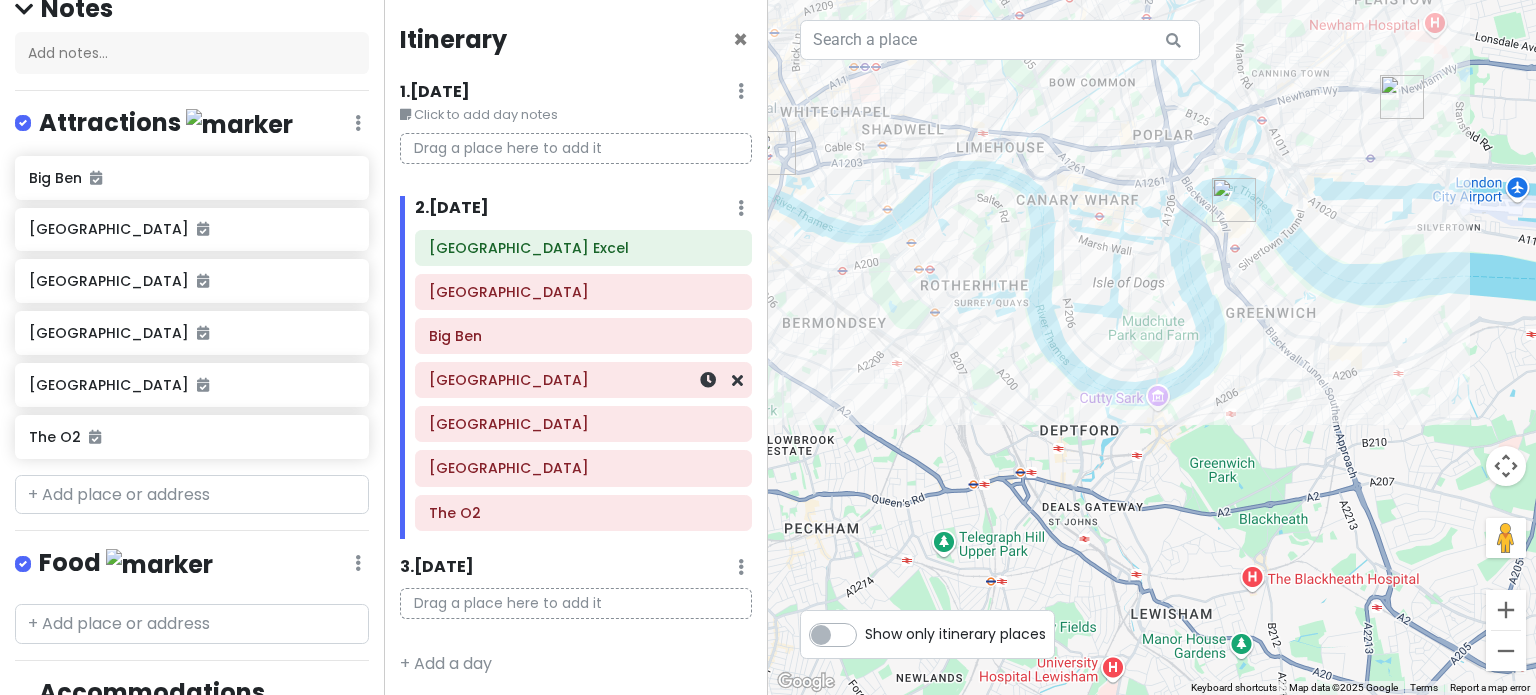 drag, startPoint x: 1180, startPoint y: 435, endPoint x: 712, endPoint y: 365, distance: 473.2061 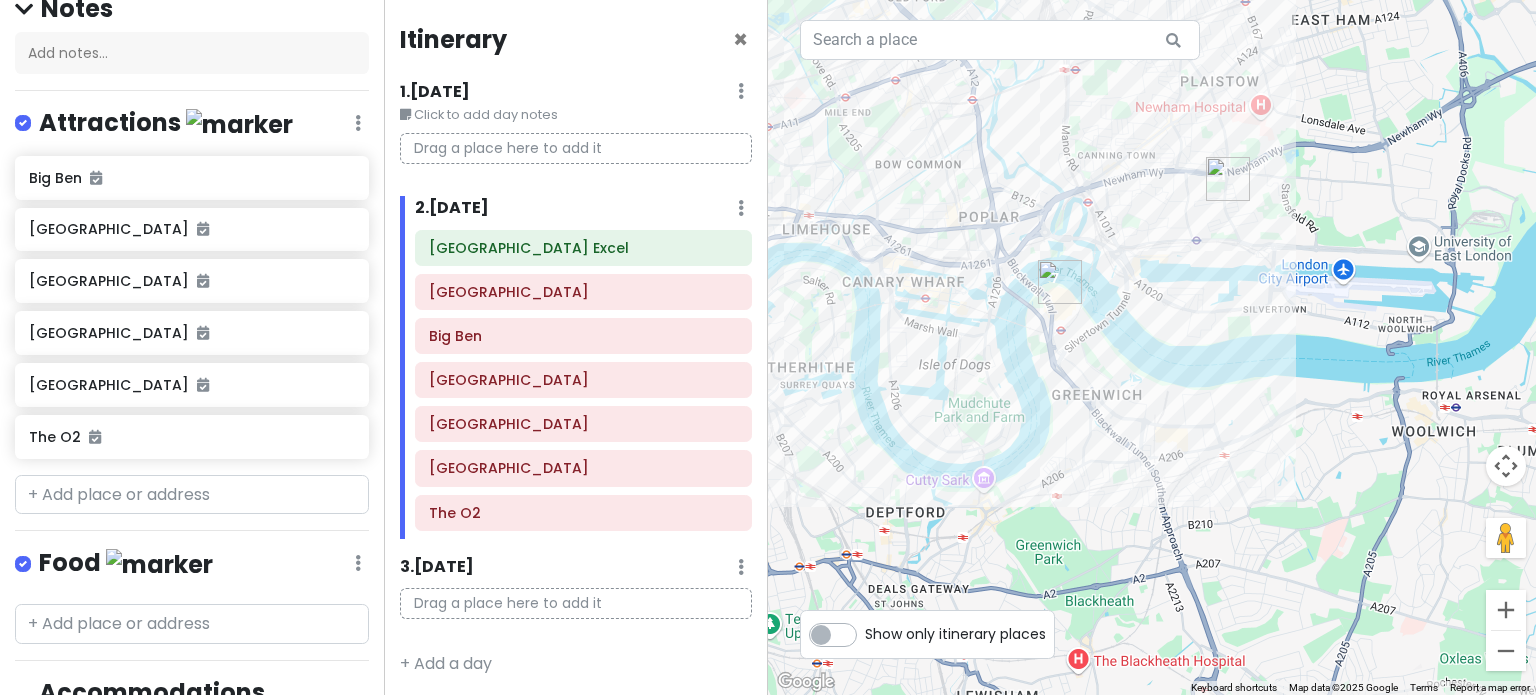drag, startPoint x: 1484, startPoint y: 251, endPoint x: 1320, endPoint y: 323, distance: 179.1089 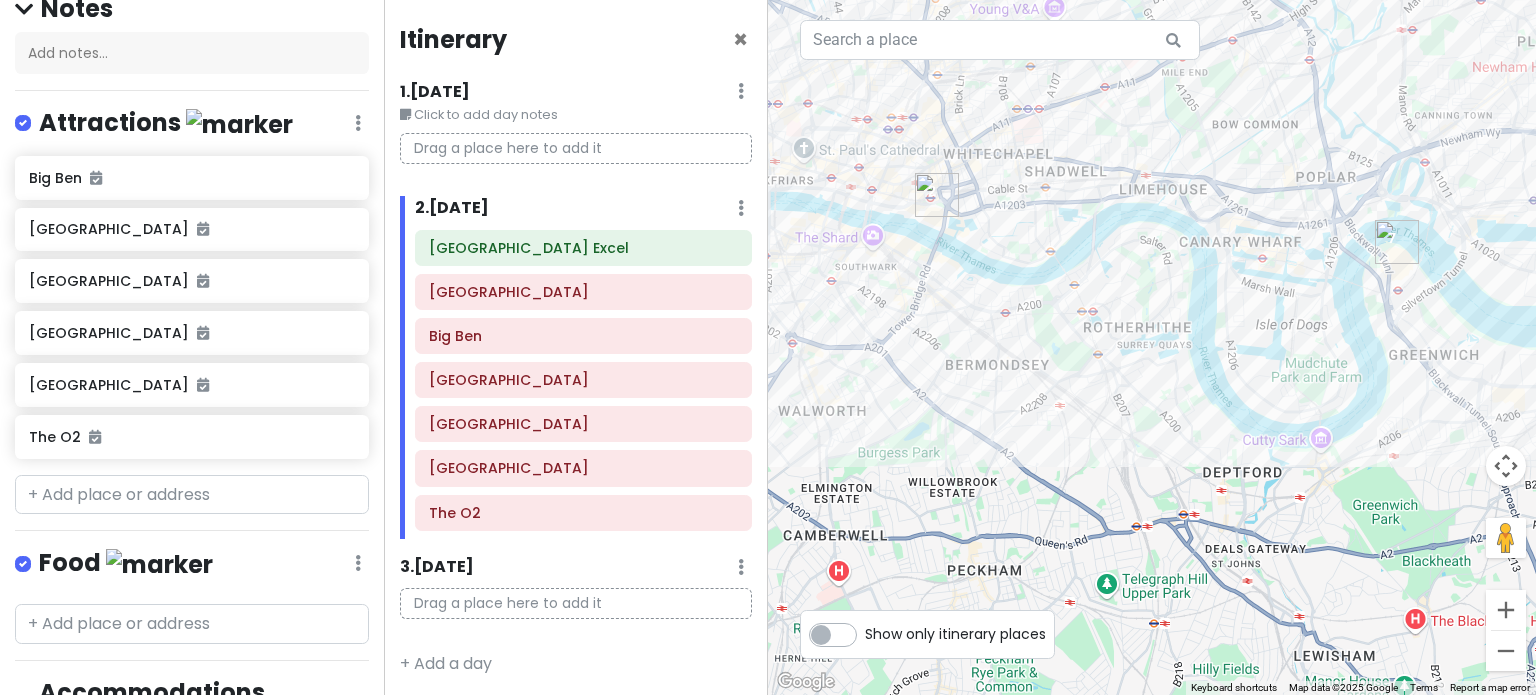 drag, startPoint x: 954, startPoint y: 469, endPoint x: 1291, endPoint y: 427, distance: 339.60712 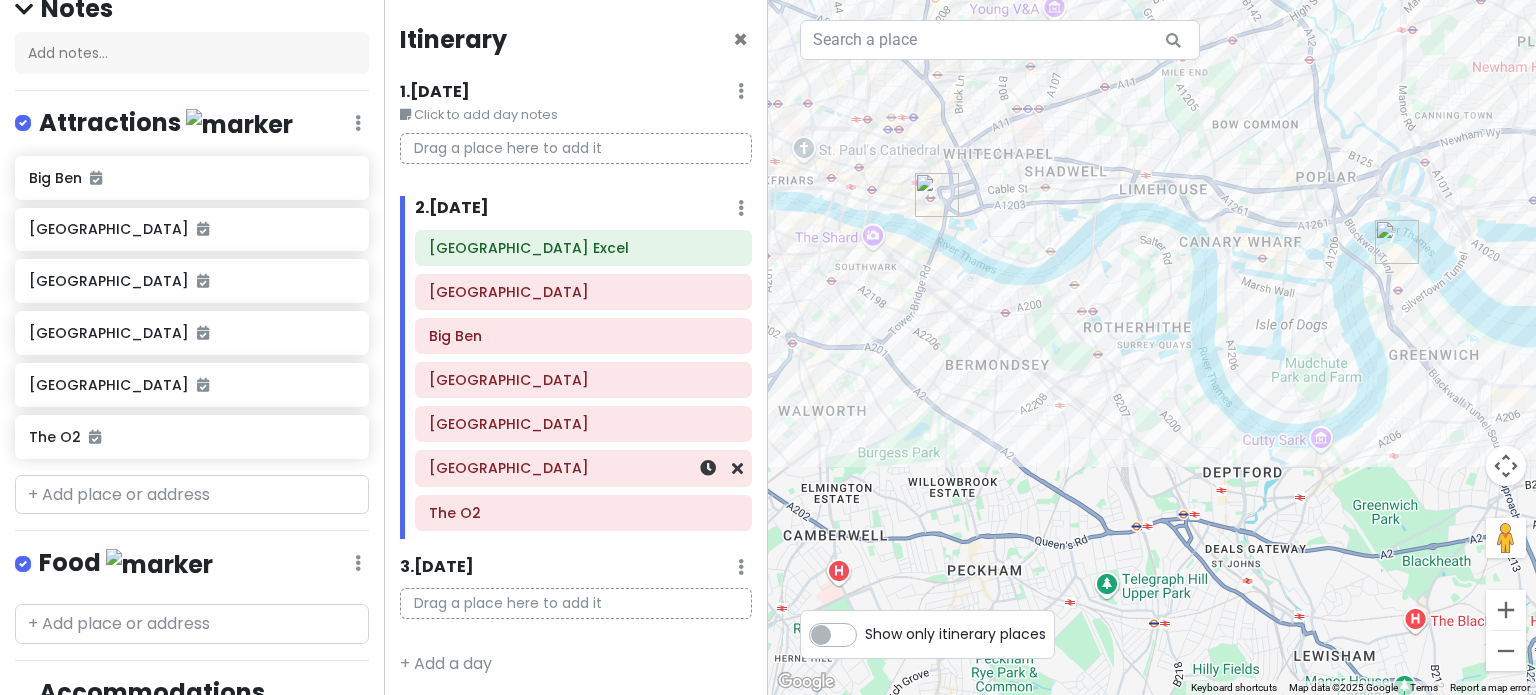 scroll, scrollTop: 2, scrollLeft: 0, axis: vertical 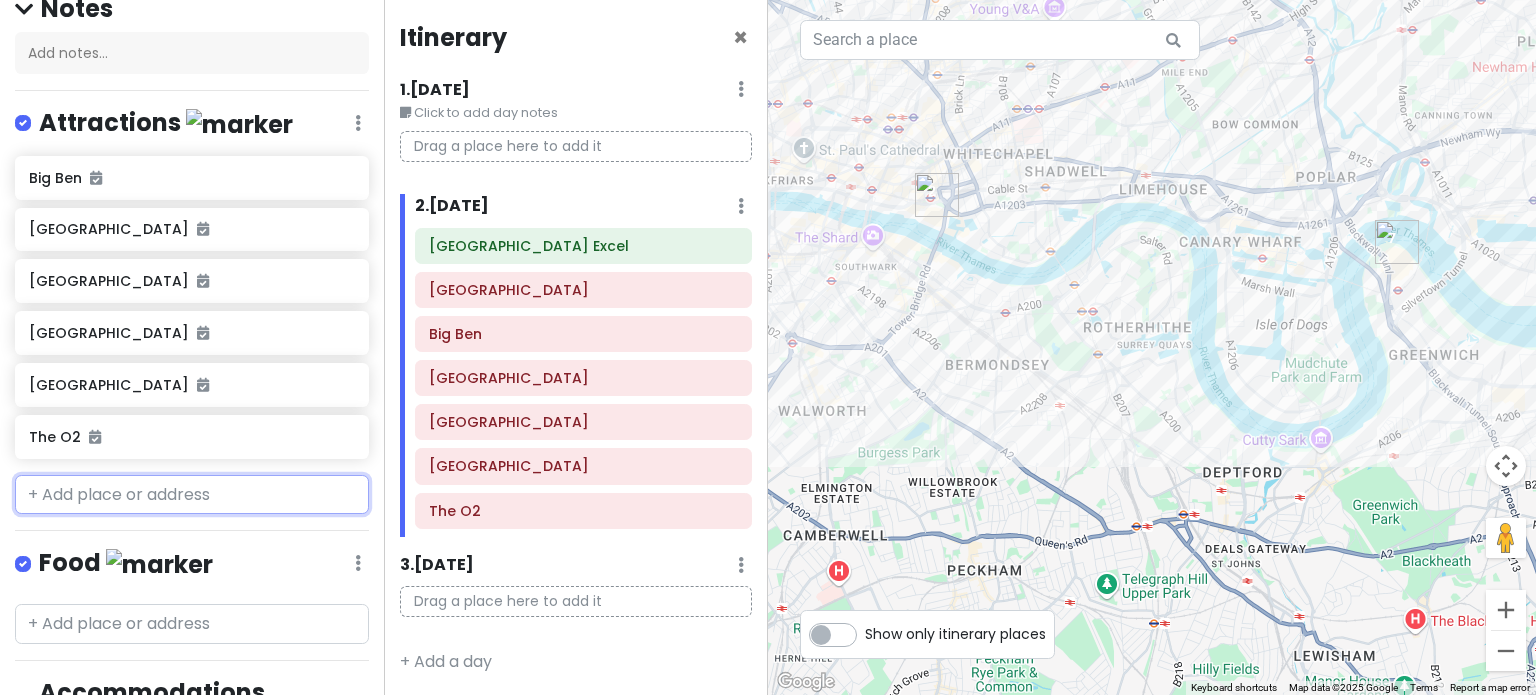 click at bounding box center (192, 495) 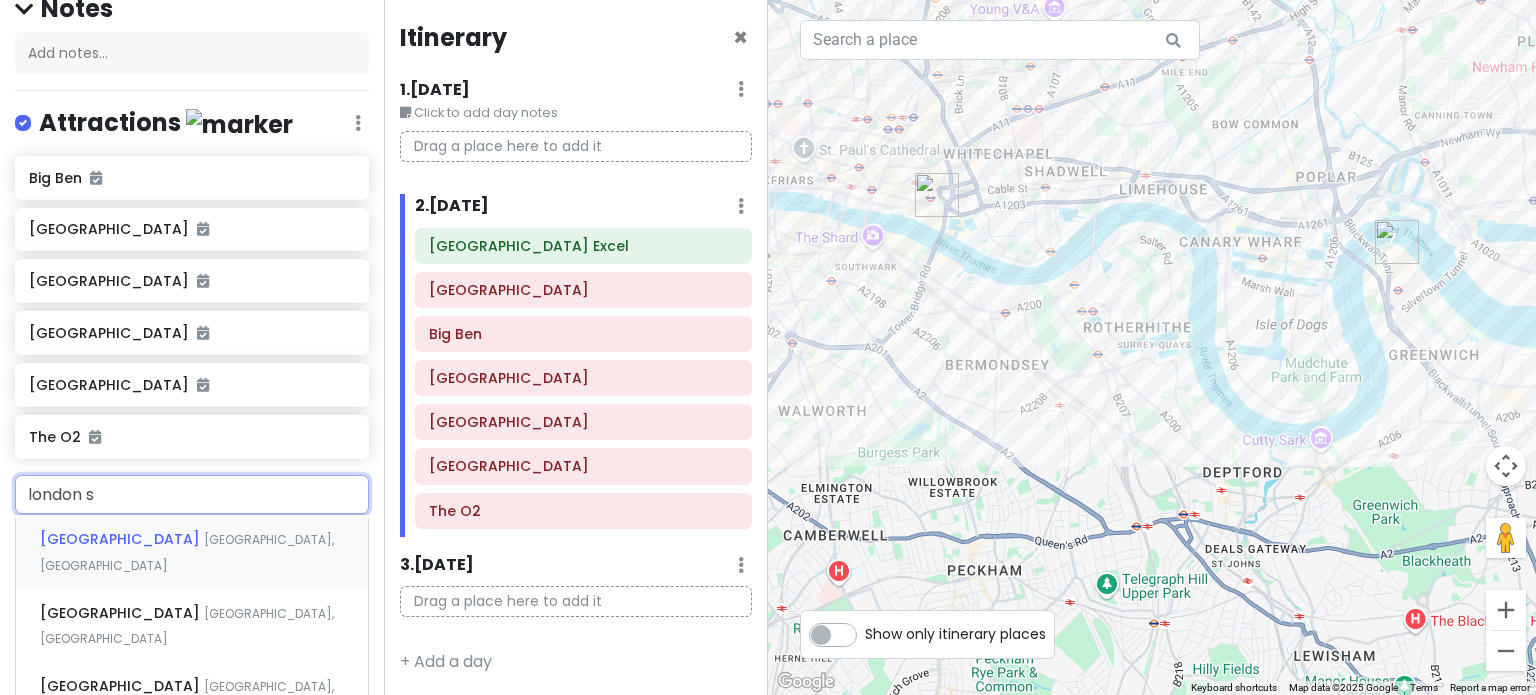 type on "london st" 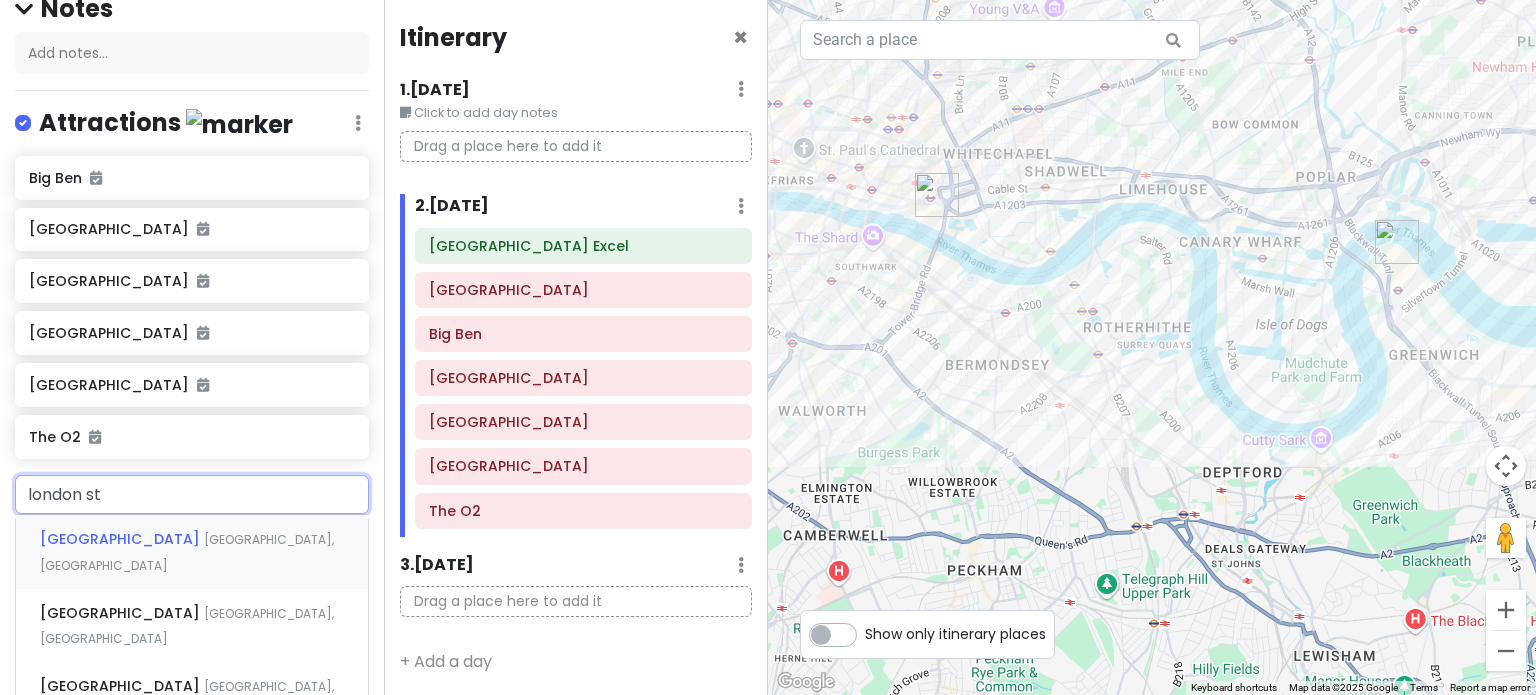 click on "[GEOGRAPHIC_DATA], [GEOGRAPHIC_DATA]" at bounding box center (187, 552) 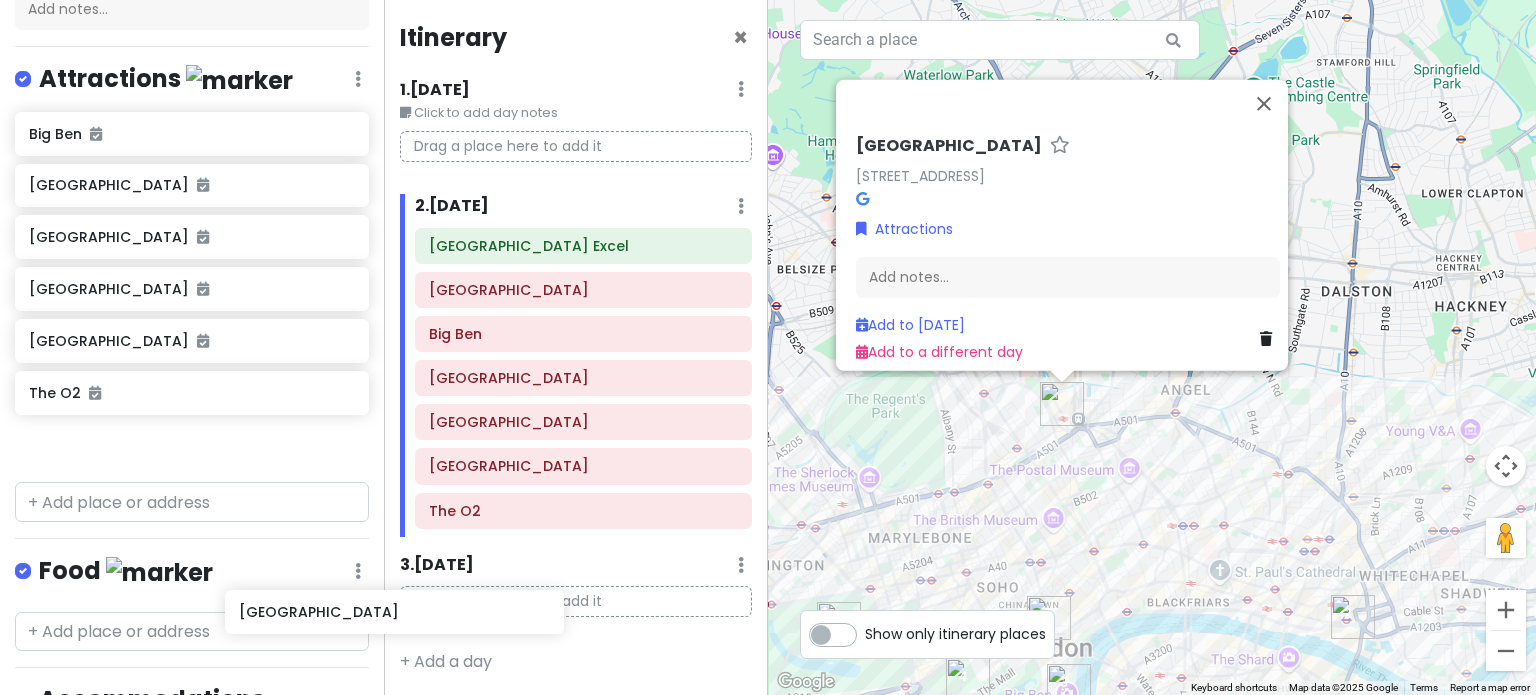 scroll, scrollTop: 256, scrollLeft: 0, axis: vertical 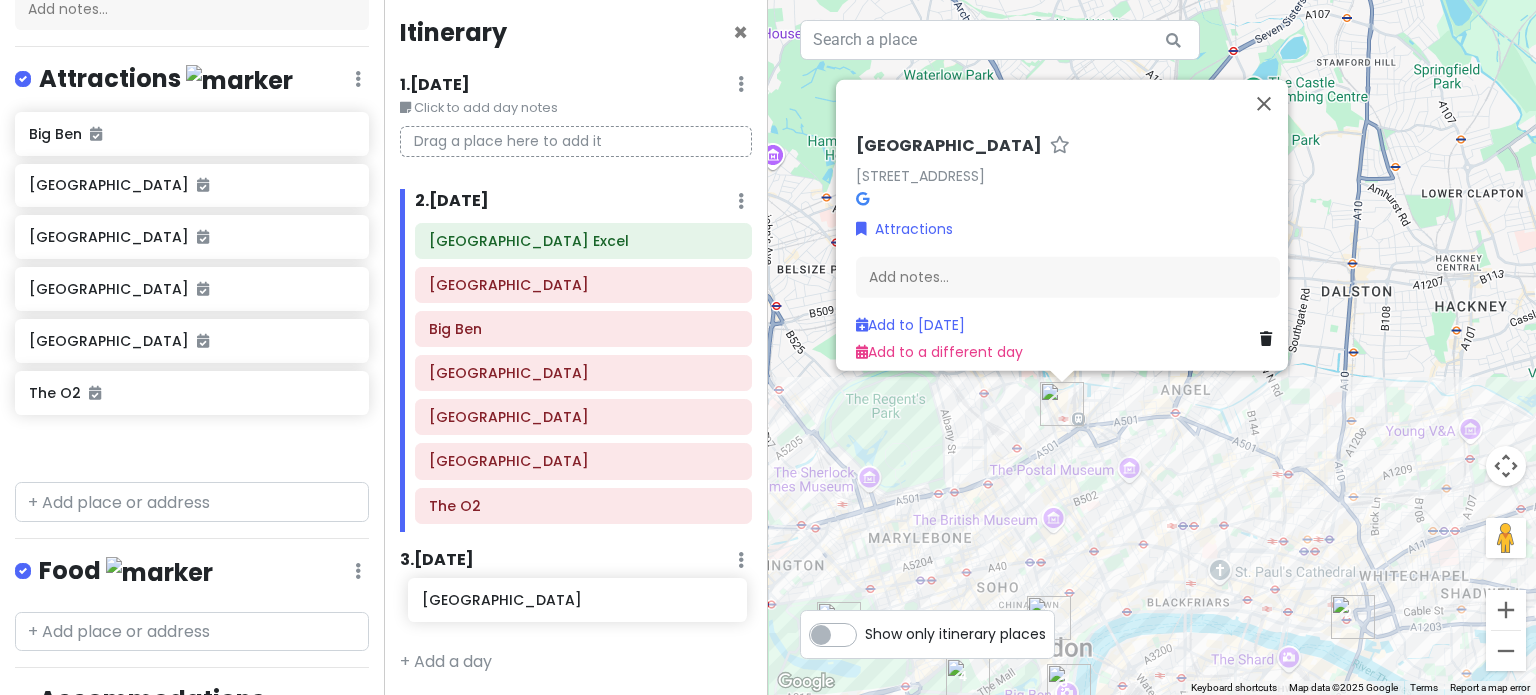 drag, startPoint x: 106, startPoint y: 489, endPoint x: 497, endPoint y: 603, distance: 407.28 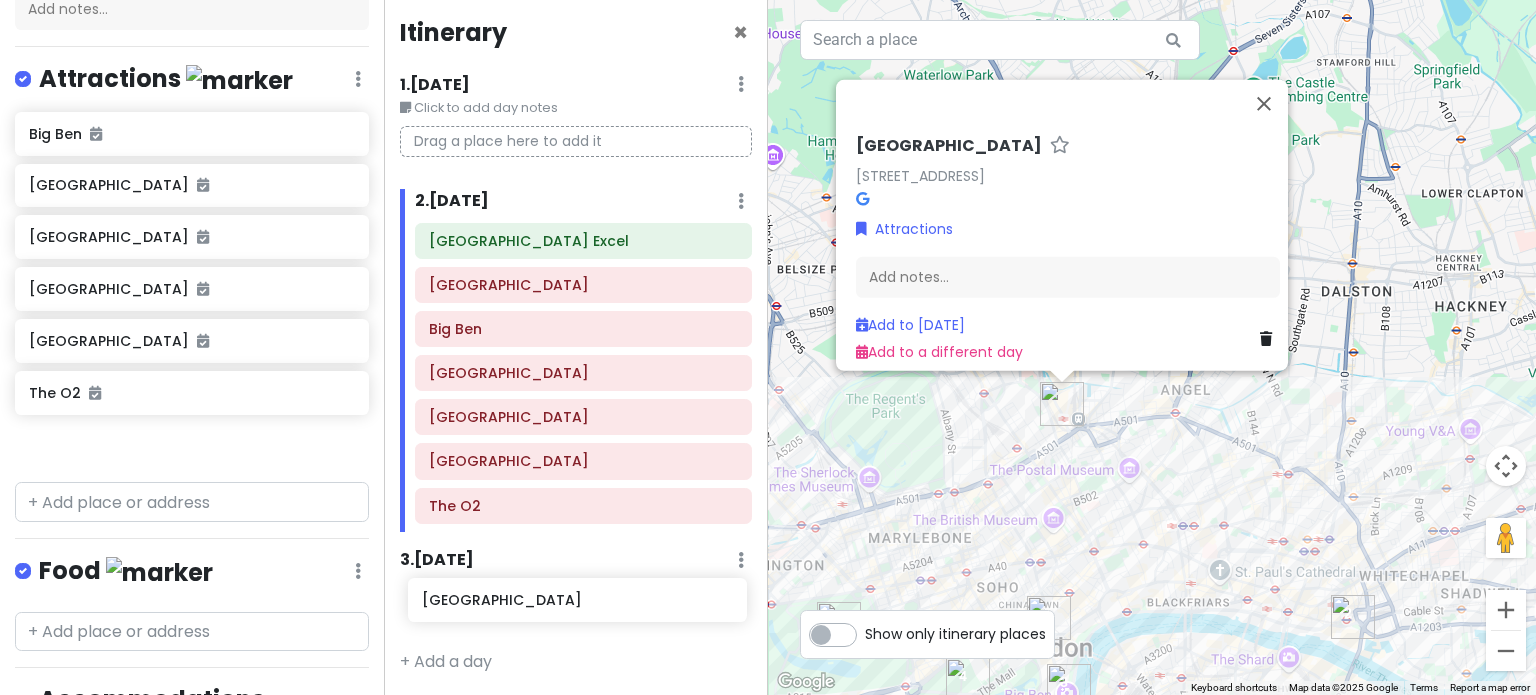 click on "LondonJin Private Change Dates Make a Copy Delete Trip Go Pro ⚡️ Give Feedback 💡 Support Scout ☕️ Itinerary Share Publish Notes Add notes... Attractions   Edit Reorder Delete List Big [GEOGRAPHIC_DATA] [GEOGRAPHIC_DATA] [GEOGRAPHIC_DATA] [GEOGRAPHIC_DATA] [GEOGRAPHIC_DATA] Station Food   Edit Reorder Delete List Accommodations   Edit Reorder Delete List Find hotels on [DOMAIN_NAME] [GEOGRAPHIC_DATA] Excel + Add a section Itinerary × 1 .  [DATE] Edit Day Notes Delete Day   Click to add day notes Drag a place here to add it 2 .  [DATE] Add Day Notes Delete Day [GEOGRAPHIC_DATA] [GEOGRAPHIC_DATA] [GEOGRAPHIC_DATA] [GEOGRAPHIC_DATA][PERSON_NAME] [GEOGRAPHIC_DATA] [GEOGRAPHIC_DATA] [GEOGRAPHIC_DATA] .  [DATE] Add Day Notes Delete Day + Add a day ← Move left → Move right ↑ Move up ↓ Move down + Zoom in - Zoom out Home Jump left by 75% End Jump right by 75% Page Up Jump up by 75% Page Down Jump down by 75% 1 5 2 6 4 3 [GEOGRAPHIC_DATA] [GEOGRAPHIC_DATA], [GEOGRAPHIC_DATA] Attractions Add notes..." at bounding box center (768, 347) 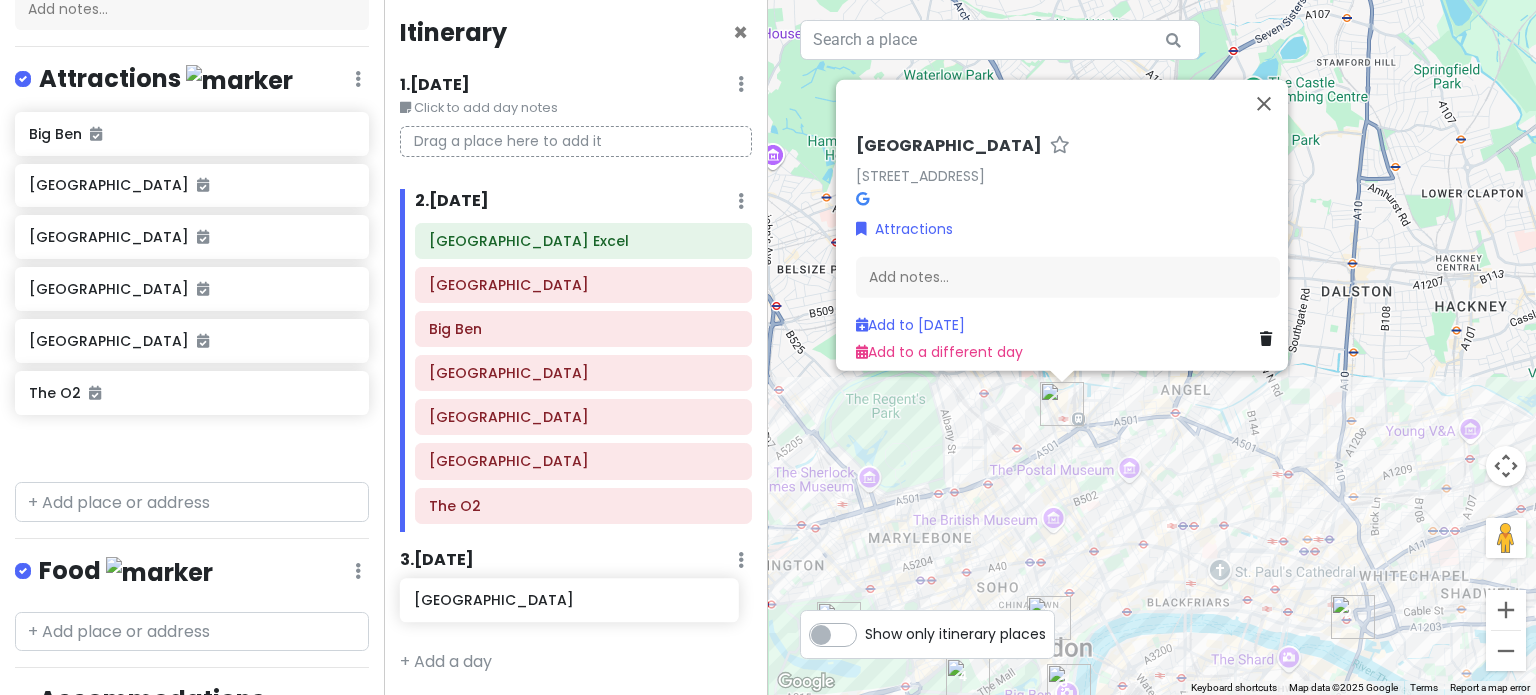 scroll, scrollTop: 0, scrollLeft: 0, axis: both 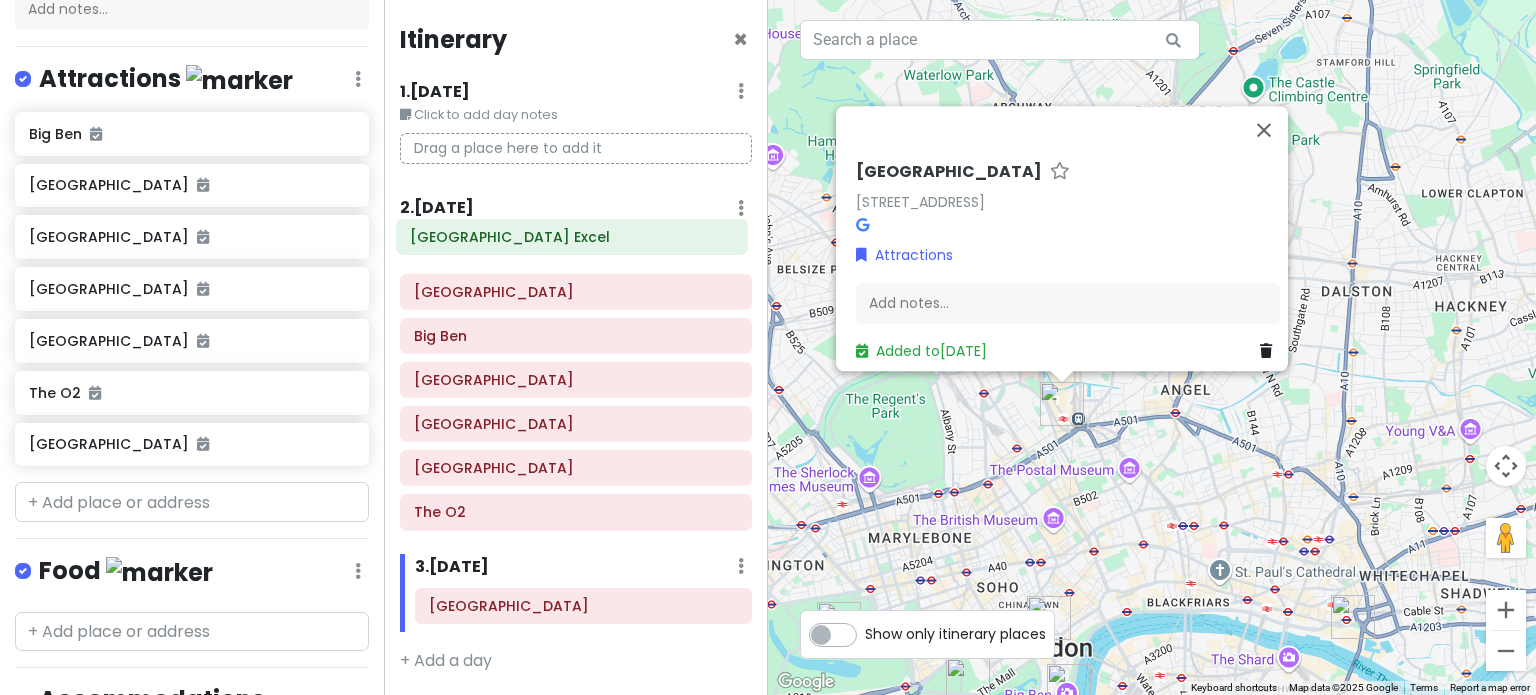 drag, startPoint x: 456, startPoint y: 253, endPoint x: 117, endPoint y: 423, distance: 379.2374 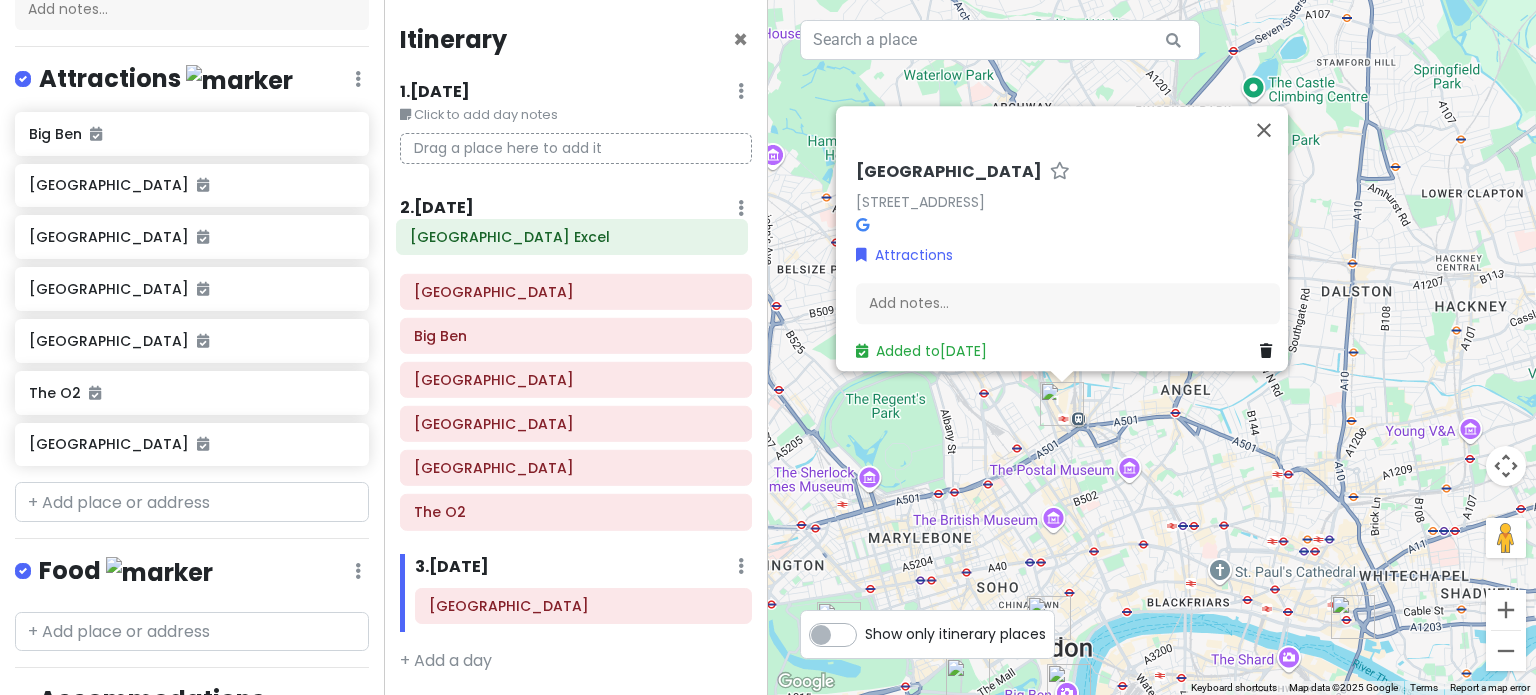 click on "[GEOGRAPHIC_DATA] [GEOGRAPHIC_DATA] [GEOGRAPHIC_DATA] [GEOGRAPHIC_DATA][PERSON_NAME] [GEOGRAPHIC_DATA] [GEOGRAPHIC_DATA] [GEOGRAPHIC_DATA]" 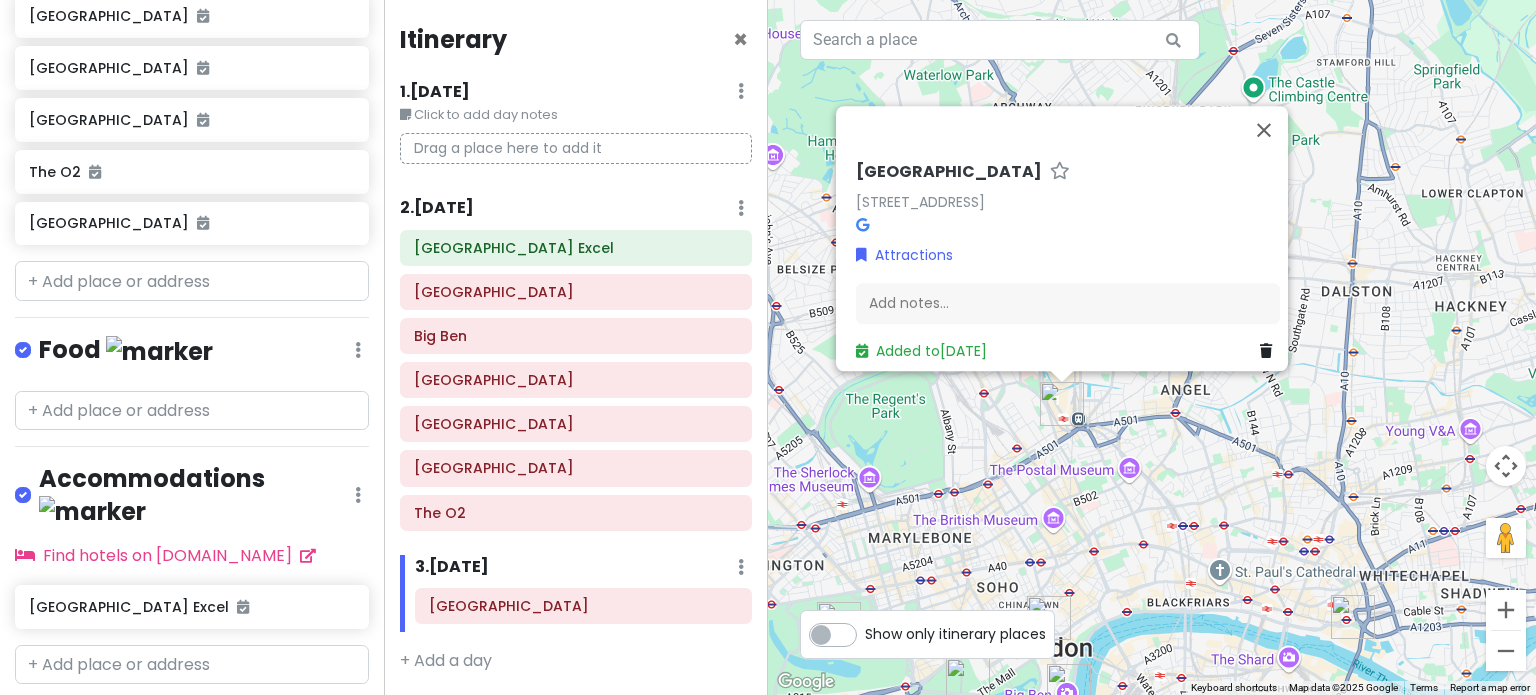 scroll, scrollTop: 502, scrollLeft: 0, axis: vertical 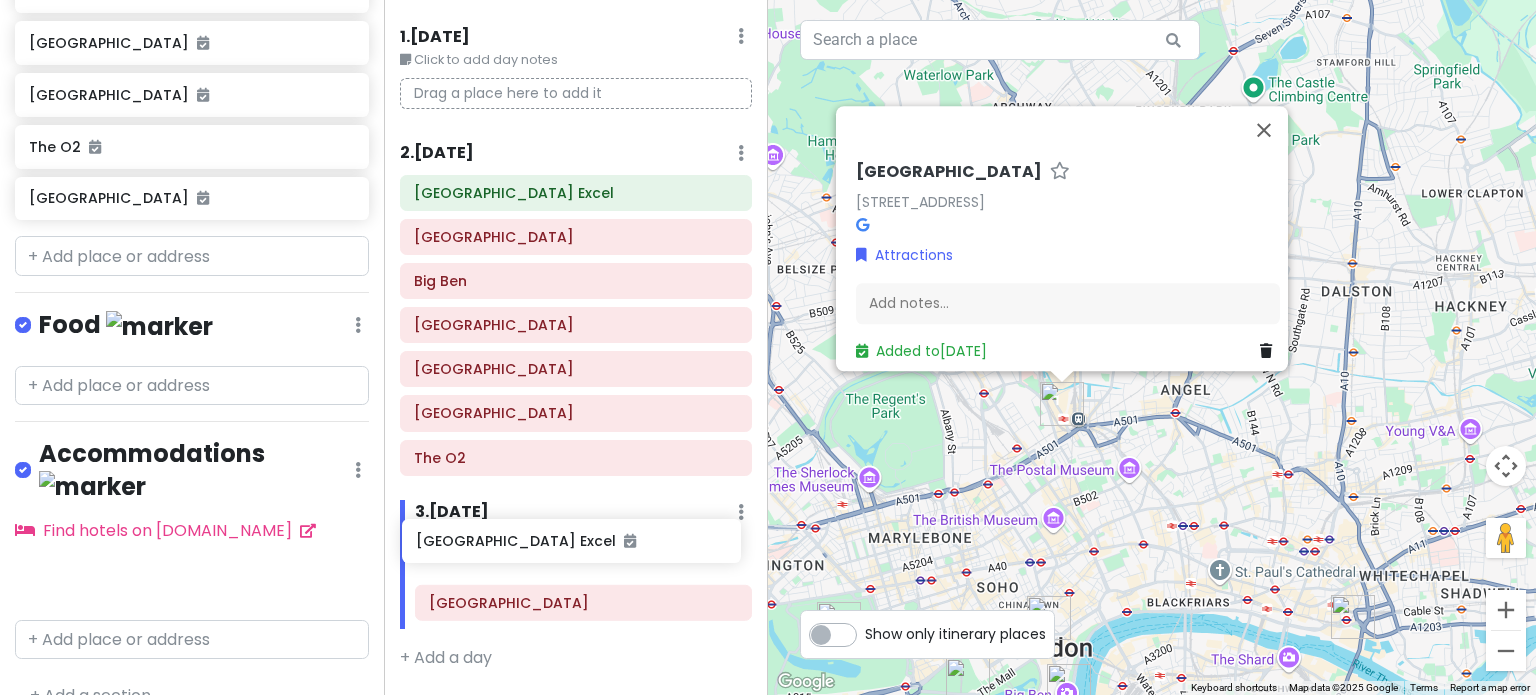 drag, startPoint x: 168, startPoint y: 583, endPoint x: 492, endPoint y: 551, distance: 325.57642 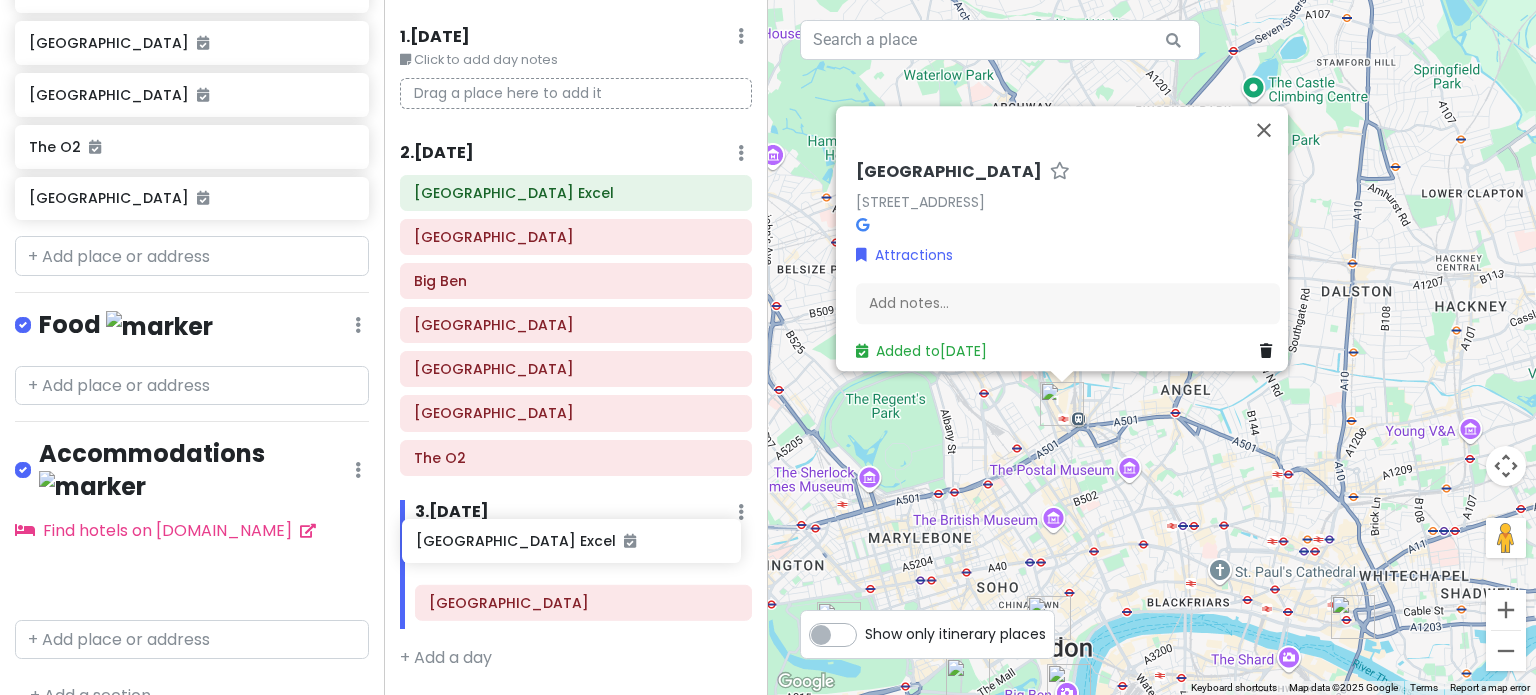 click on "LondonJin Private Change Dates Make a Copy Delete Trip Go Pro ⚡️ Give Feedback 💡 Support Scout ☕️ Itinerary Share Publish Notes Add notes... Attractions   Edit Reorder Delete List Big [GEOGRAPHIC_DATA] [GEOGRAPHIC_DATA] [GEOGRAPHIC_DATA] [GEOGRAPHIC_DATA] [GEOGRAPHIC_DATA] Station Food   Edit Reorder Delete List Accommodations   Edit Reorder Delete List Find hotels on [DOMAIN_NAME] [GEOGRAPHIC_DATA] Excel + Add a section Itinerary × 1 .  [DATE] Edit Day Notes Delete Day   Click to add day notes Drag a place here to add it 2 .  [DATE] Add Day Notes Delete Day [GEOGRAPHIC_DATA] [GEOGRAPHIC_DATA] [GEOGRAPHIC_DATA] [GEOGRAPHIC_DATA][PERSON_NAME] [GEOGRAPHIC_DATA] [GEOGRAPHIC_DATA] [GEOGRAPHIC_DATA] .  [DATE] Add Day Notes Delete Day [GEOGRAPHIC_DATA] + Add a day ← Move left → Move right ↑ Move up ↓ Move down + Zoom in - Zoom out Home Jump left by 75% End Jump right by 75% Page Up Jump up by 75% Page Down Jump down by 75% 1 [GEOGRAPHIC_DATA] [GEOGRAPHIC_DATA], [GEOGRAPHIC_DATA], [GEOGRAPHIC_DATA] Attractions" at bounding box center (768, 347) 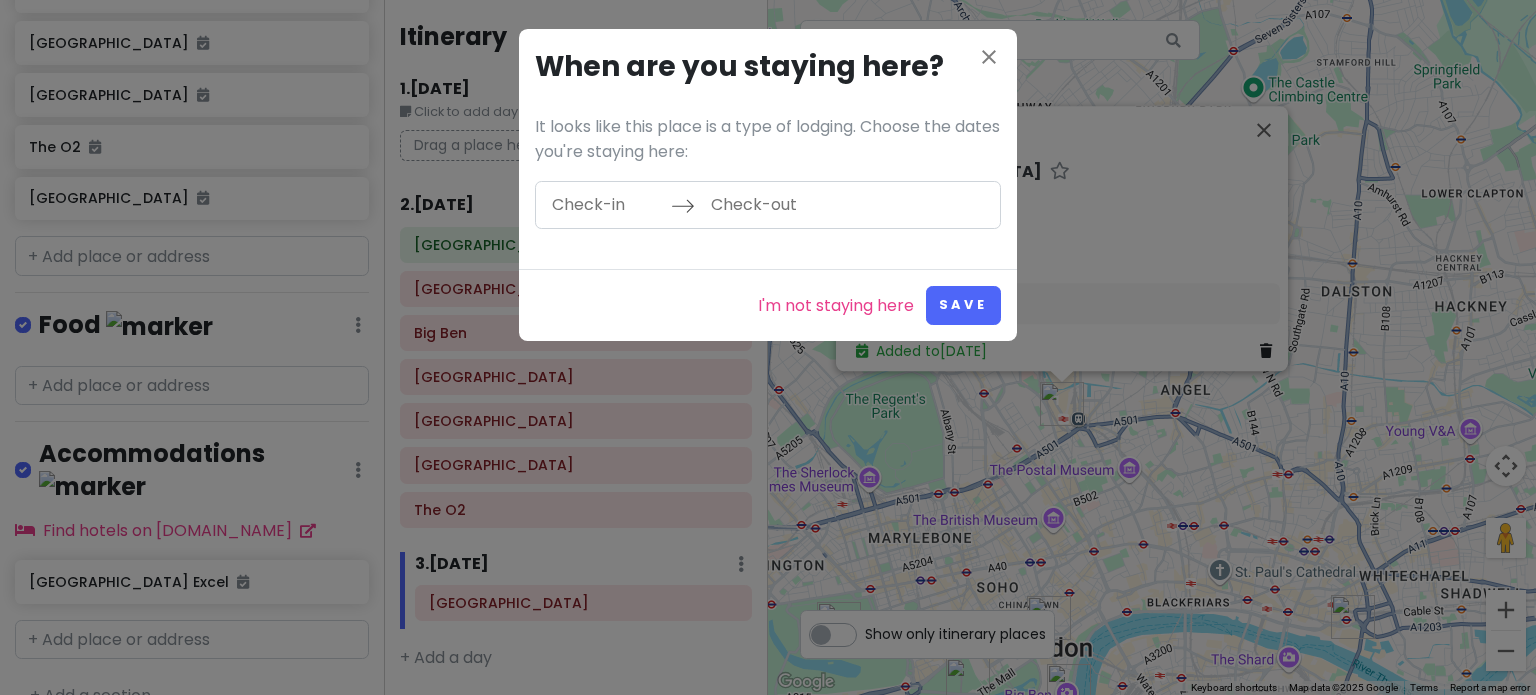 scroll, scrollTop: 0, scrollLeft: 0, axis: both 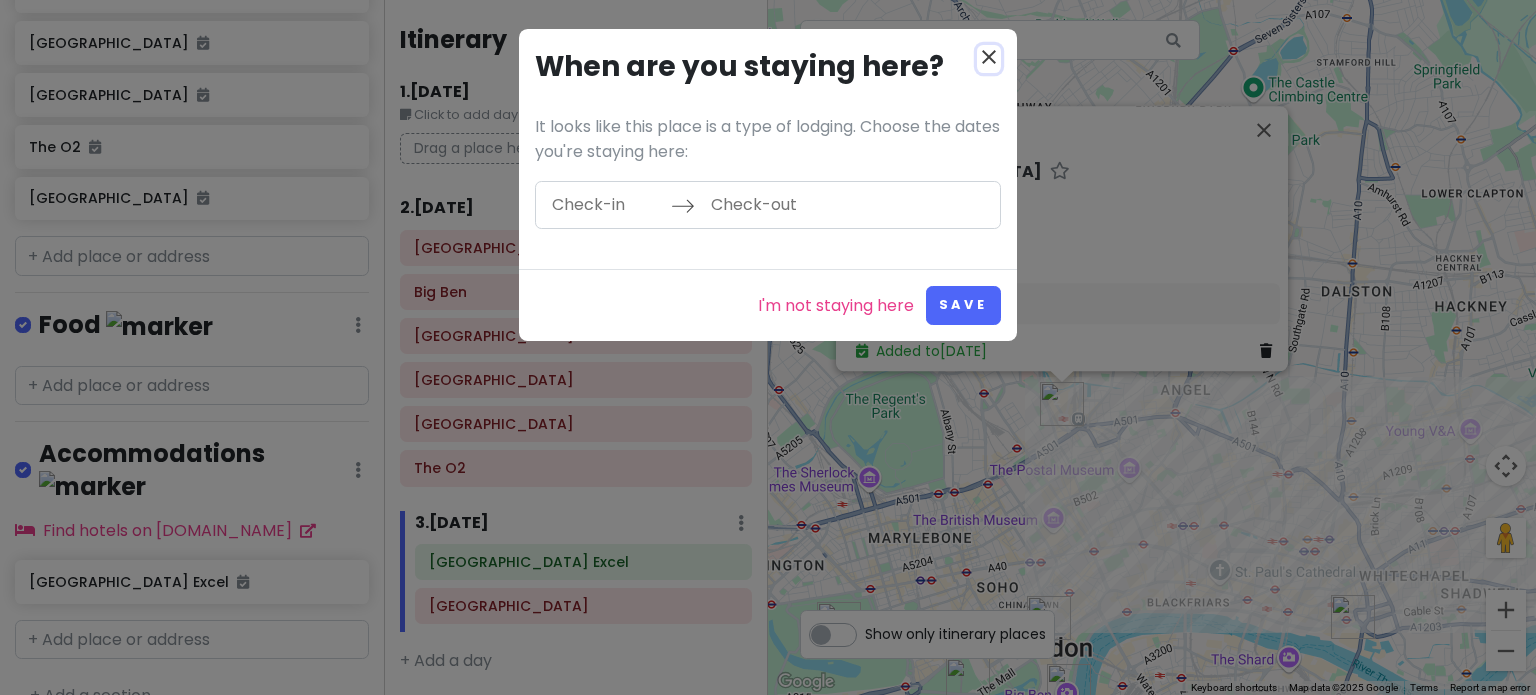 click on "close" at bounding box center (989, 57) 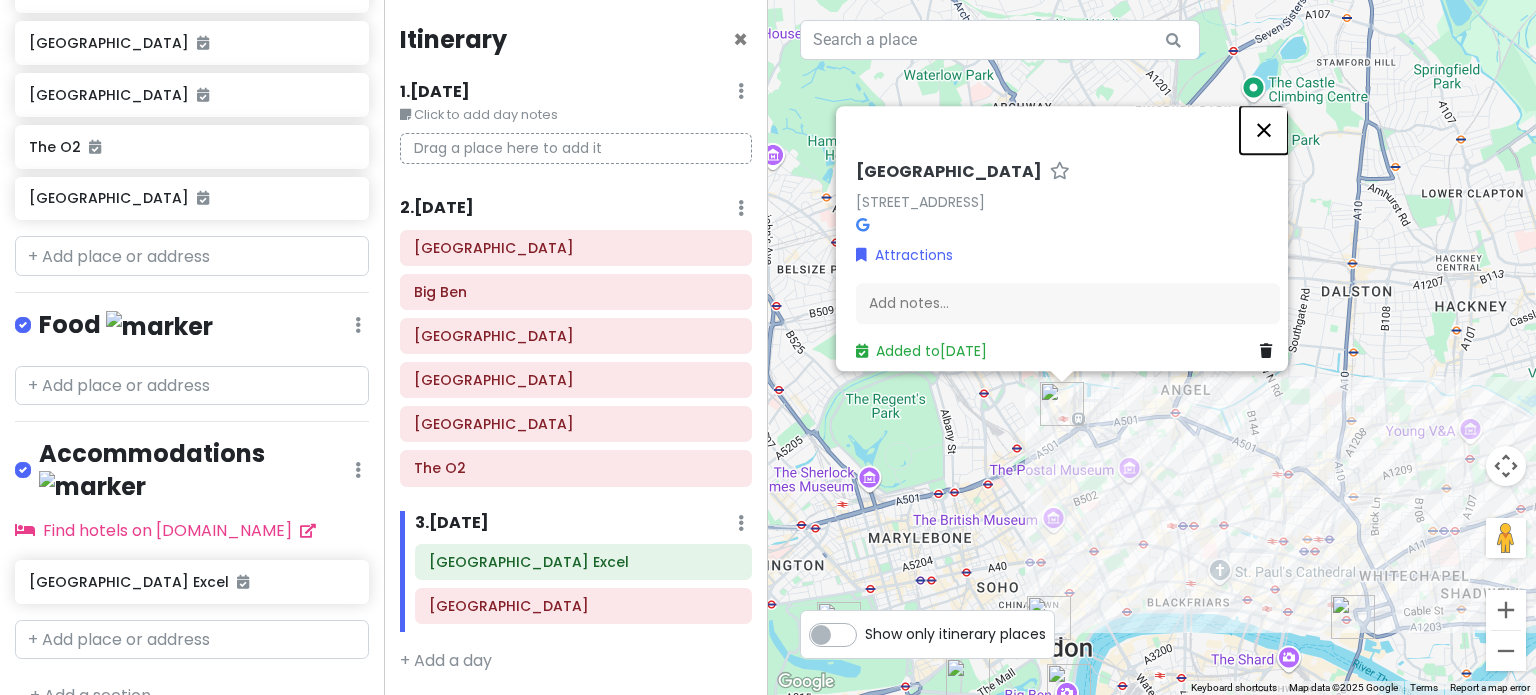 click at bounding box center (1264, 130) 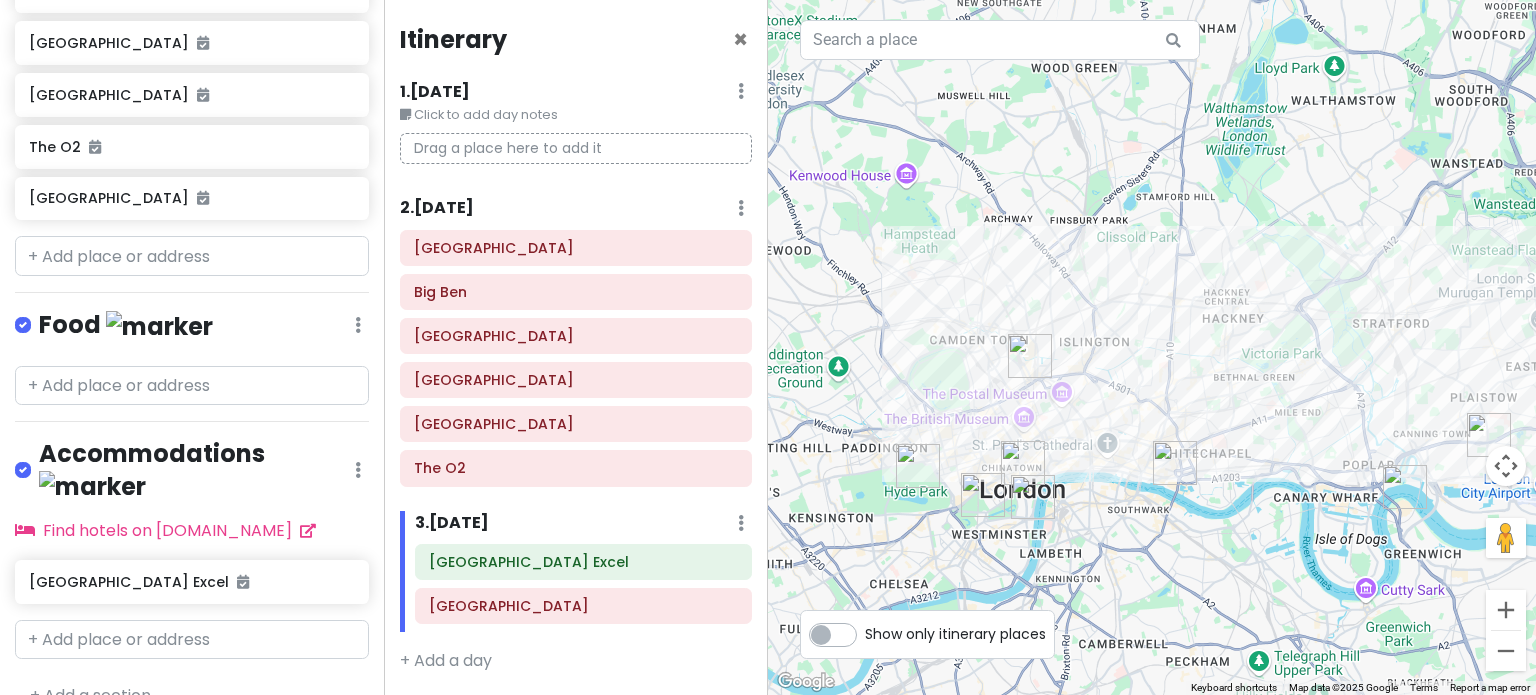 drag, startPoint x: 1319, startPoint y: 465, endPoint x: 1129, endPoint y: 480, distance: 190.59119 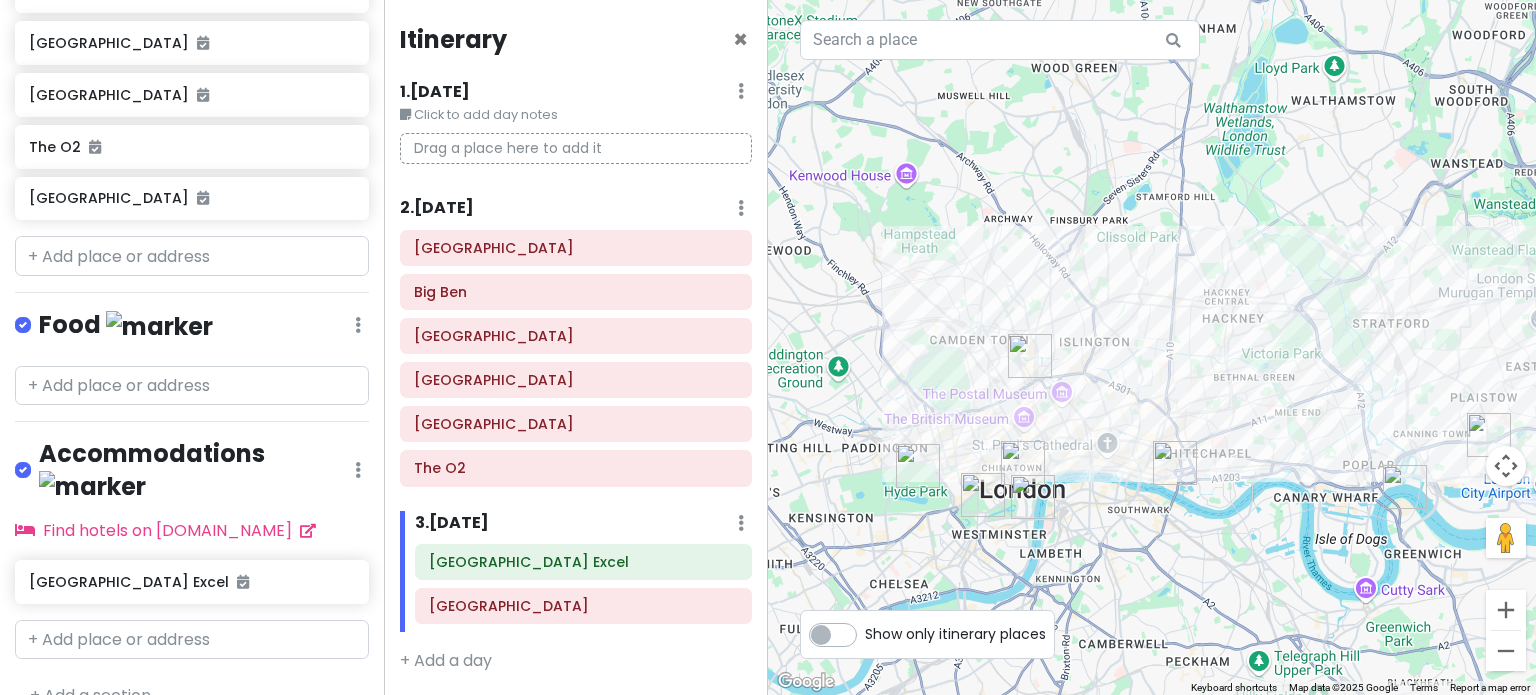 click at bounding box center (1152, 347) 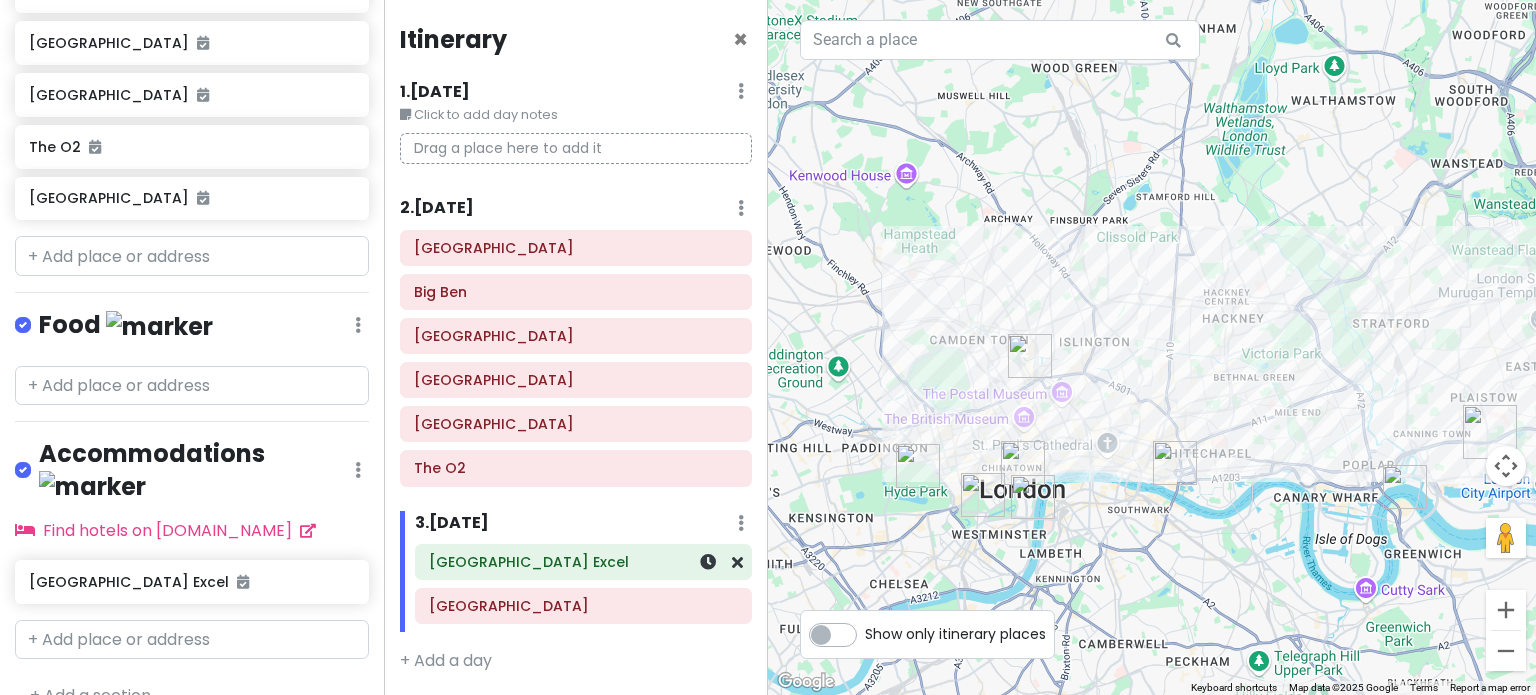 drag, startPoint x: 532, startPoint y: 580, endPoint x: 528, endPoint y: 562, distance: 18.439089 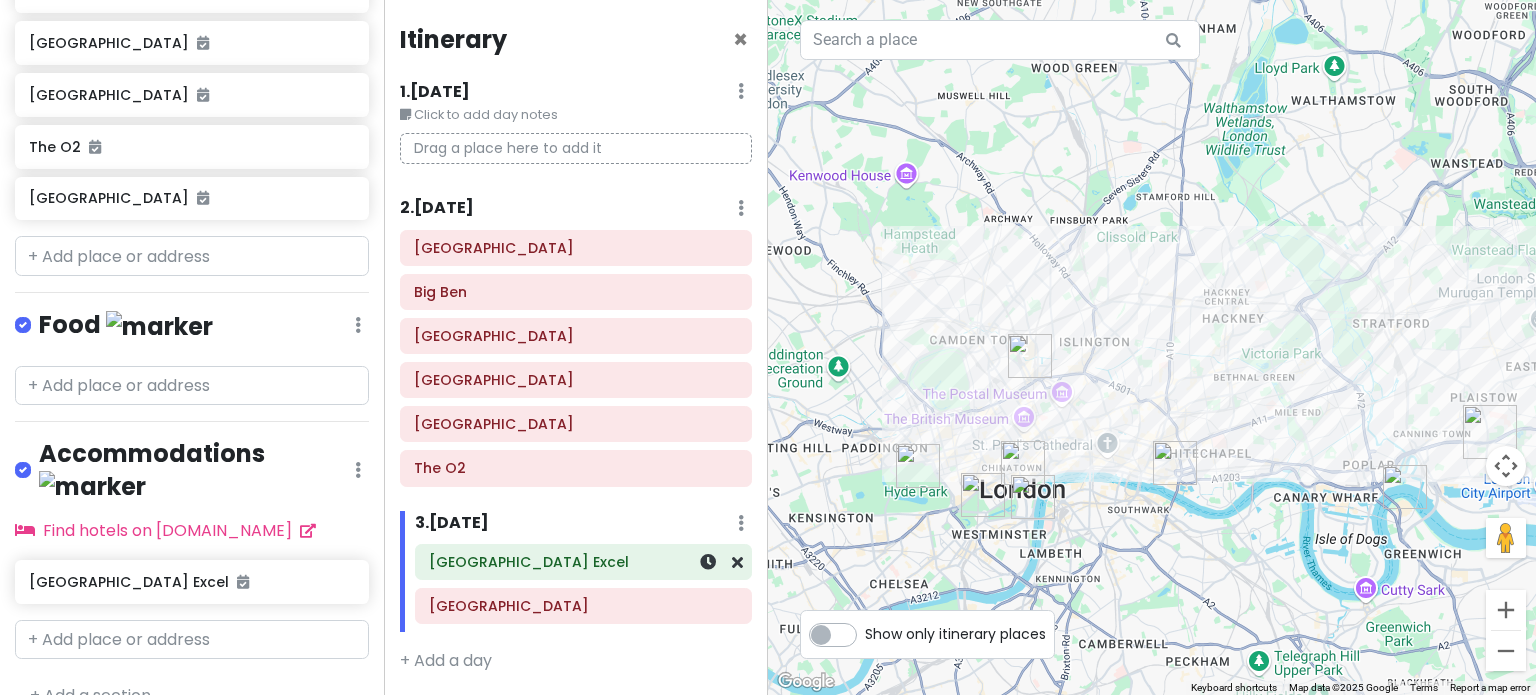 click on "[GEOGRAPHIC_DATA] [GEOGRAPHIC_DATA] Excel [GEOGRAPHIC_DATA]" 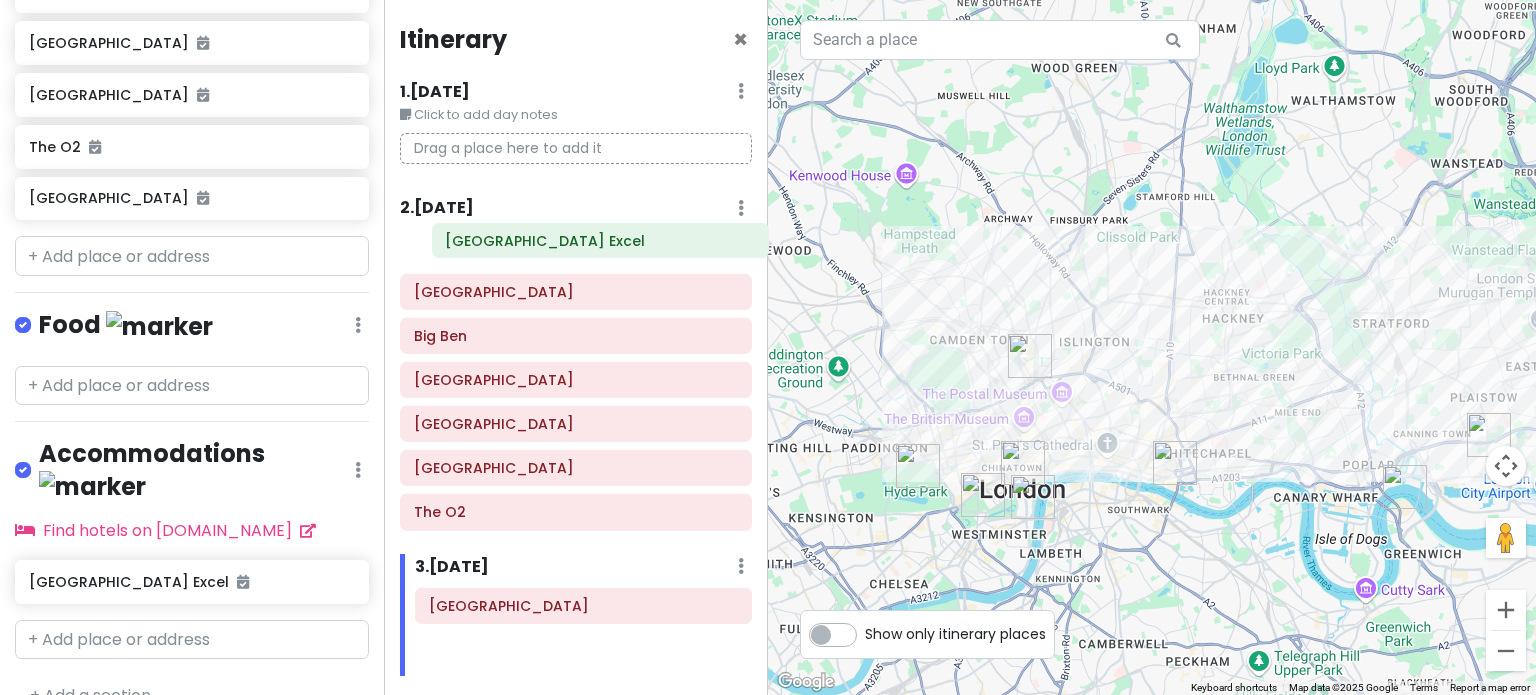 drag, startPoint x: 528, startPoint y: 566, endPoint x: 545, endPoint y: 247, distance: 319.45267 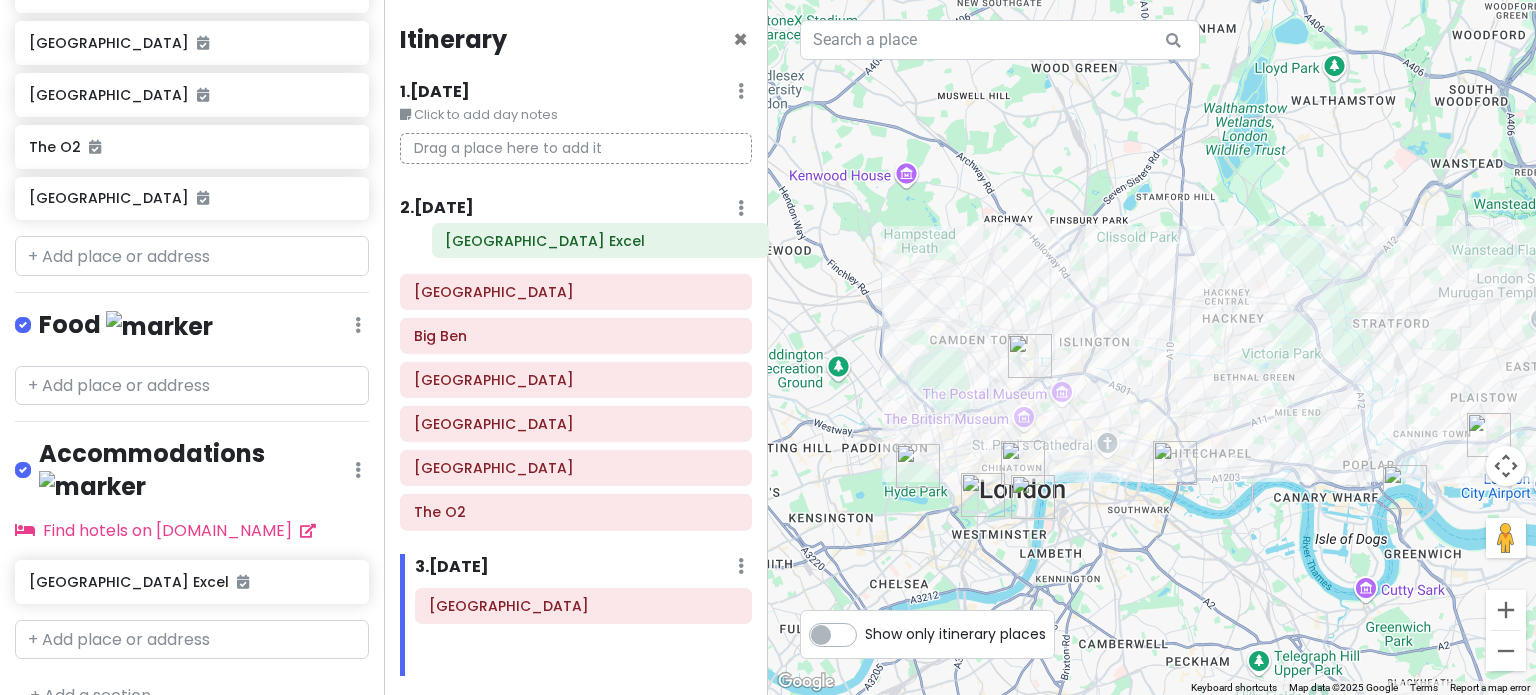 click on "Itinerary × 1 .  [DATE] Edit Day Notes Delete Day   Click to add day notes Drag a place here to add it 2 .  [DATE] Add Day Notes Delete Day [GEOGRAPHIC_DATA] [GEOGRAPHIC_DATA][PERSON_NAME] [GEOGRAPHIC_DATA] [GEOGRAPHIC_DATA] The O2 3 .  [DATE] Add Day Notes Delete Day [GEOGRAPHIC_DATA] [GEOGRAPHIC_DATA] Excel [GEOGRAPHIC_DATA] + Add a day" at bounding box center [576, 347] 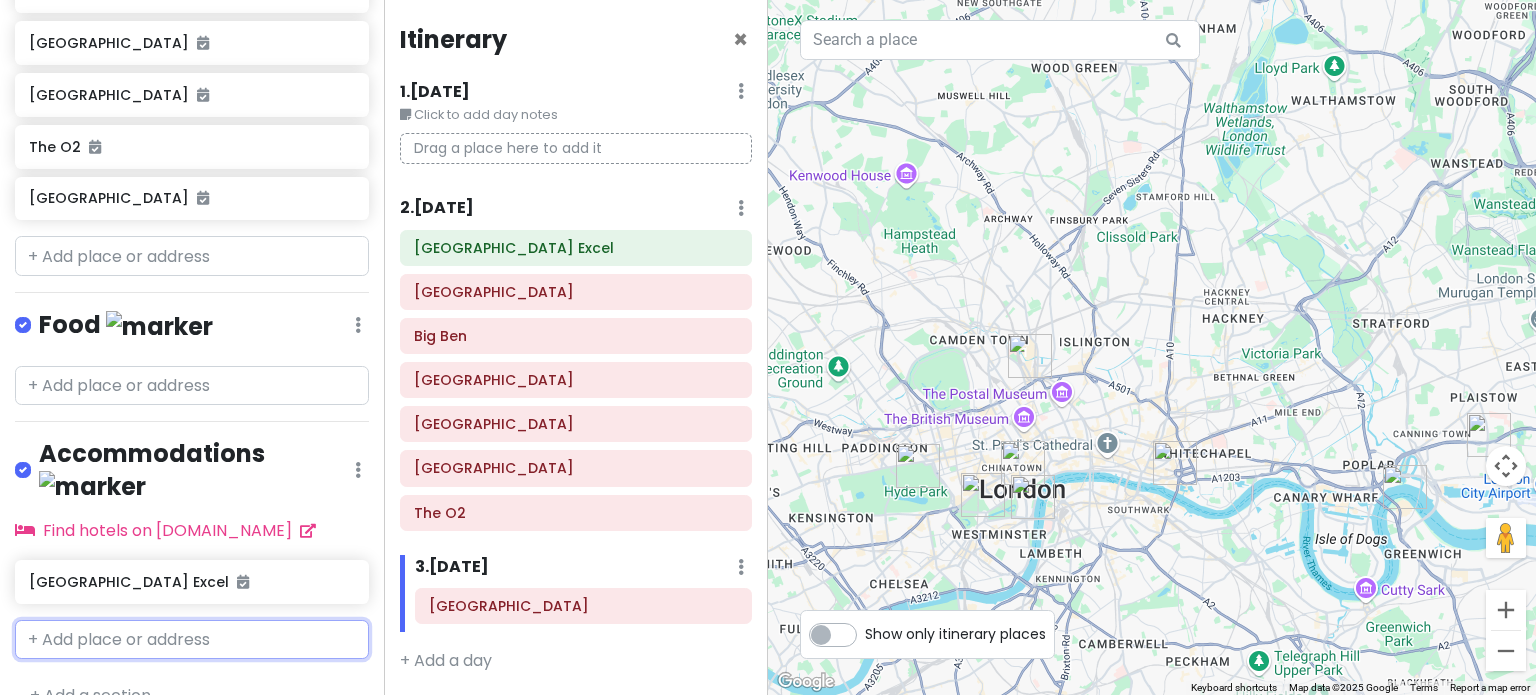 click at bounding box center [192, 640] 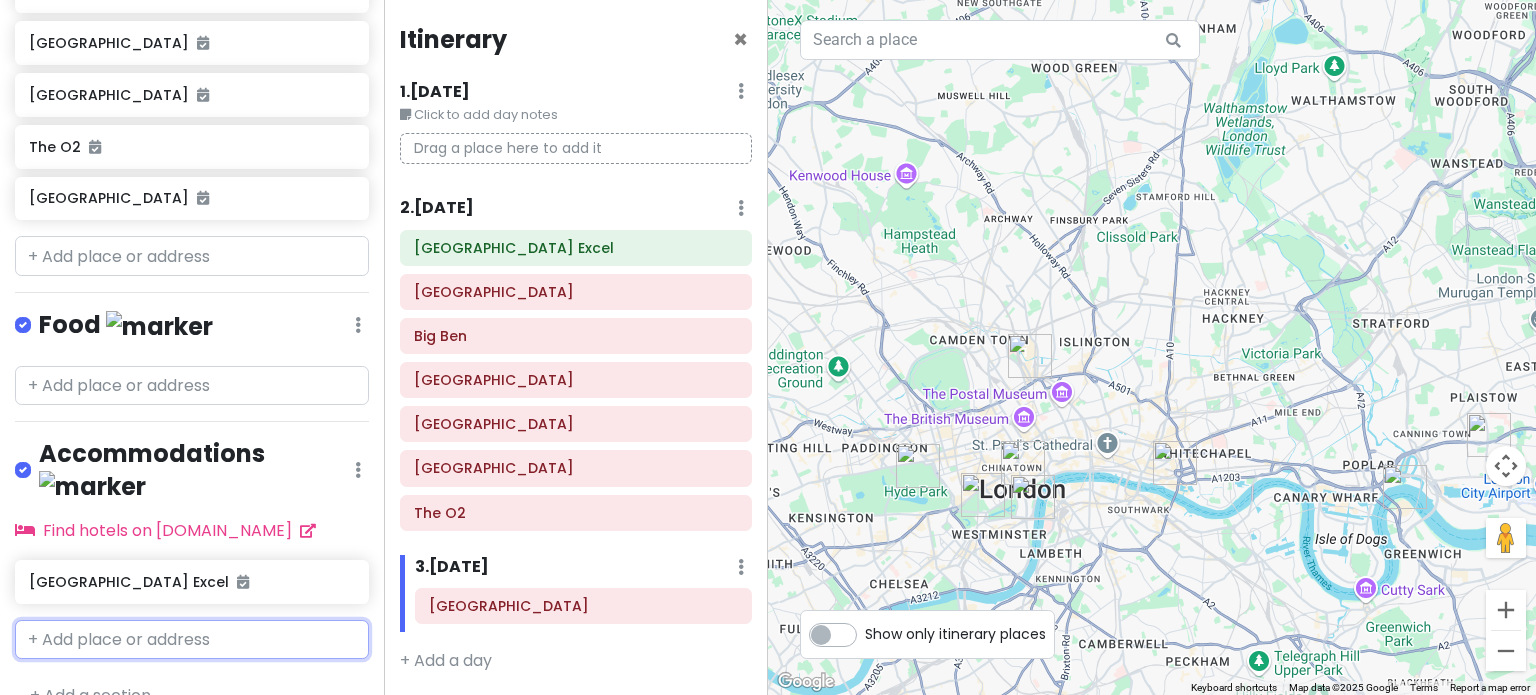 type on "t" 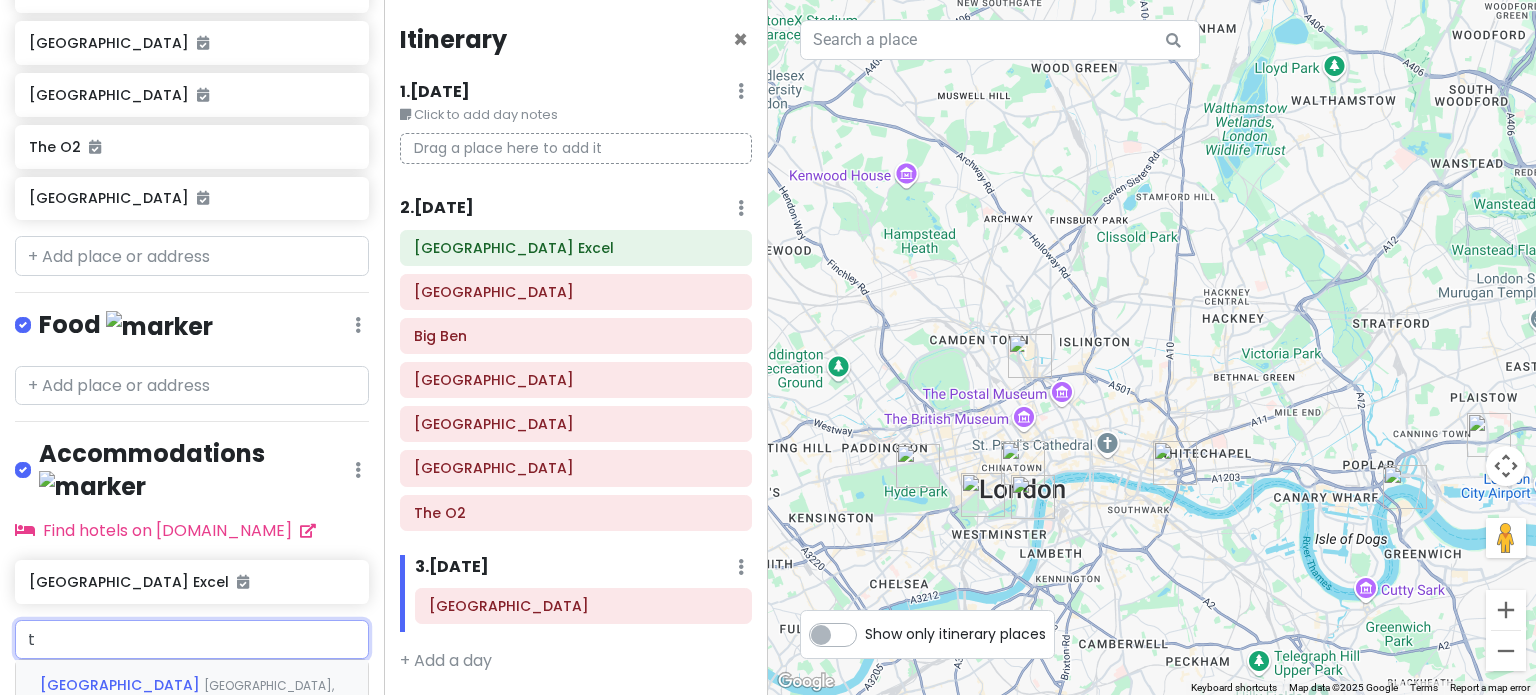 type 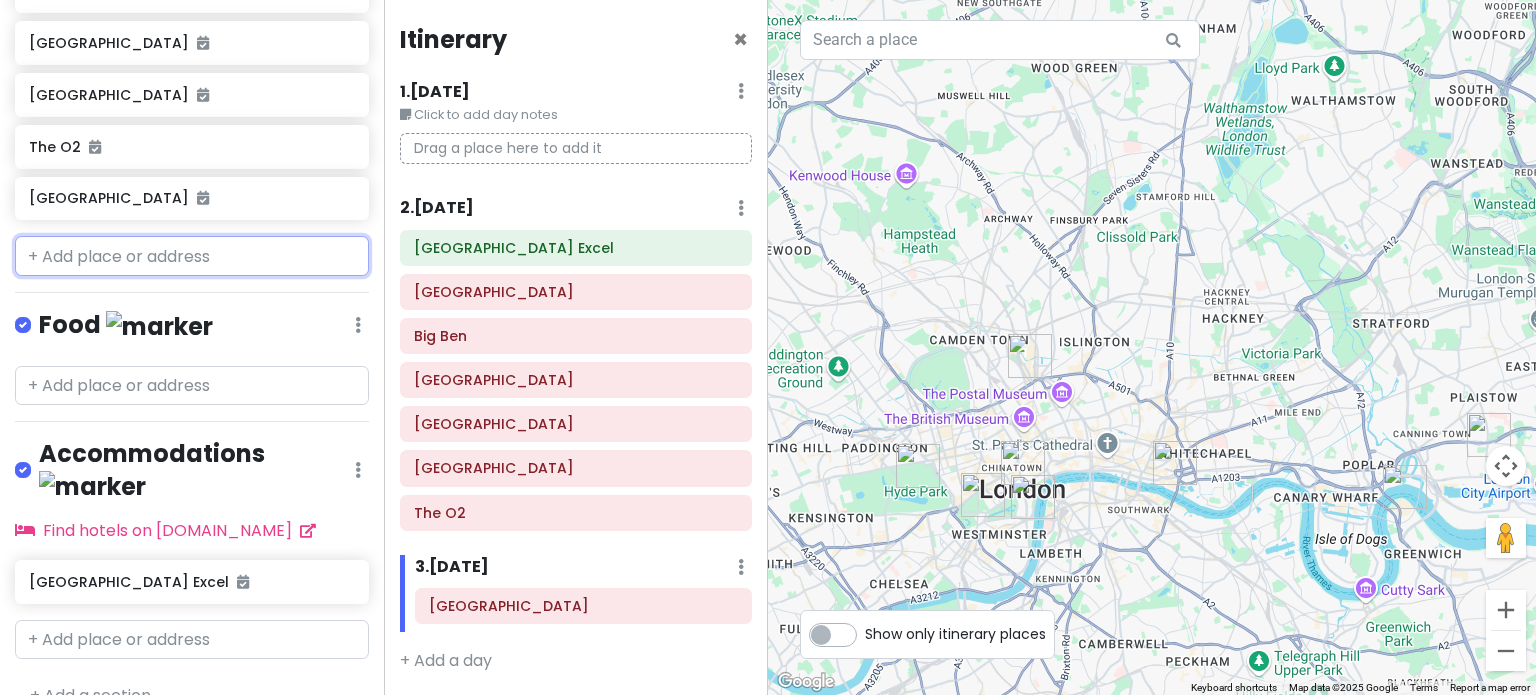 click at bounding box center (192, 256) 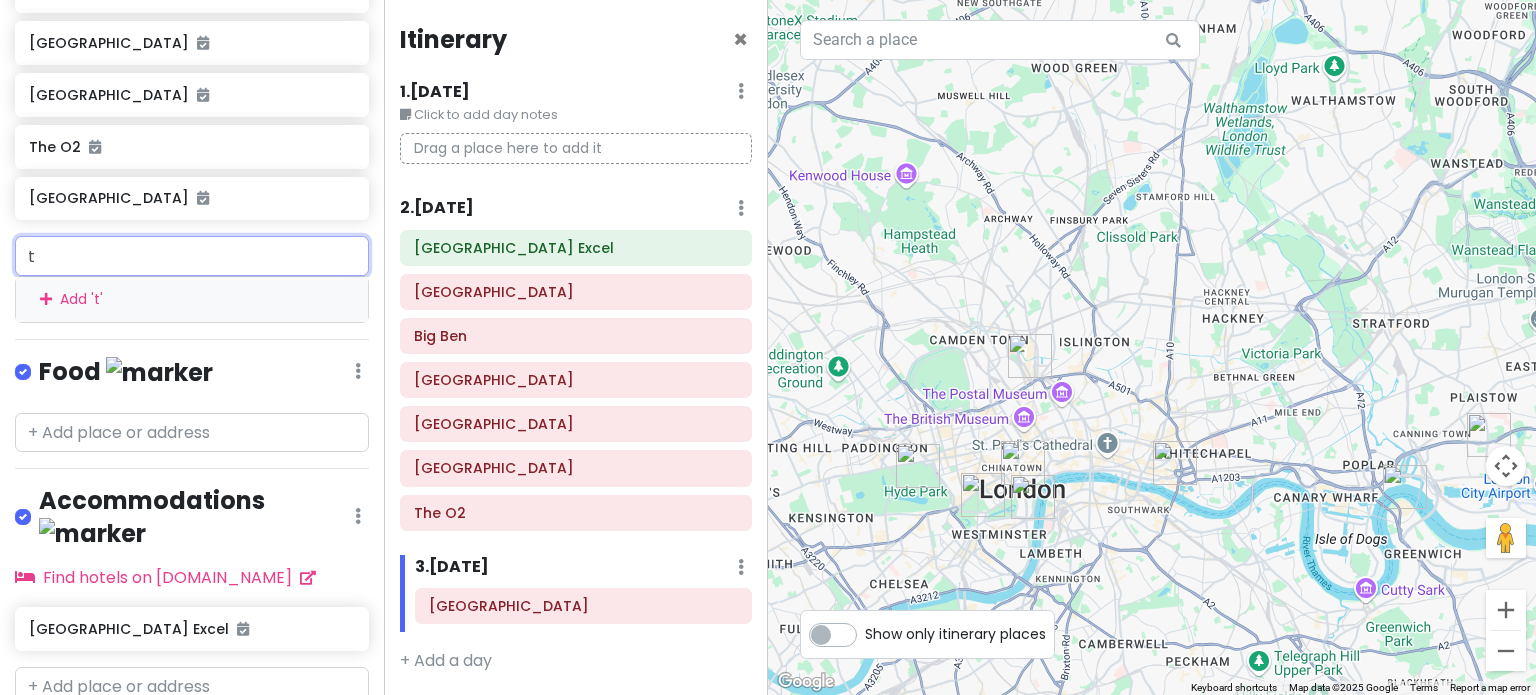 type on "tr" 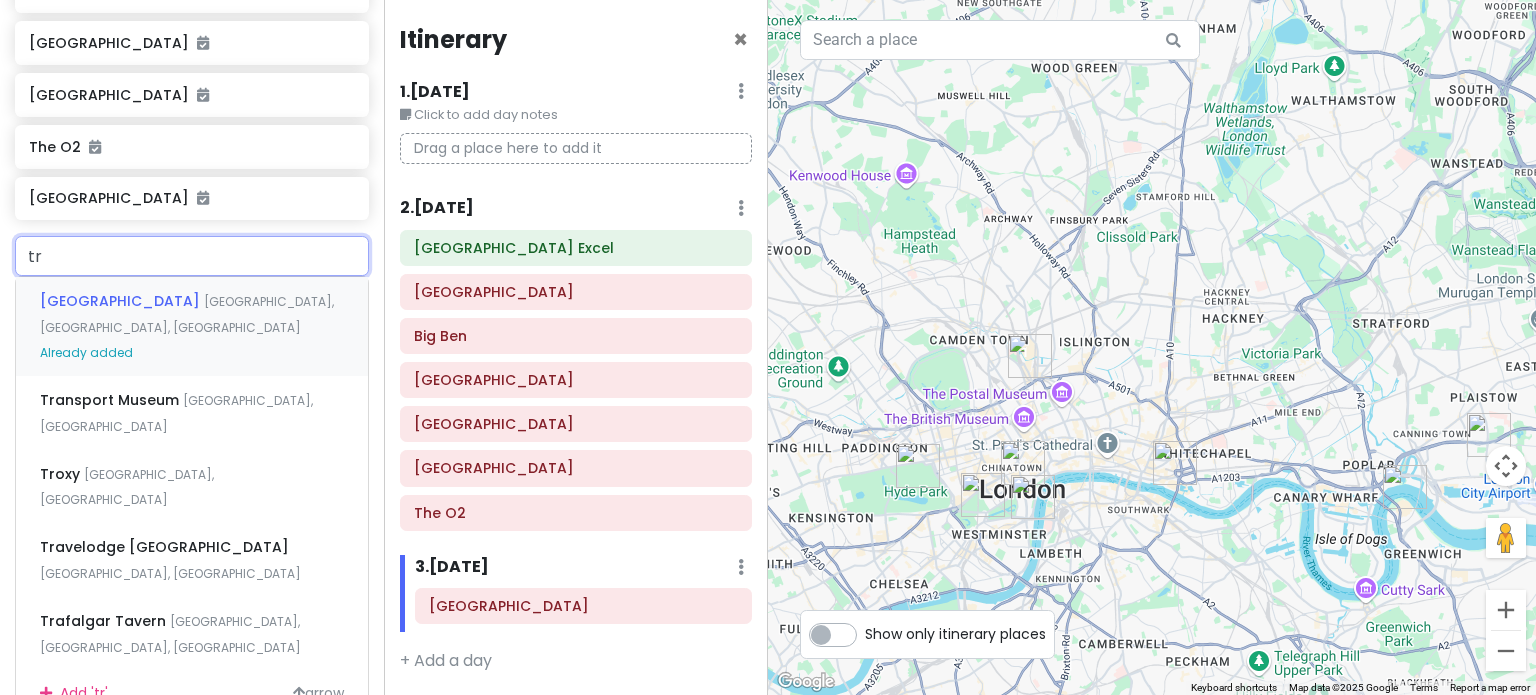 click on "[GEOGRAPHIC_DATA]" at bounding box center (122, 301) 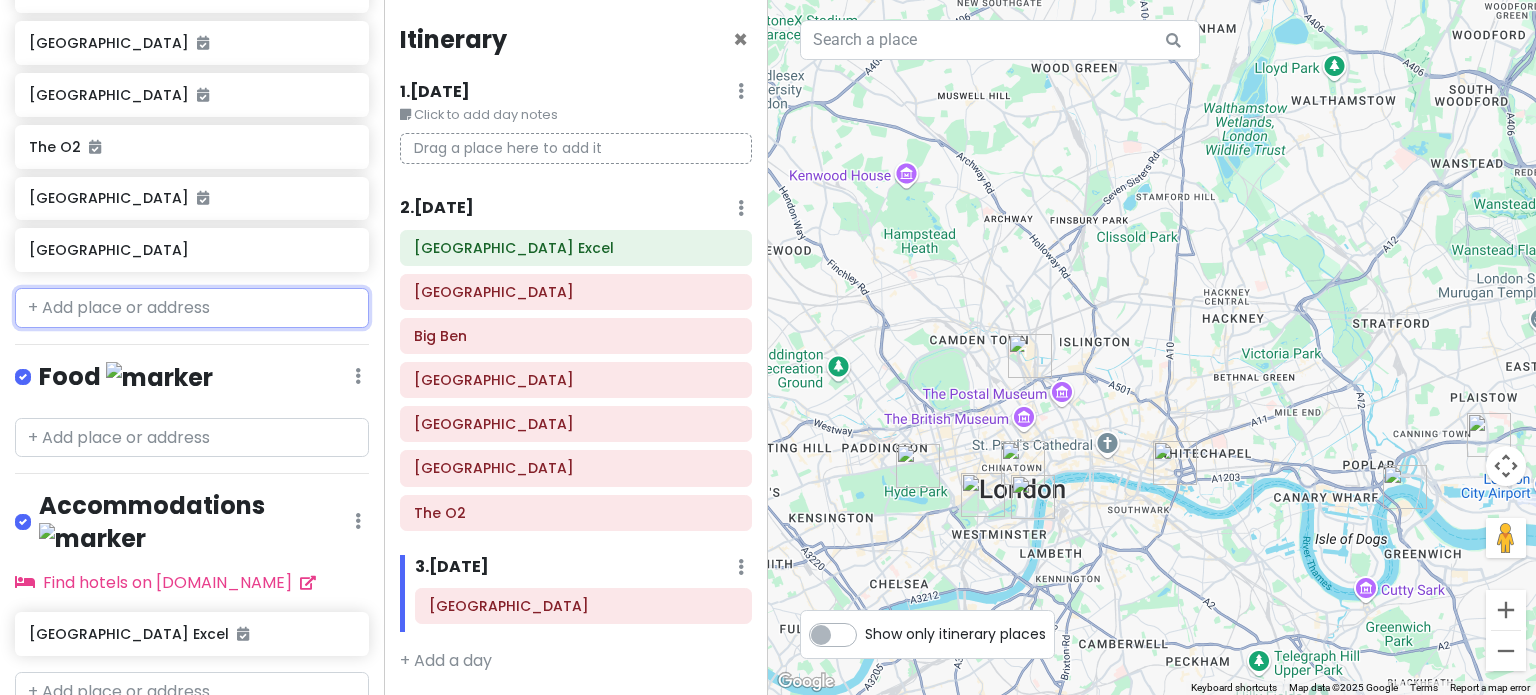 scroll, scrollTop: 554, scrollLeft: 0, axis: vertical 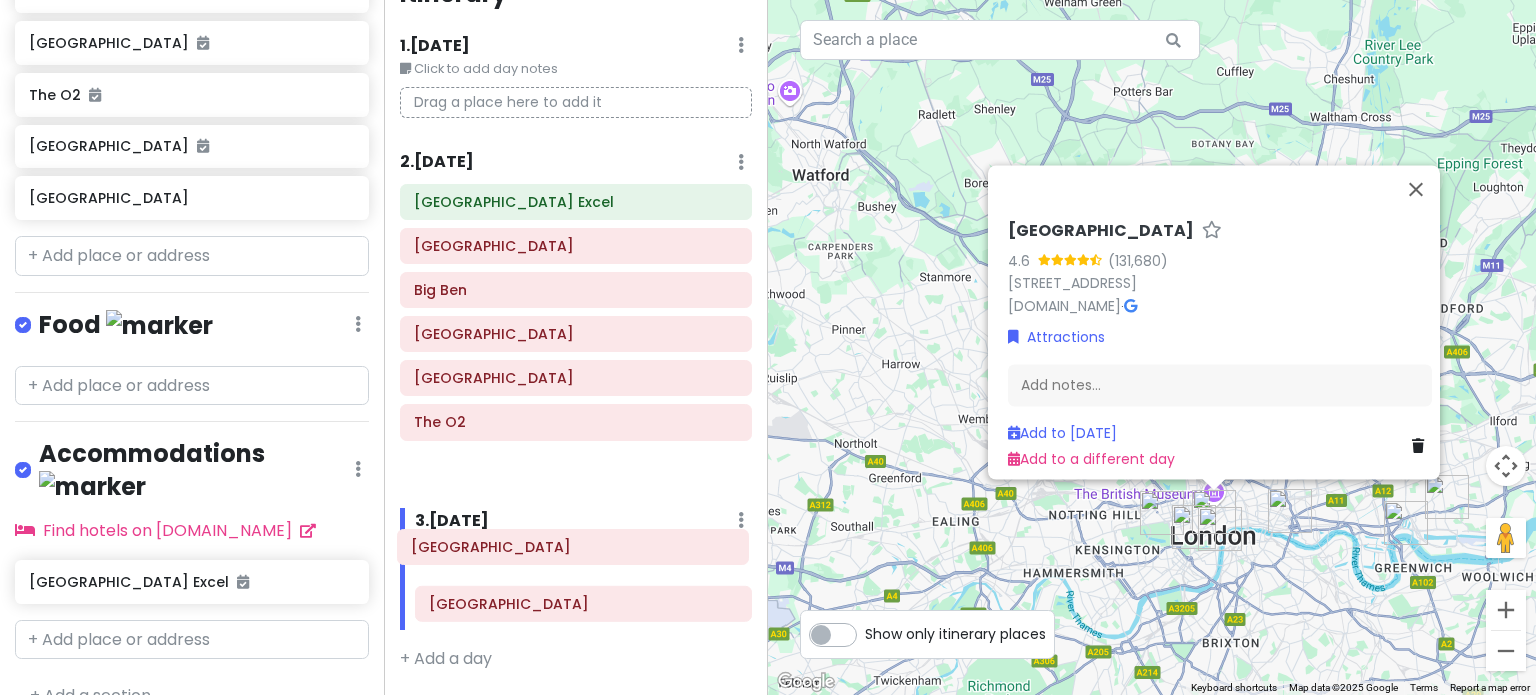 drag, startPoint x: 530, startPoint y: 503, endPoint x: 521, endPoint y: 551, distance: 48.83646 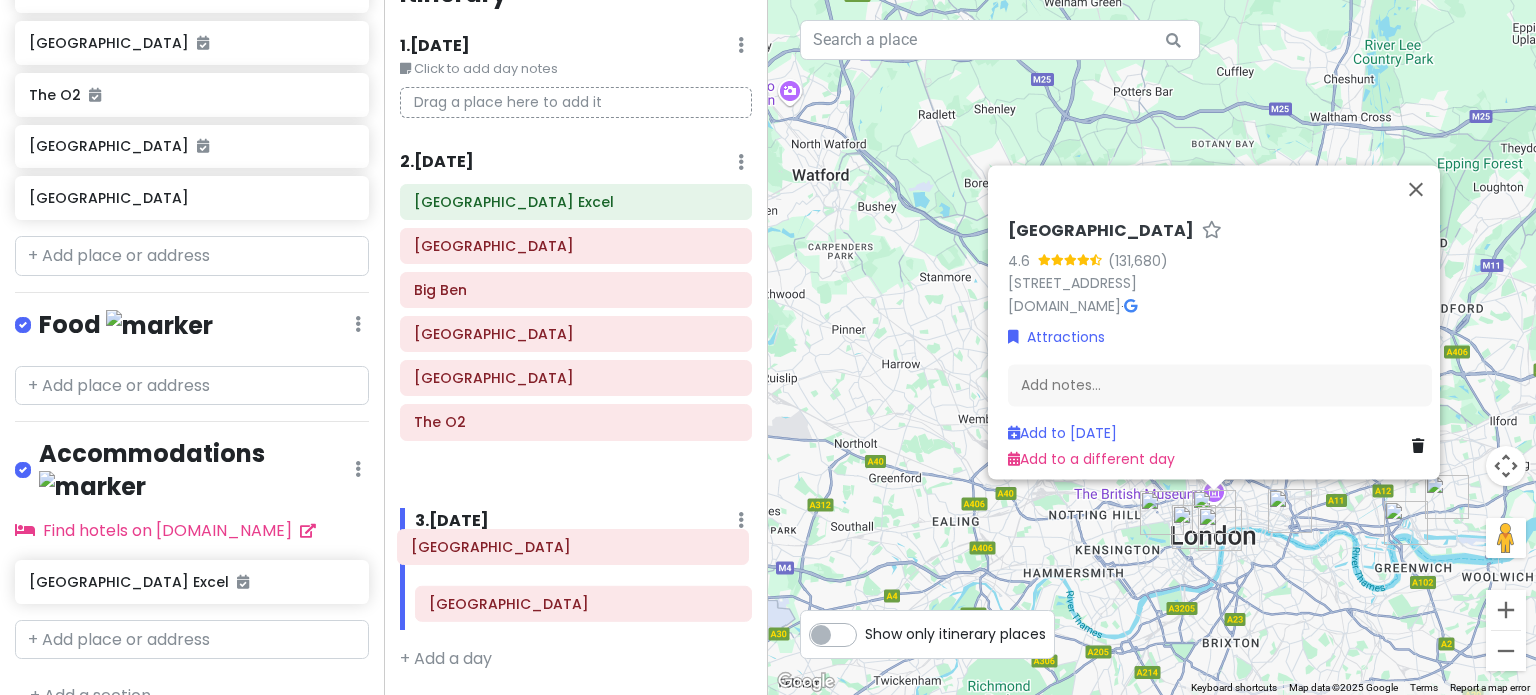 click on "Itinerary × 1 .  [DATE] Edit Day Notes Delete Day   Click to add day notes Drag a place here to add it 2 .  [DATE] Add Day Notes Delete Day [GEOGRAPHIC_DATA] [GEOGRAPHIC_DATA] [GEOGRAPHIC_DATA] [GEOGRAPHIC_DATA][PERSON_NAME] [GEOGRAPHIC_DATA] [GEOGRAPHIC_DATA] [GEOGRAPHIC_DATA] .  [DATE] Add Day Notes Delete Day [GEOGRAPHIC_DATA] + Add a day" at bounding box center (576, 347) 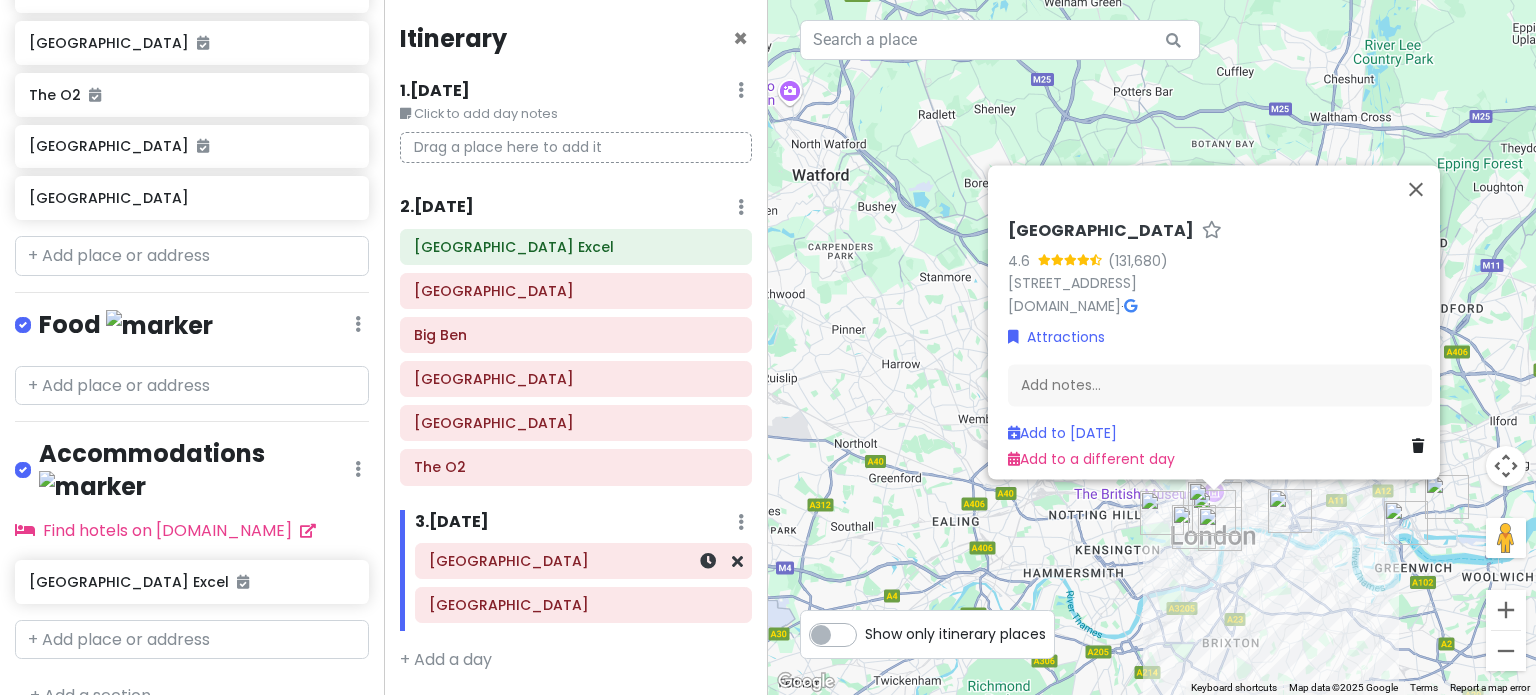scroll, scrollTop: 0, scrollLeft: 0, axis: both 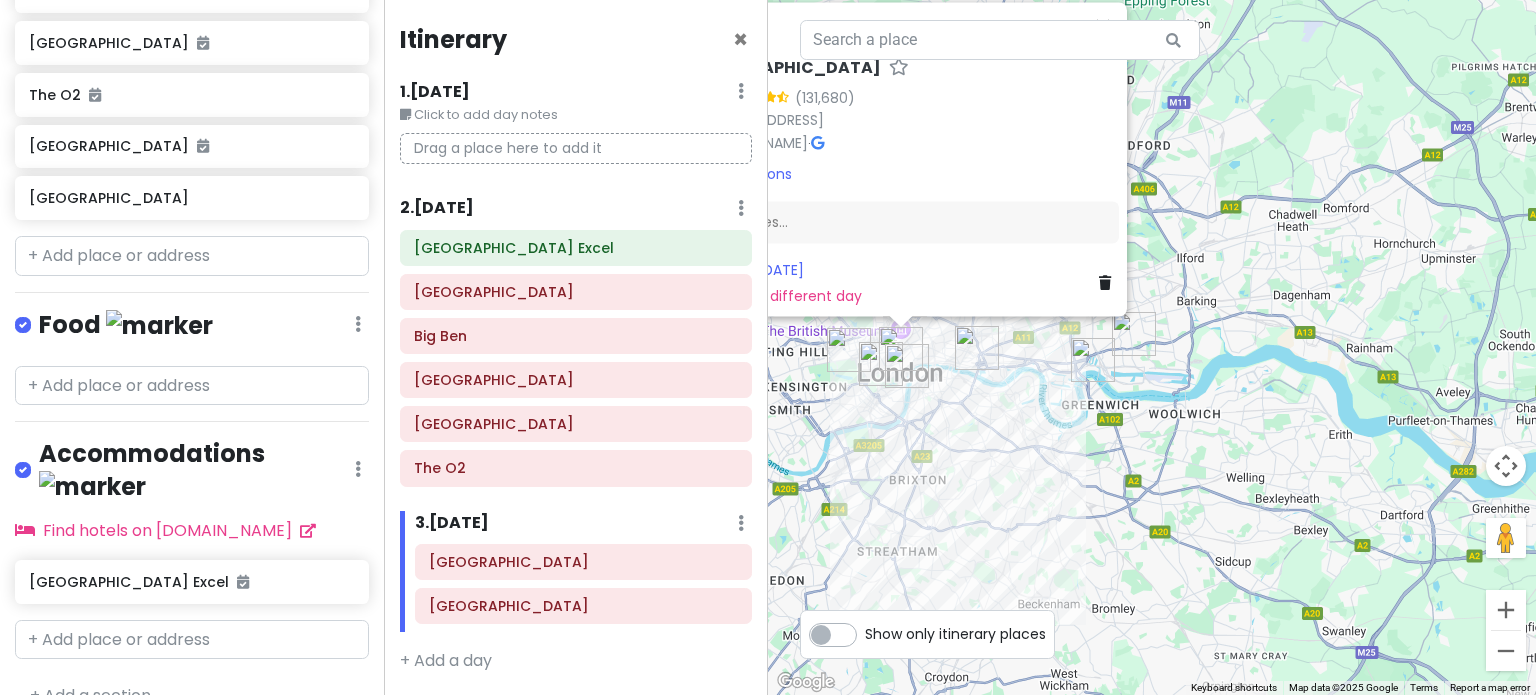 drag, startPoint x: 1372, startPoint y: 523, endPoint x: 1080, endPoint y: 423, distance: 308.64868 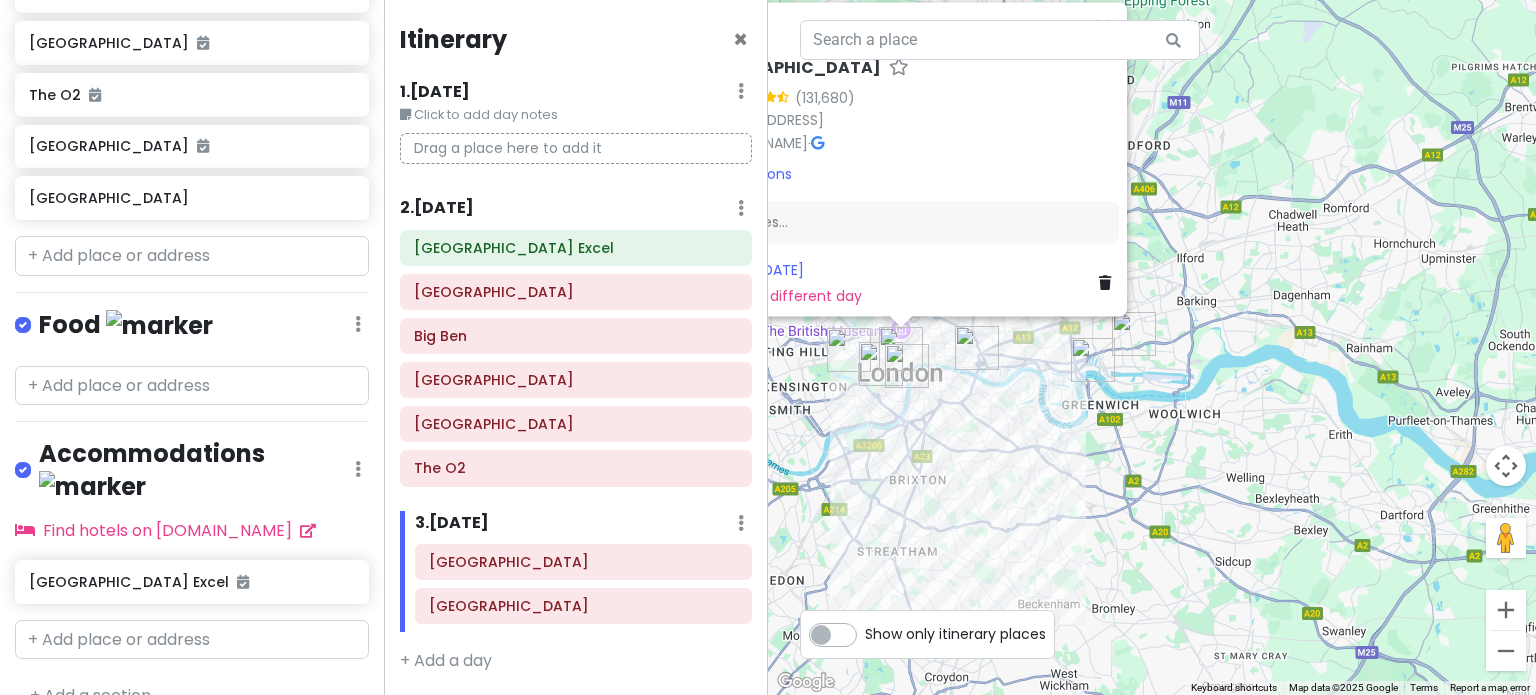 click on "[STREET_ADDRESS] [DOMAIN_NAME]   ·   Attractions Add notes...  Add to   [DATE]  Add to a different day" at bounding box center (1152, 347) 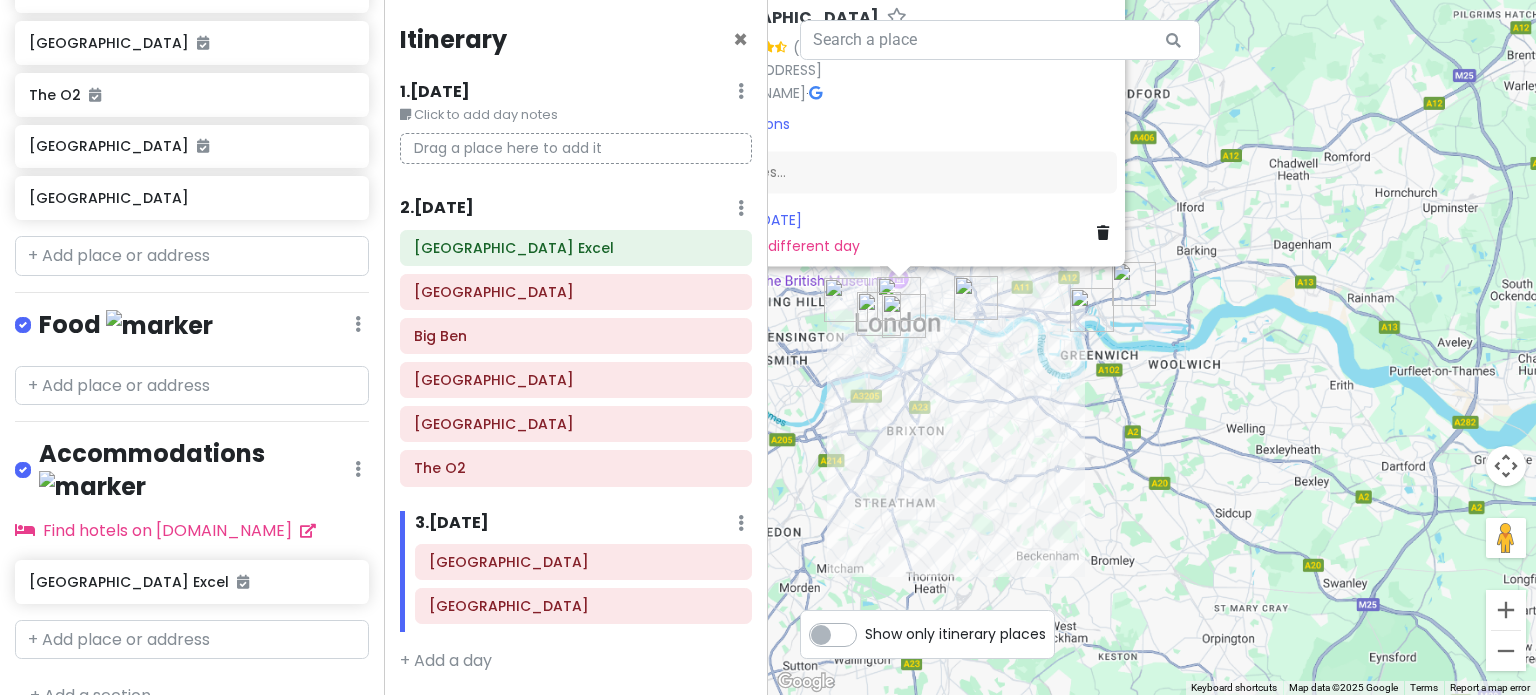 drag, startPoint x: 936, startPoint y: 419, endPoint x: 938, endPoint y: 431, distance: 12.165525 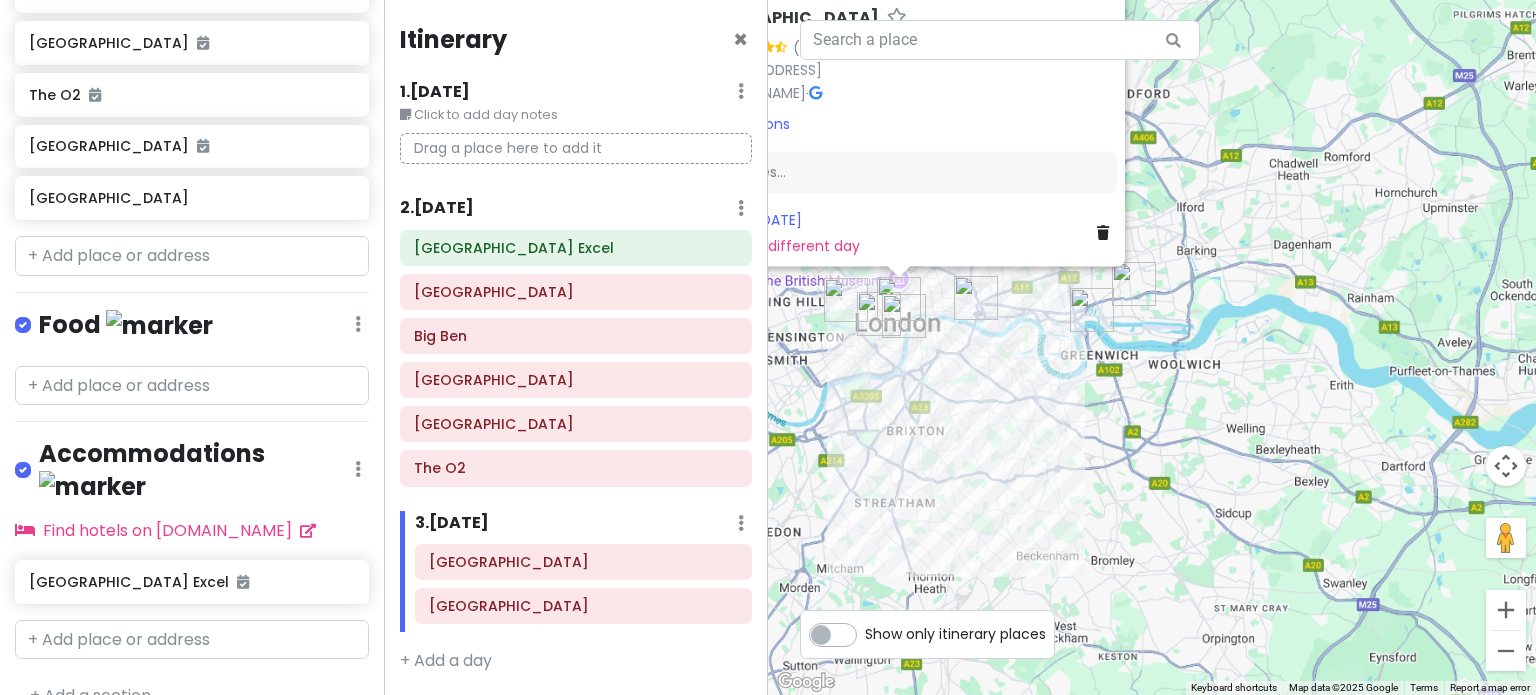 click on "[STREET_ADDRESS] [DOMAIN_NAME]   ·   Attractions Add notes...  Add to   [DATE]  Add to a different day" at bounding box center [1152, 347] 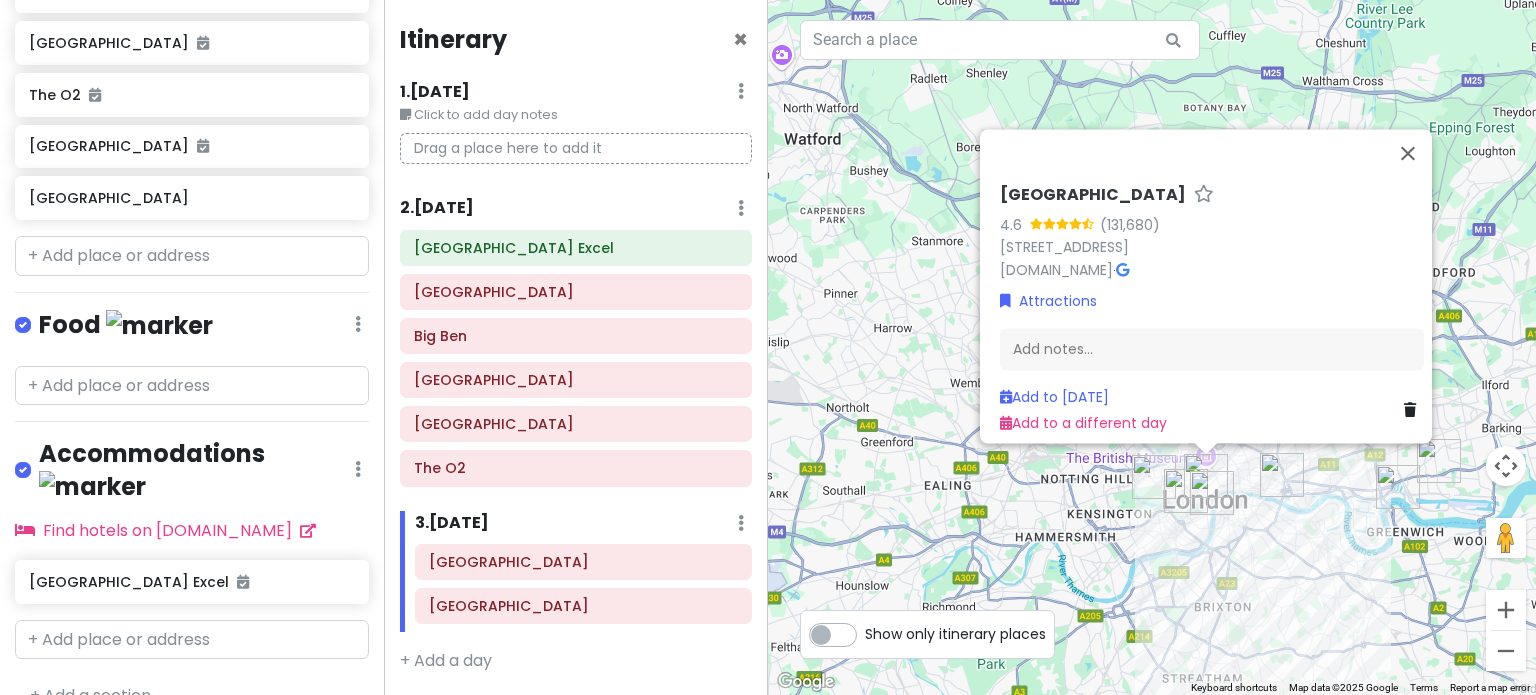 drag, startPoint x: 1216, startPoint y: 517, endPoint x: 1266, endPoint y: 631, distance: 124.48293 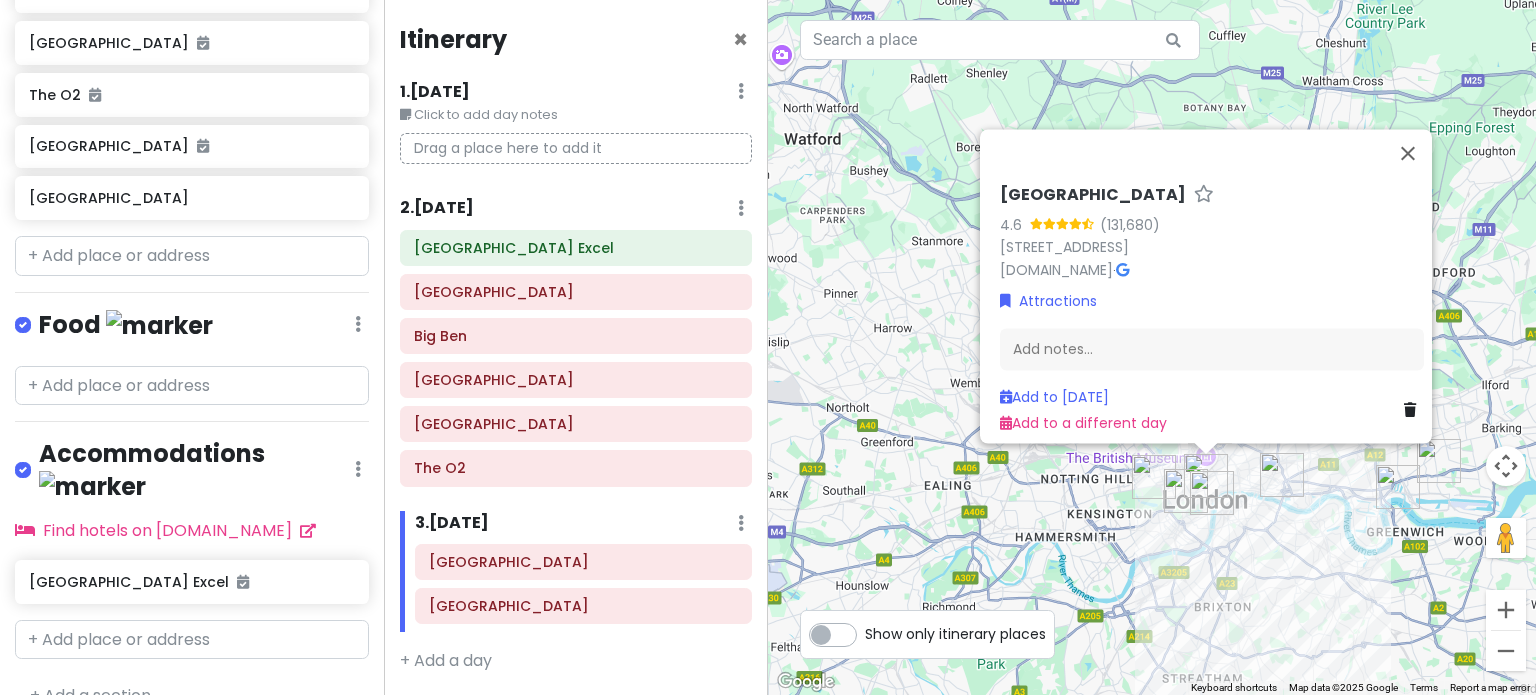 click on "[STREET_ADDRESS] [DOMAIN_NAME]   ·   Attractions Add notes...  Add to   [DATE]  Add to a different day" at bounding box center [1152, 347] 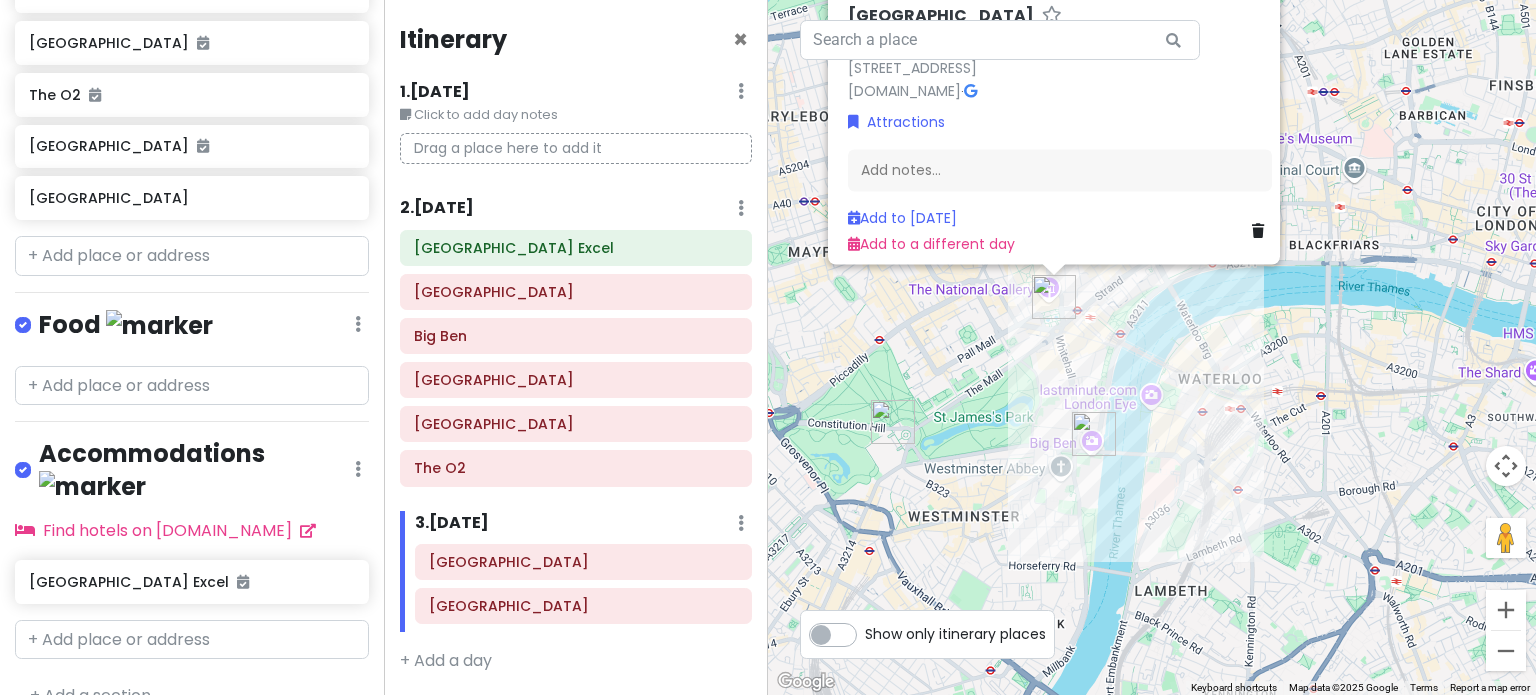 drag, startPoint x: 1131, startPoint y: 465, endPoint x: 1028, endPoint y: 412, distance: 115.83609 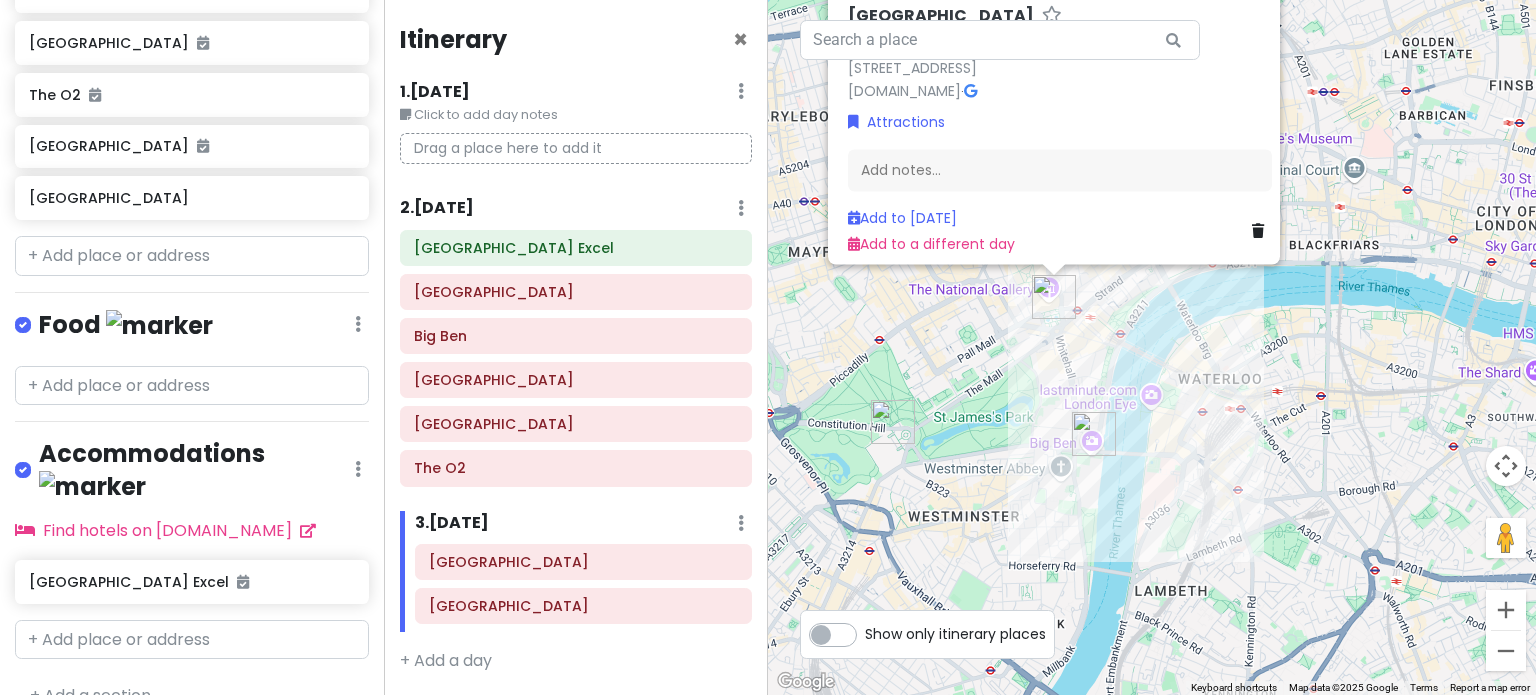 click on "[STREET_ADDRESS] [DOMAIN_NAME]   ·   Attractions Add notes...  Add to   [DATE]  Add to a different day" at bounding box center [1152, 347] 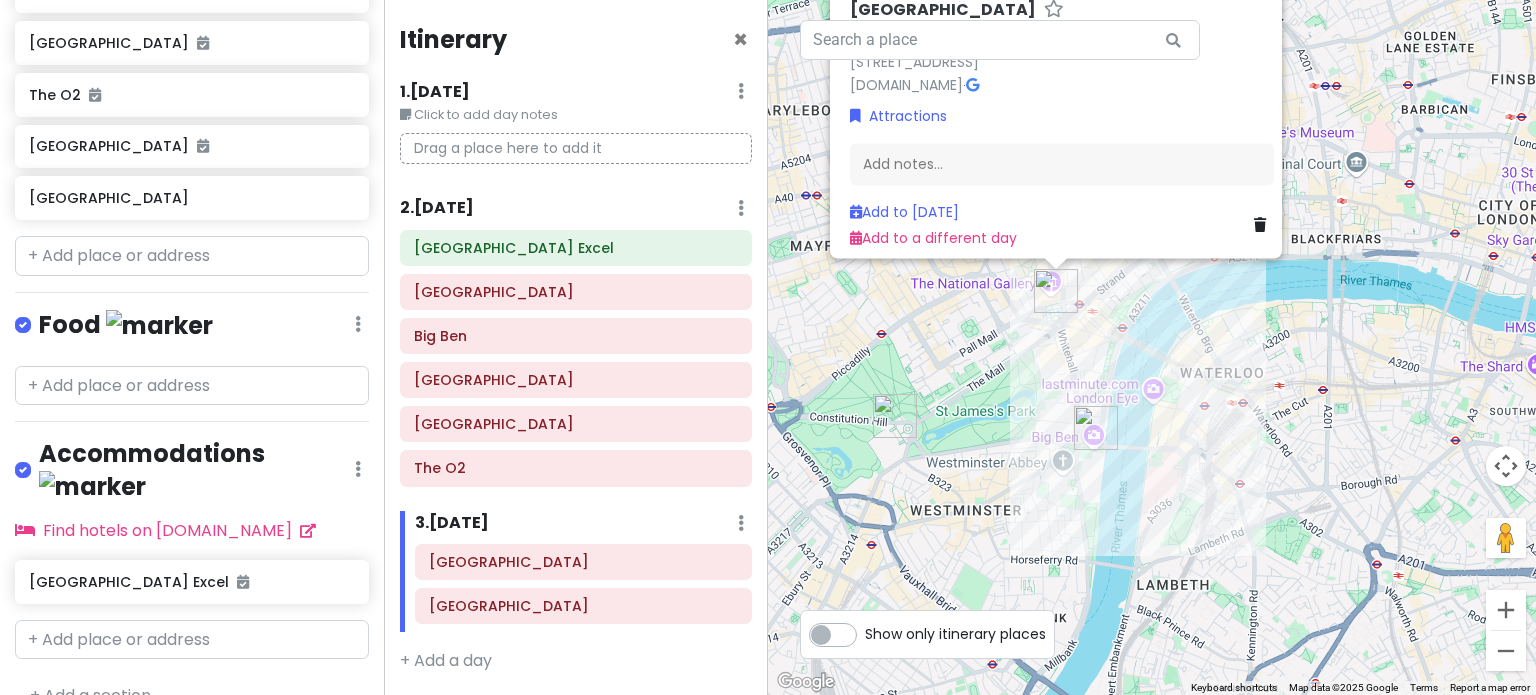 click at bounding box center (1056, 291) 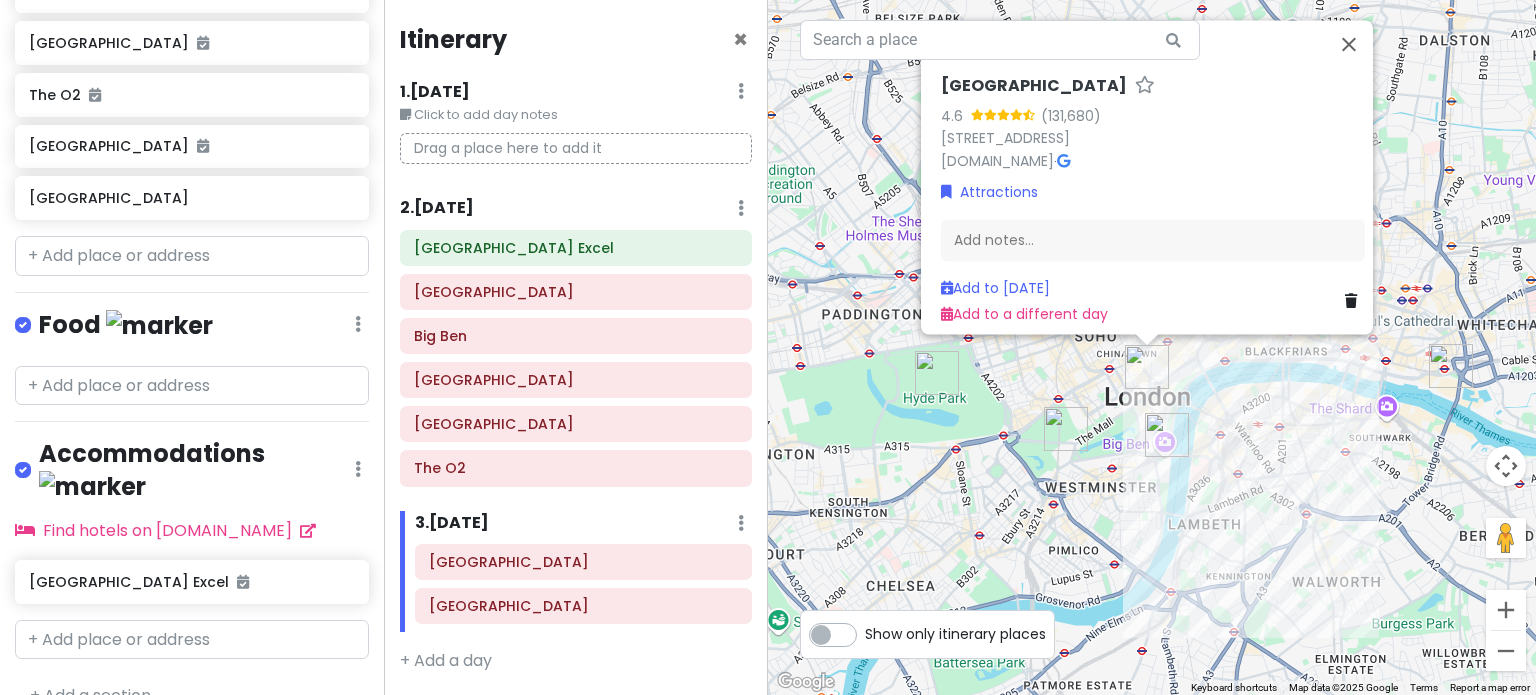drag, startPoint x: 1140, startPoint y: 434, endPoint x: 1132, endPoint y: 455, distance: 22.472204 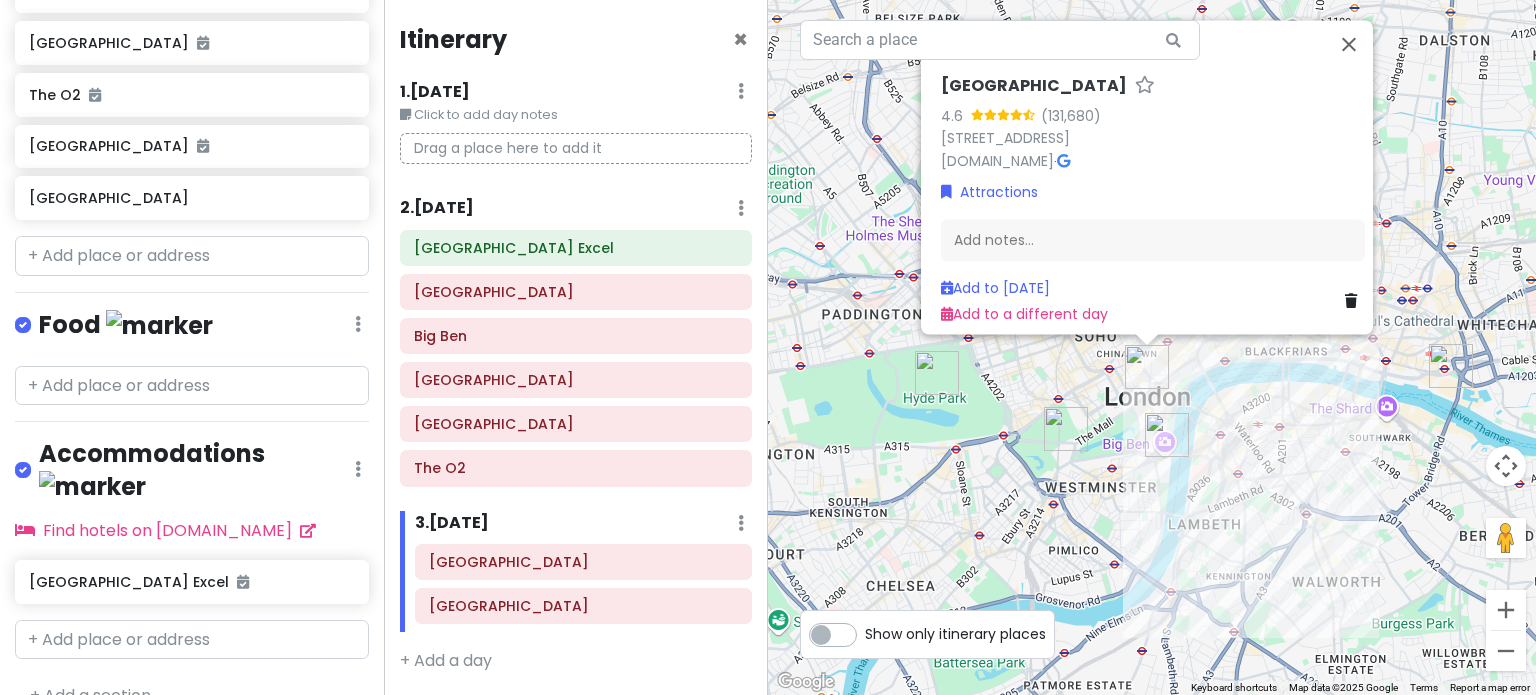 click on "To navigate, press the arrow keys. [STREET_ADDRESS] [DOMAIN_NAME]   ·   Attractions Add notes...  Add to   [DATE]  Add to a different day" at bounding box center [1152, 347] 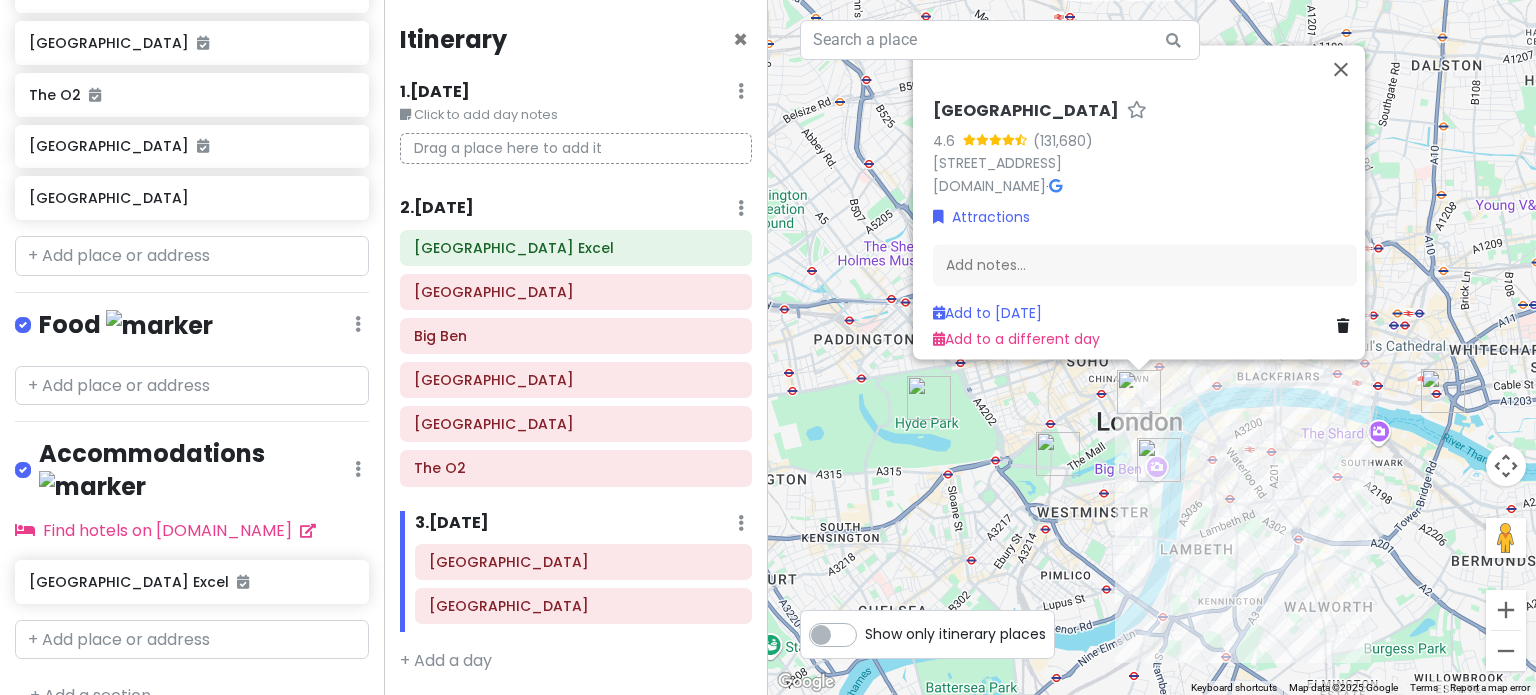 click at bounding box center [1443, 391] 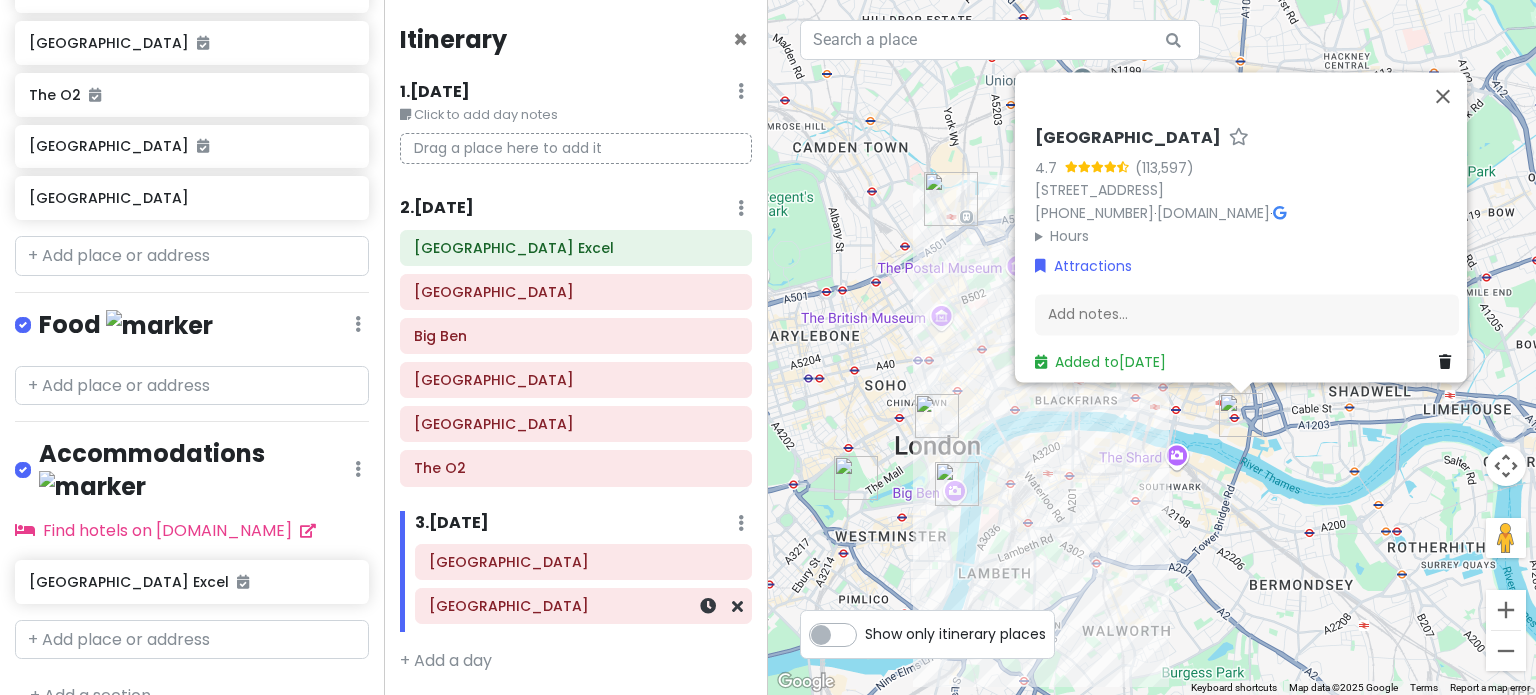 click on "[GEOGRAPHIC_DATA]" at bounding box center (583, 606) 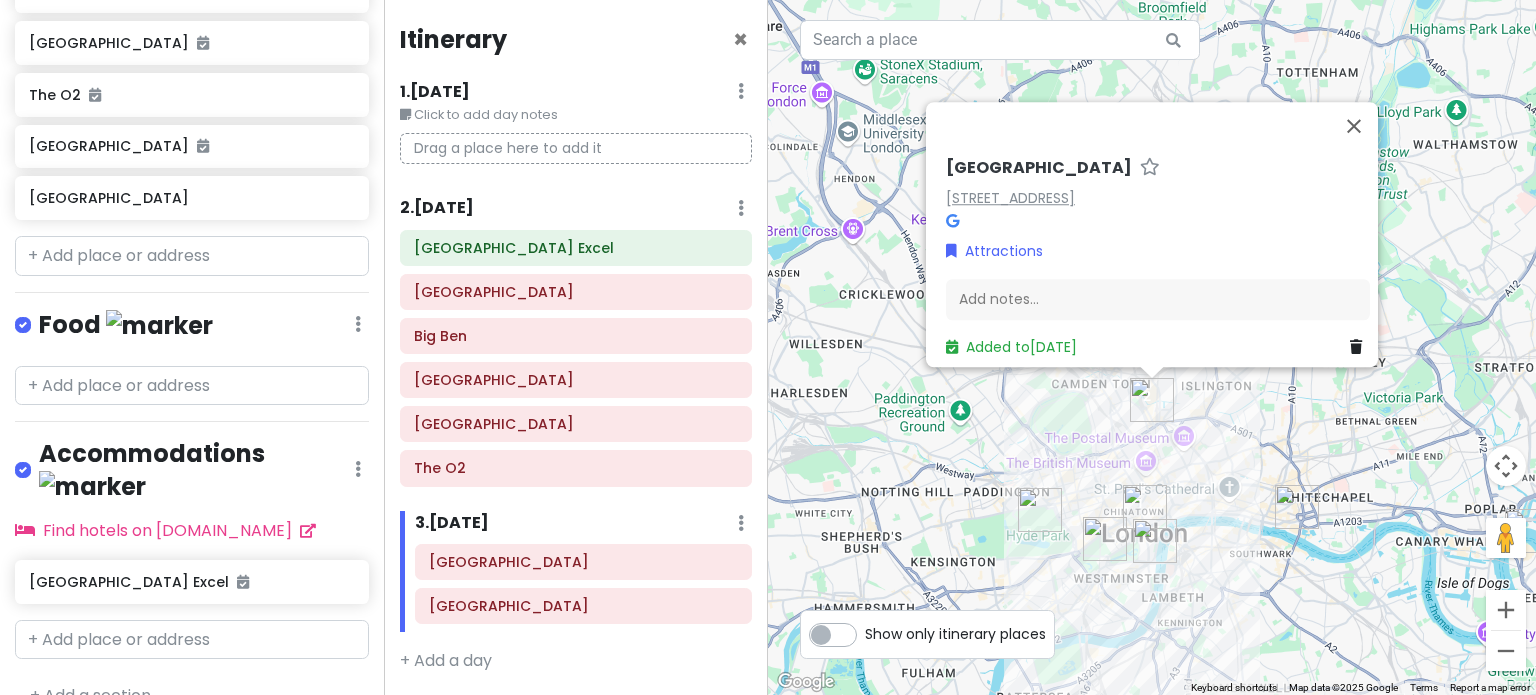 click on "[STREET_ADDRESS]" at bounding box center (1010, 198) 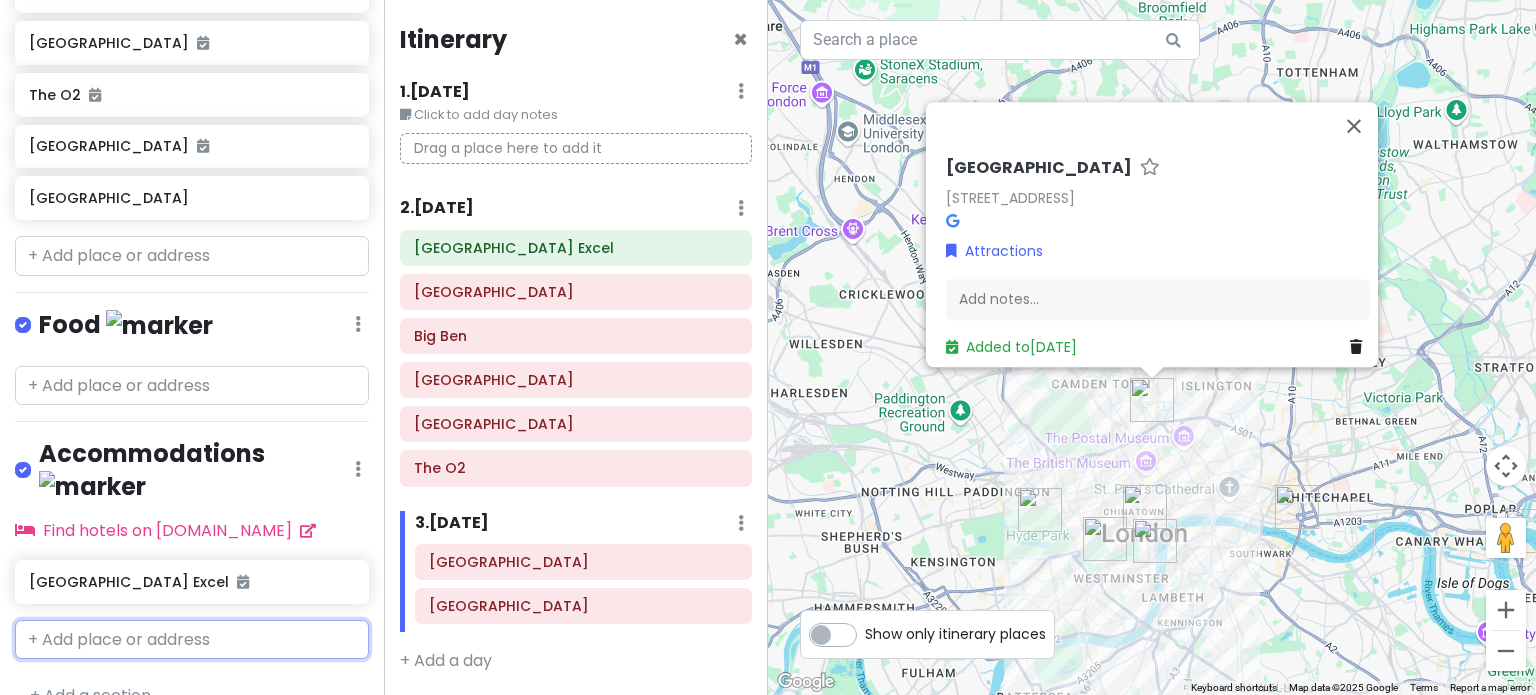 click at bounding box center [192, 640] 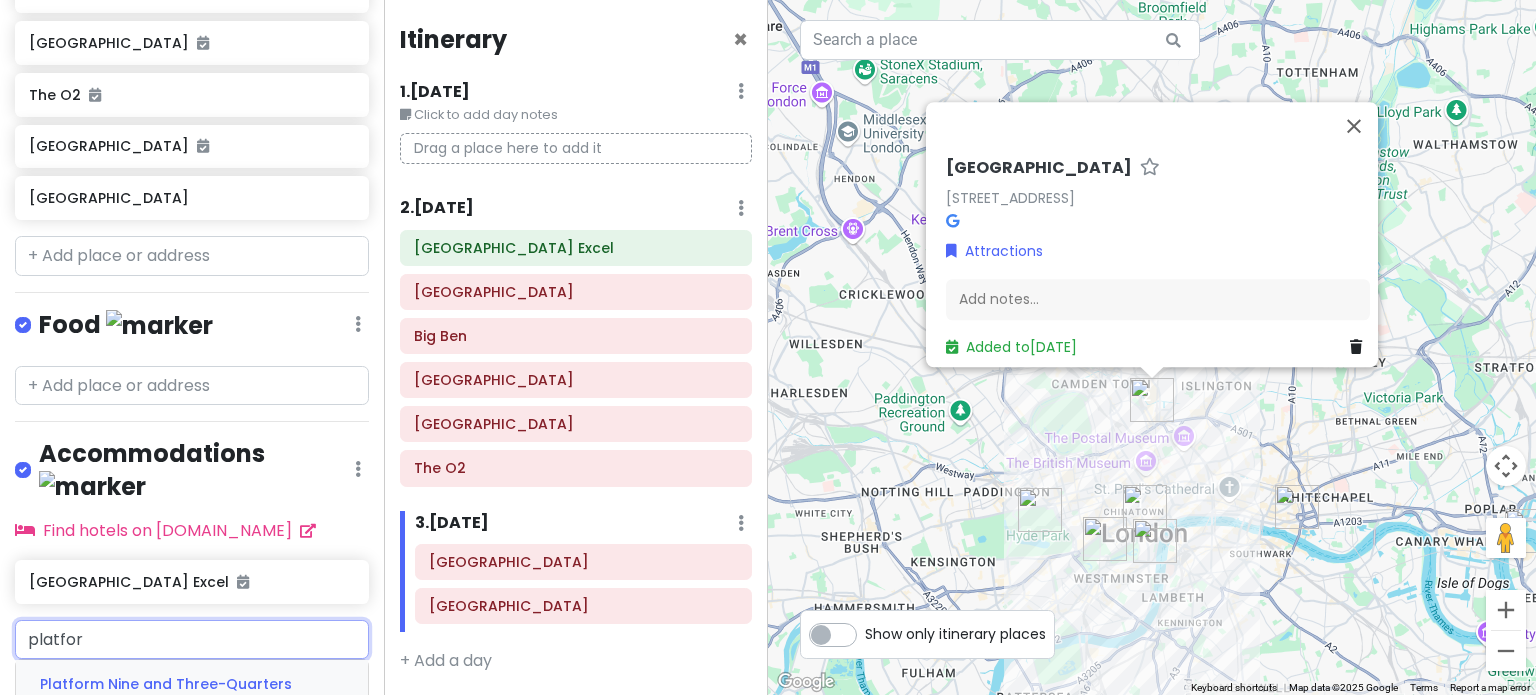 type on "platform" 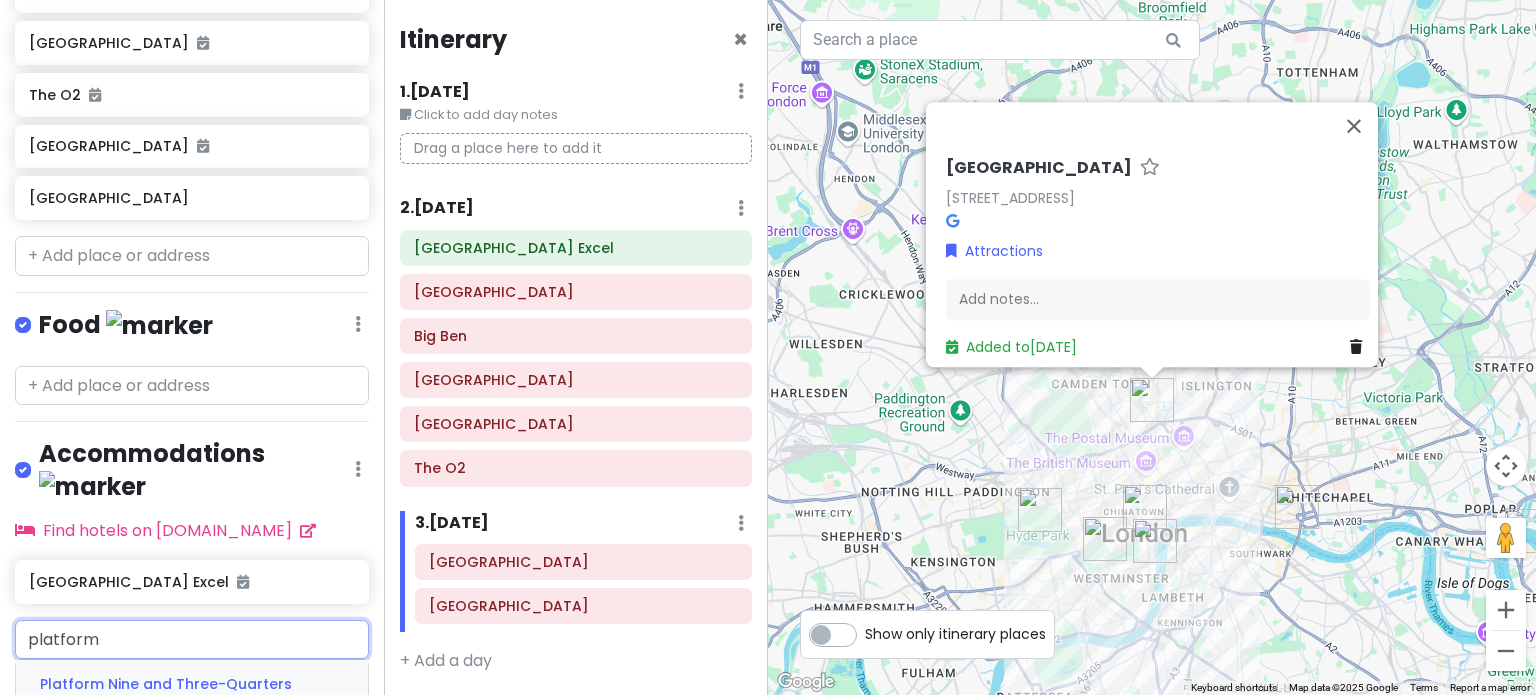 click on "Platform Nine and Three-Quarters" at bounding box center [166, 684] 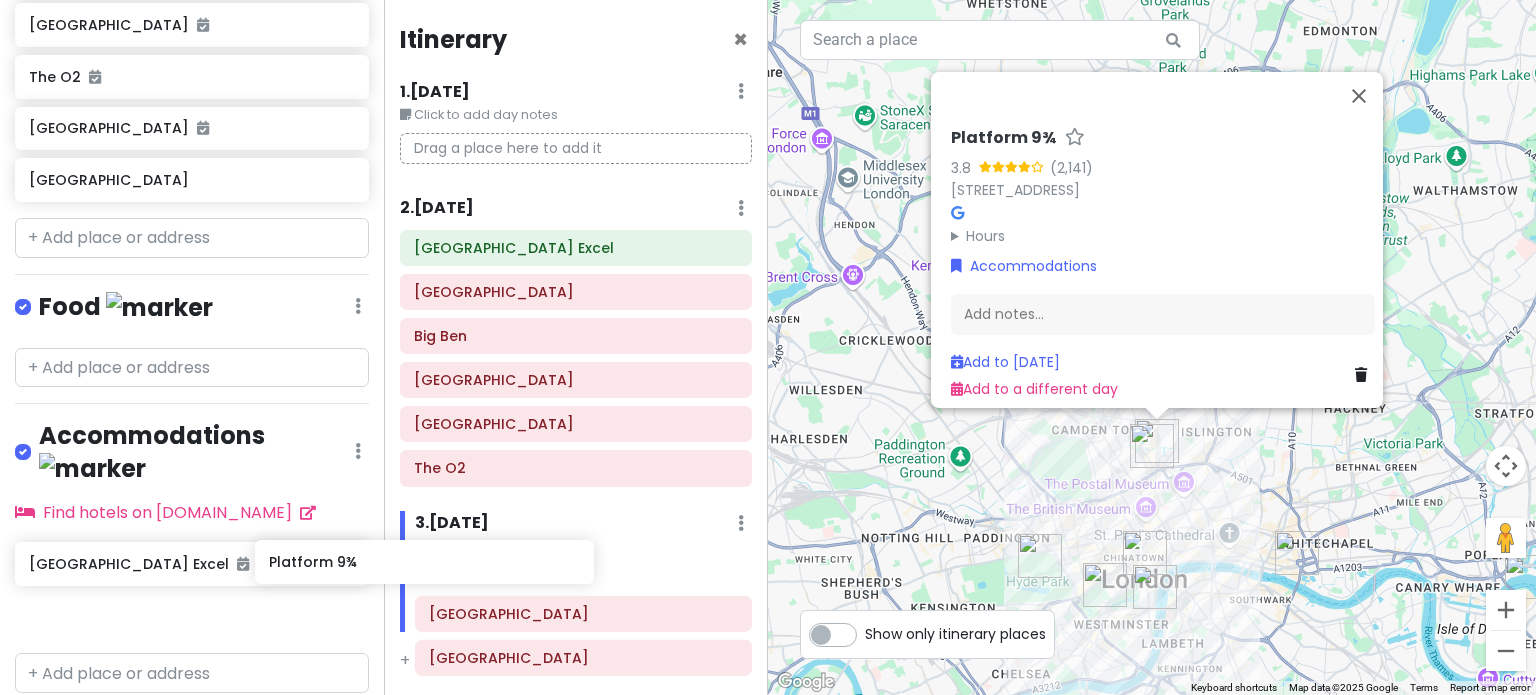 scroll, scrollTop: 575, scrollLeft: 0, axis: vertical 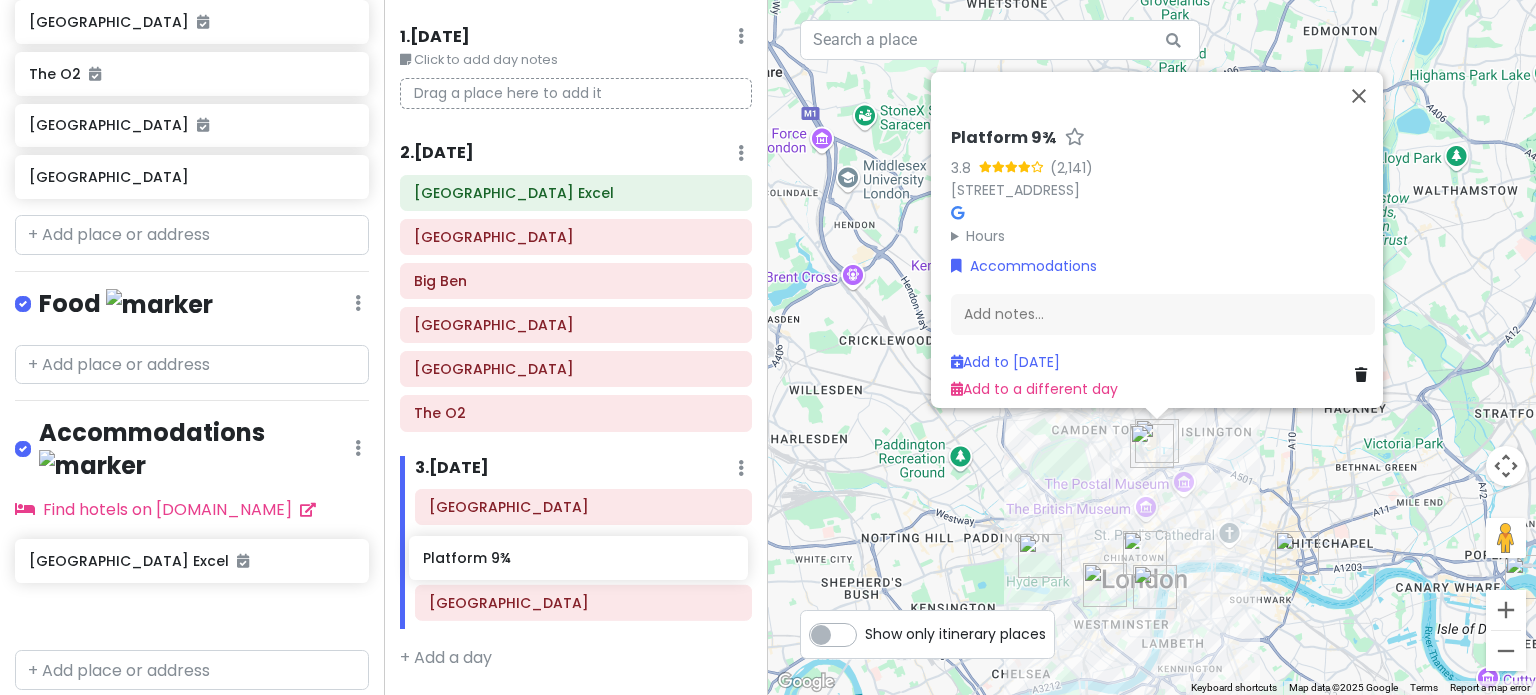 drag, startPoint x: 134, startPoint y: 609, endPoint x: 526, endPoint y: 571, distance: 393.83752 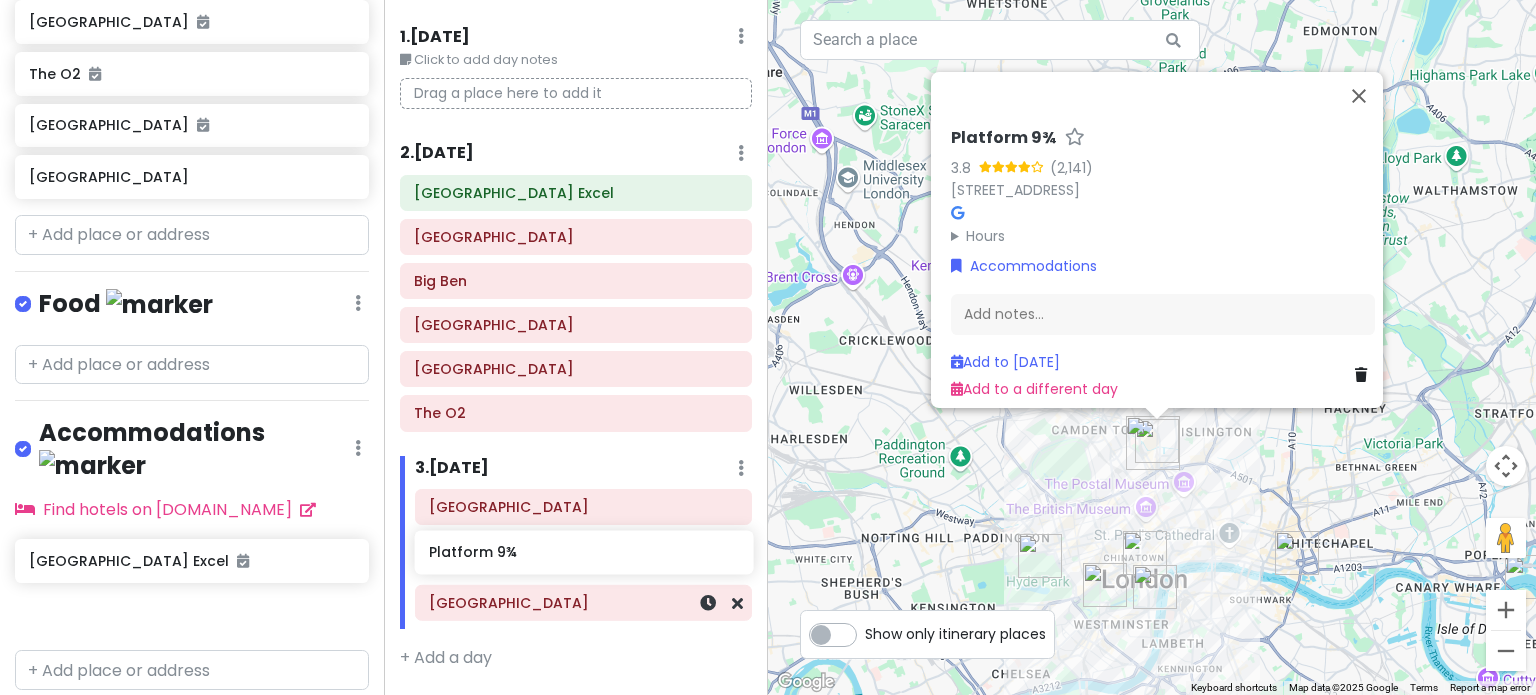 scroll, scrollTop: 0, scrollLeft: 0, axis: both 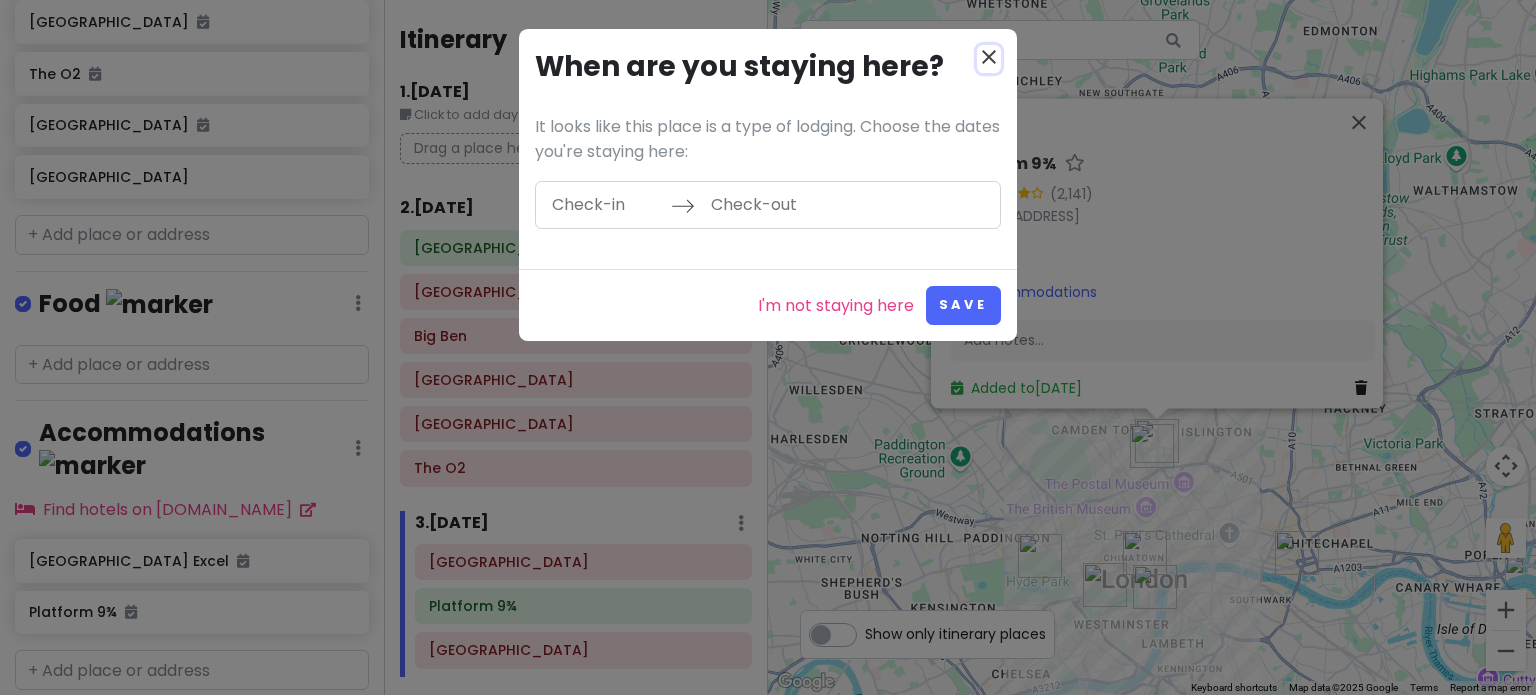 click on "close" at bounding box center [989, 57] 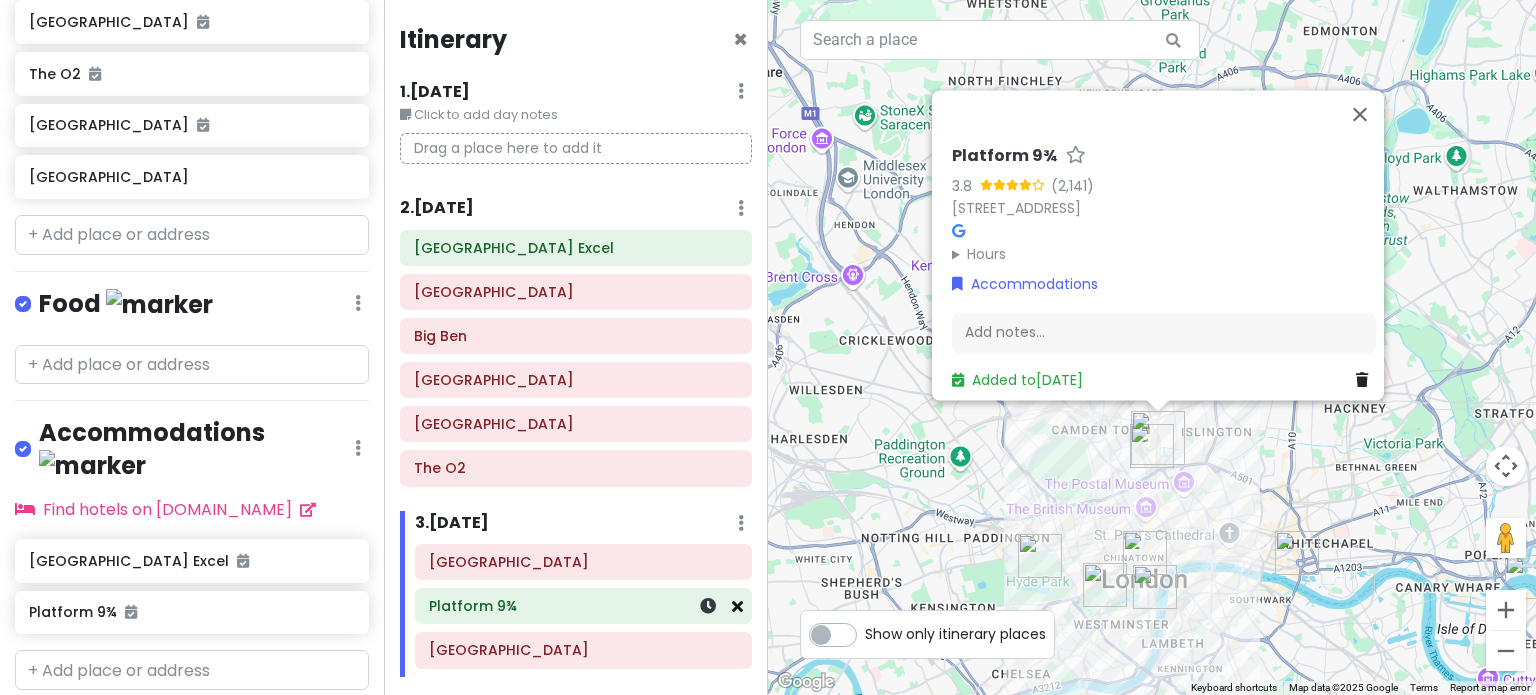 click at bounding box center (737, 606) 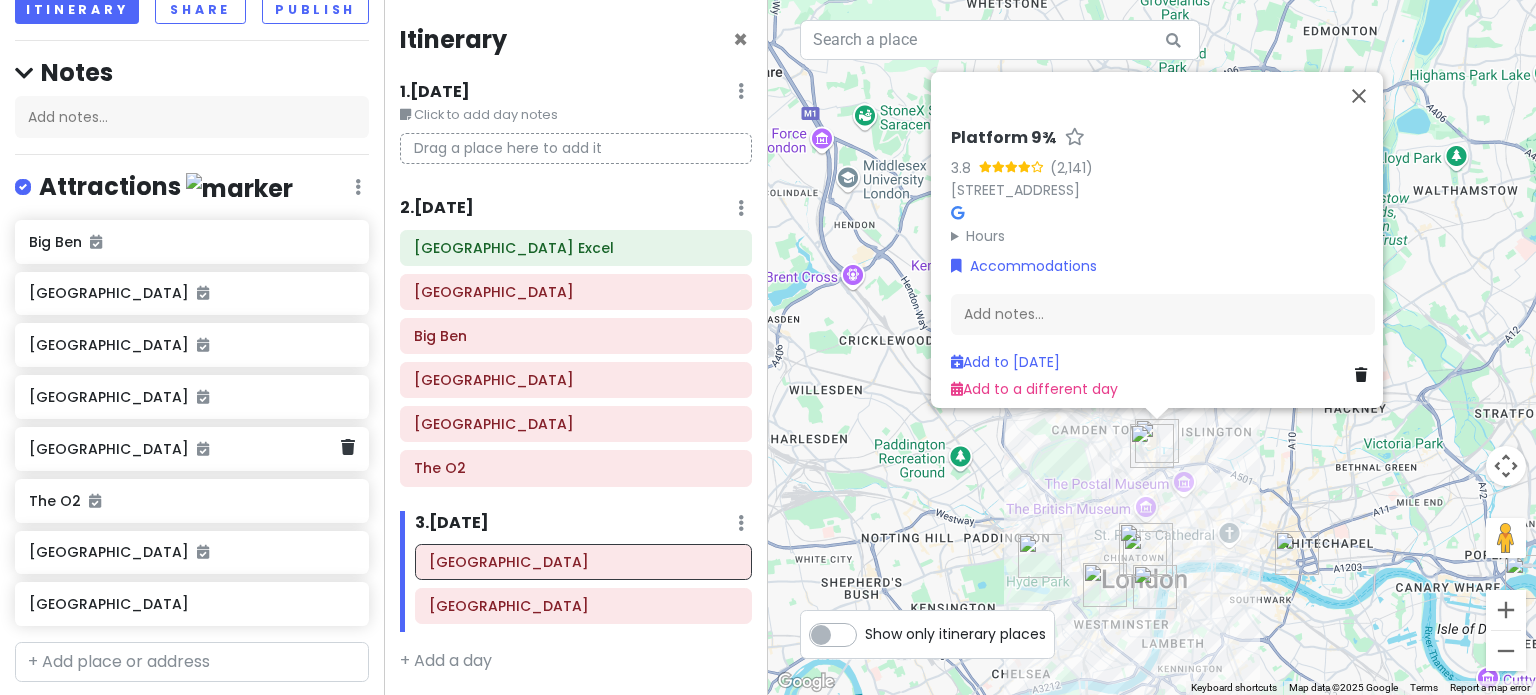 scroll, scrollTop: 0, scrollLeft: 0, axis: both 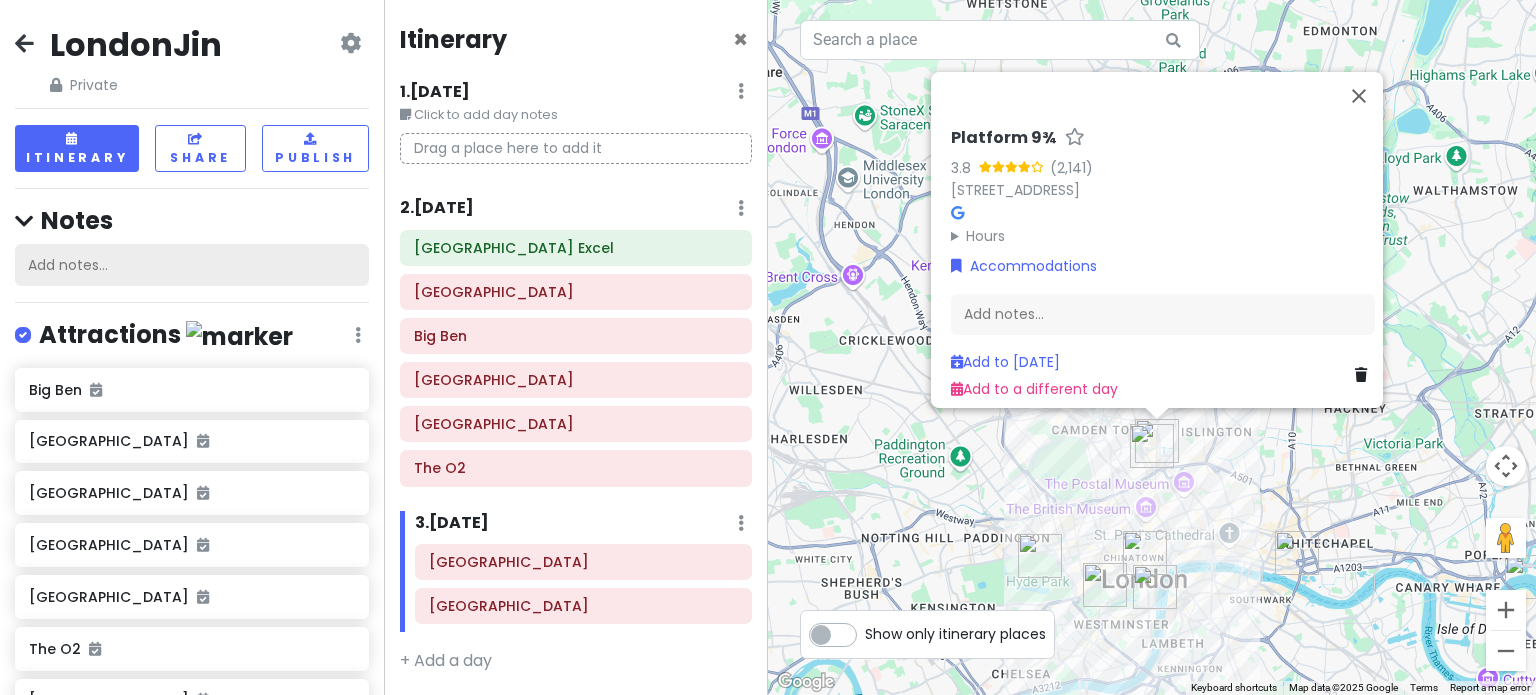 click on "Add notes..." at bounding box center [192, 265] 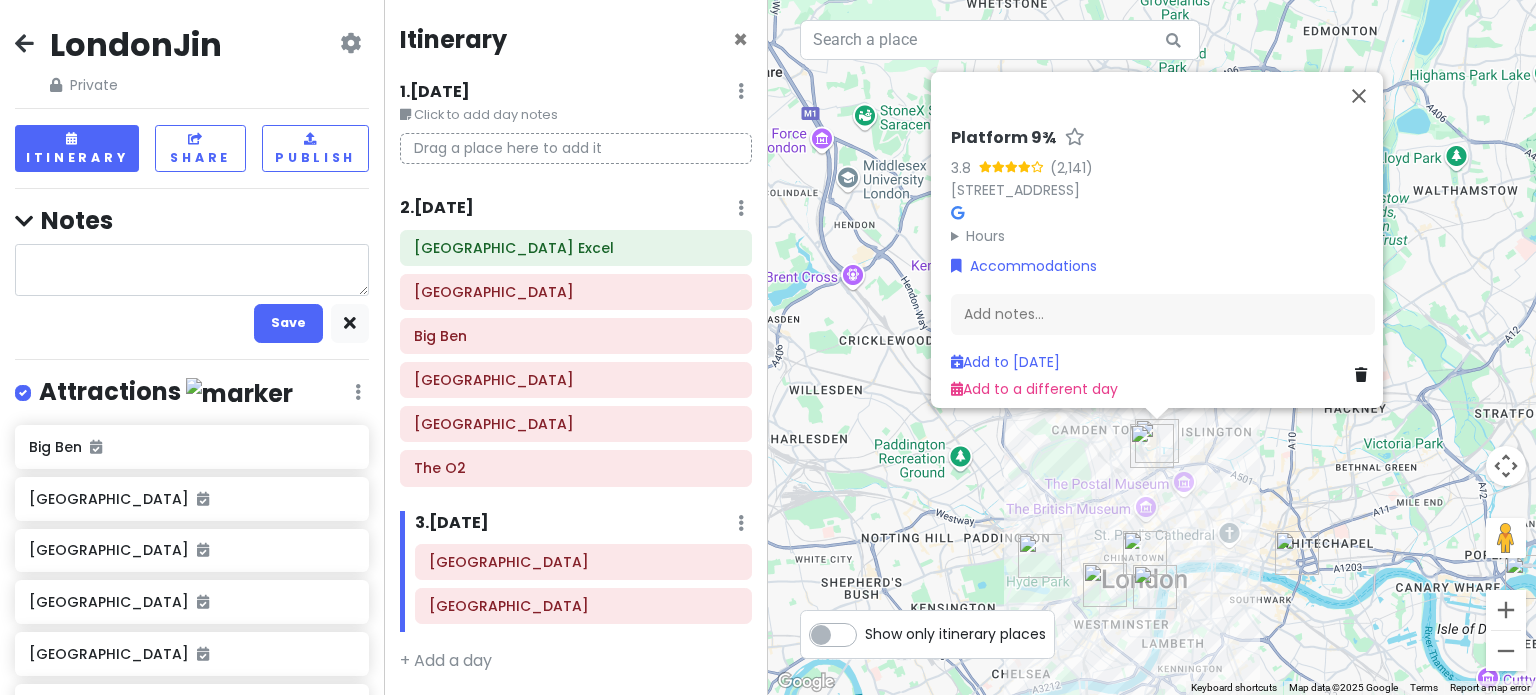 type on "x" 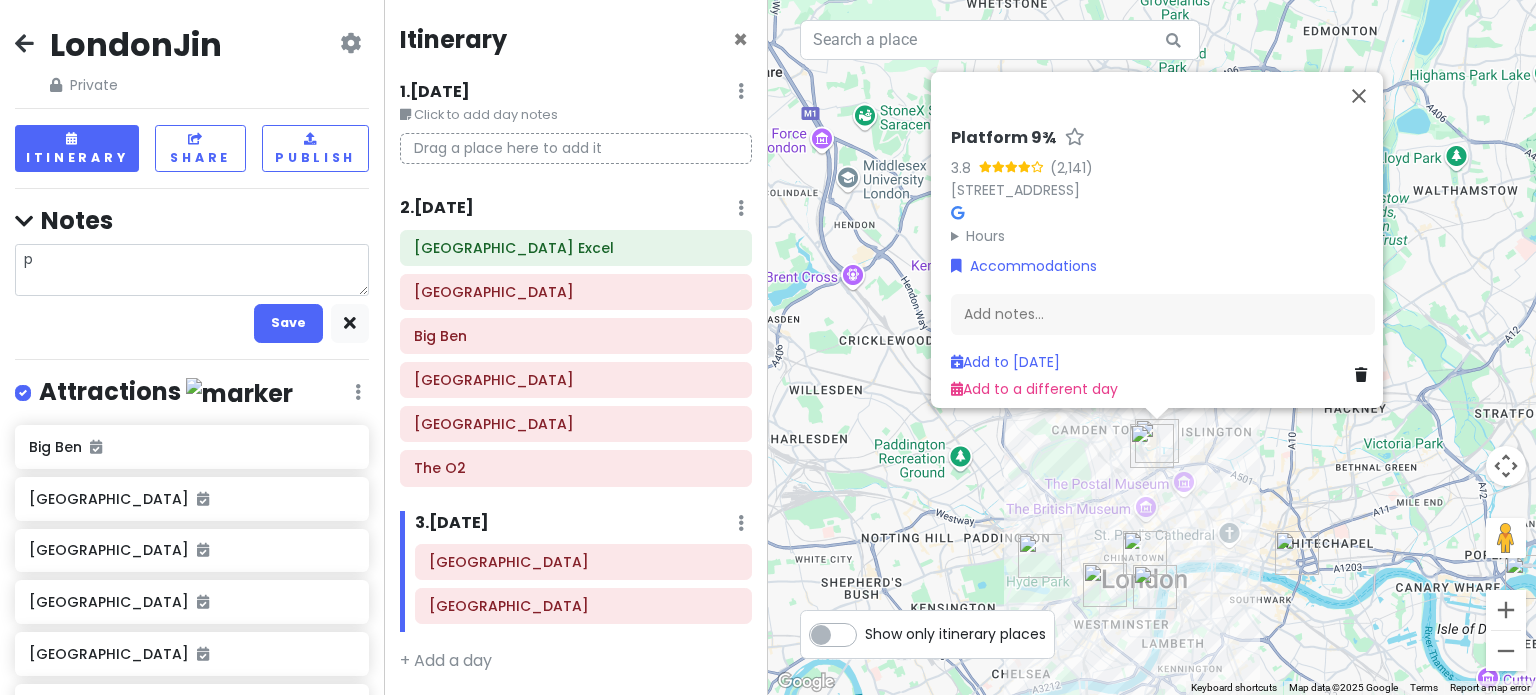 type on "x" 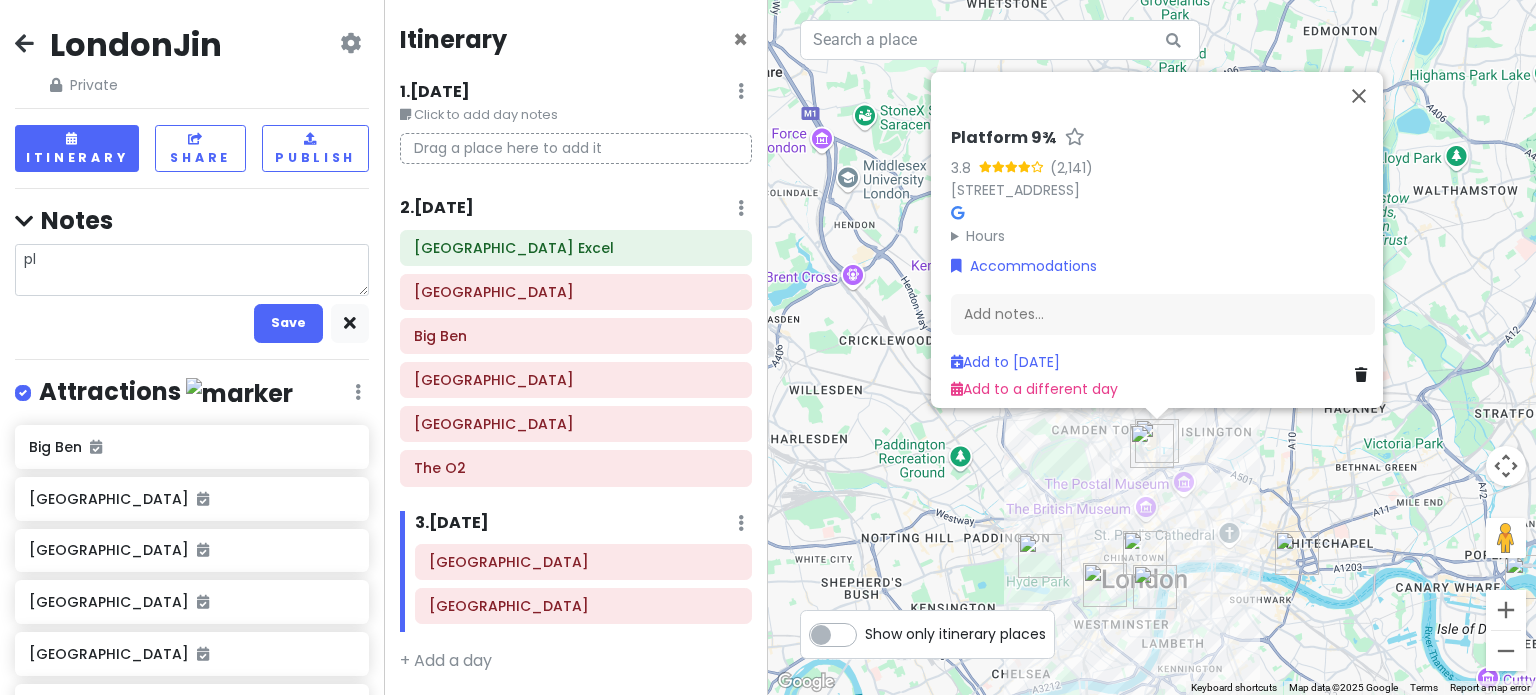 type on "x" 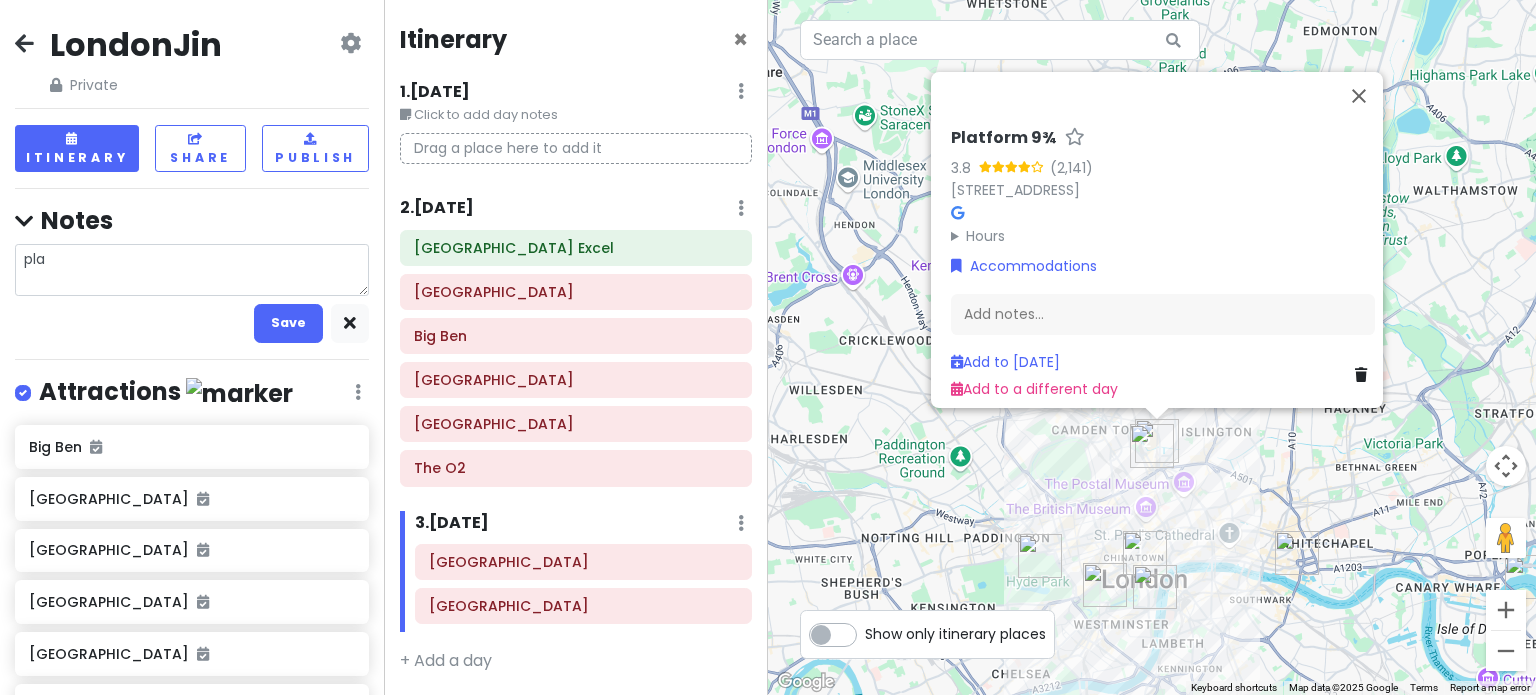 type on "x" 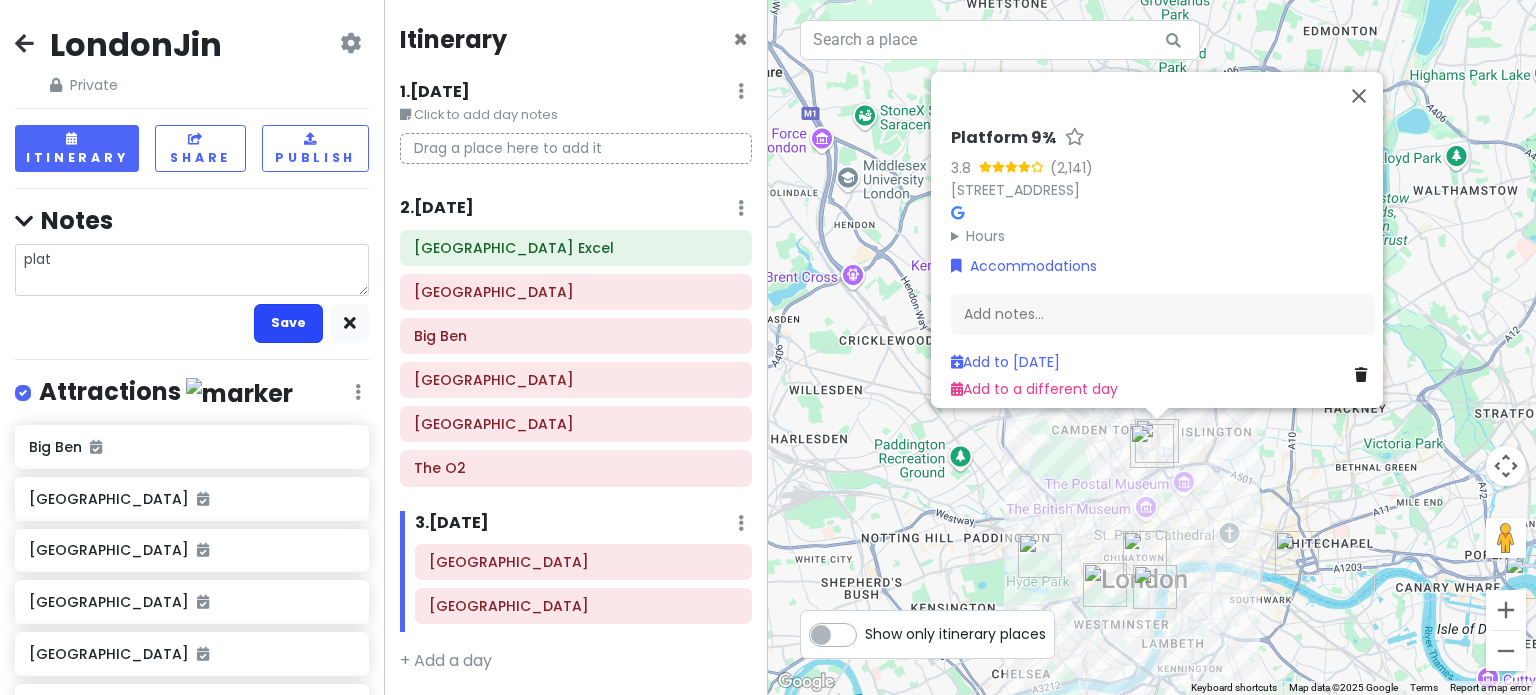 type on "x" 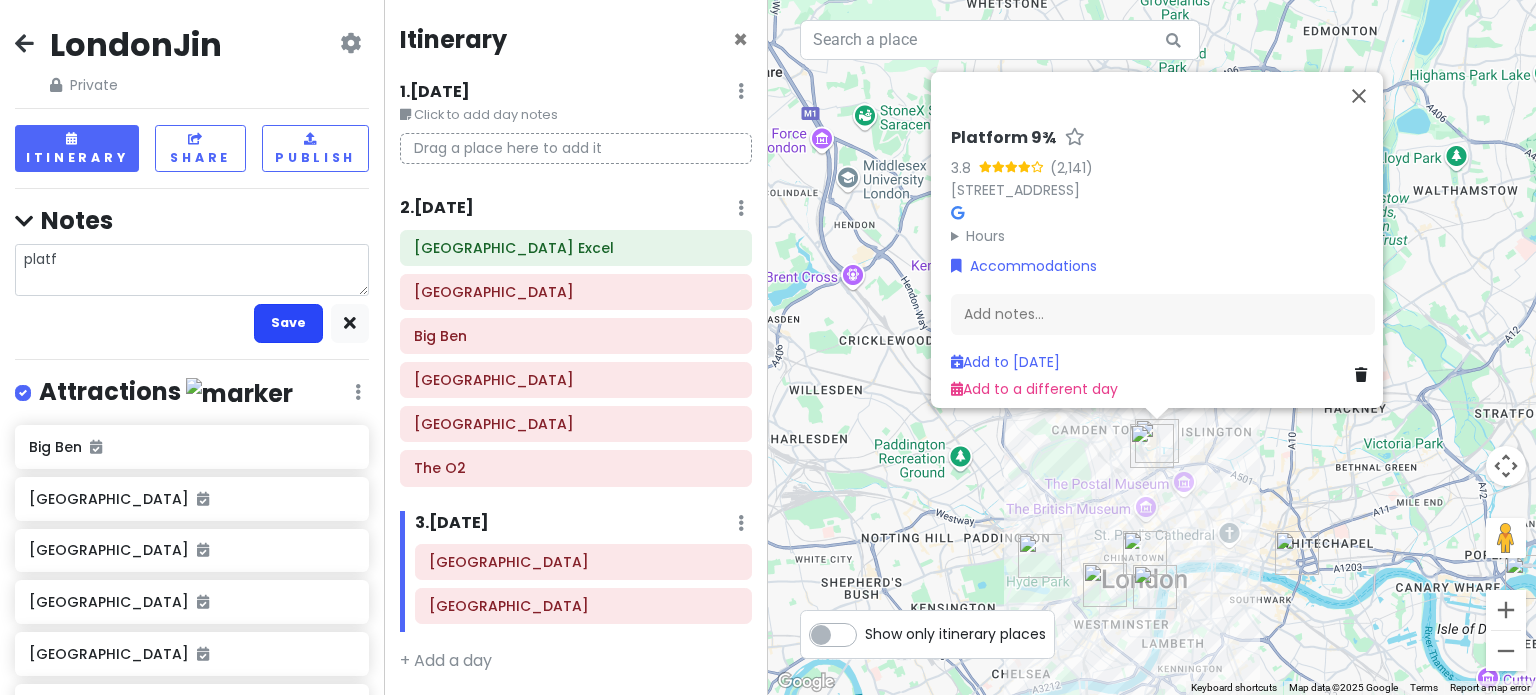 type on "x" 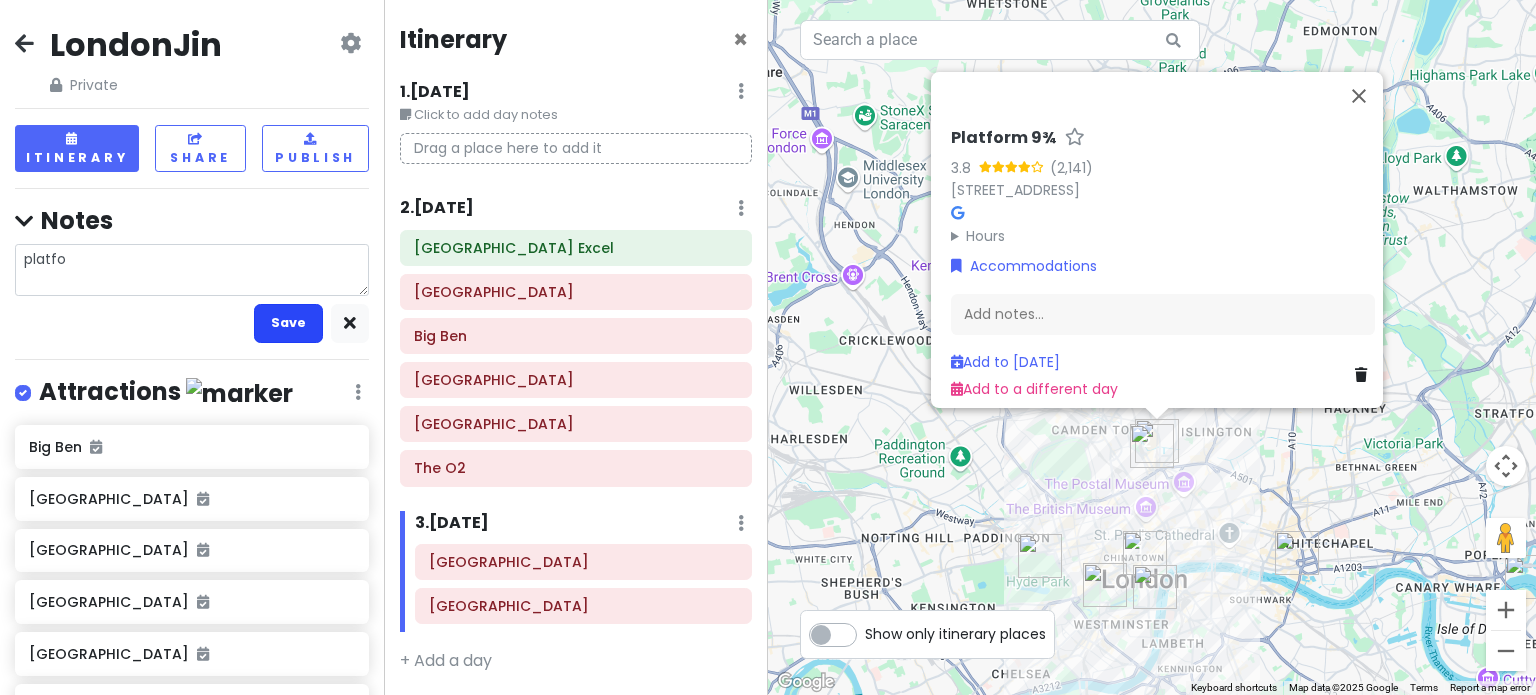 type on "x" 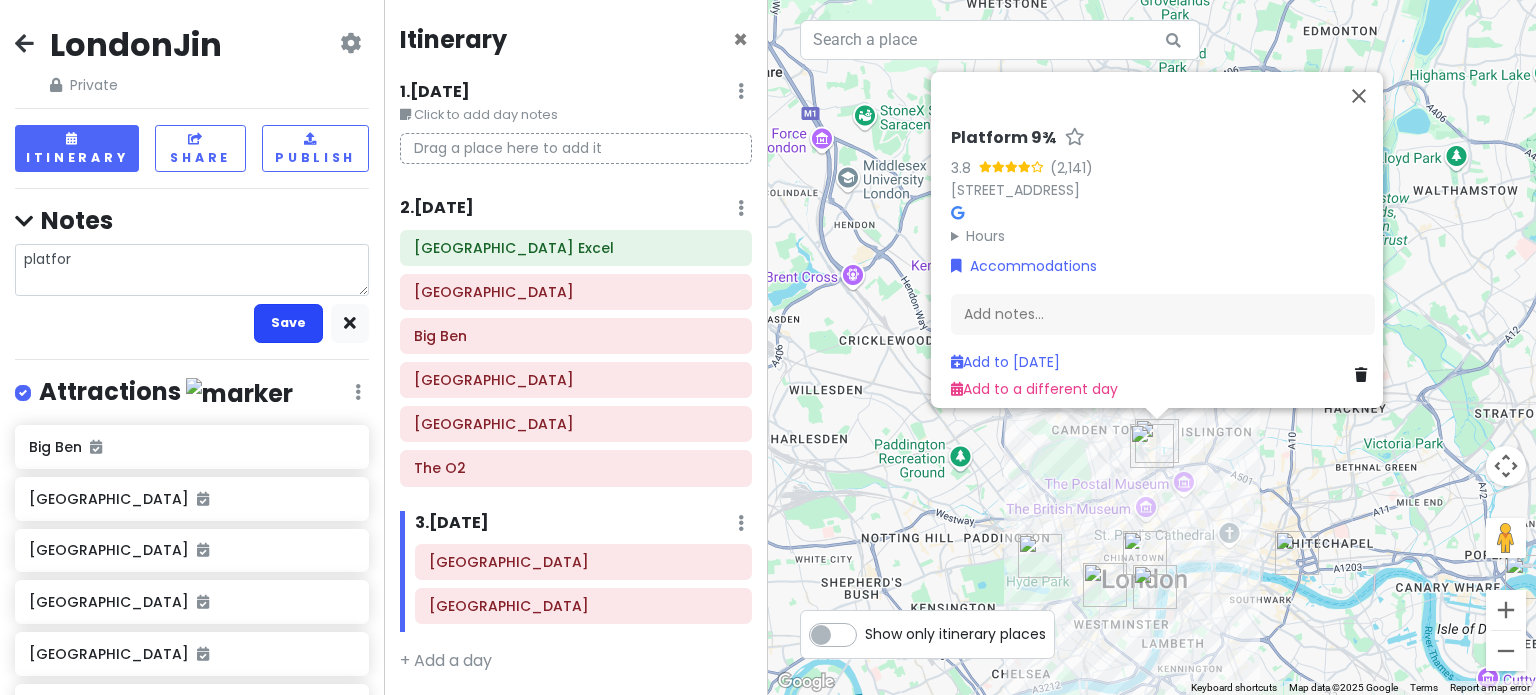 type on "x" 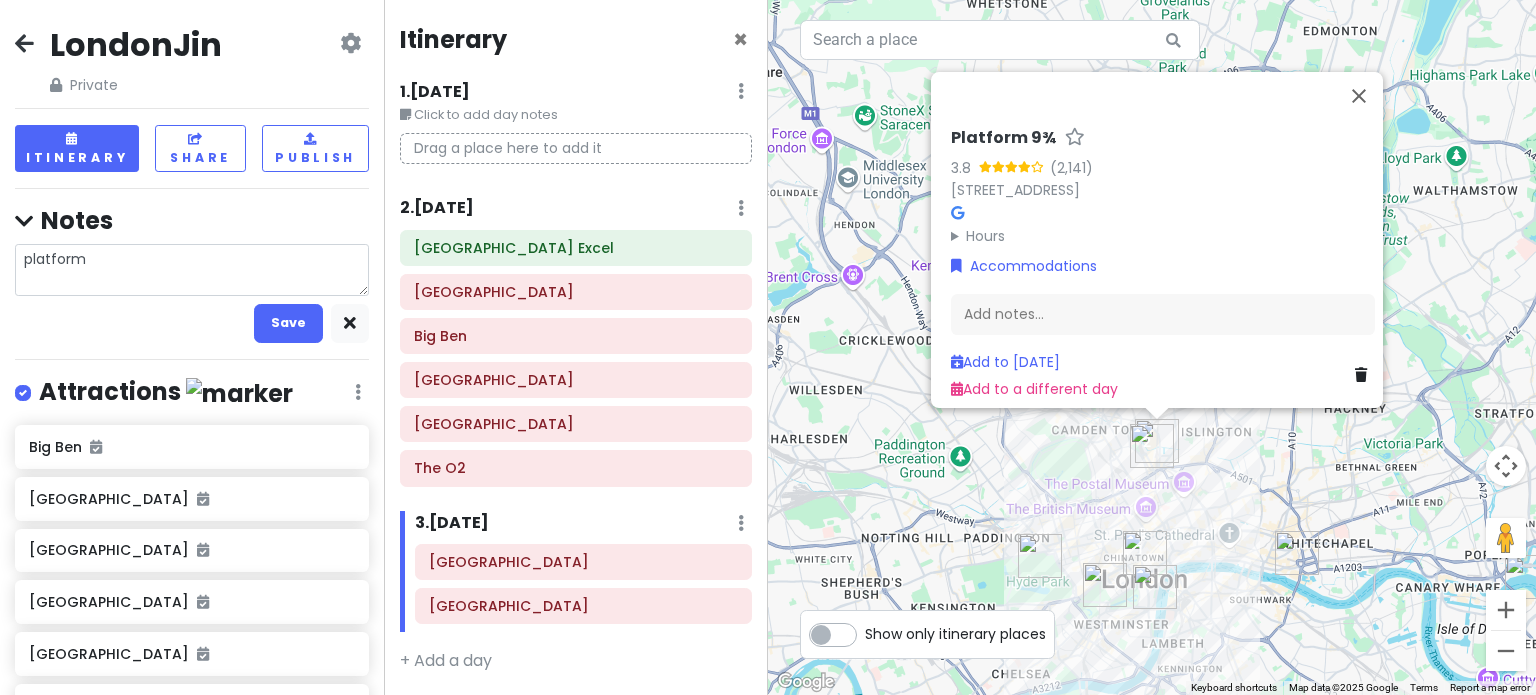 click on "platform" at bounding box center [192, 270] 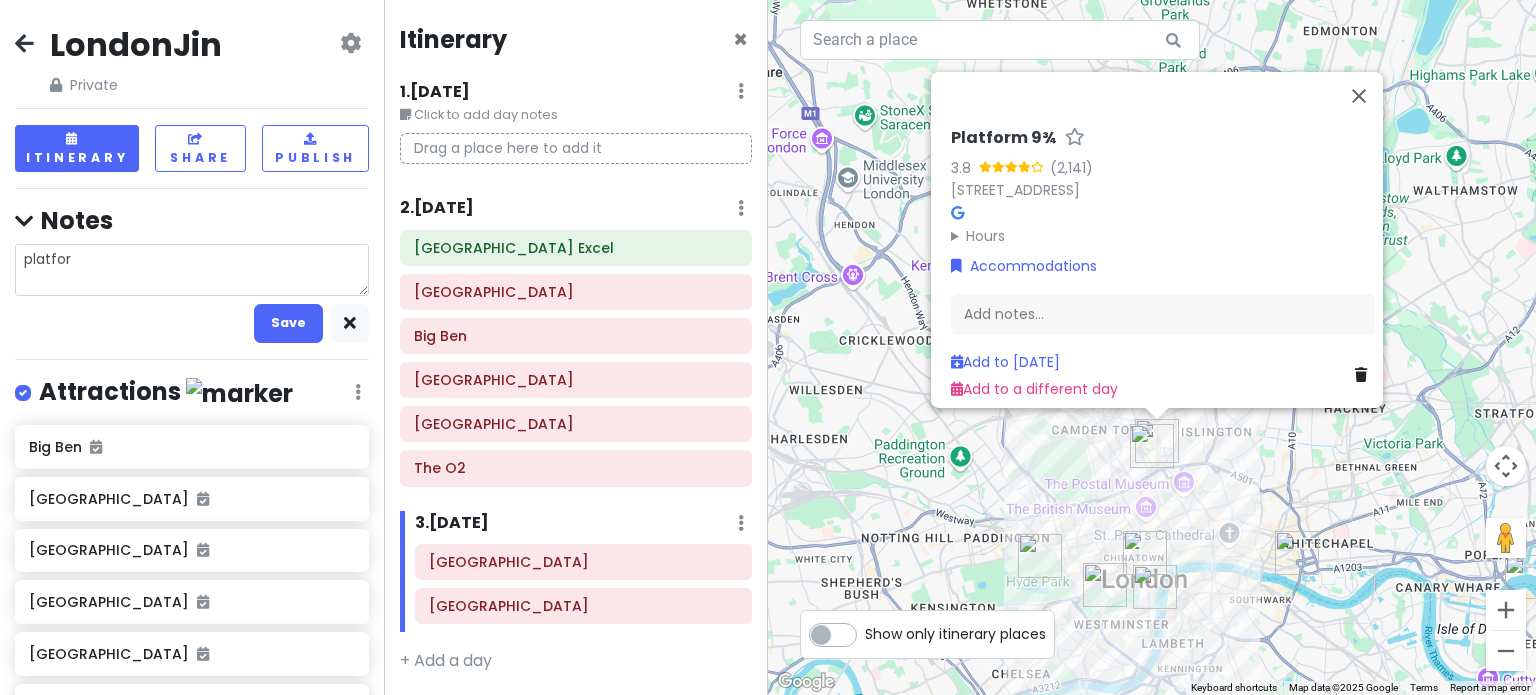 type on "x" 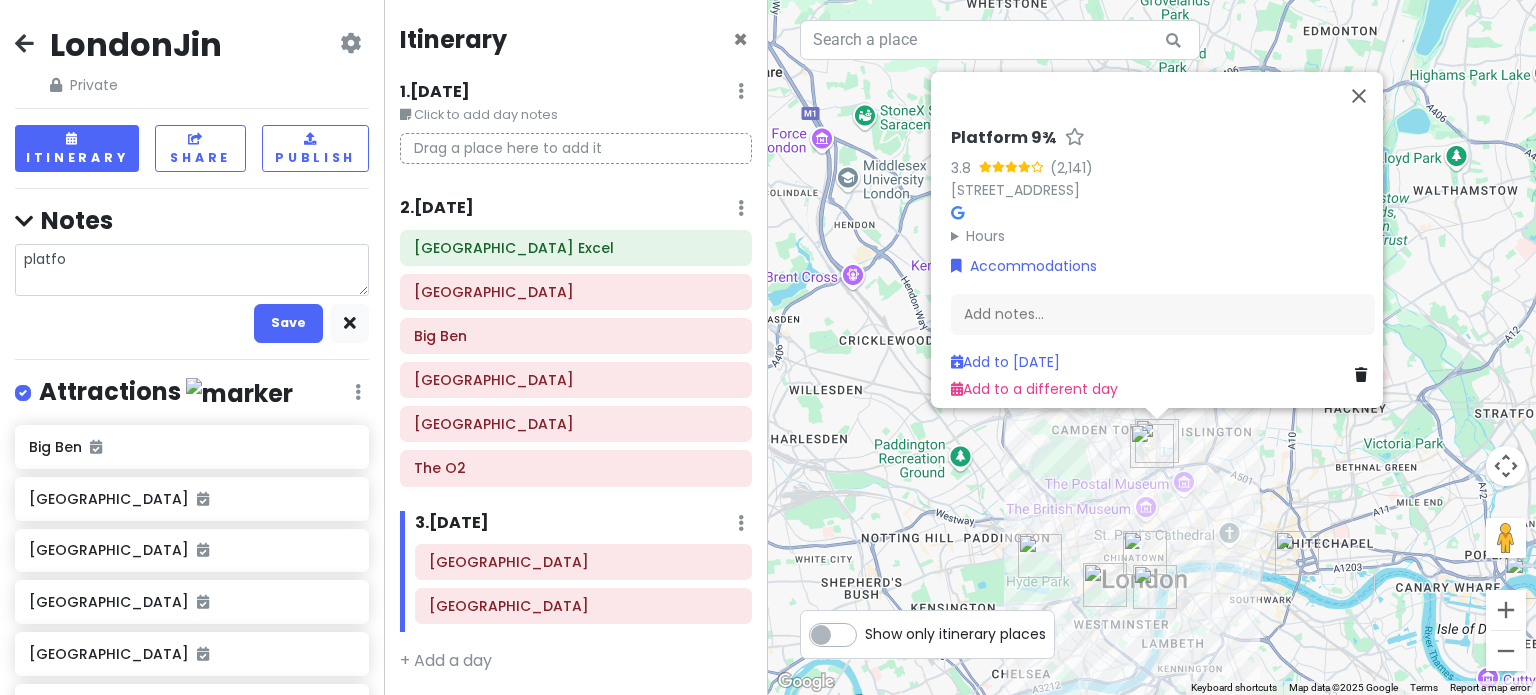 type on "x" 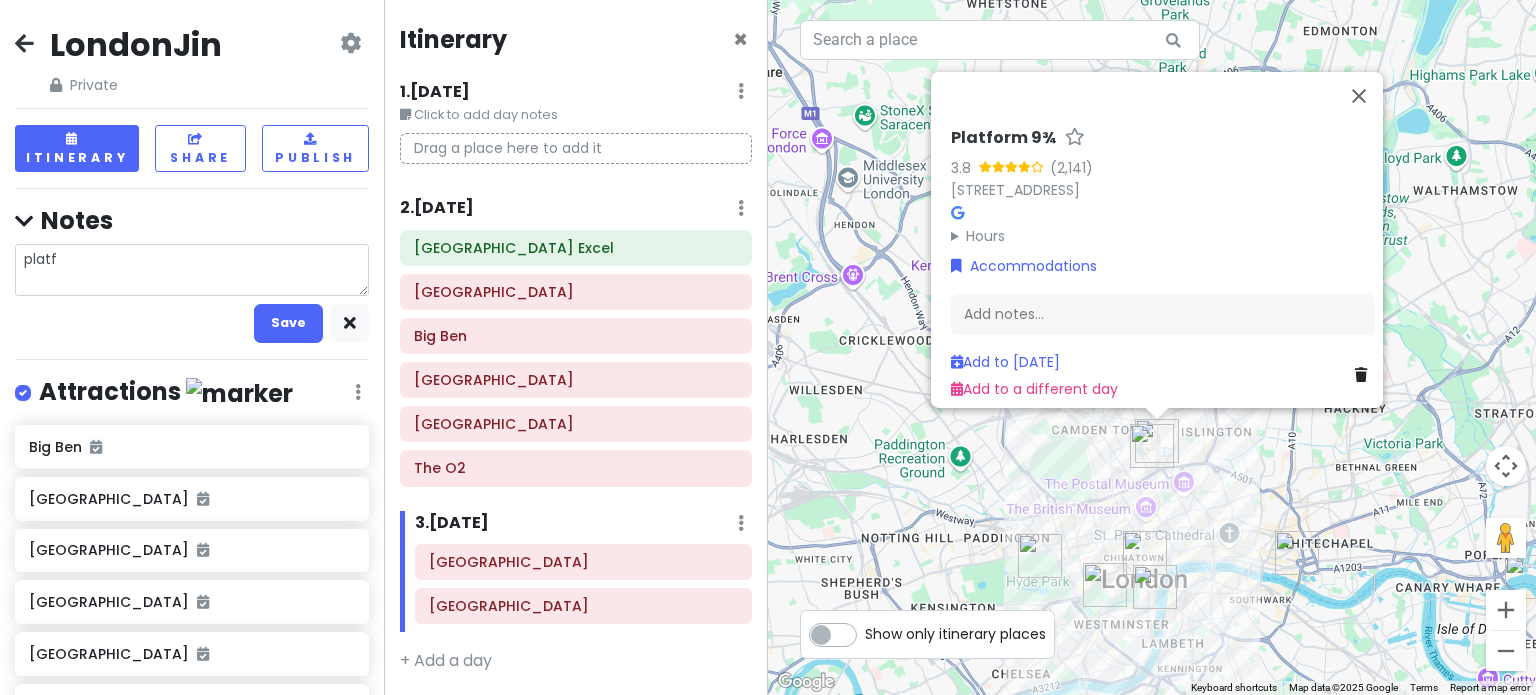 type on "x" 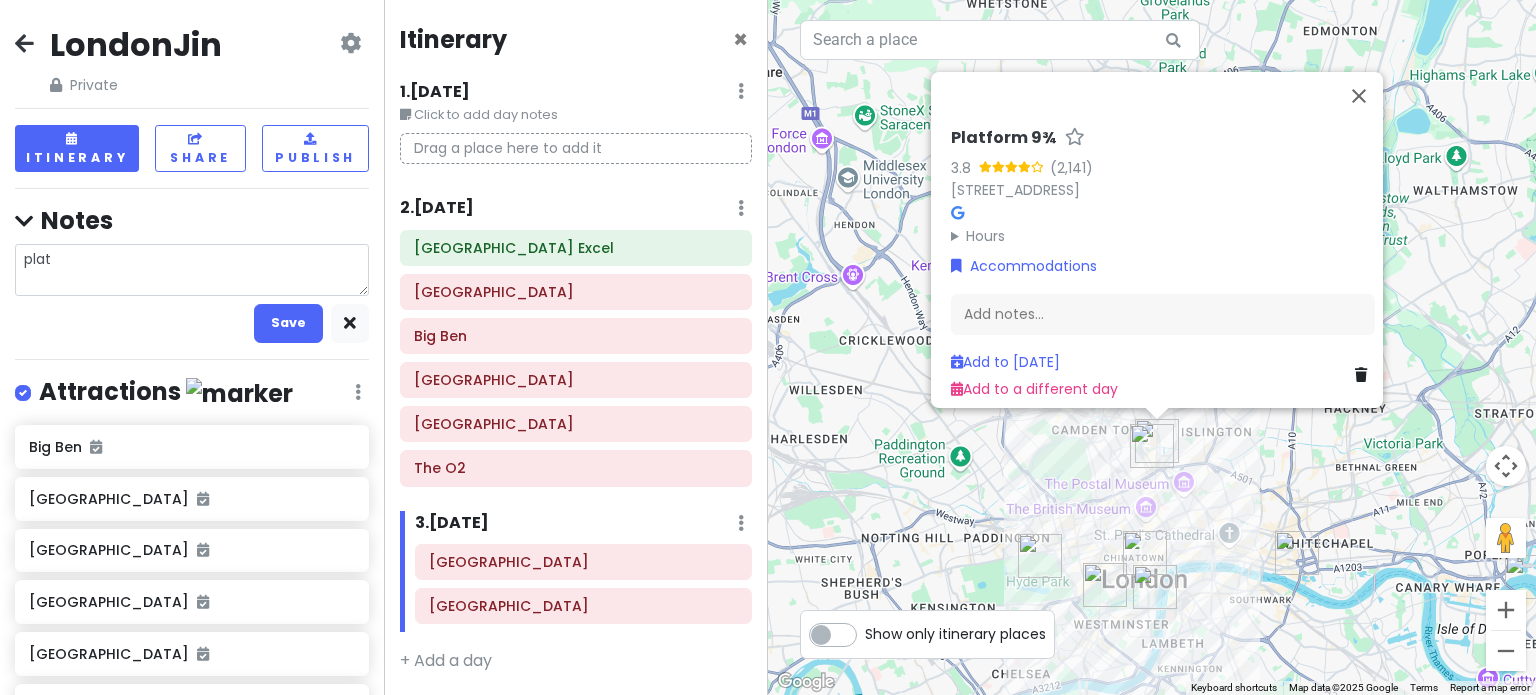 type on "x" 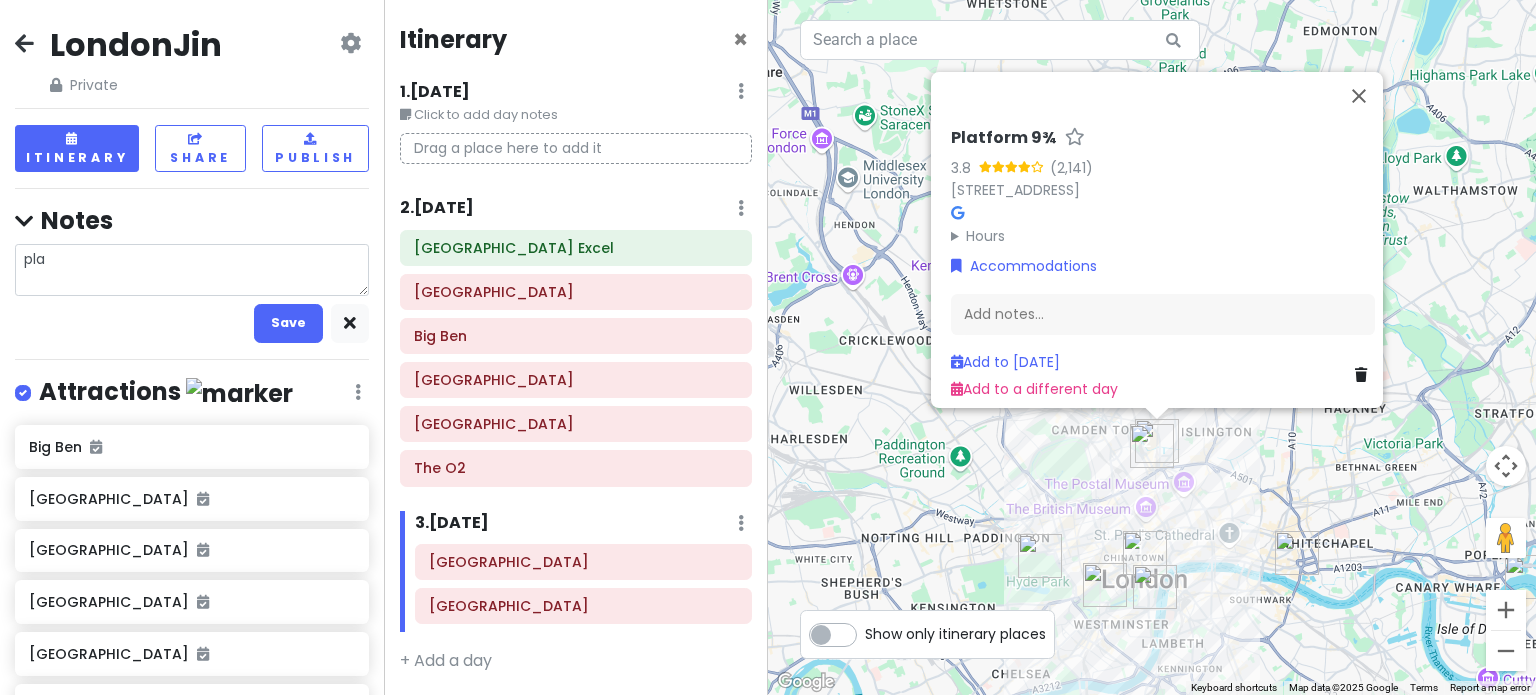 type on "x" 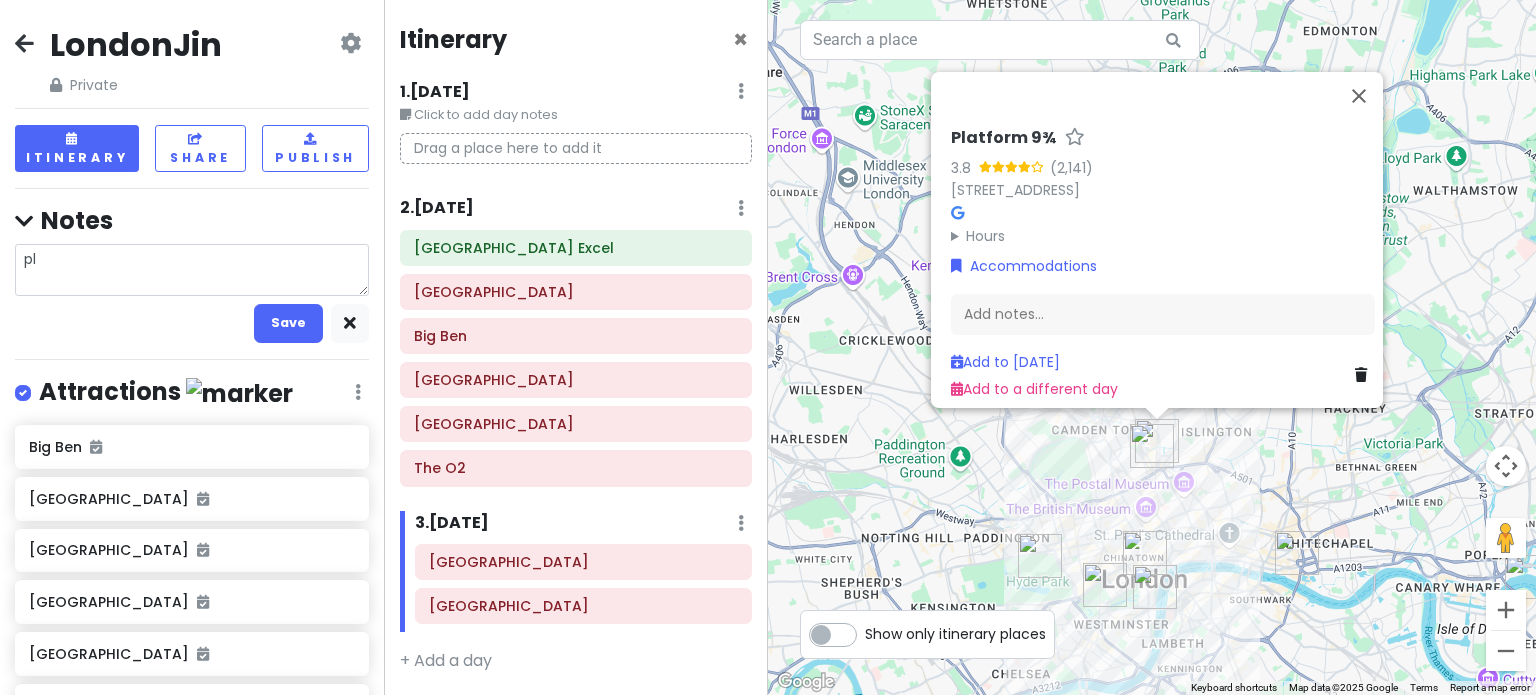 type on "x" 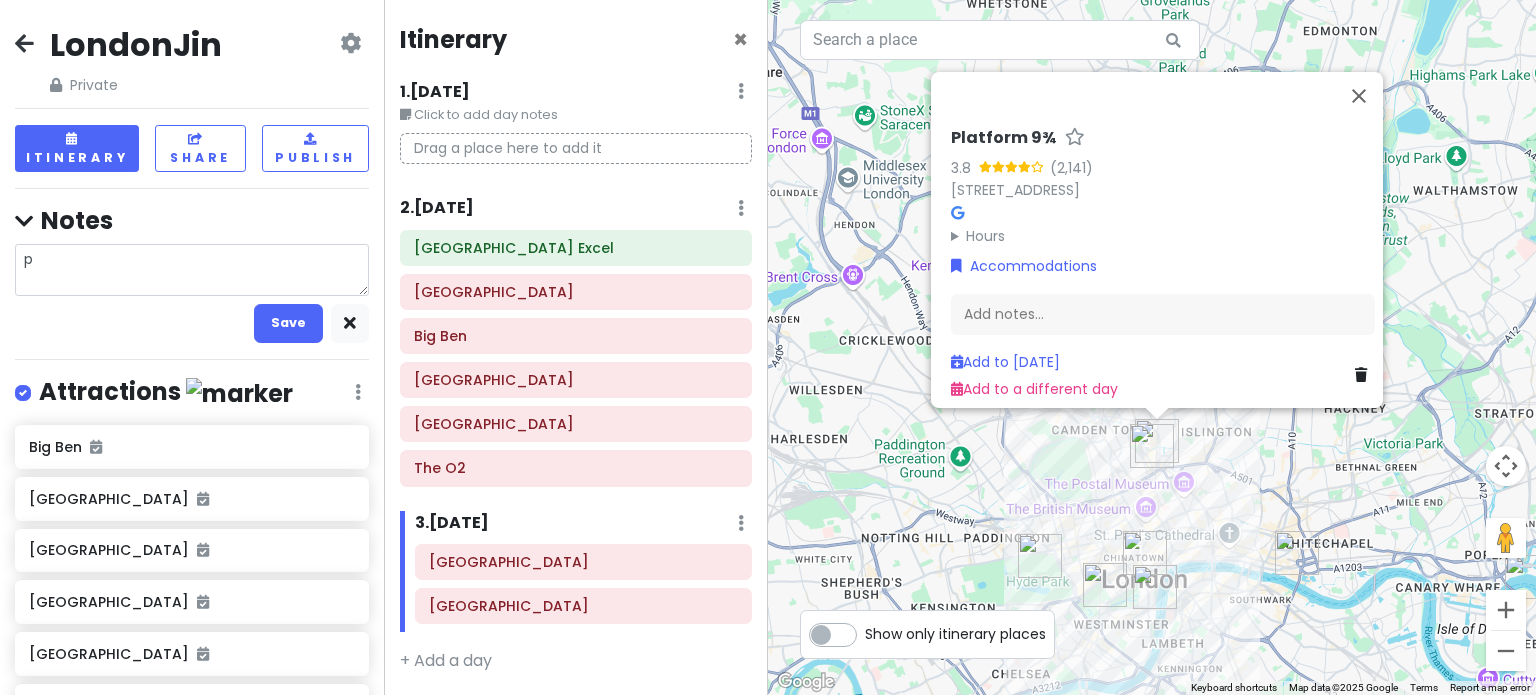 type 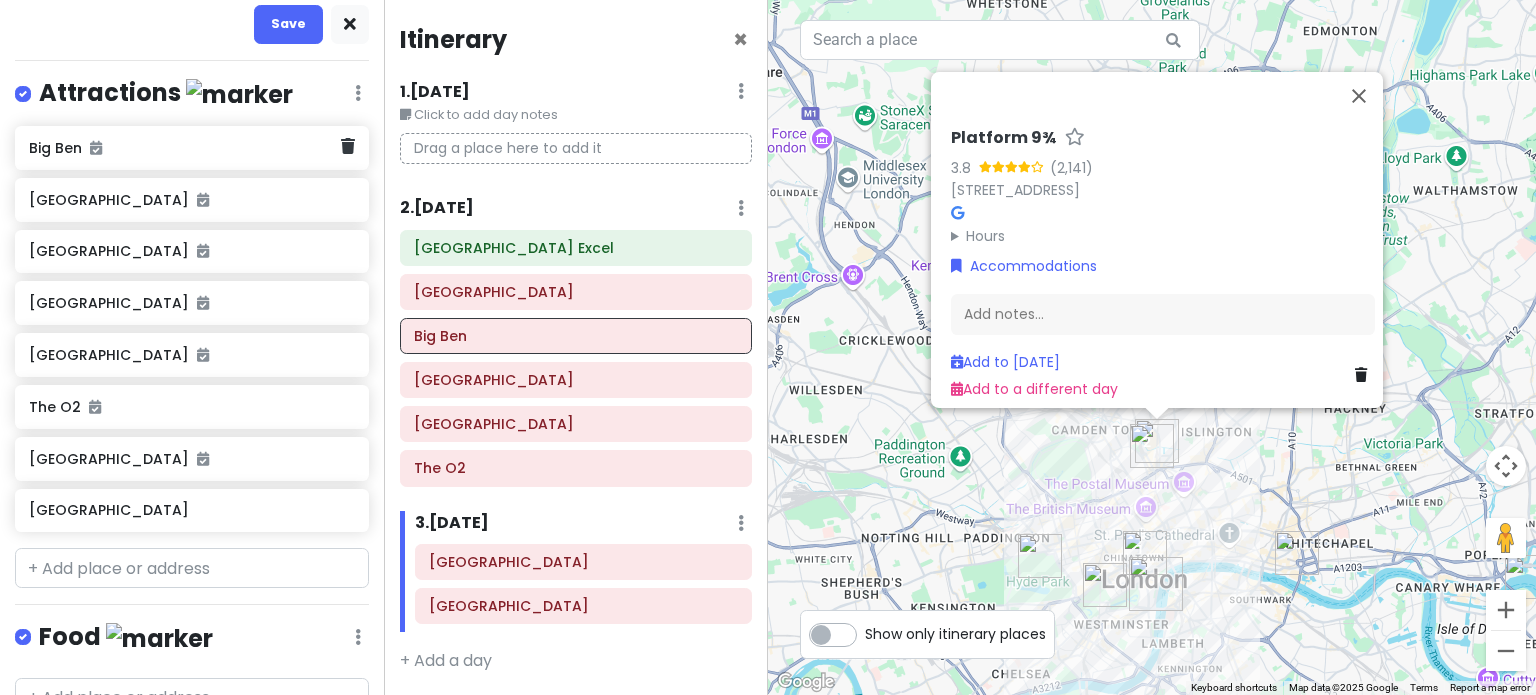 scroll, scrollTop: 300, scrollLeft: 0, axis: vertical 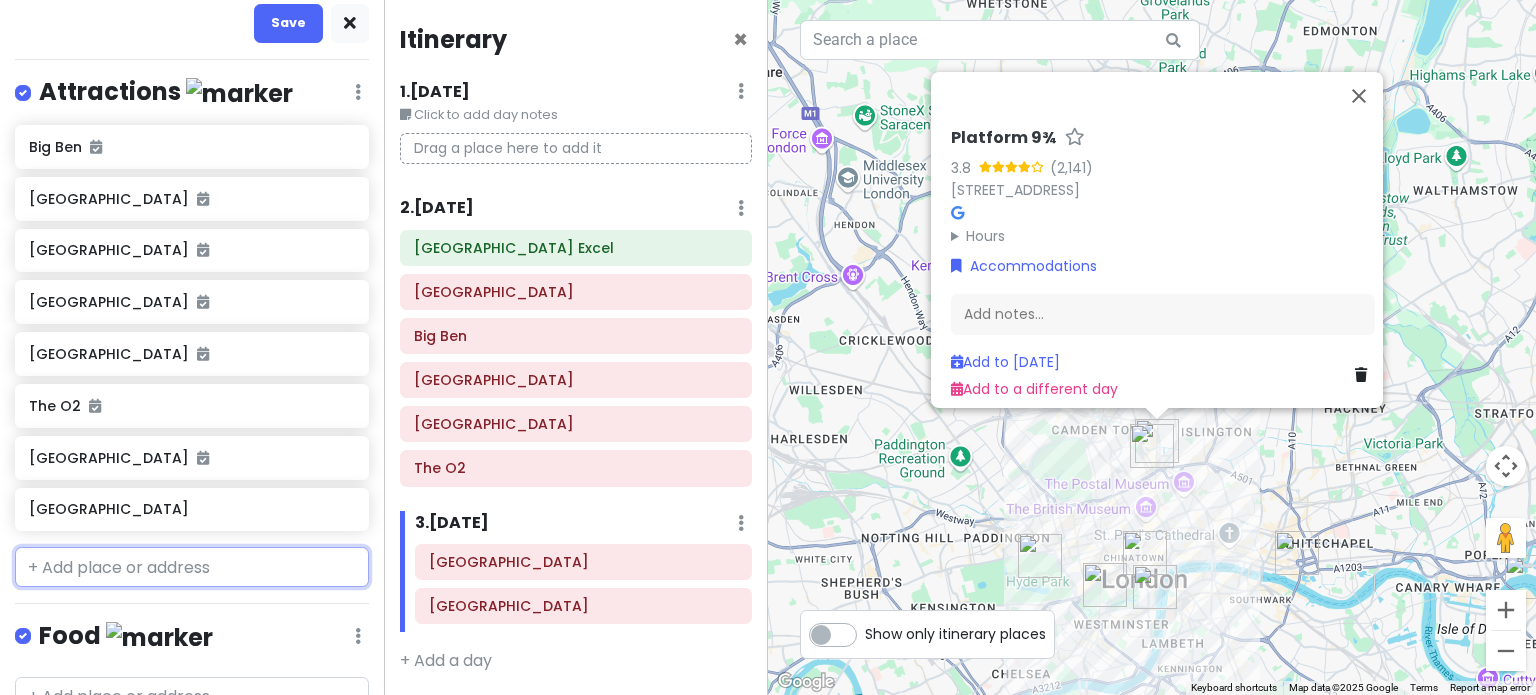 click on "LondonJin Private Change Dates Make a Copy Delete Trip Go Pro ⚡️ Give Feedback 💡 Support Scout ☕️ Itinerary Share Publish Notes Save Attractions   Edit Reorder Delete List [GEOGRAPHIC_DATA] [GEOGRAPHIC_DATA] [GEOGRAPHIC_DATA] [GEOGRAPHIC_DATA] [GEOGRAPHIC_DATA] [GEOGRAPHIC_DATA] Food   Edit Reorder Delete List Accommodations   Edit Reorder Delete List Find hotels on [DOMAIN_NAME] [GEOGRAPHIC_DATA] Excel Platform 9¾ + Add a section" at bounding box center [192, 347] 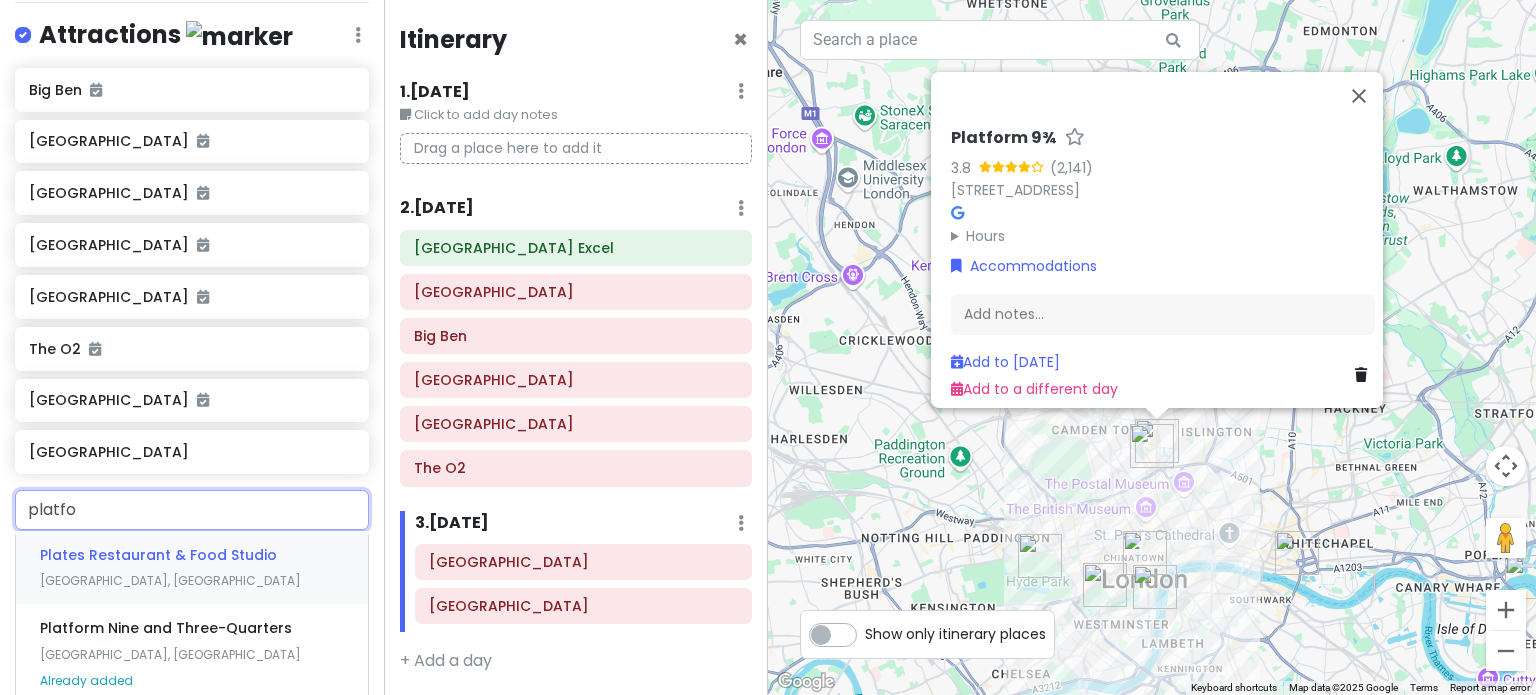 type on "platfor" 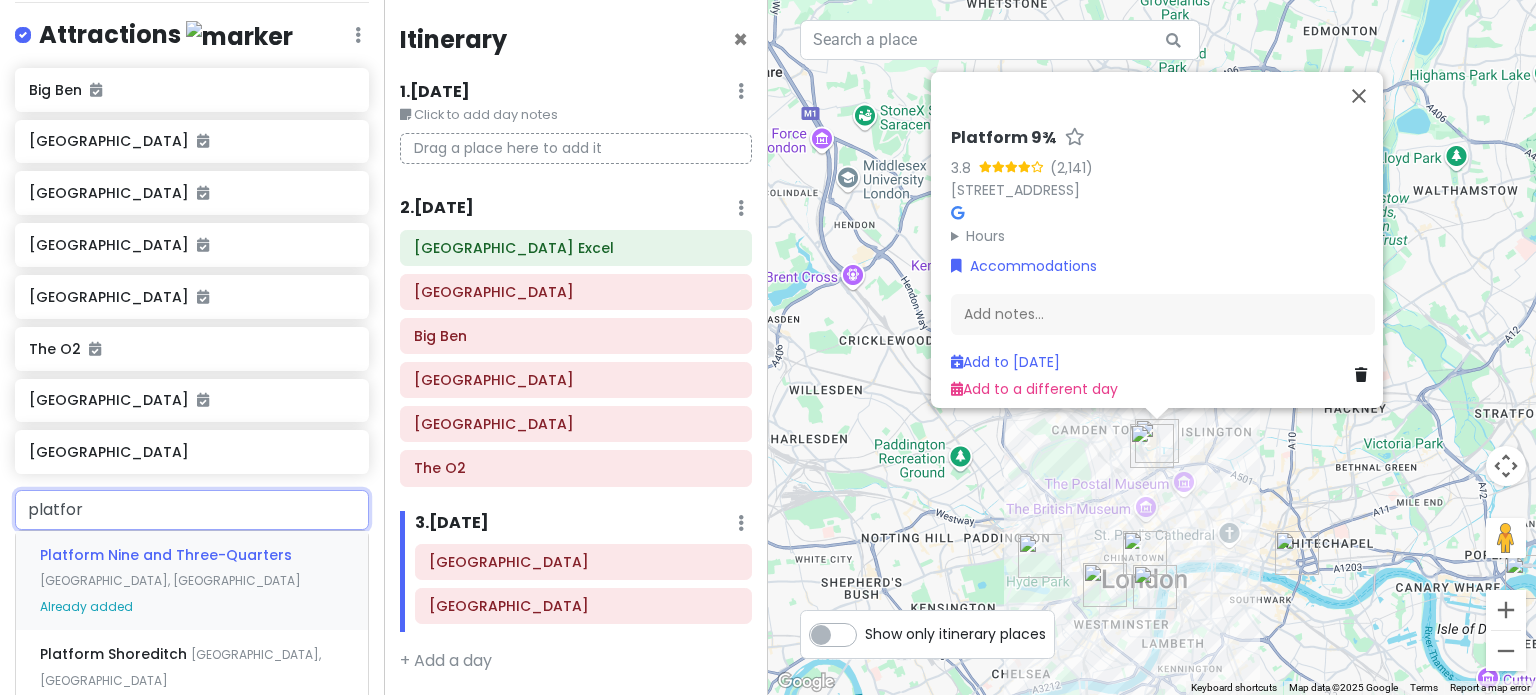 click on "Platform Nine and Three-Quarters" at bounding box center (166, 555) 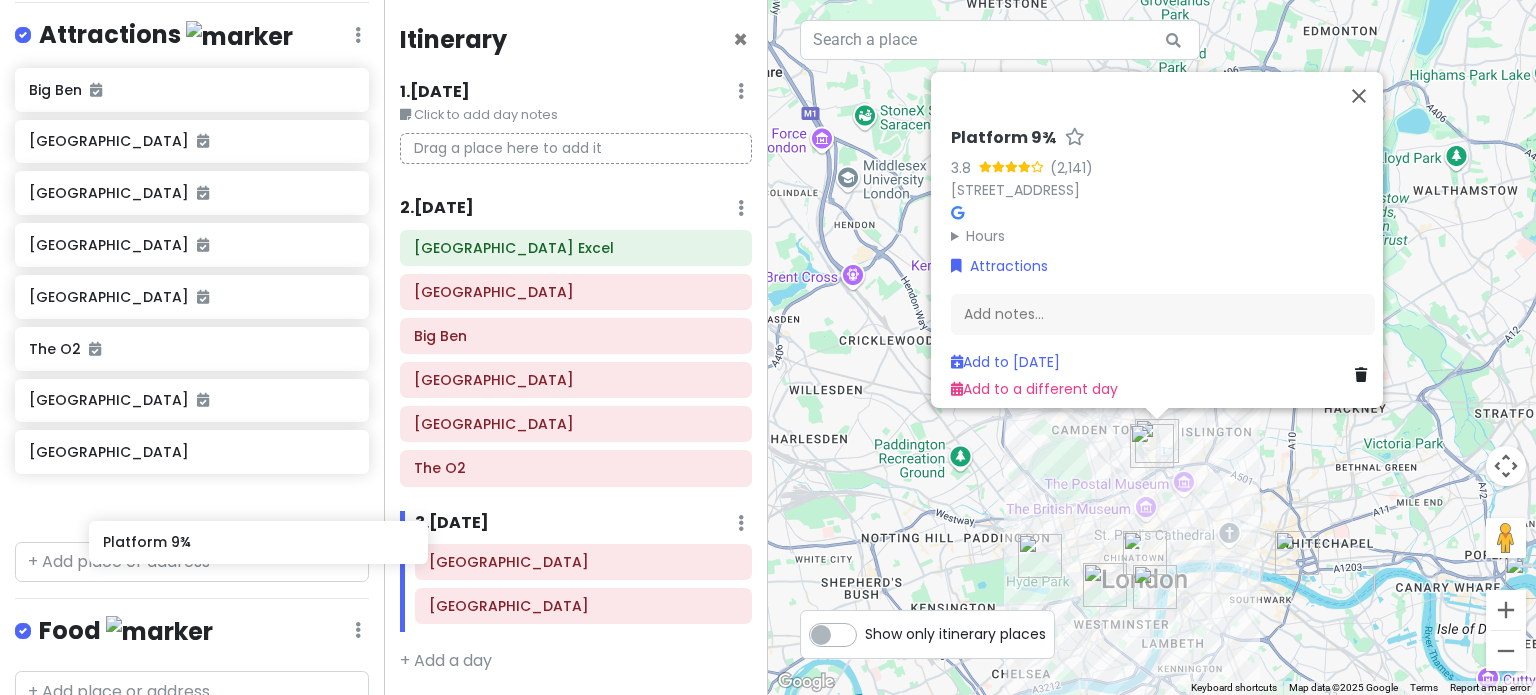 scroll, scrollTop: 328, scrollLeft: 0, axis: vertical 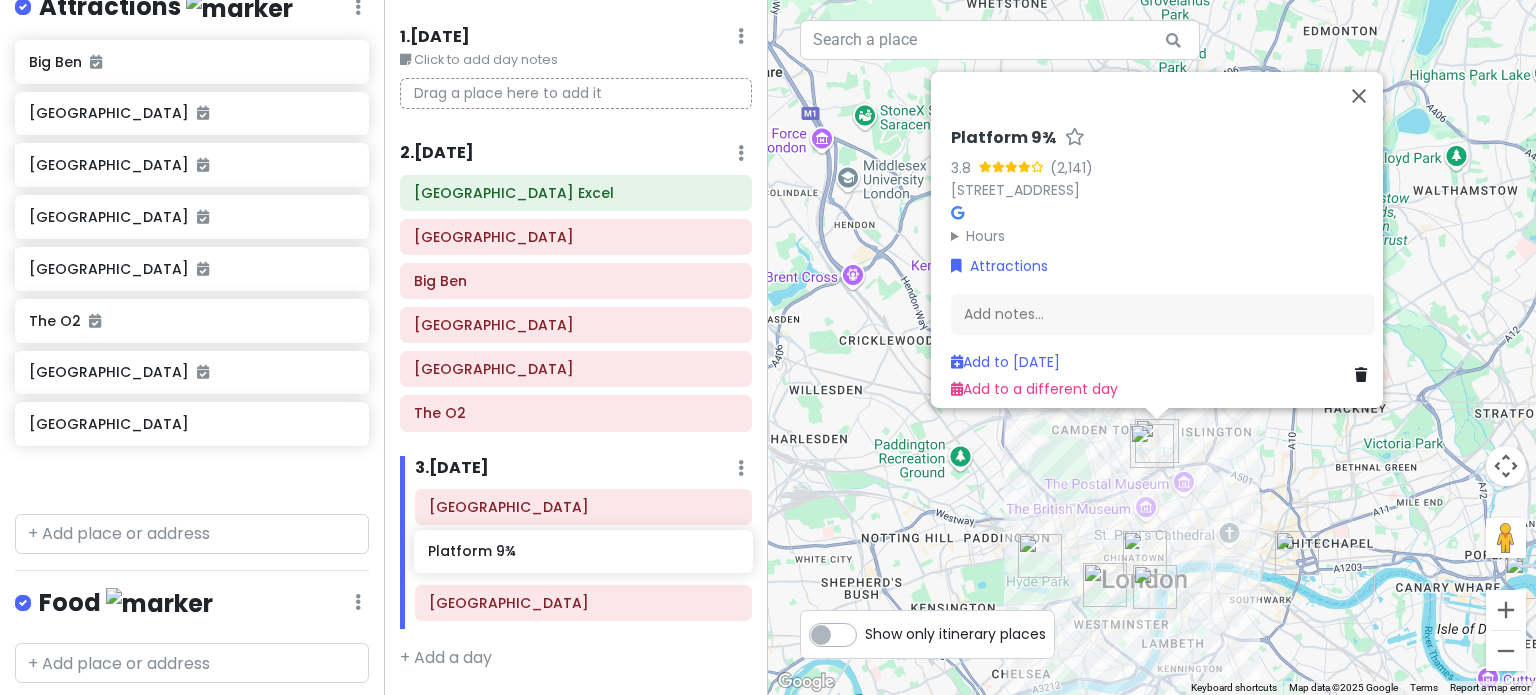 drag, startPoint x: 164, startPoint y: 502, endPoint x: 563, endPoint y: 552, distance: 402.12064 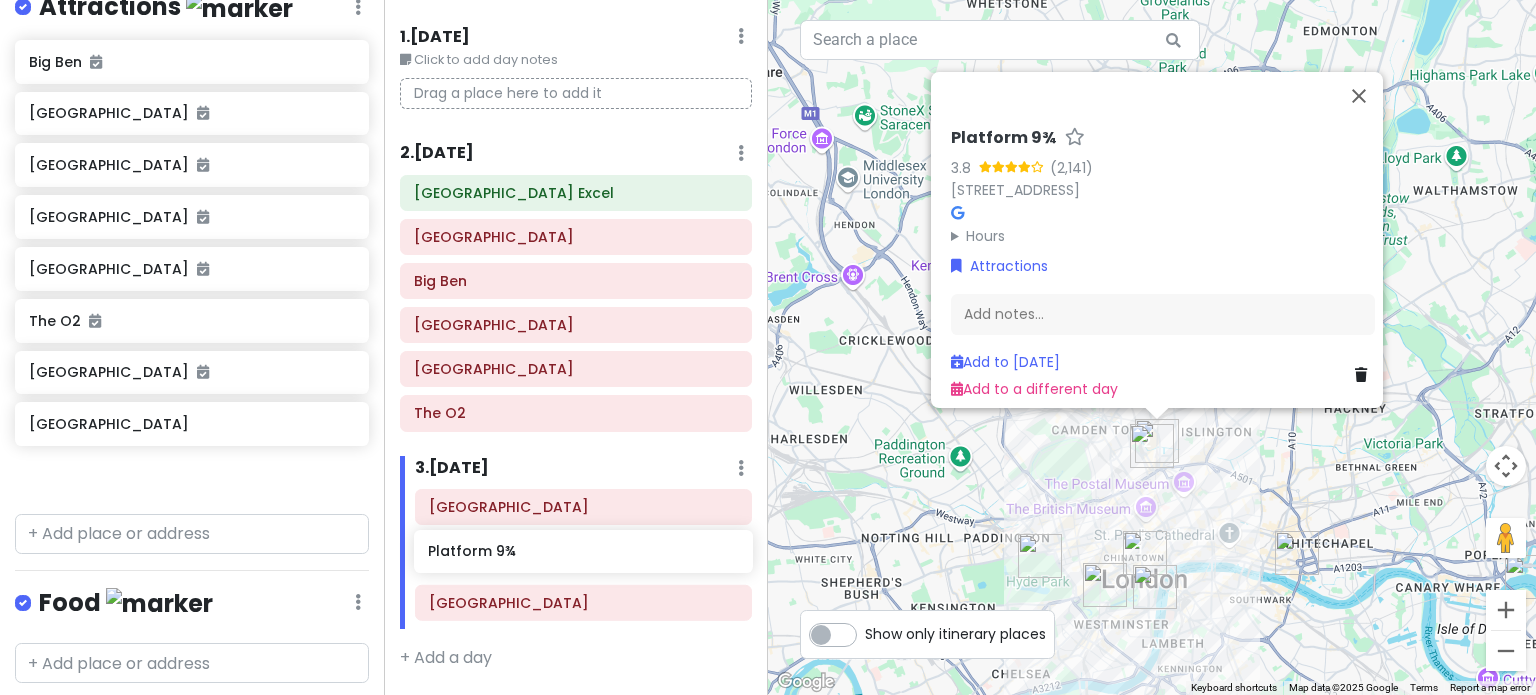 click on "LondonJin Private Change Dates Make a Copy Delete Trip Go Pro ⚡️ Give Feedback 💡 Support Scout ☕️ Itinerary Share Publish Notes Add notes... Attractions   Edit Reorder Delete List Big [GEOGRAPHIC_DATA] [GEOGRAPHIC_DATA] [GEOGRAPHIC_DATA] [GEOGRAPHIC_DATA] [GEOGRAPHIC_DATA] [GEOGRAPHIC_DATA] Platform 9¾ Food   Edit Reorder Delete List Accommodations   Edit Reorder Delete List Find hotels on [DOMAIN_NAME] [GEOGRAPHIC_DATA] Excel Platform 9¾ + Add a section Itinerary × 1 .  [DATE] Edit Day Notes Delete Day   Click to add day notes Drag a place here to add it 2 .  [DATE] Add Day Notes Delete Day [GEOGRAPHIC_DATA] [GEOGRAPHIC_DATA] [GEOGRAPHIC_DATA] [GEOGRAPHIC_DATA][PERSON_NAME] [GEOGRAPHIC_DATA] [GEOGRAPHIC_DATA] 3 .  [DATE] Add Day Notes Delete Day [GEOGRAPHIC_DATA] [GEOGRAPHIC_DATA] + Add a day ← Move left → Move right ↑ Move up ↓ Move down + Zoom in - Zoom out Home Jump left by 75% End Jump right by 75% Page Up Jump up by 75% Page Down Jump down by 75% 1 2 Platform 9¾ 3.8        (2,141) Hours" at bounding box center [768, 347] 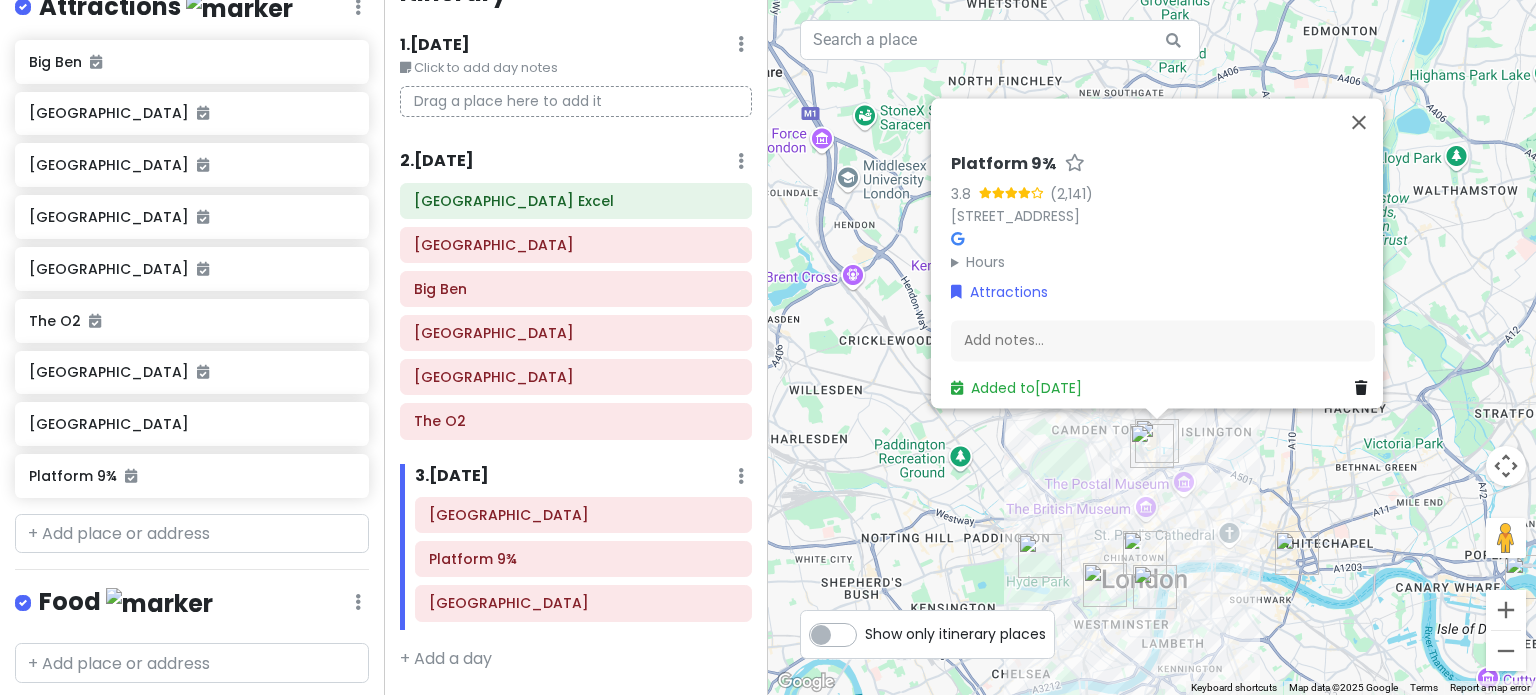 scroll, scrollTop: 0, scrollLeft: 0, axis: both 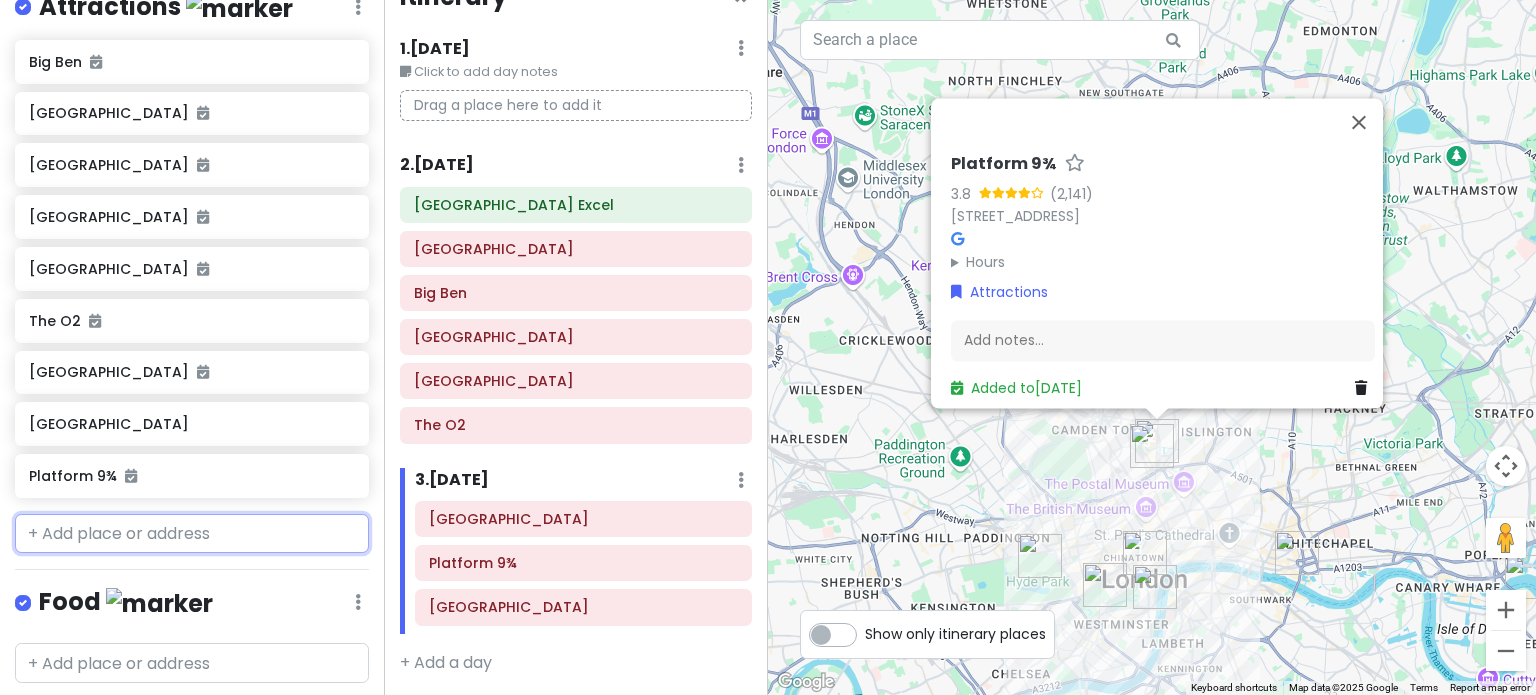 click at bounding box center [192, 534] 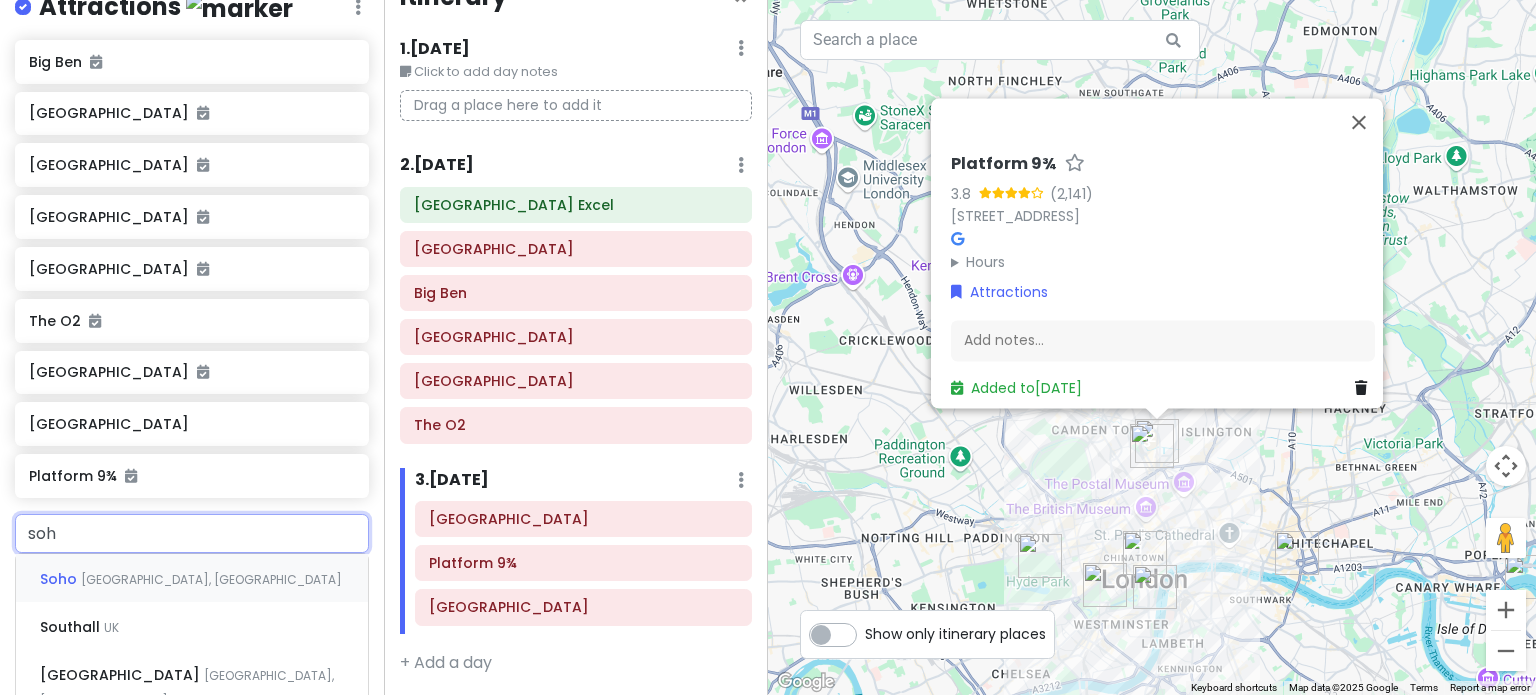 type on "soho" 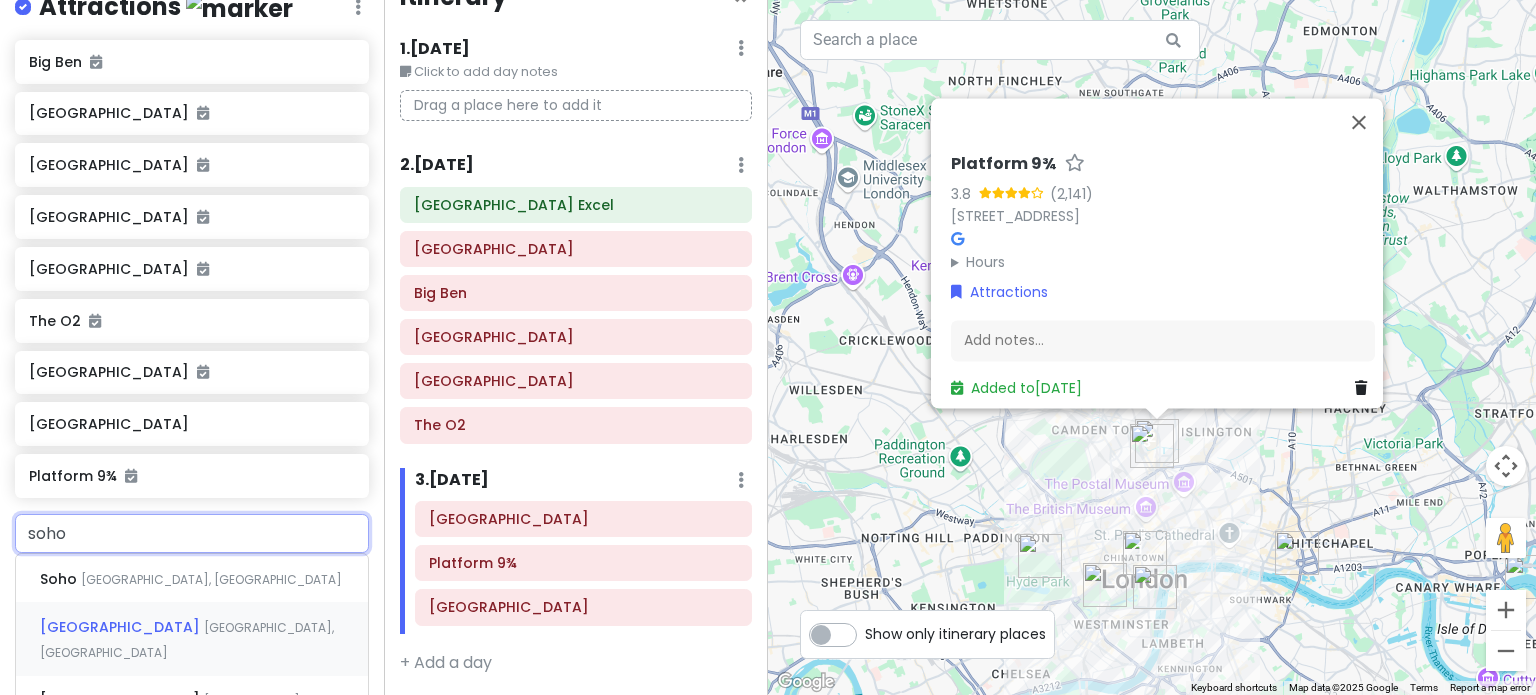 click on "[GEOGRAPHIC_DATA], [GEOGRAPHIC_DATA]" at bounding box center (211, 579) 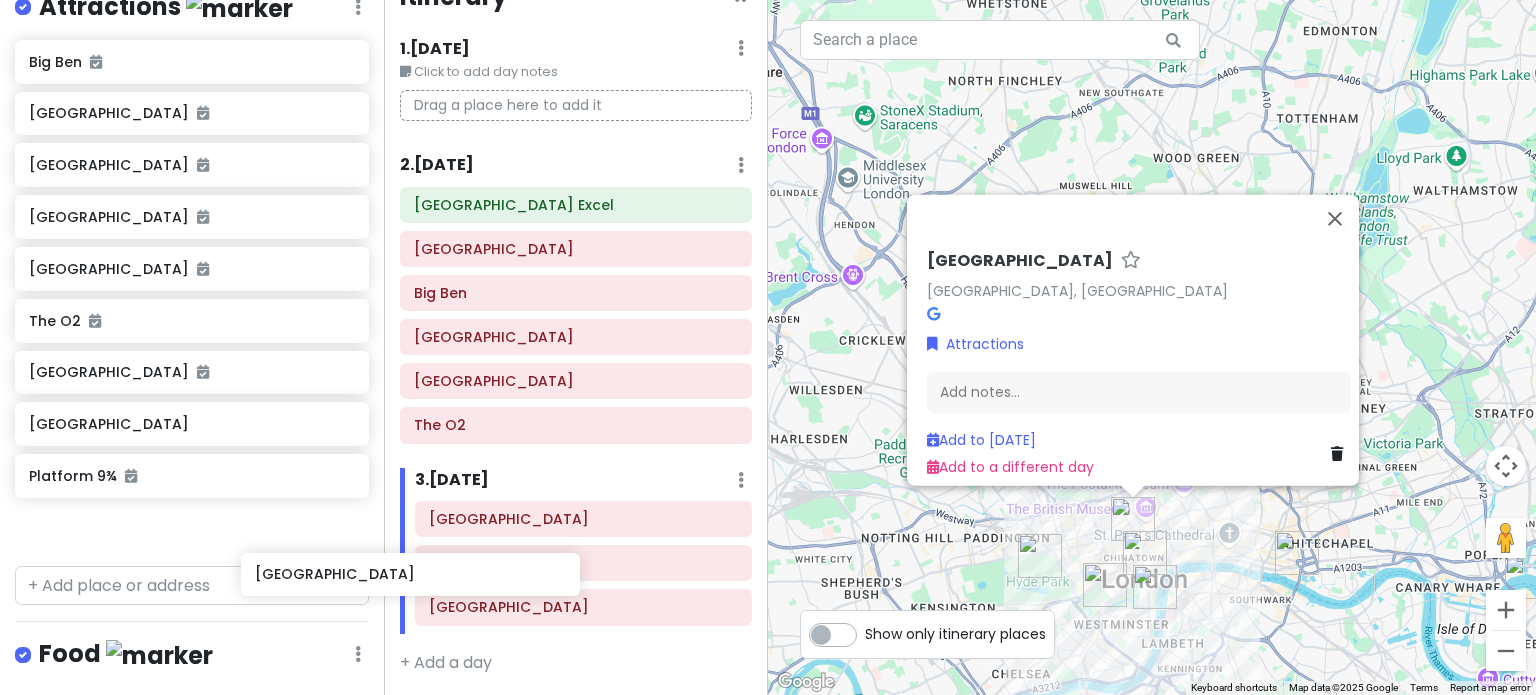 scroll, scrollTop: 334, scrollLeft: 0, axis: vertical 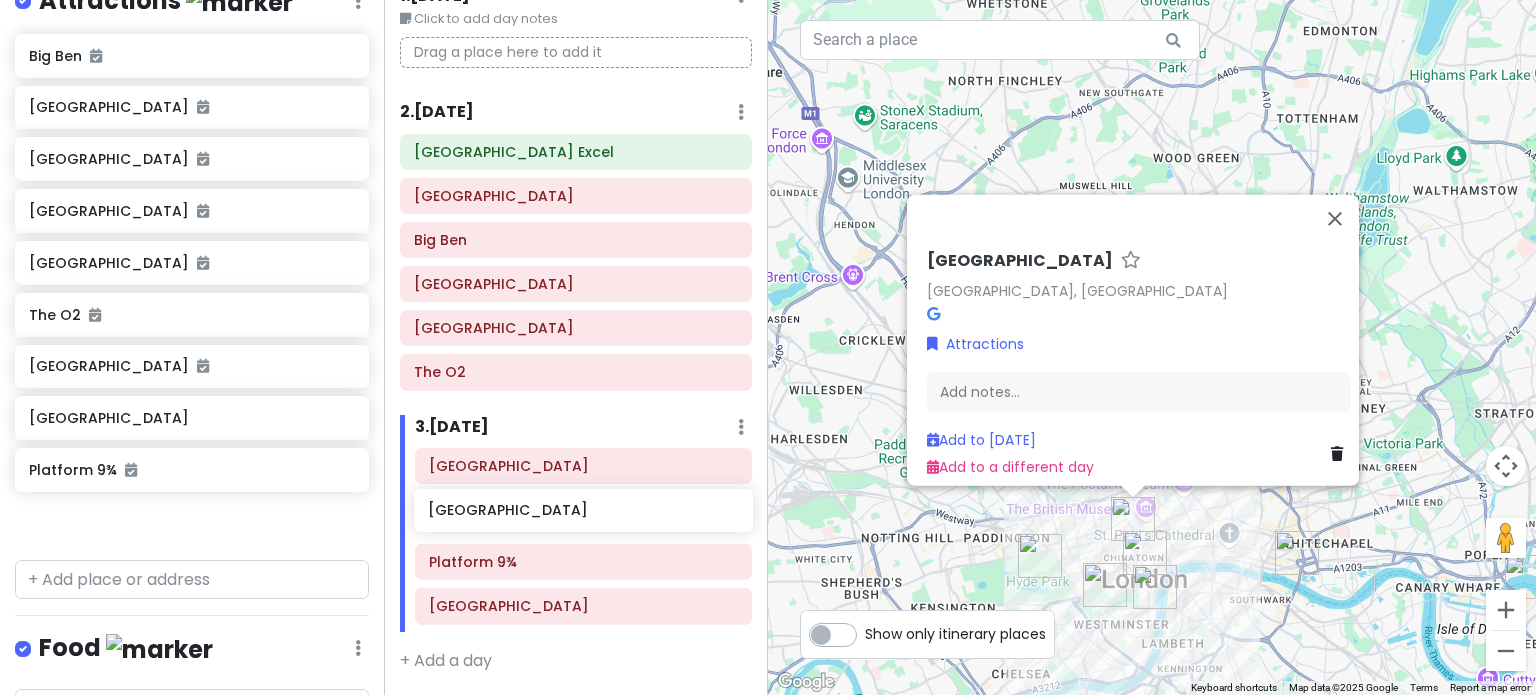 drag, startPoint x: 175, startPoint y: 537, endPoint x: 574, endPoint y: 523, distance: 399.24554 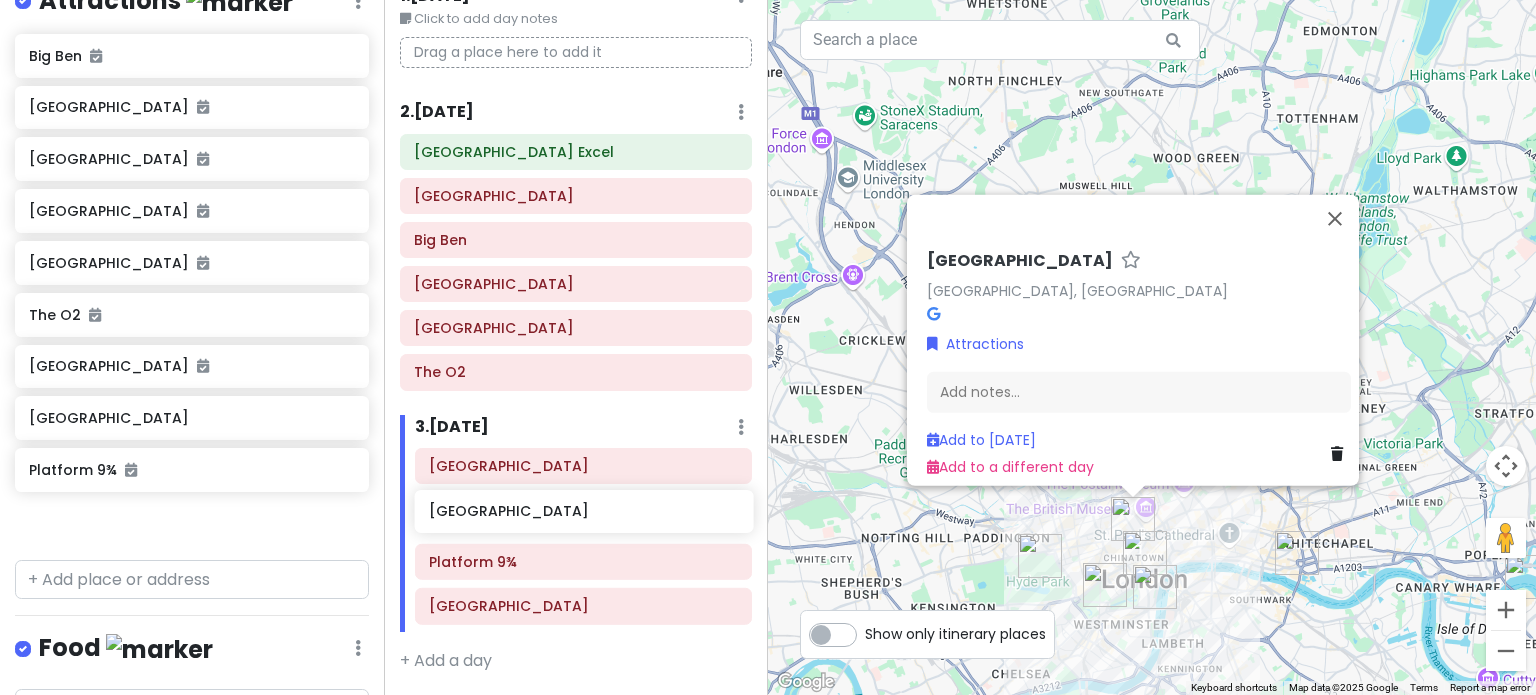 scroll, scrollTop: 87, scrollLeft: 0, axis: vertical 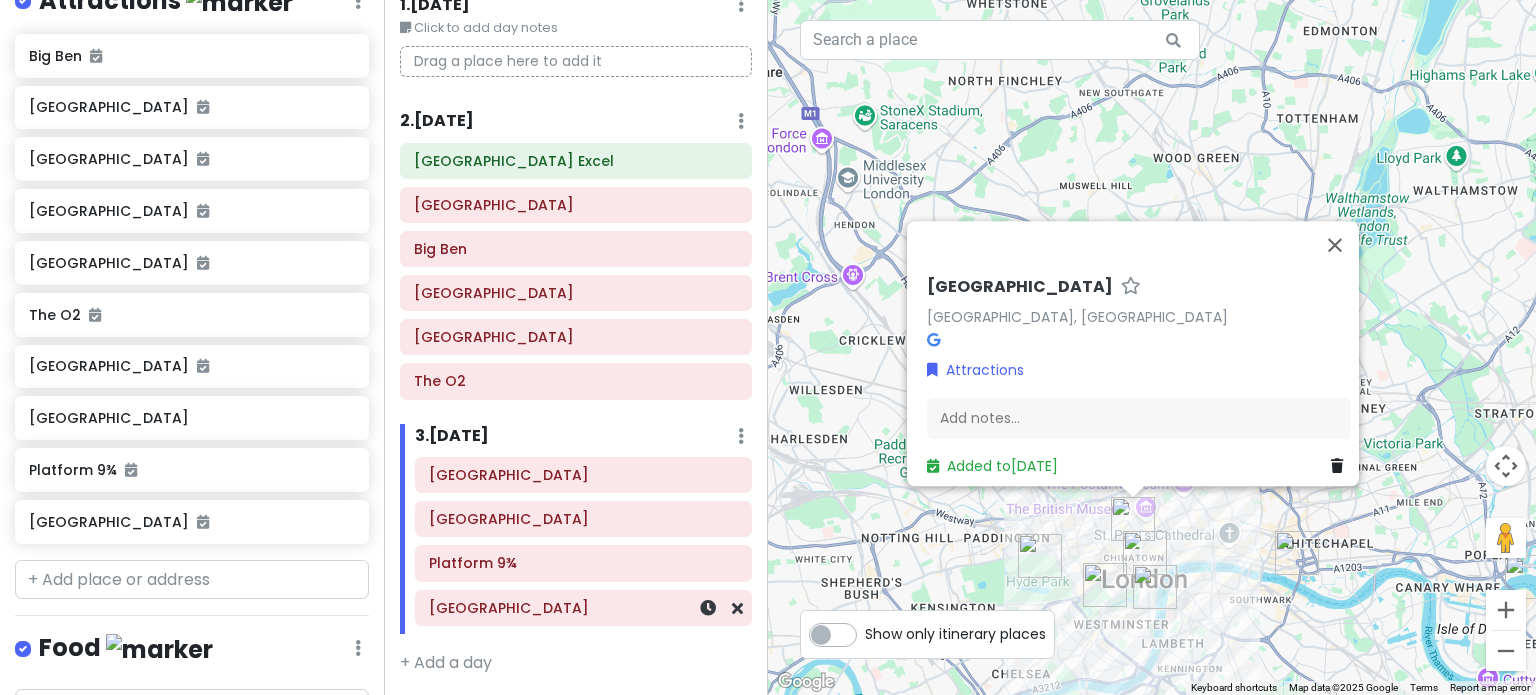 click on "[GEOGRAPHIC_DATA]" at bounding box center (583, 608) 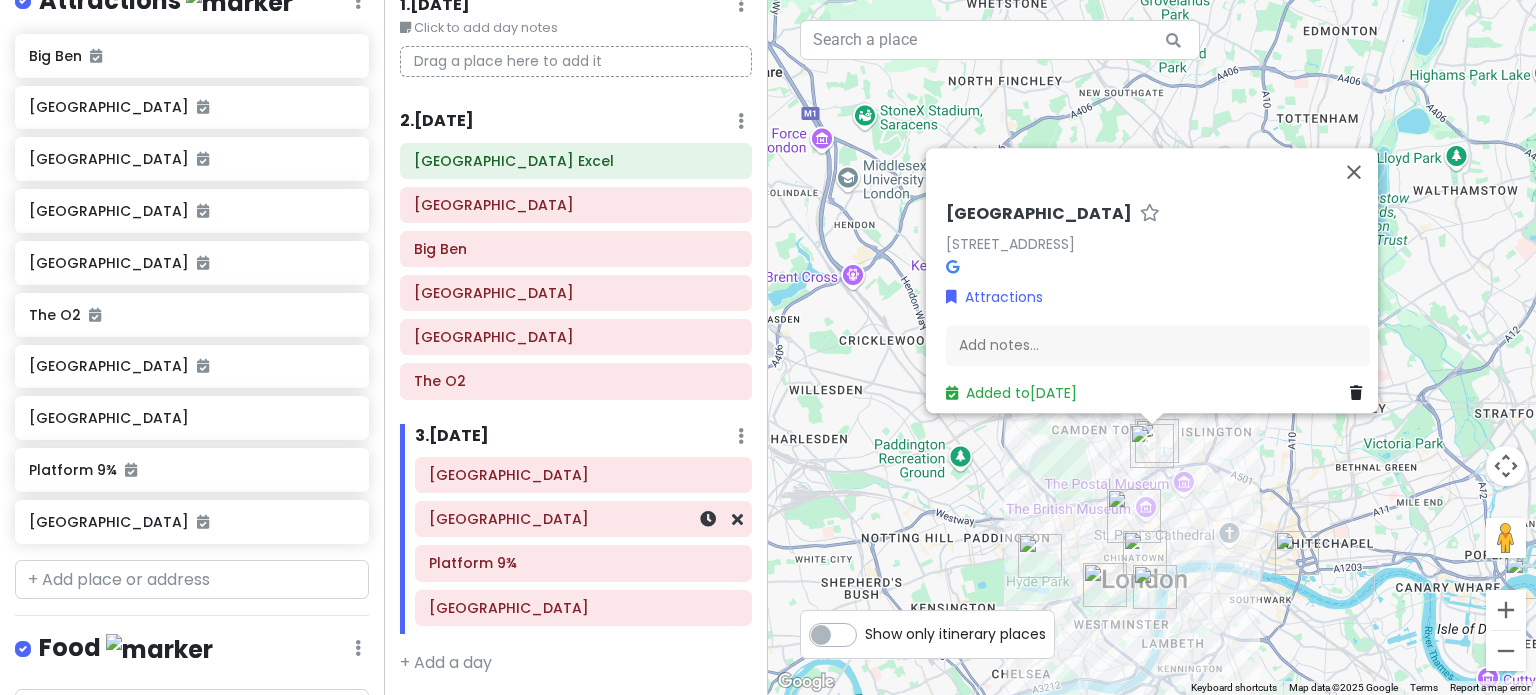 click on "[GEOGRAPHIC_DATA]" at bounding box center [583, 519] 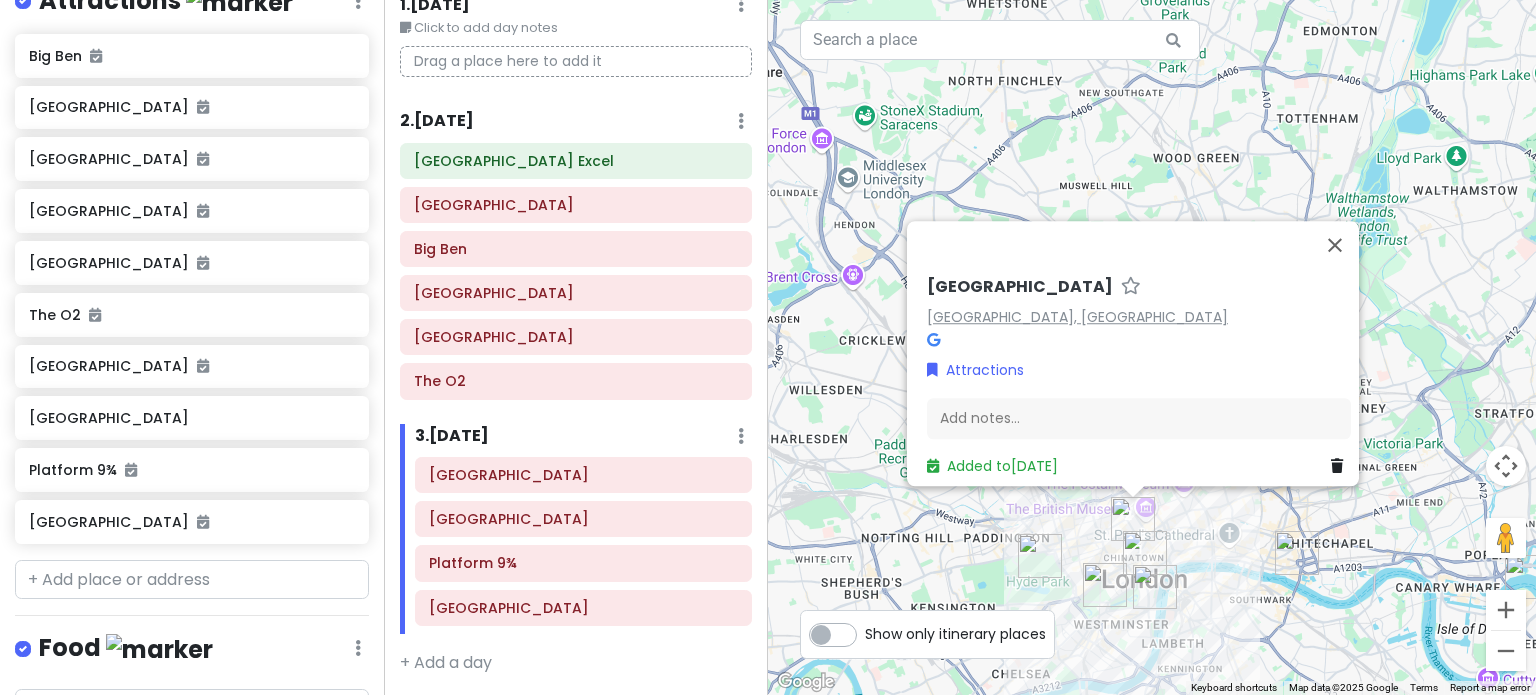 click on "[GEOGRAPHIC_DATA], [GEOGRAPHIC_DATA]" at bounding box center (1077, 317) 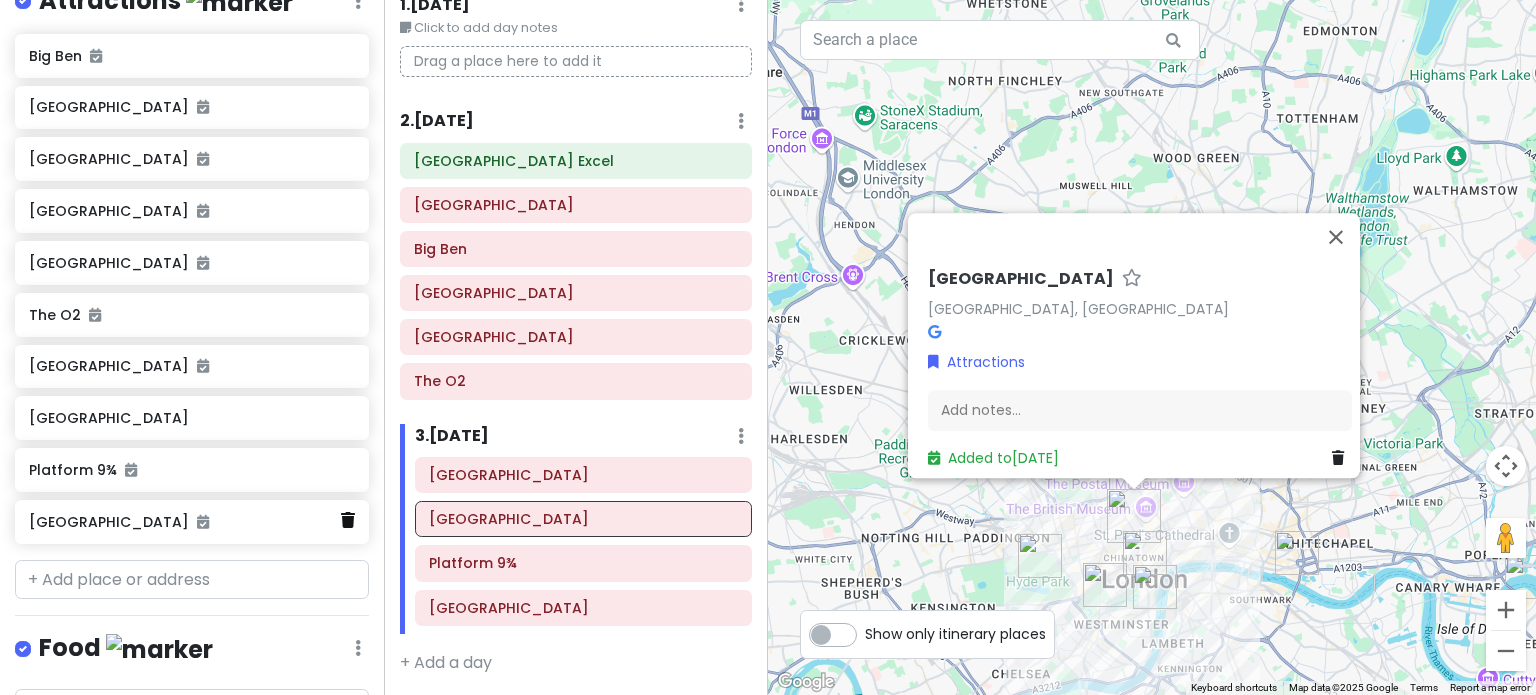 click at bounding box center (348, 520) 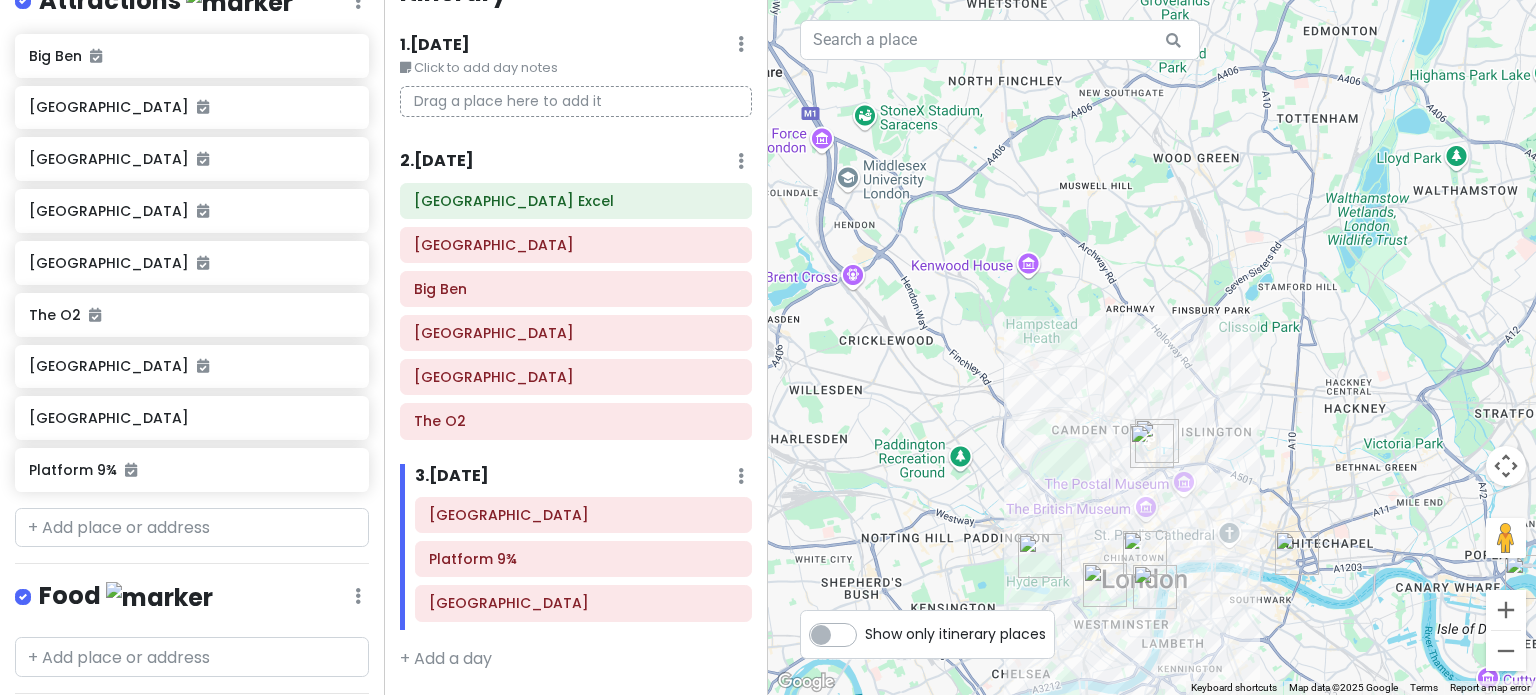 scroll, scrollTop: 43, scrollLeft: 0, axis: vertical 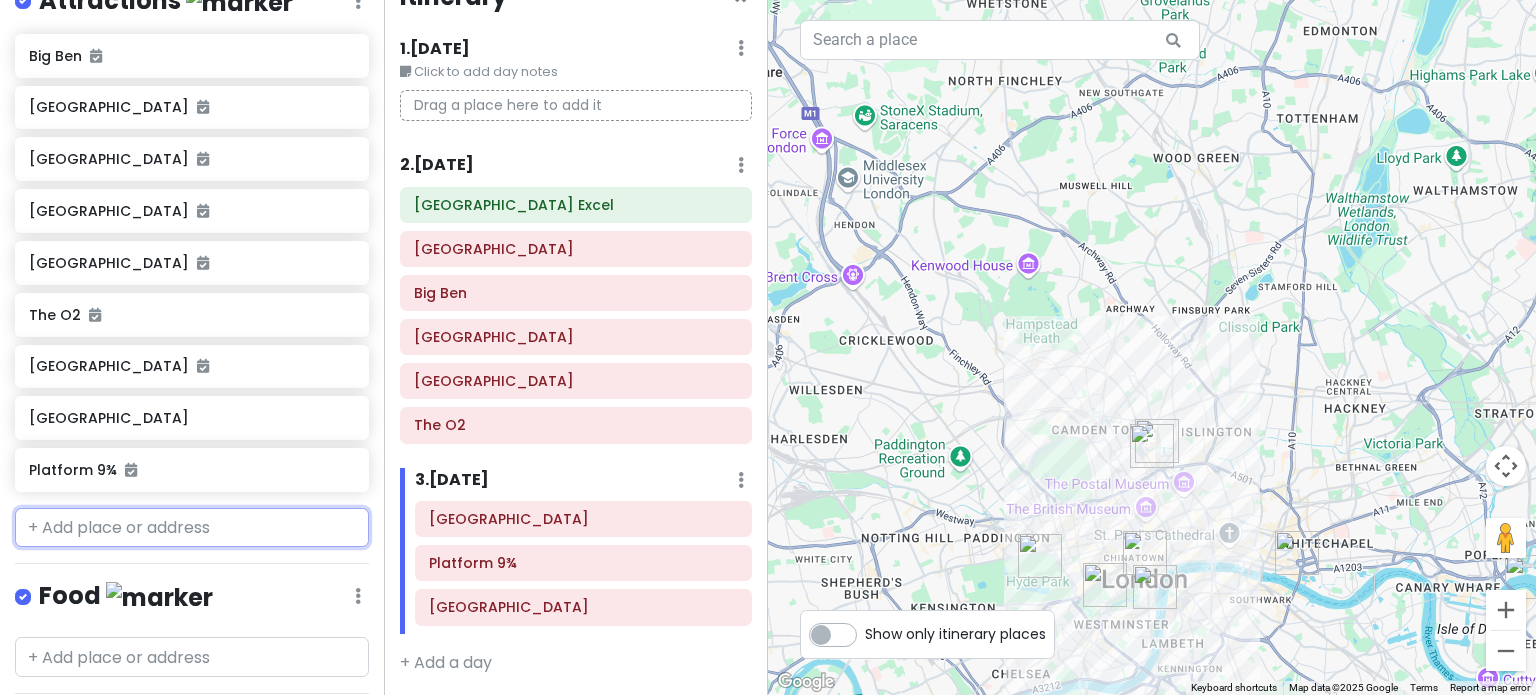 click at bounding box center (192, 528) 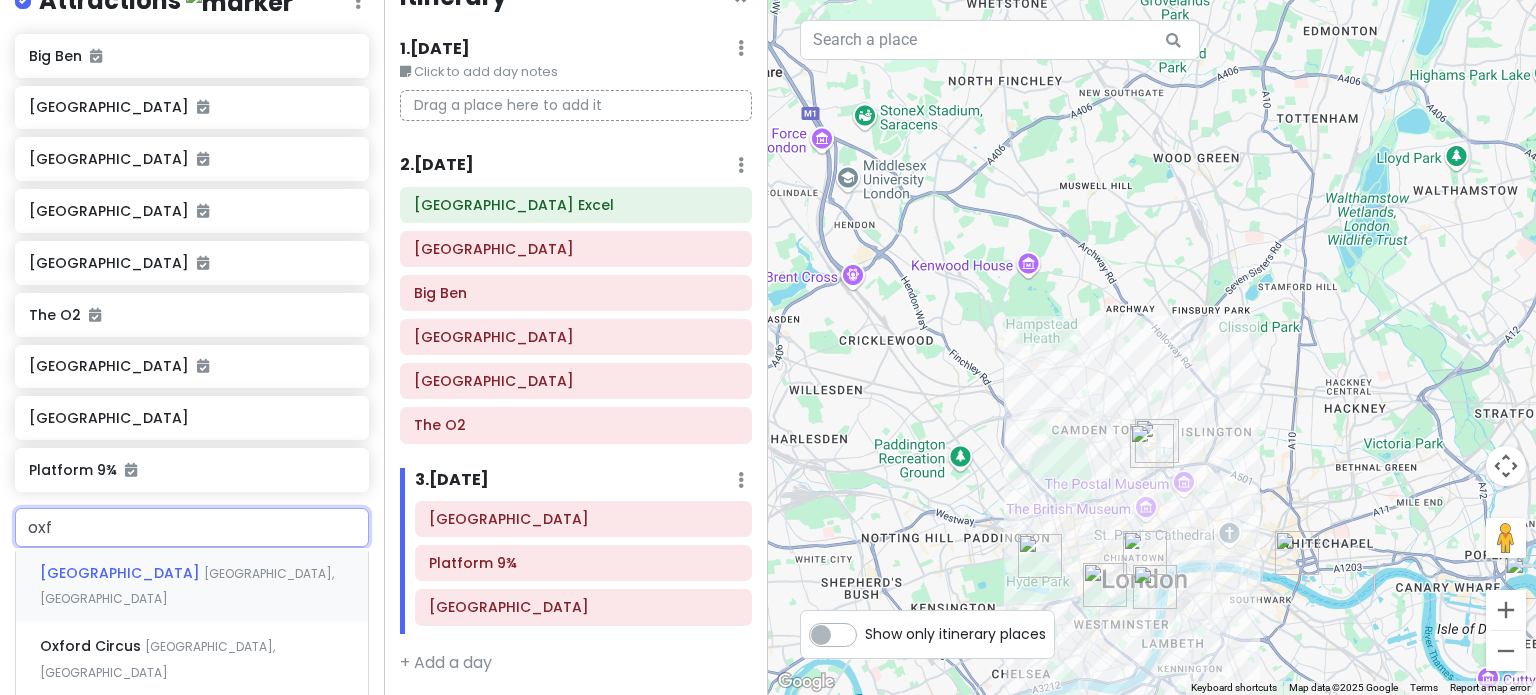 type on "oxfo" 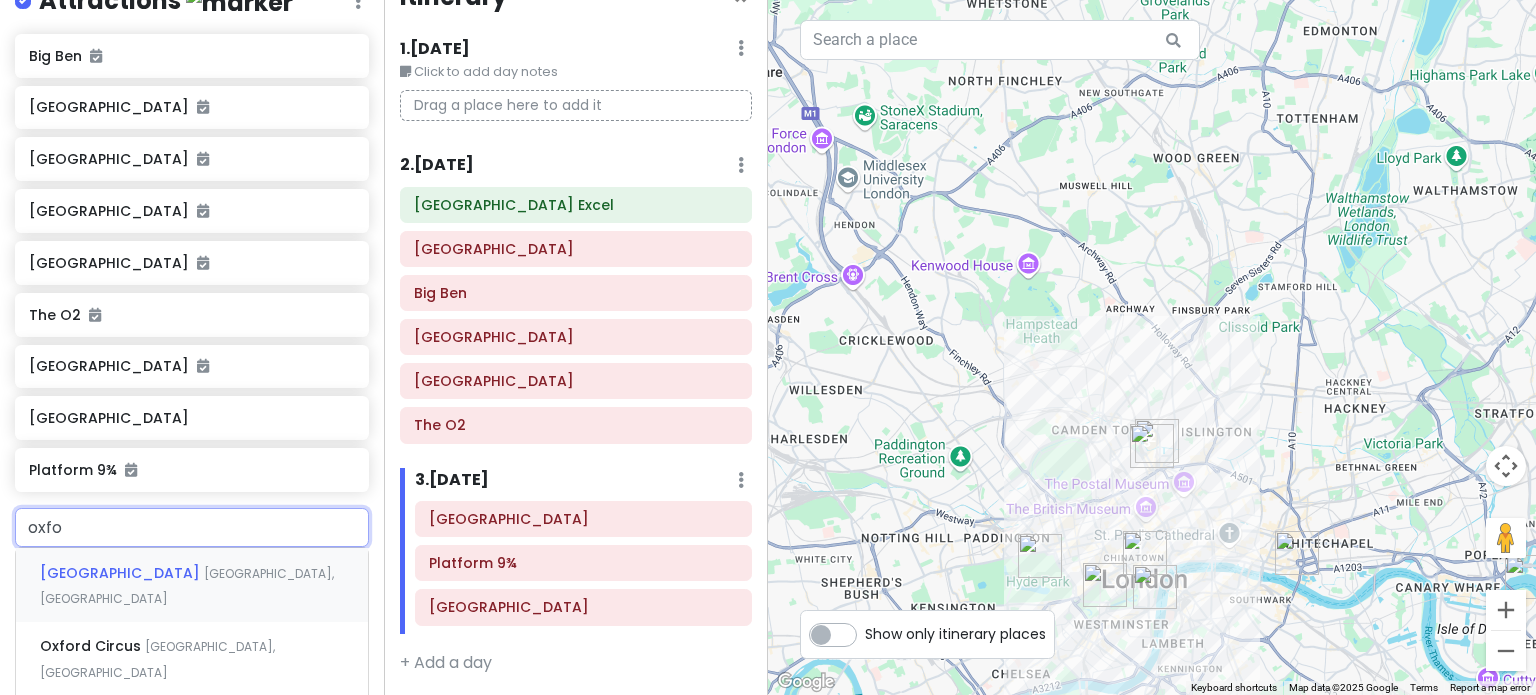 click on "[GEOGRAPHIC_DATA], [GEOGRAPHIC_DATA]" at bounding box center (192, 585) 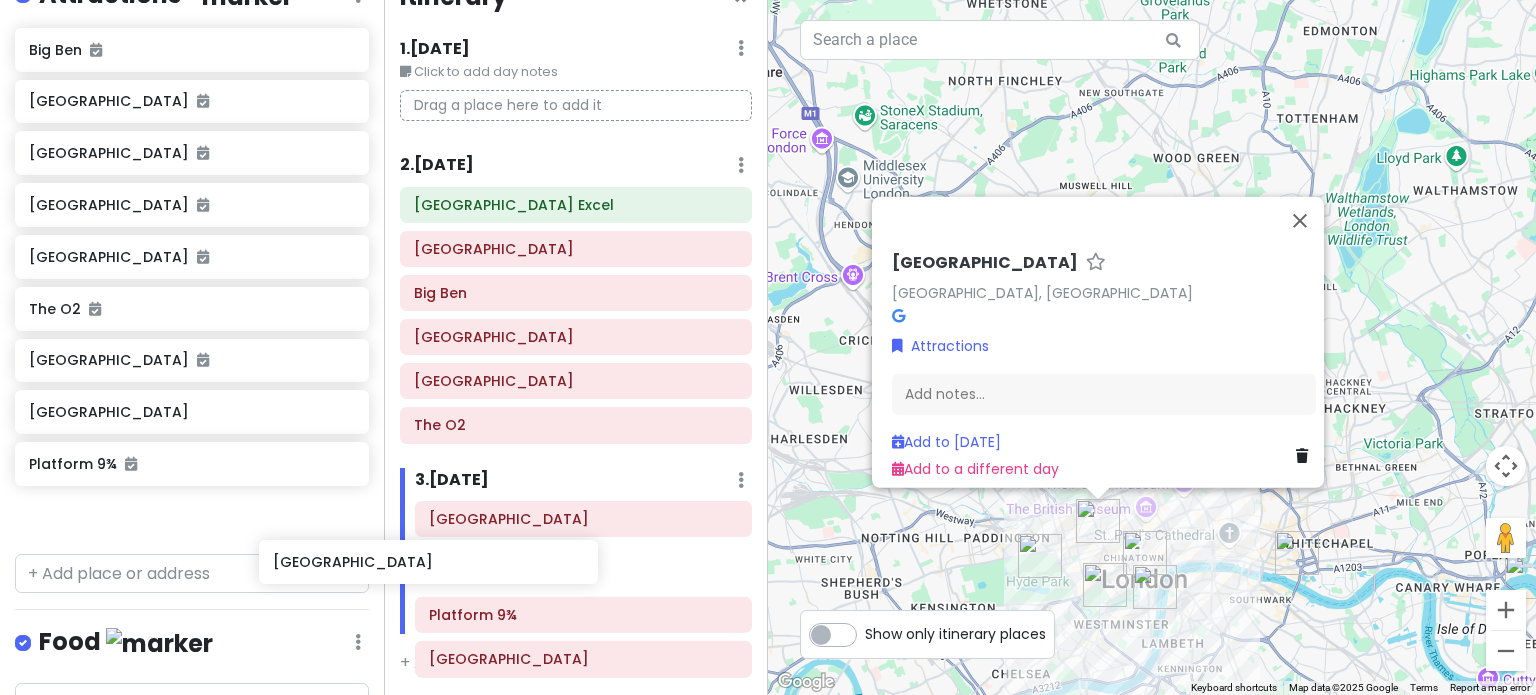 scroll, scrollTop: 344, scrollLeft: 0, axis: vertical 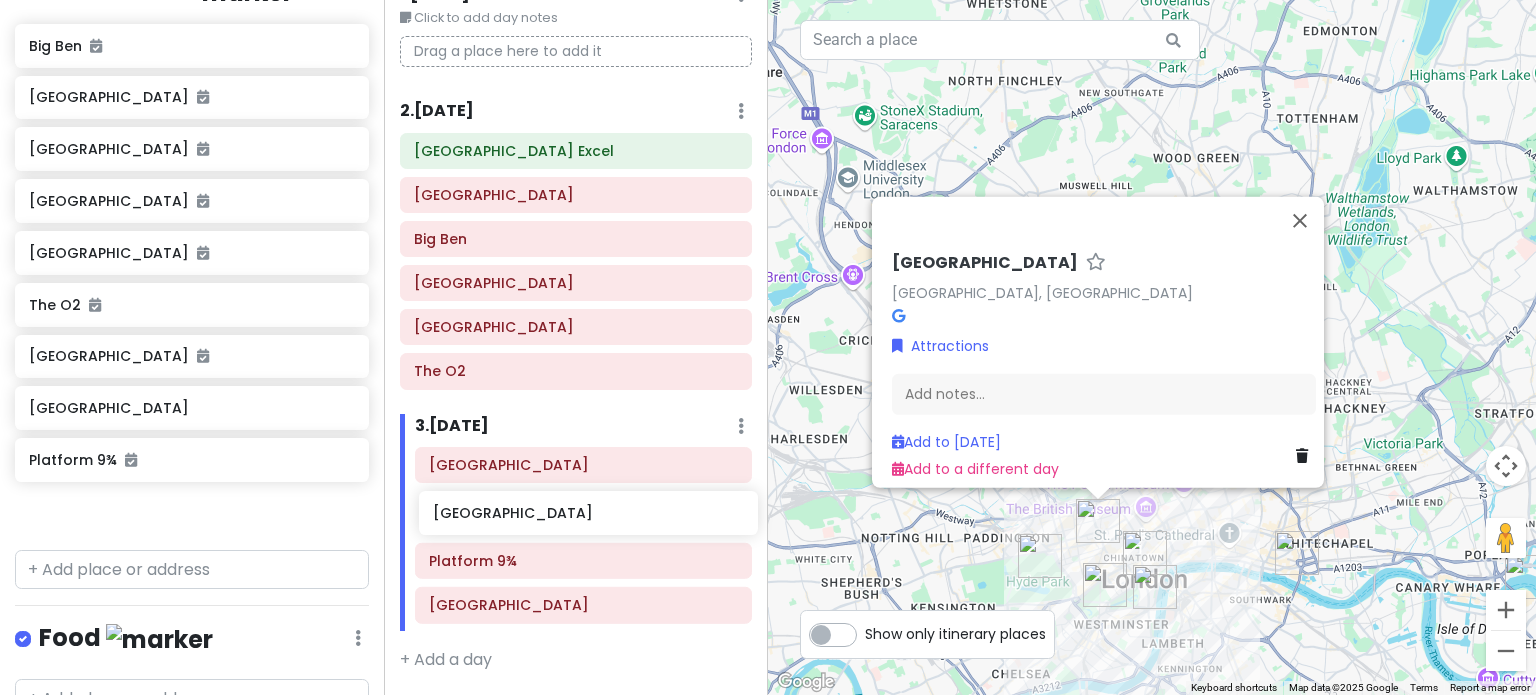 drag, startPoint x: 140, startPoint y: 529, endPoint x: 542, endPoint y: 523, distance: 402.04477 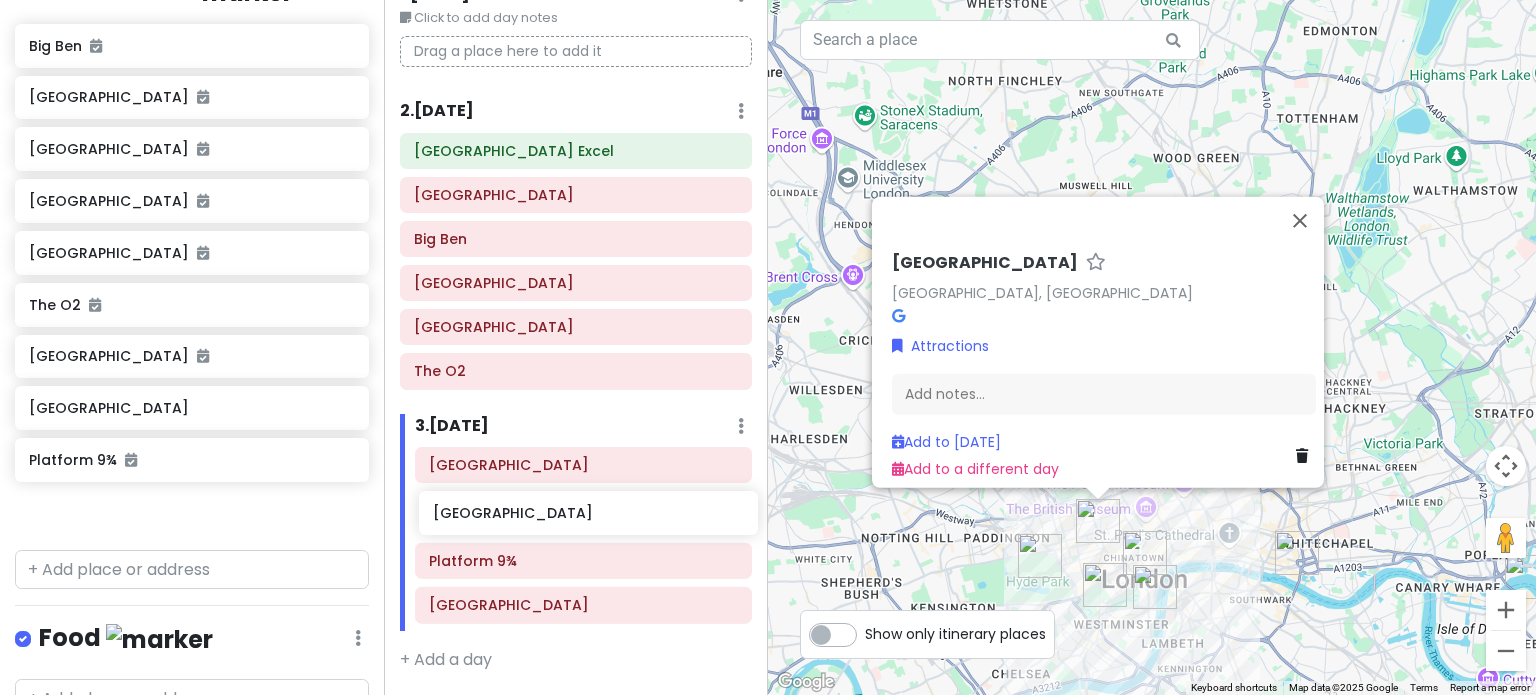 click on "LondonJin Private Change Dates Make a Copy Delete Trip Go Pro ⚡️ Give Feedback 💡 Support Scout ☕️ Itinerary Share Publish Notes Add notes... Attractions   Edit Reorder Delete List Big [GEOGRAPHIC_DATA] [GEOGRAPHIC_DATA] [GEOGRAPHIC_DATA] [GEOGRAPHIC_DATA] [GEOGRAPHIC_DATA] [GEOGRAPHIC_DATA] Platform 9¾ Oxford Street Food   Edit Reorder Delete List Accommodations   Edit Reorder Delete List Find hotels on [DOMAIN_NAME] [GEOGRAPHIC_DATA] Excel Platform 9¾ + Add a section Itinerary × 1 .  [DATE] Edit Day Notes Delete Day   Click to add day notes Drag a place here to add it 2 .  [DATE] Add Day Notes Delete Day [GEOGRAPHIC_DATA] [GEOGRAPHIC_DATA] [GEOGRAPHIC_DATA] [GEOGRAPHIC_DATA][PERSON_NAME] [GEOGRAPHIC_DATA] [GEOGRAPHIC_DATA] 3 .  [DATE] Add Day Notes Delete Day [GEOGRAPHIC_DATA] Platform 9¾ [GEOGRAPHIC_DATA] + Add a day ← Move left → Move right ↑ Move up ↓ Move down + Zoom in - Zoom out Home Jump left by 75% End Jump right by 75% Page Up Jump up by 75% Page Down Jump down by 75% 2 [GEOGRAPHIC_DATA][STREET_ADDRESS]" at bounding box center [768, 347] 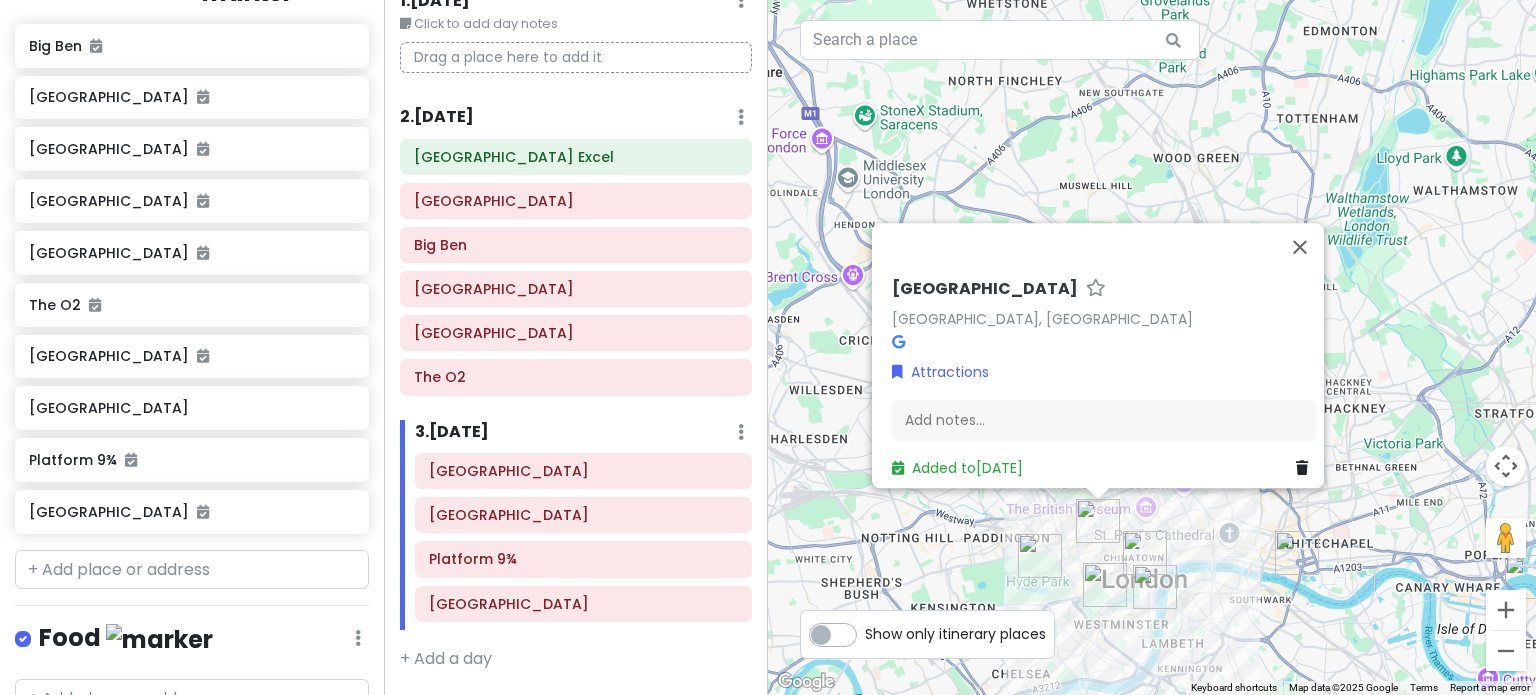 scroll, scrollTop: 87, scrollLeft: 0, axis: vertical 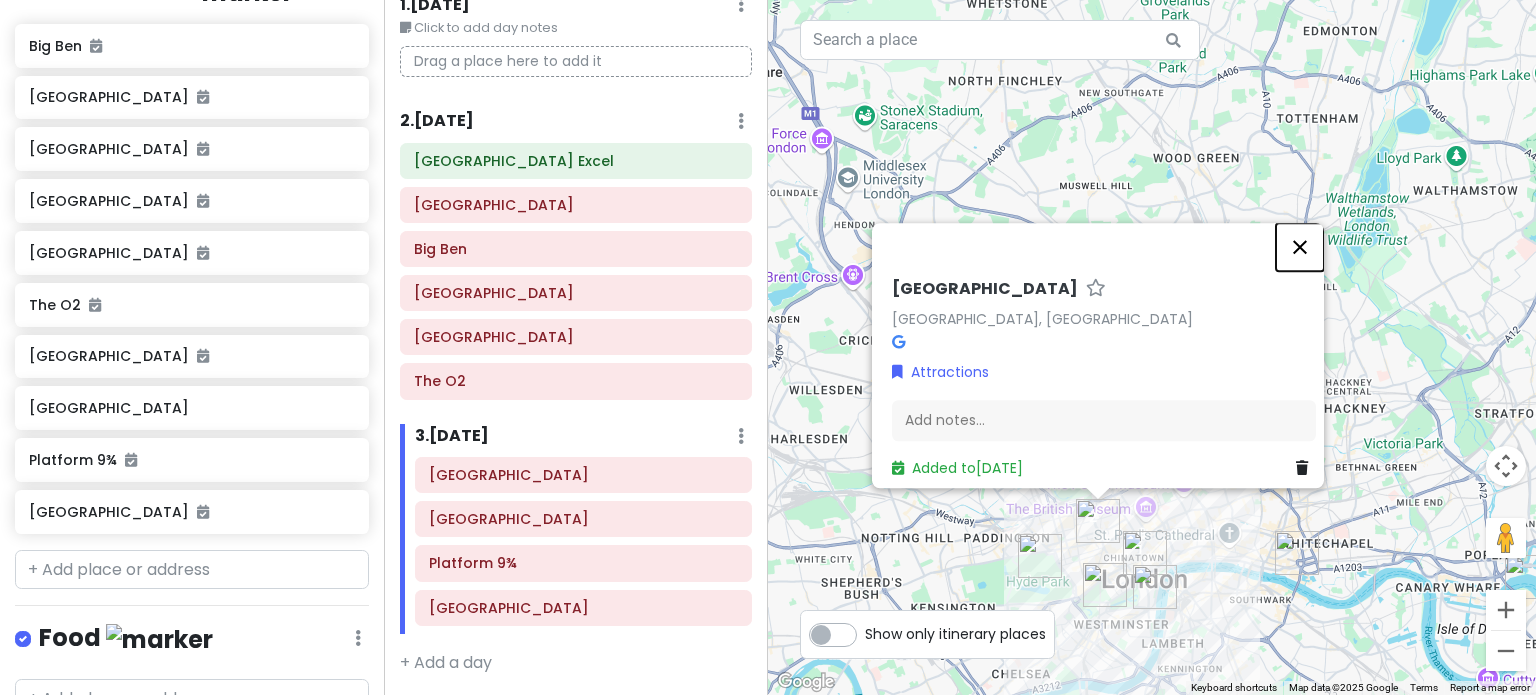 click at bounding box center (1300, 247) 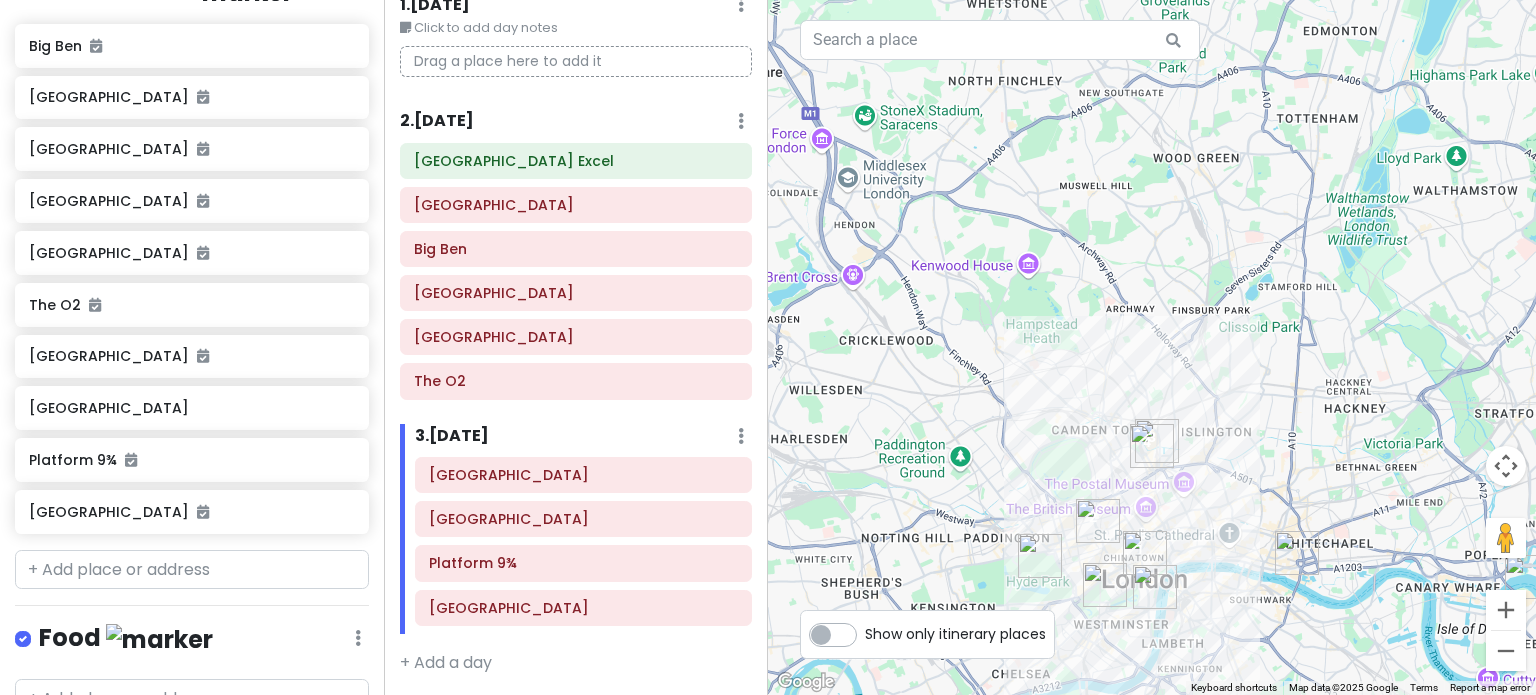 click at bounding box center (1145, 553) 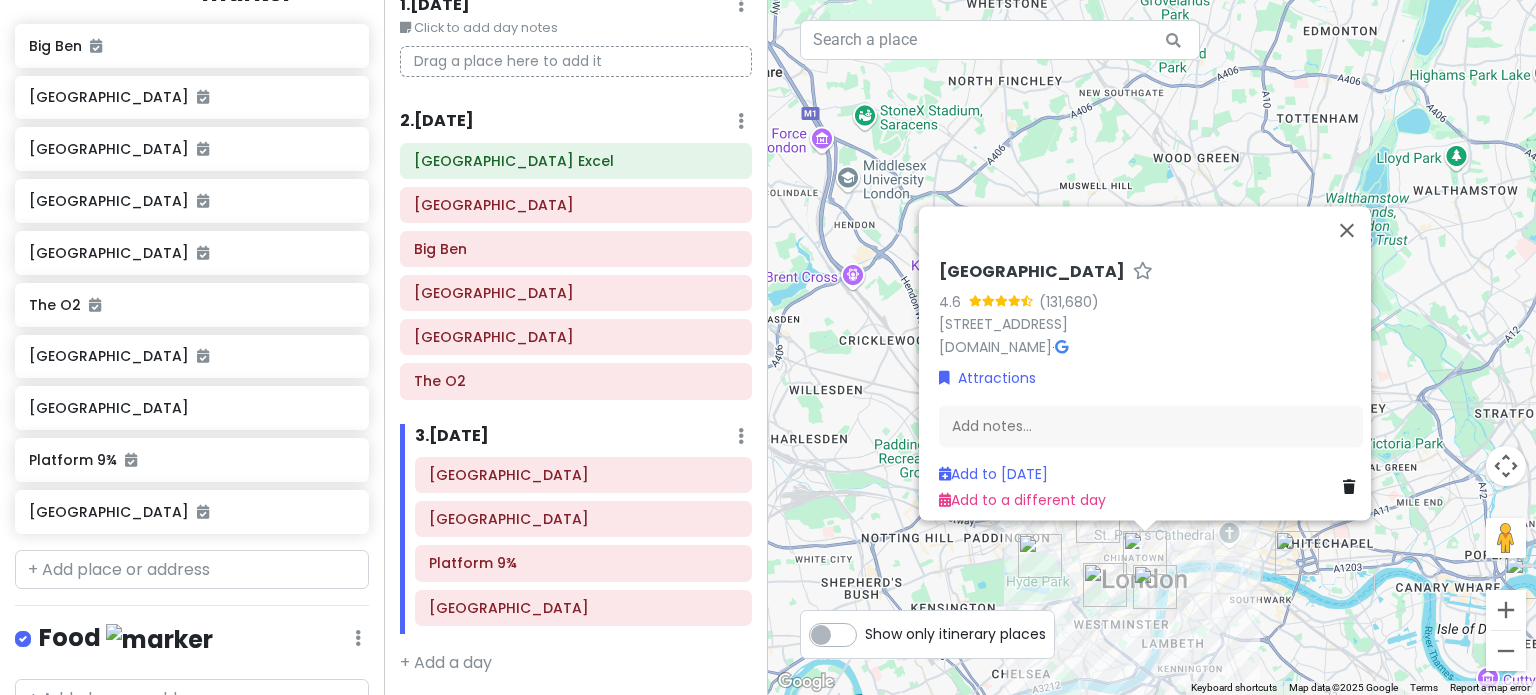 click at bounding box center (1098, 521) 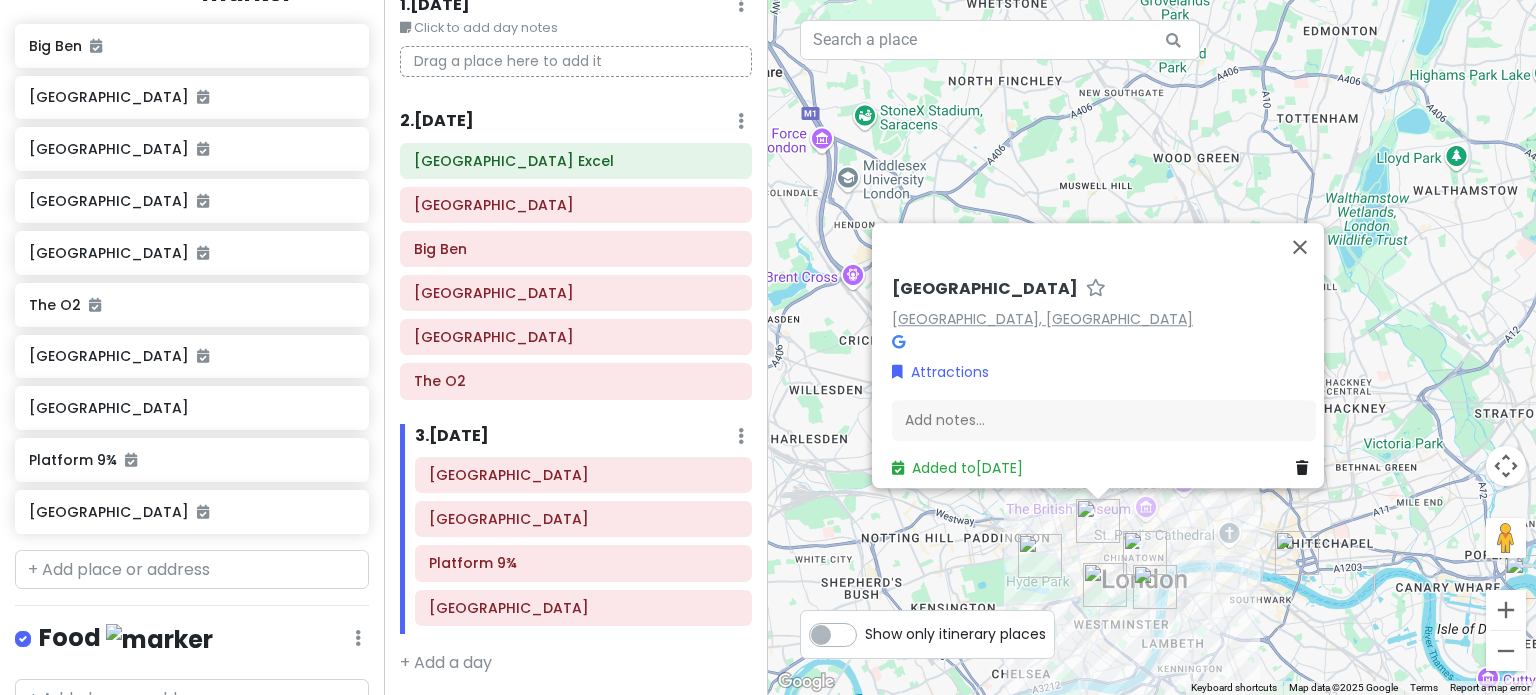 click on "[GEOGRAPHIC_DATA], [GEOGRAPHIC_DATA]" at bounding box center [1042, 319] 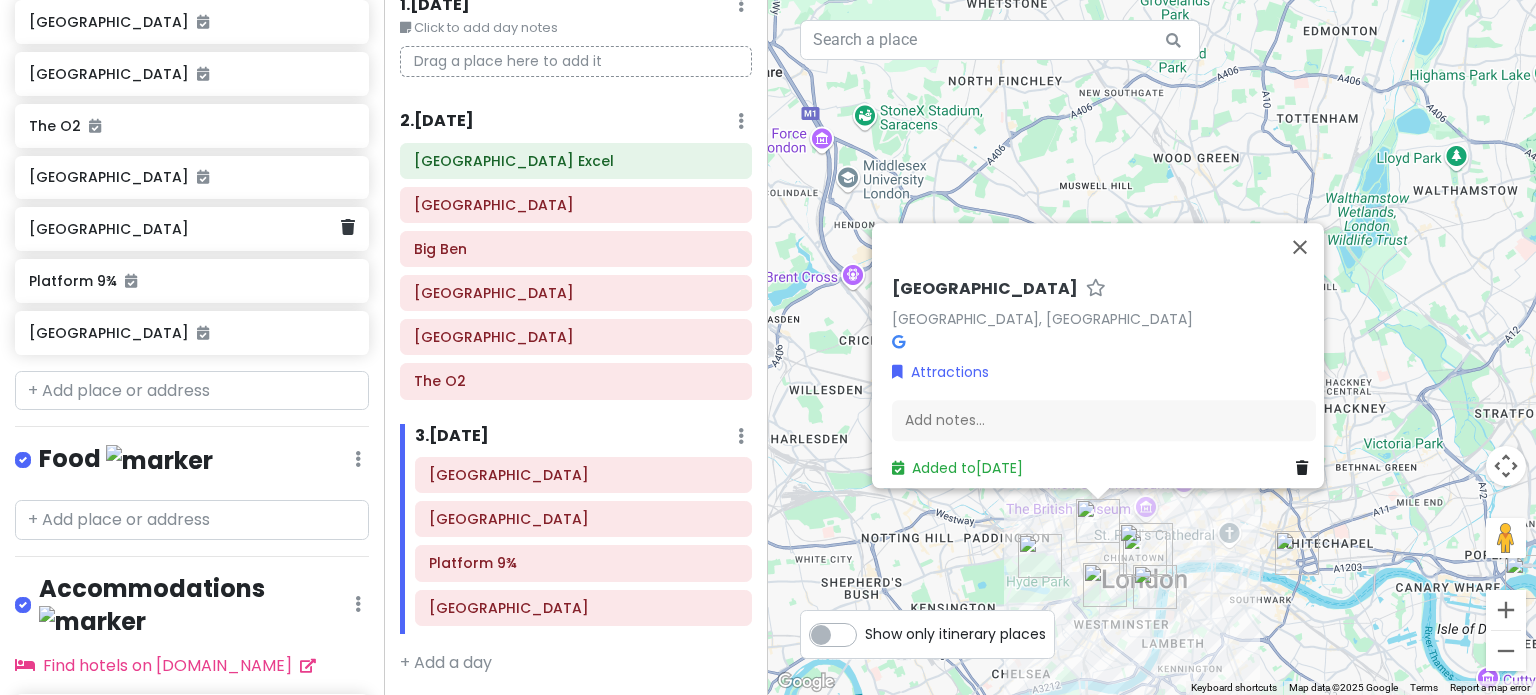 scroll, scrollTop: 309, scrollLeft: 0, axis: vertical 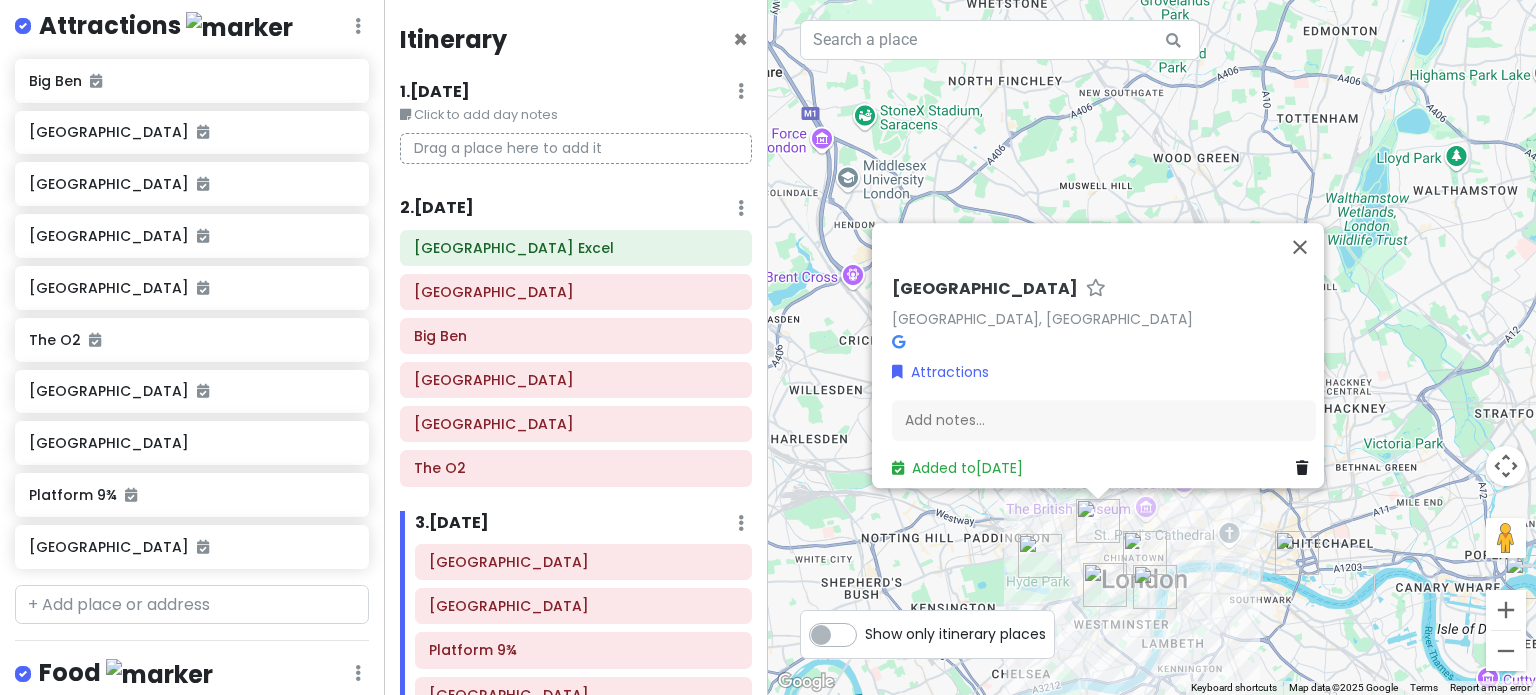 click on "Drag a place here to add it" at bounding box center [576, 148] 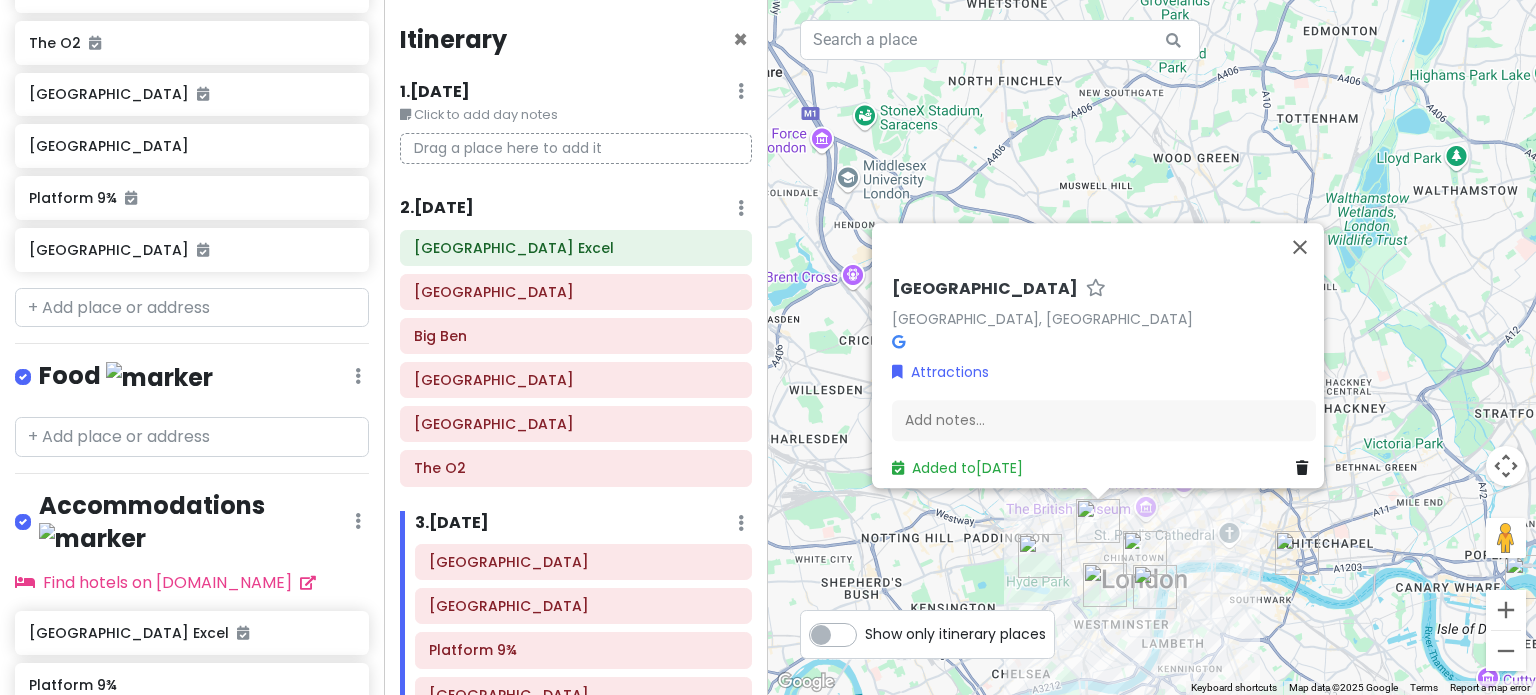 scroll, scrollTop: 609, scrollLeft: 0, axis: vertical 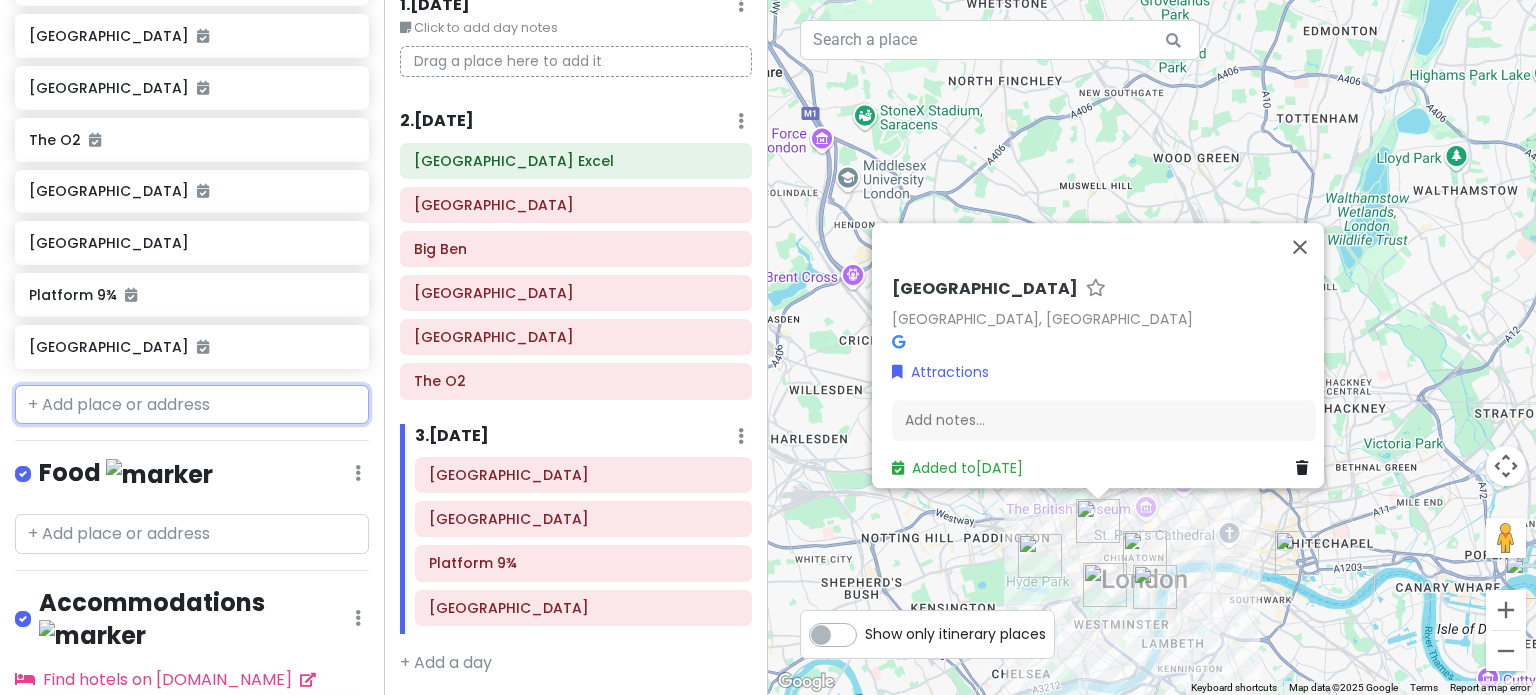 click at bounding box center [192, 405] 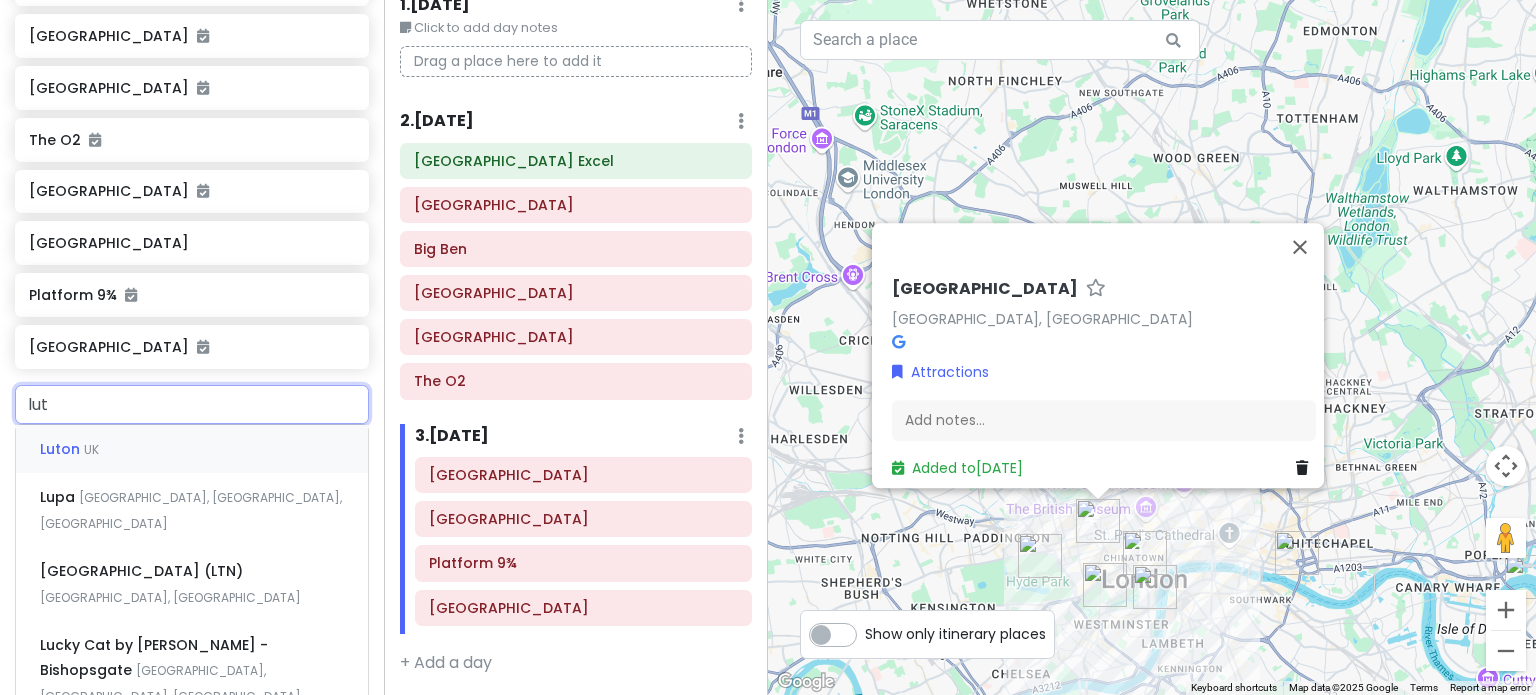 type on "luto" 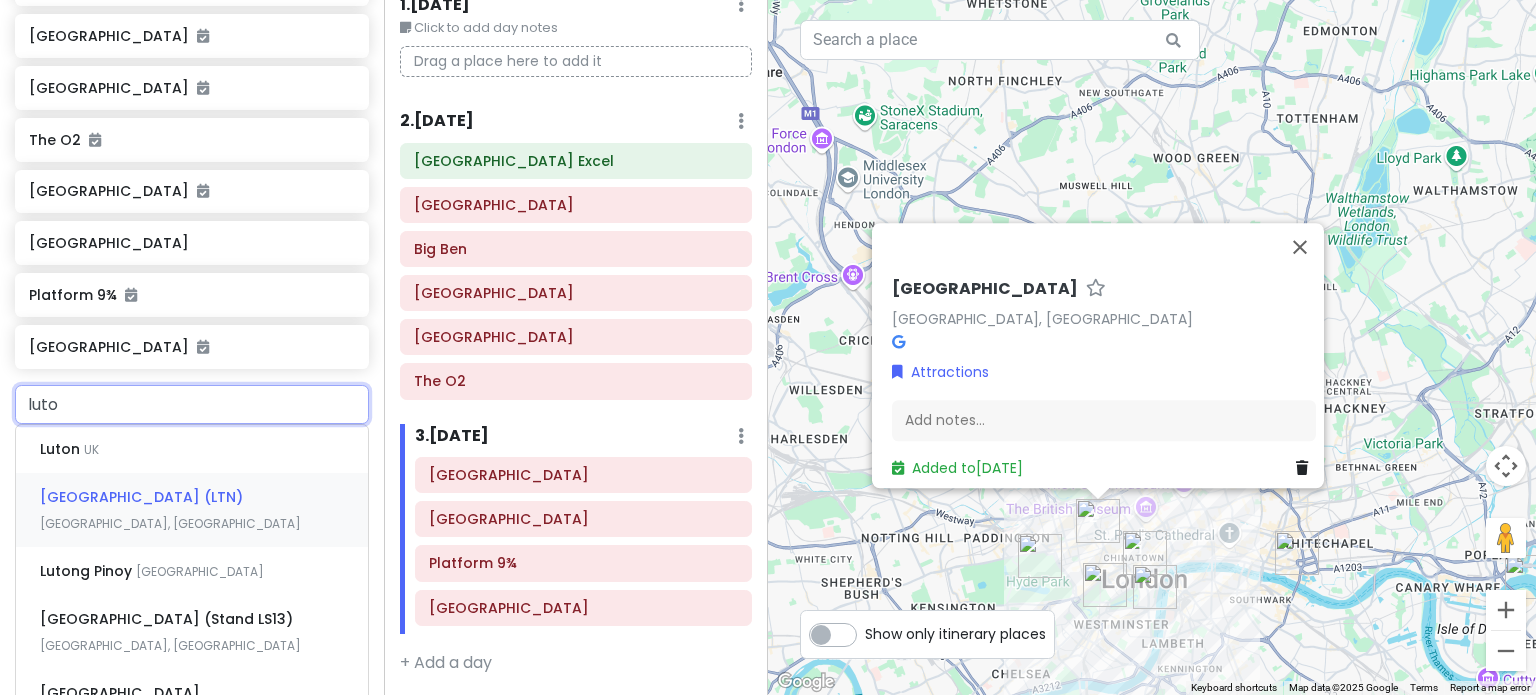 click on "[GEOGRAPHIC_DATA] (LTN)" at bounding box center (62, 449) 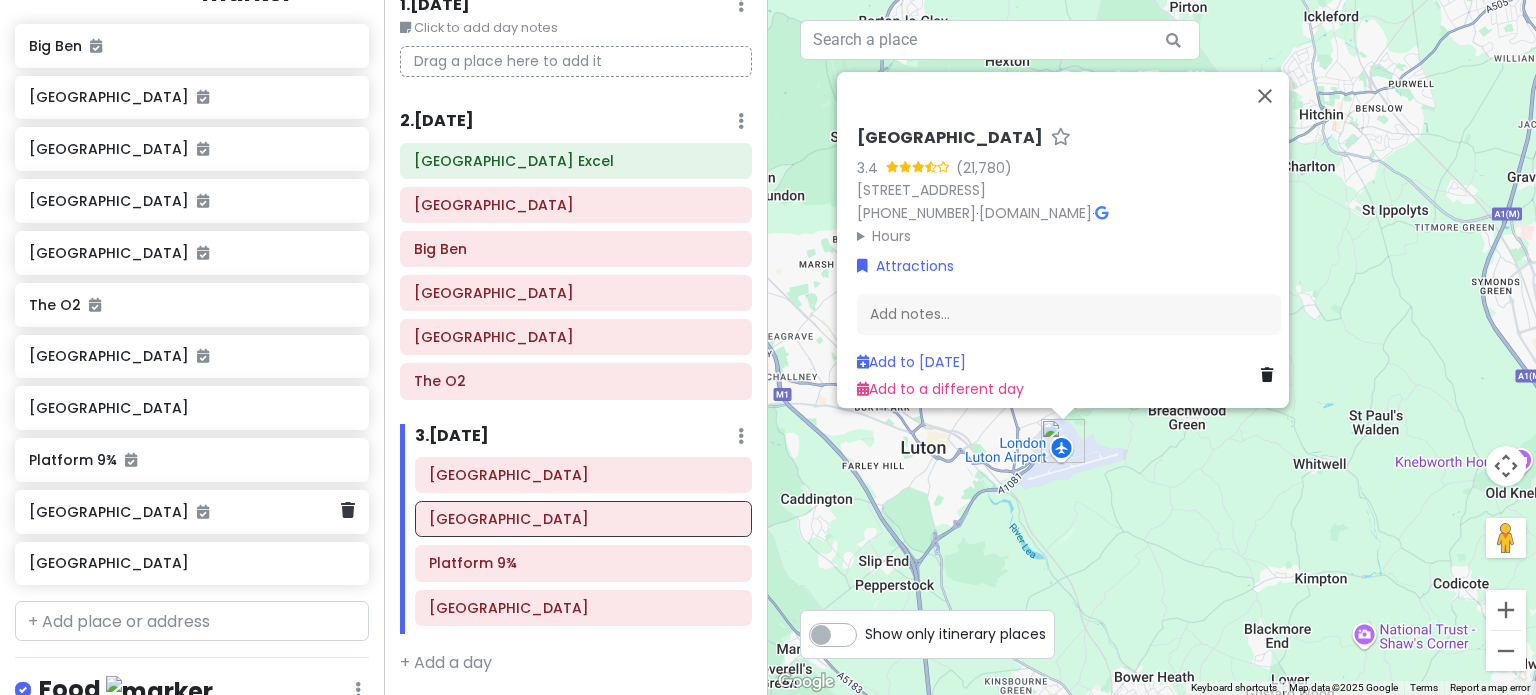 scroll, scrollTop: 461, scrollLeft: 0, axis: vertical 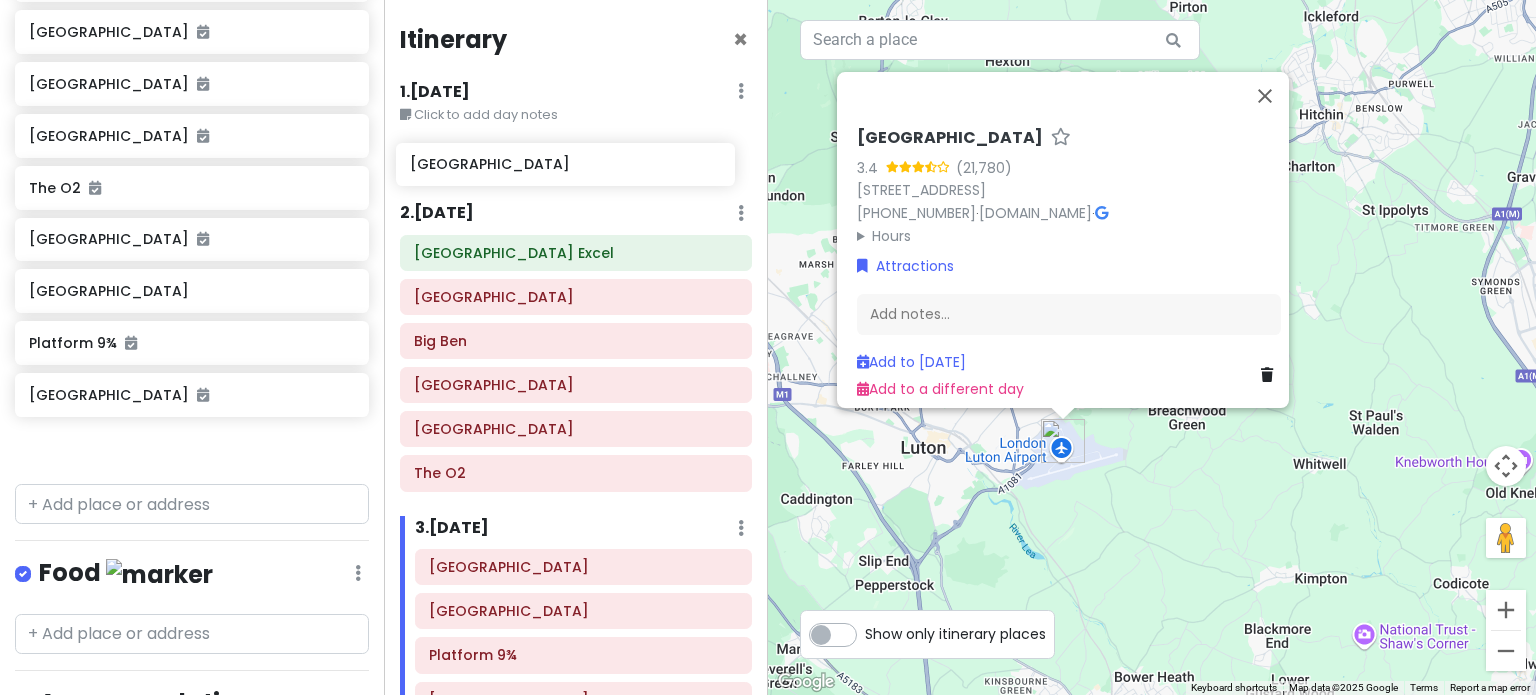 drag, startPoint x: 123, startPoint y: 451, endPoint x: 503, endPoint y: 168, distance: 473.8027 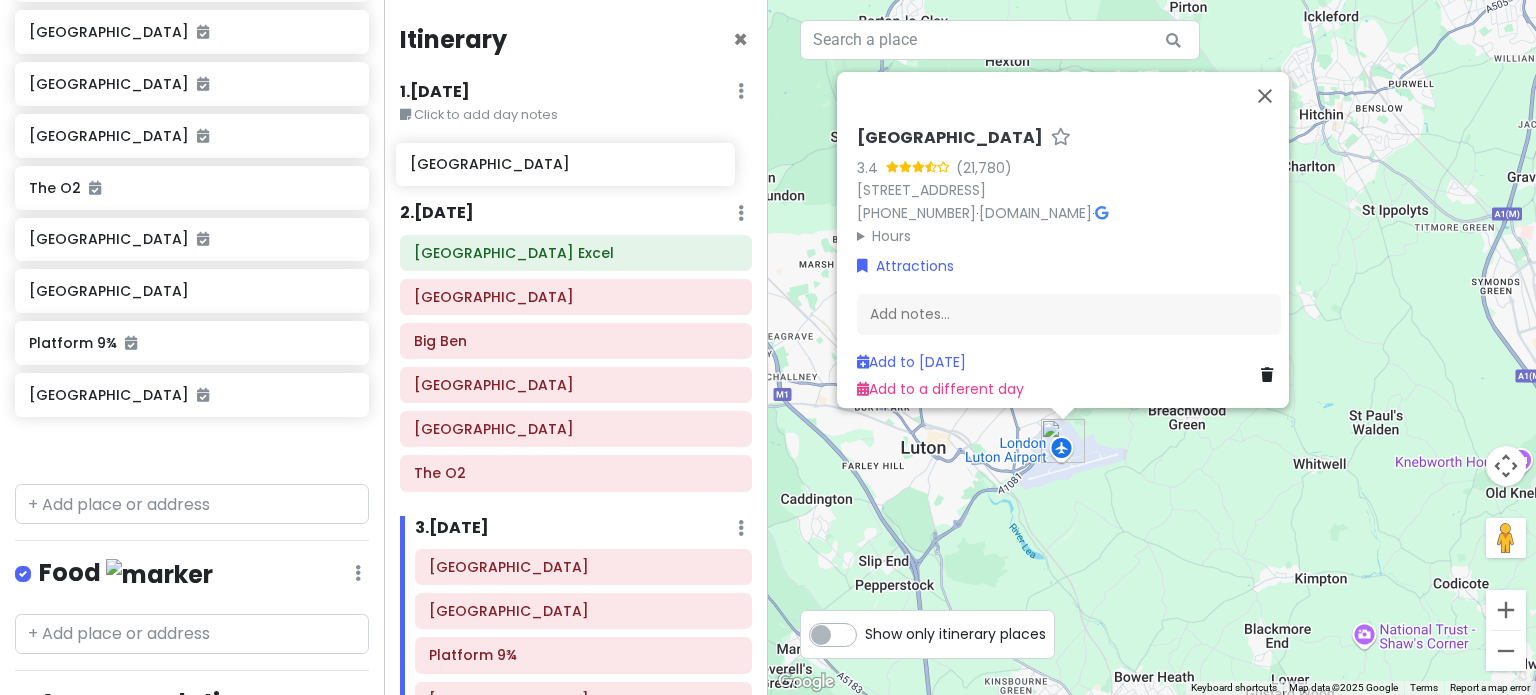click on "LondonJin Private Change Dates Make a Copy Delete Trip Go Pro ⚡️ Give Feedback 💡 Support Scout ☕️ Itinerary Share Publish Notes Add notes... Attractions   Edit Reorder Delete List Big [GEOGRAPHIC_DATA] [GEOGRAPHIC_DATA] [GEOGRAPHIC_DATA] [GEOGRAPHIC_DATA] [GEOGRAPHIC_DATA] [GEOGRAPHIC_DATA] [GEOGRAPHIC_DATA] Platform [GEOGRAPHIC_DATA] Food   Edit Reorder Delete List Accommodations   Edit Reorder Delete List Find hotels on [DOMAIN_NAME] [GEOGRAPHIC_DATA] Excel Platform 9¾ + Add a section Itinerary × 1 .  [DATE] Edit Day Notes Delete Day   Click to add day notes 2 .  [DATE] Add Day Notes Delete Day [GEOGRAPHIC_DATA] [GEOGRAPHIC_DATA] [GEOGRAPHIC_DATA] [GEOGRAPHIC_DATA][PERSON_NAME] [GEOGRAPHIC_DATA] [GEOGRAPHIC_DATA] 3 .  [DATE] Add Day Notes Delete Day [GEOGRAPHIC_DATA] Platform [GEOGRAPHIC_DATA] + Add a day ← Move left → Move right ↑ Move up ↓ Move down + Zoom in - Zoom out Home Jump left by 75% End Jump right by 75% Page Up Jump up by 75% Page Down Jump down by 75% 3 2 1 4 3.4" at bounding box center [768, 347] 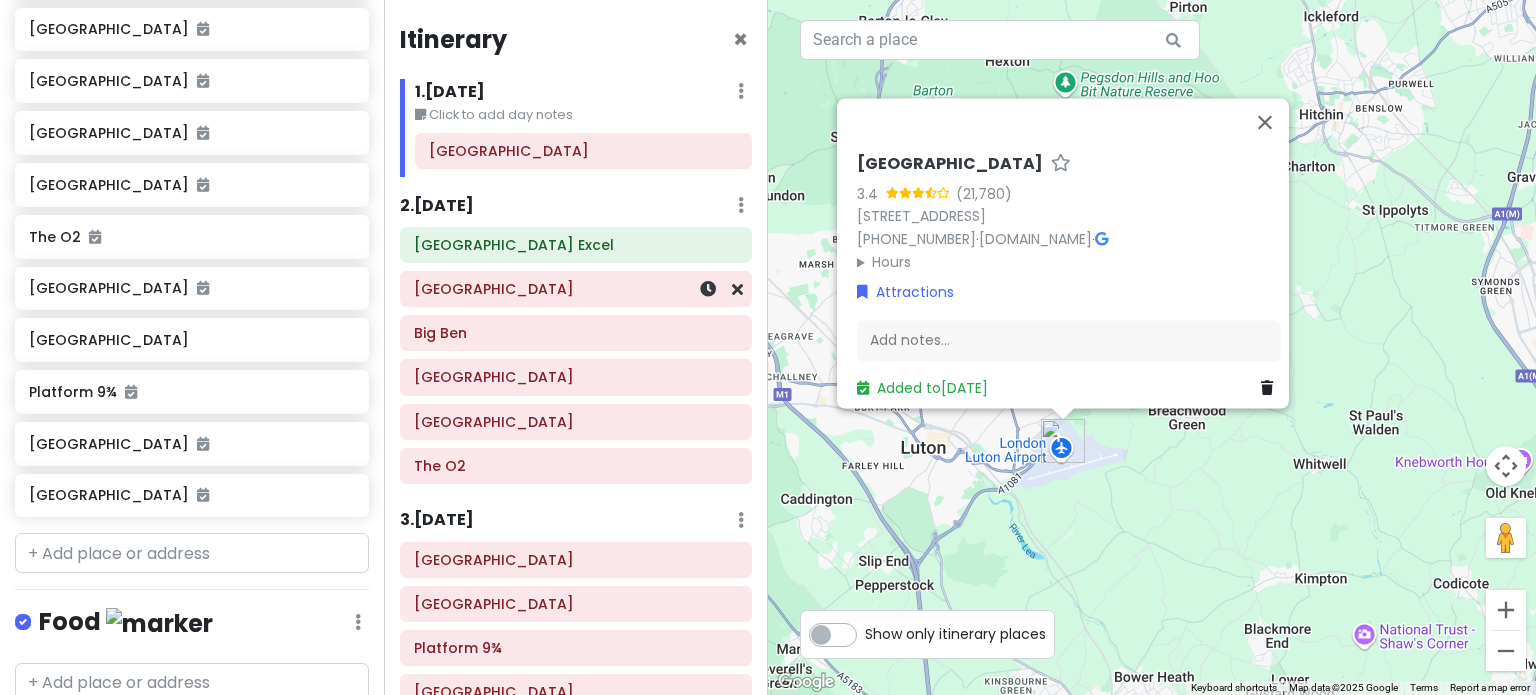 scroll, scrollTop: 409, scrollLeft: 0, axis: vertical 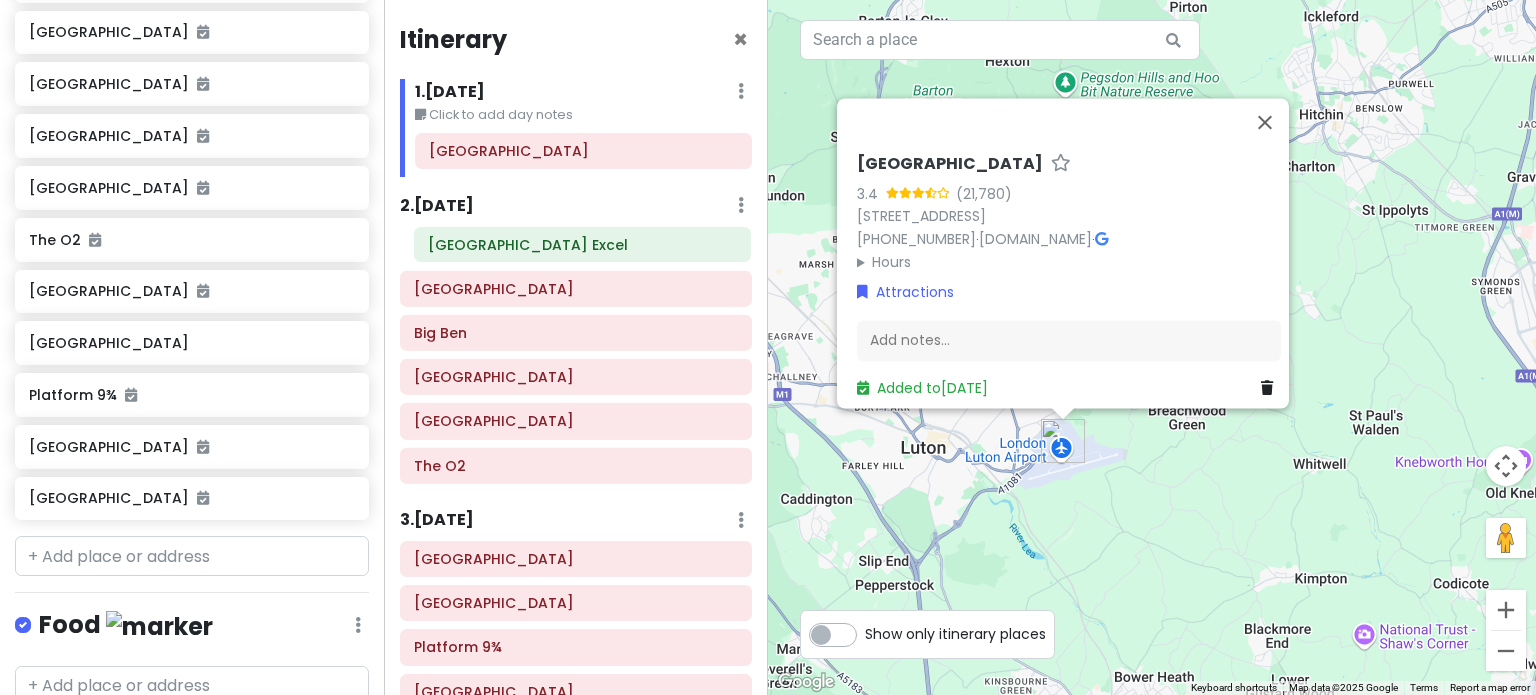 drag, startPoint x: 535, startPoint y: 249, endPoint x: 546, endPoint y: 249, distance: 11 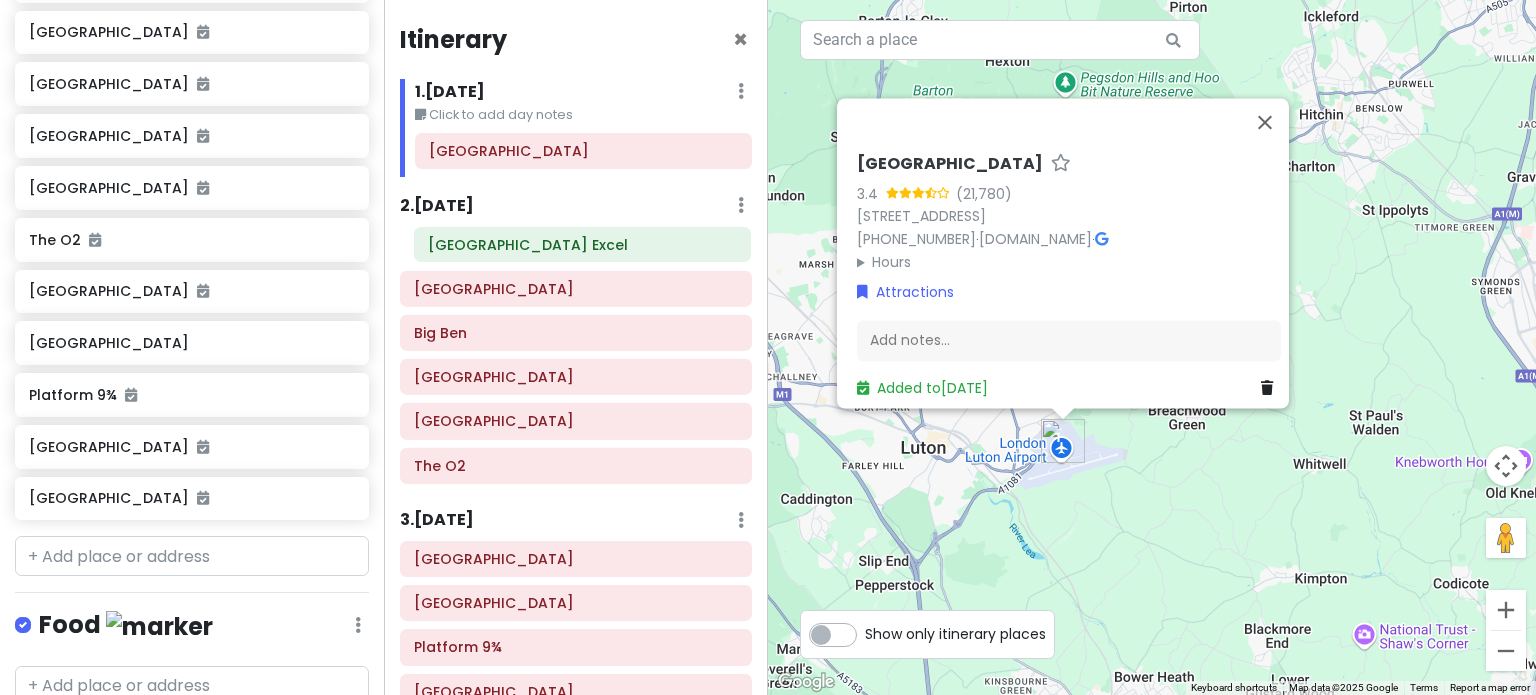 click on "[GEOGRAPHIC_DATA] [GEOGRAPHIC_DATA] [GEOGRAPHIC_DATA] [GEOGRAPHIC_DATA][PERSON_NAME] [GEOGRAPHIC_DATA] [GEOGRAPHIC_DATA]" 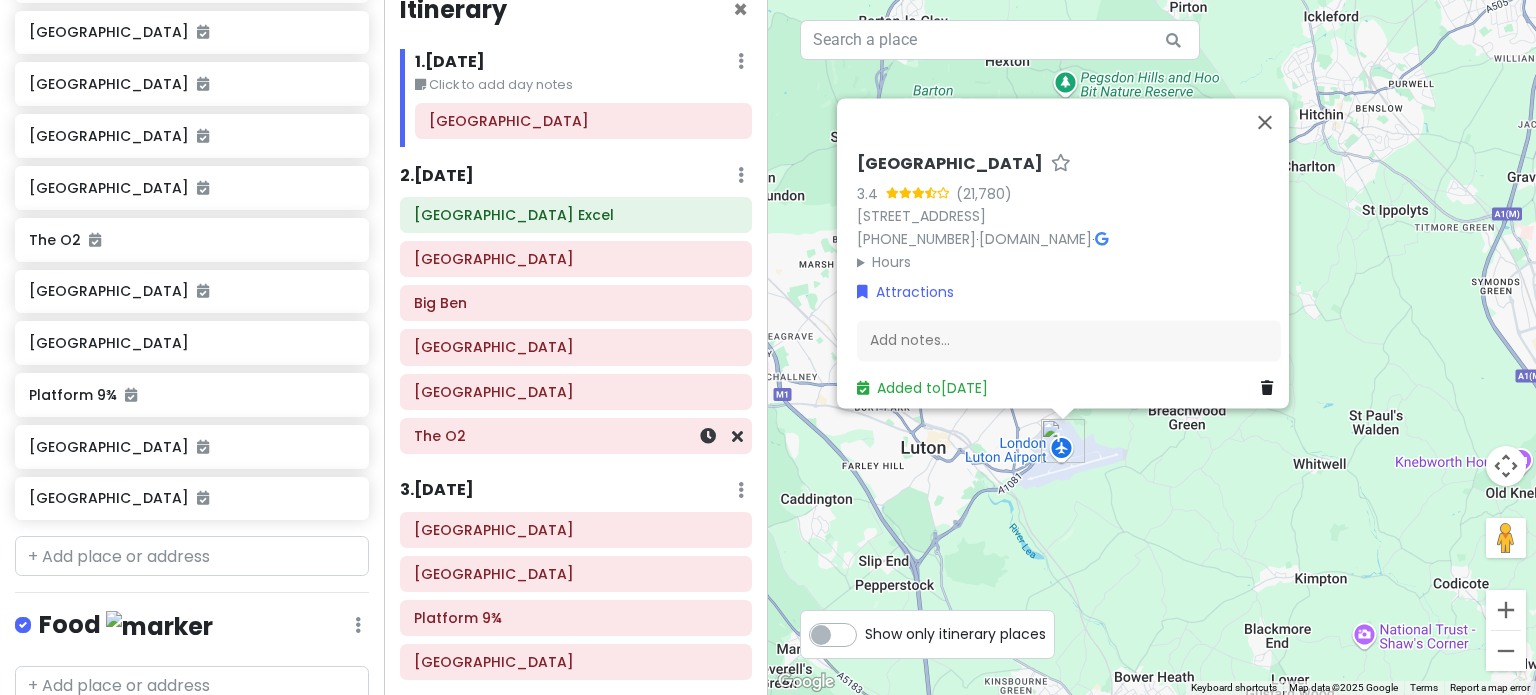 scroll, scrollTop: 0, scrollLeft: 0, axis: both 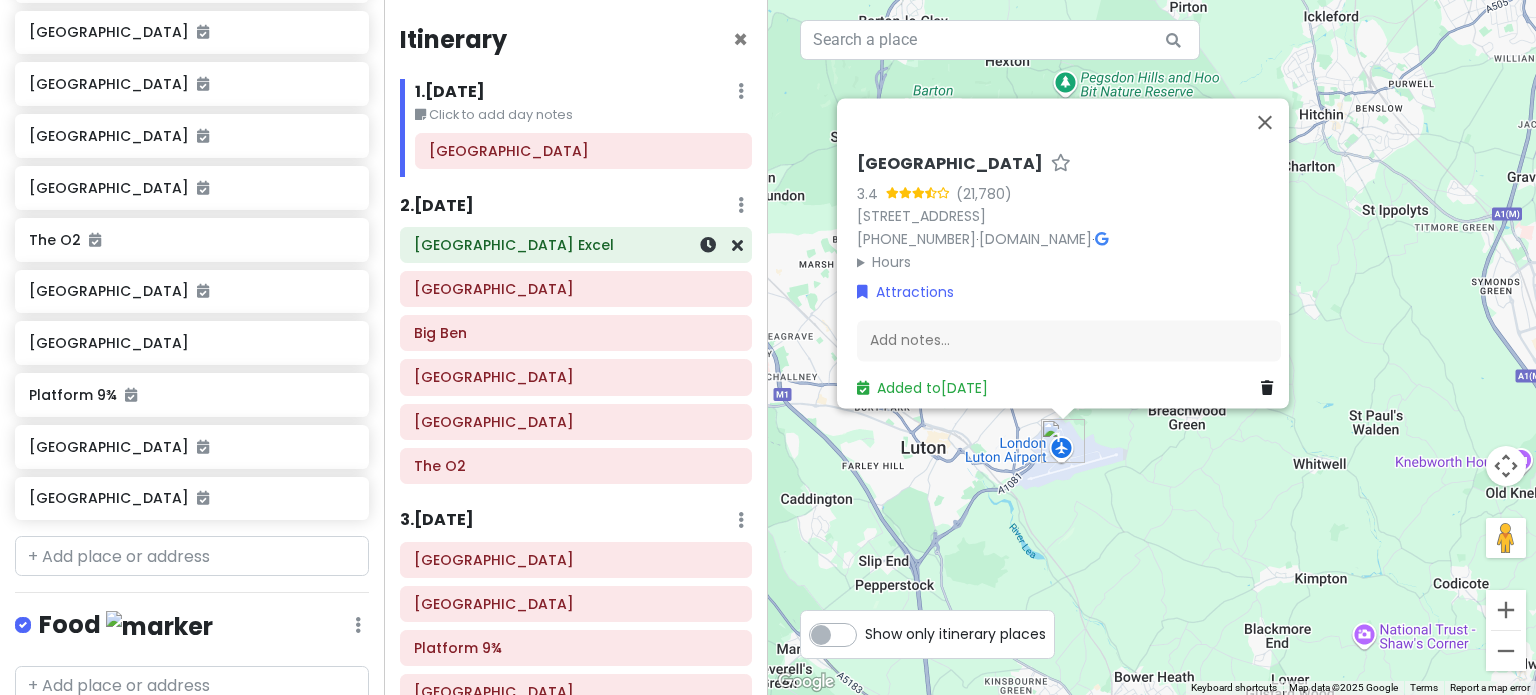 click on "[GEOGRAPHIC_DATA] Excel" at bounding box center (576, 245) 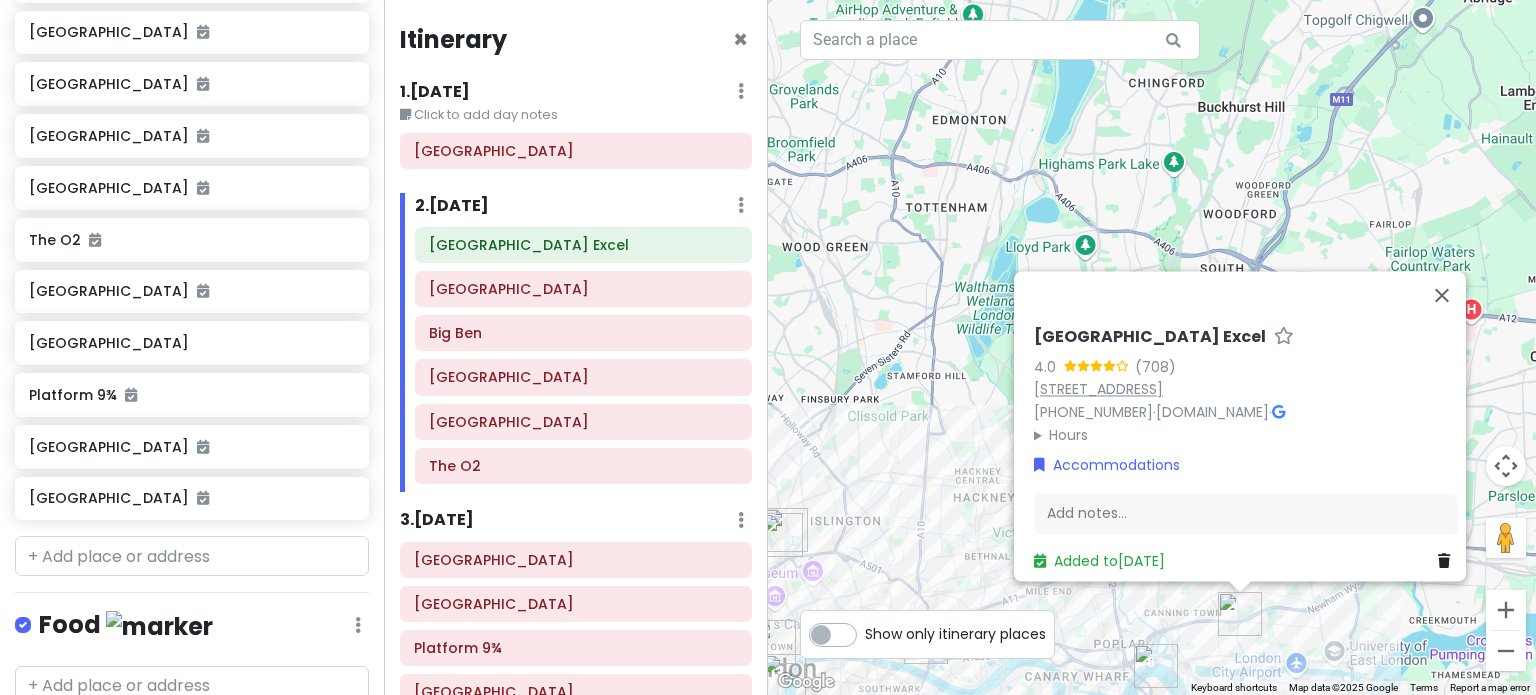 click on "[STREET_ADDRESS]" at bounding box center (1098, 389) 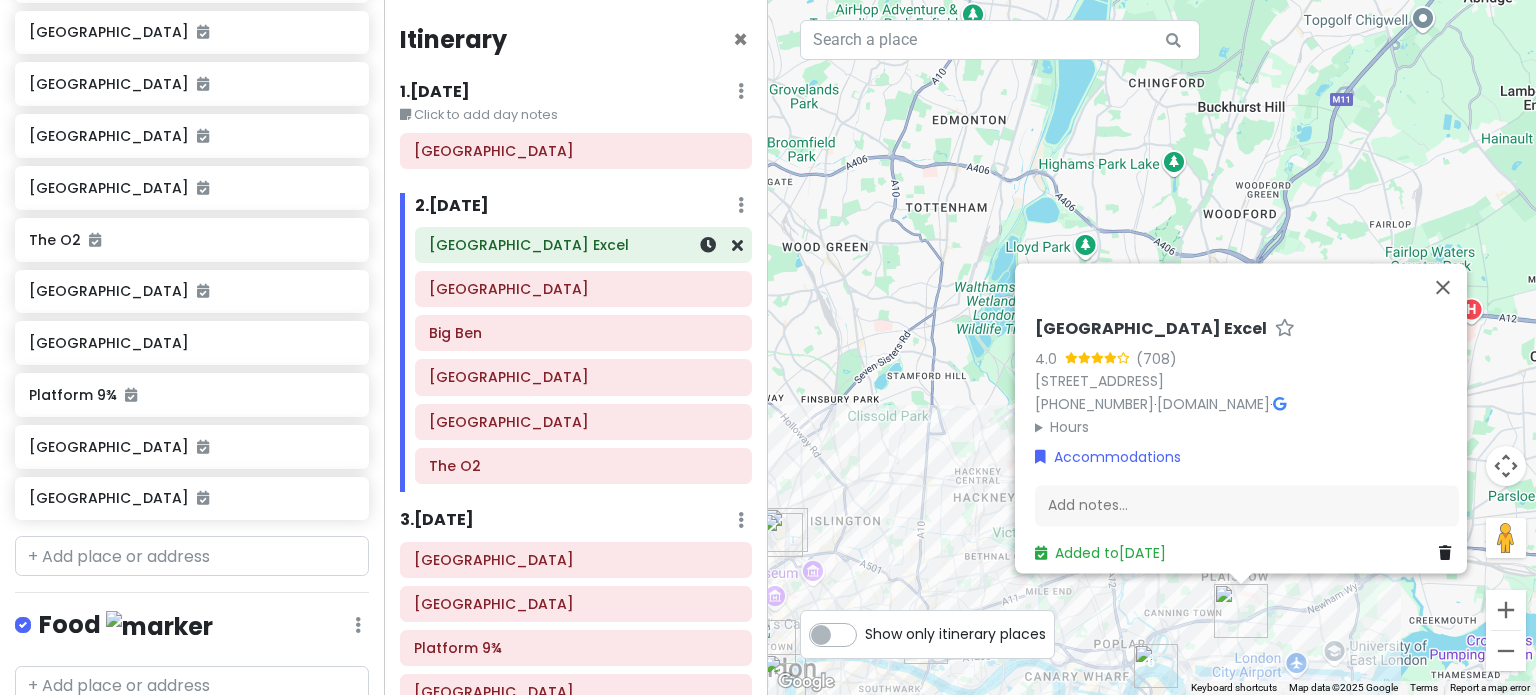 click on "[GEOGRAPHIC_DATA] Excel" at bounding box center [583, 245] 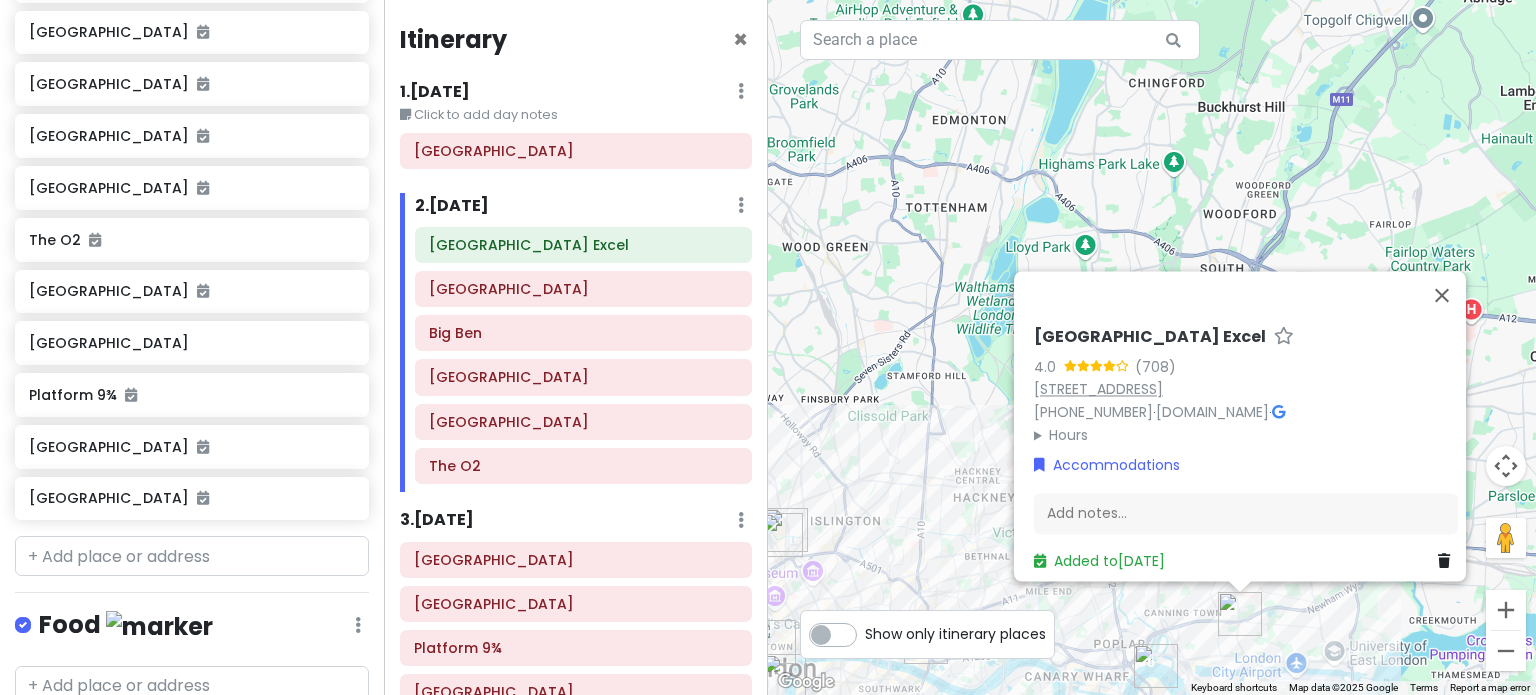 click on "[STREET_ADDRESS]" at bounding box center (1098, 389) 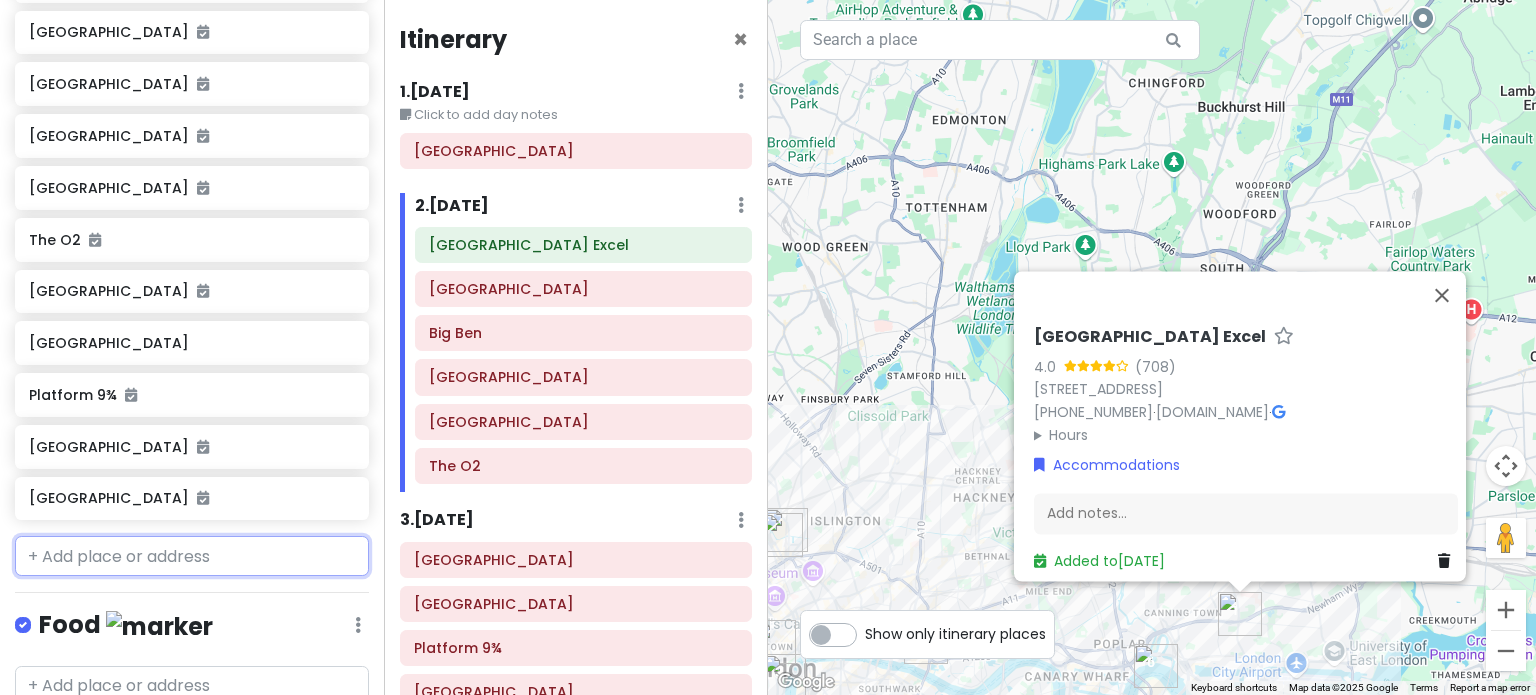 click at bounding box center [192, 556] 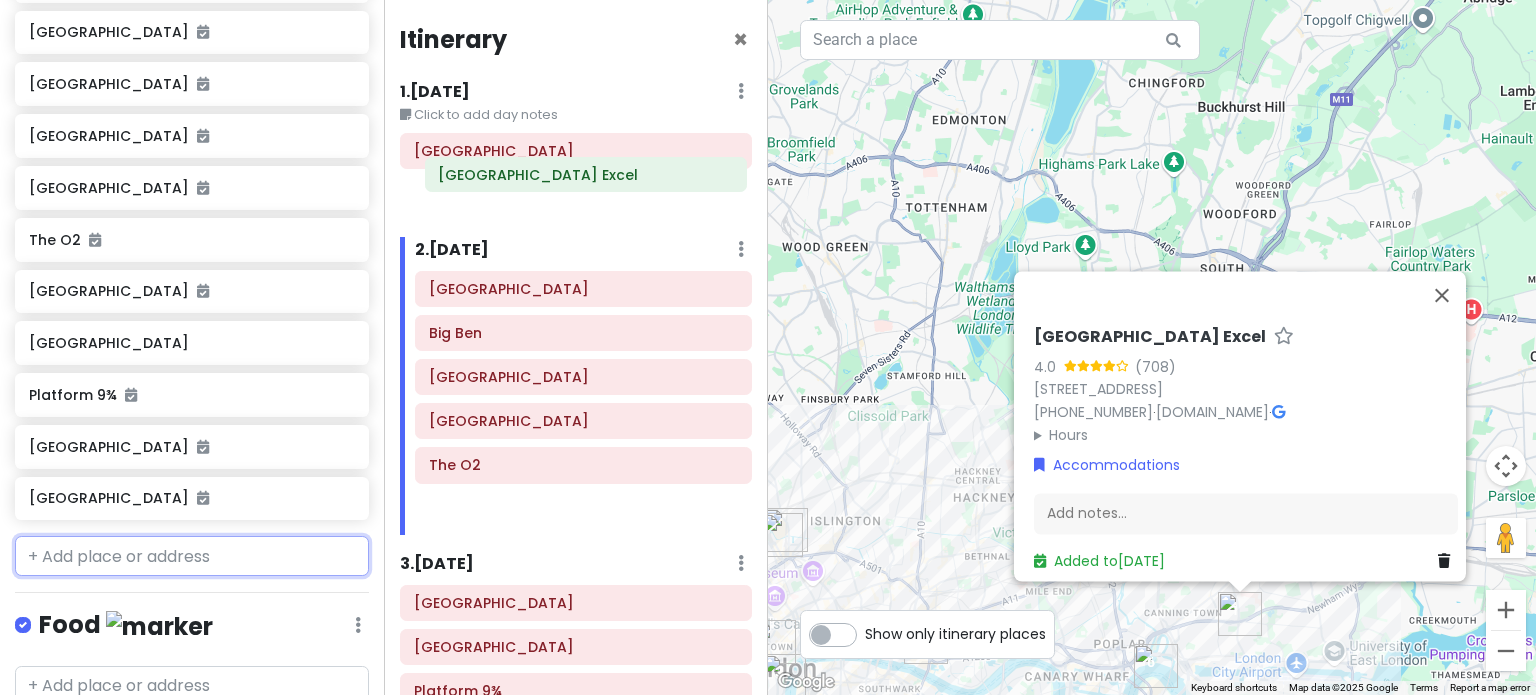 drag, startPoint x: 536, startPoint y: 255, endPoint x: 546, endPoint y: 185, distance: 70.71068 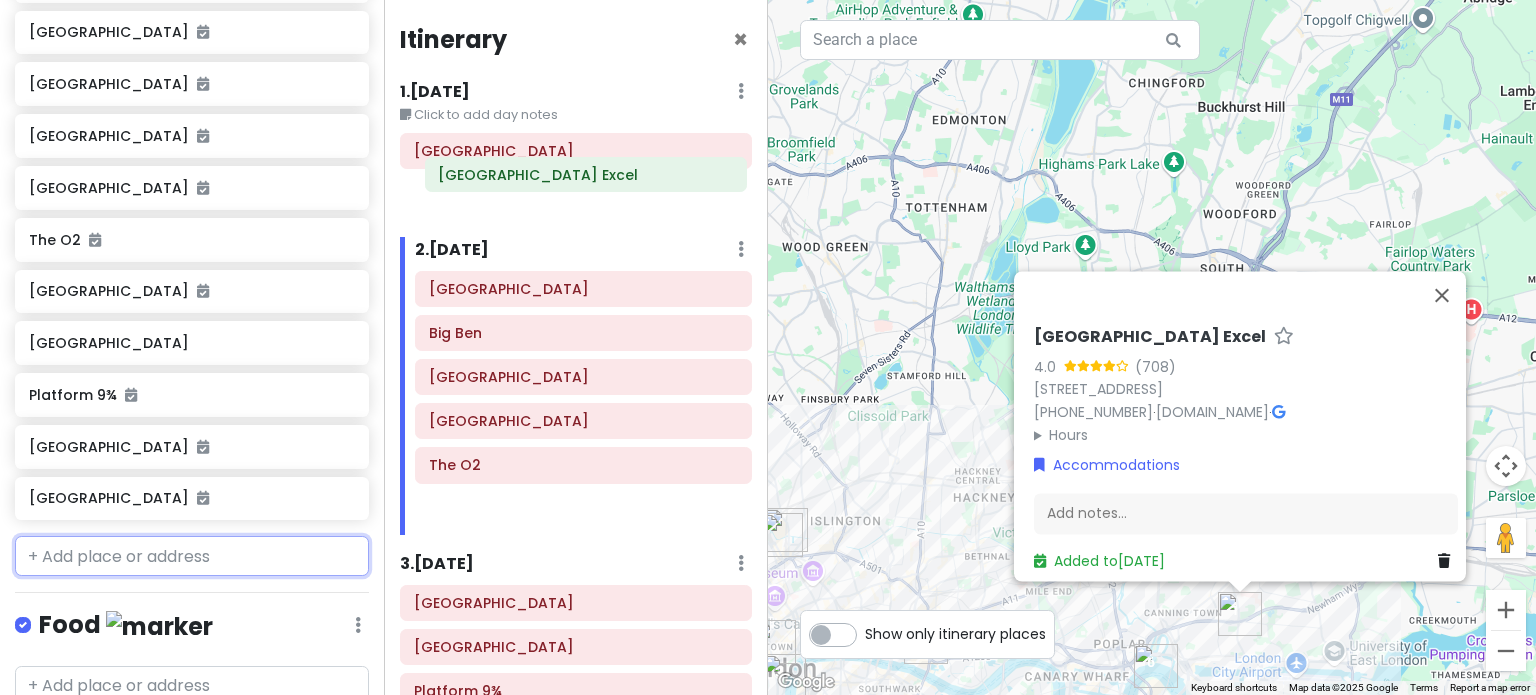 click on "Itinerary × 1 .  [DATE] Edit Day Notes Delete Day   Click to add day notes [GEOGRAPHIC_DATA] 2 .  [DATE] Add Day Notes Delete Day [GEOGRAPHIC_DATA] [GEOGRAPHIC_DATA] [GEOGRAPHIC_DATA] [GEOGRAPHIC_DATA][PERSON_NAME] [GEOGRAPHIC_DATA] [GEOGRAPHIC_DATA] 3 .  [DATE] Add Day Notes Delete Day [GEOGRAPHIC_DATA] [GEOGRAPHIC_DATA] Platform [GEOGRAPHIC_DATA] + Add a day" at bounding box center (576, 347) 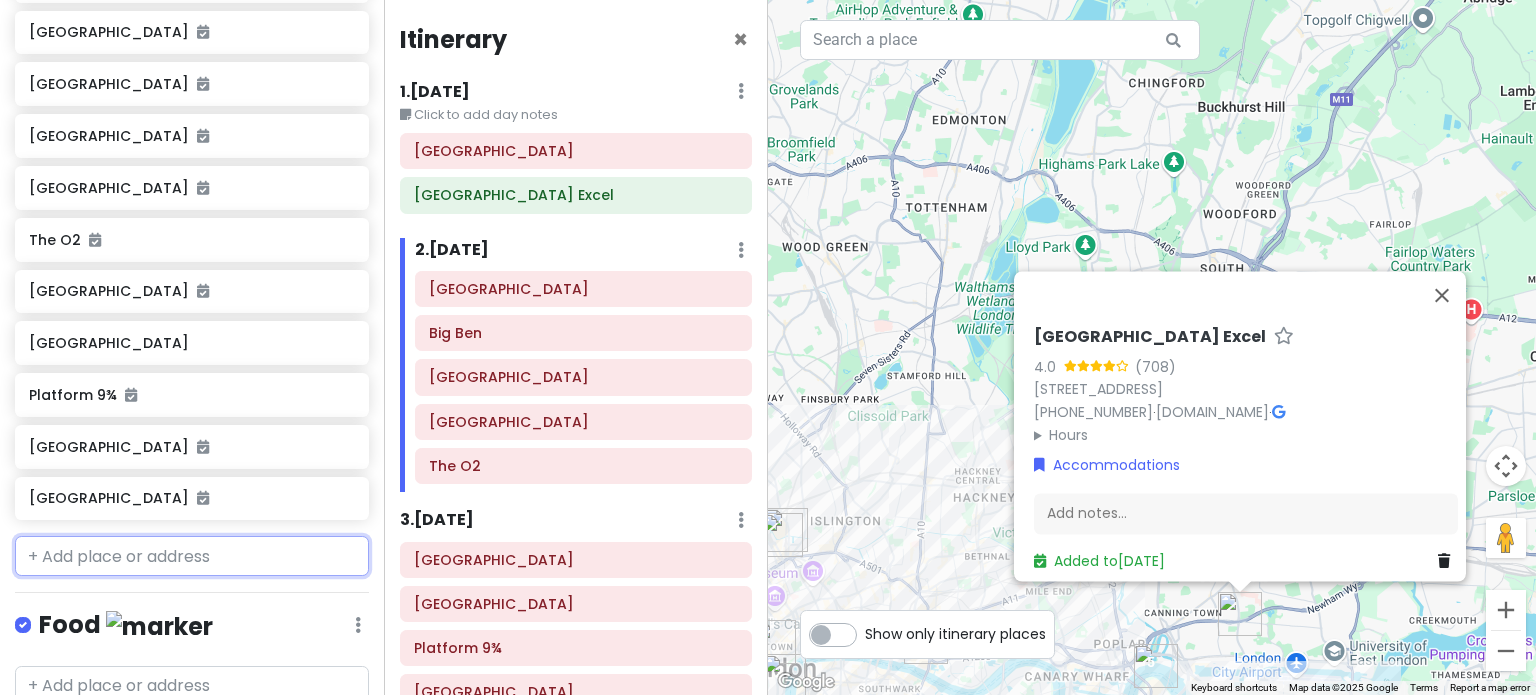 click at bounding box center (192, 556) 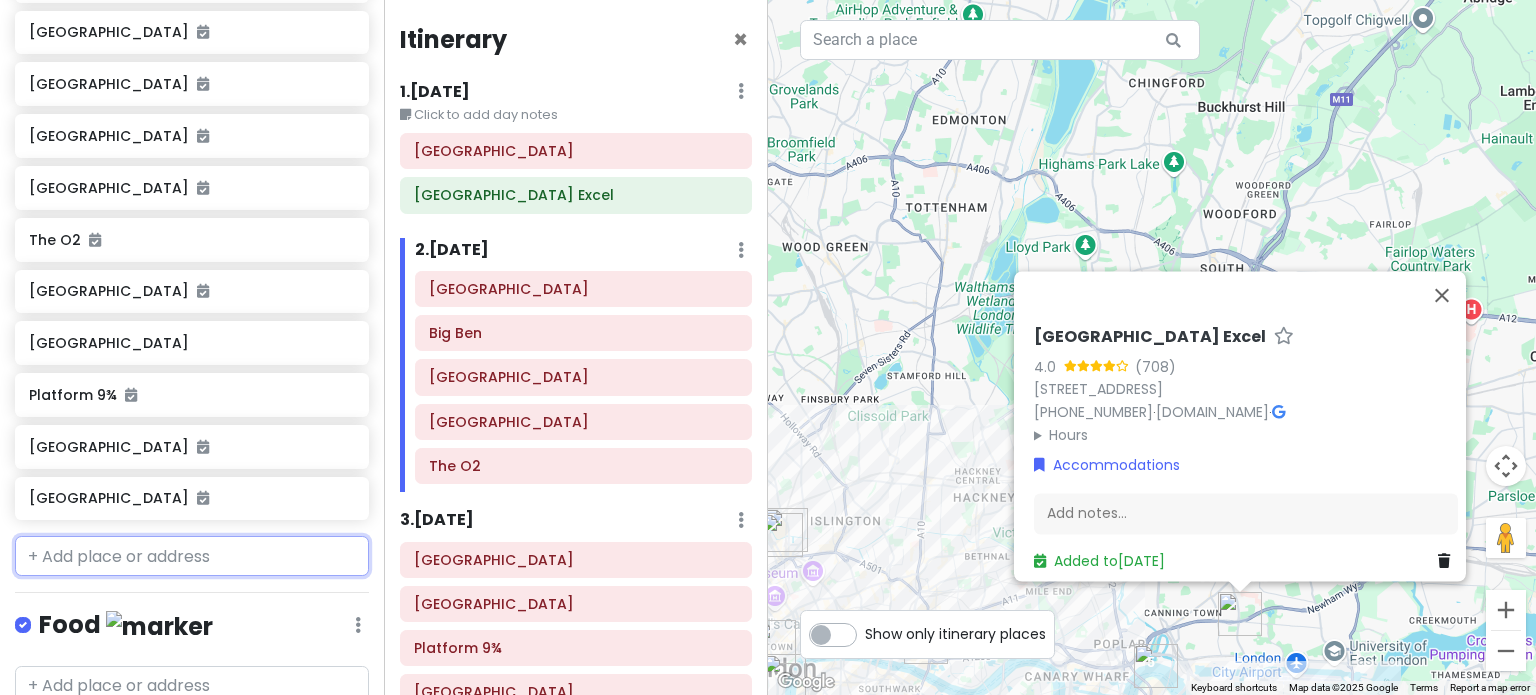 paste on "[PERSON_NAME]'s General Store" 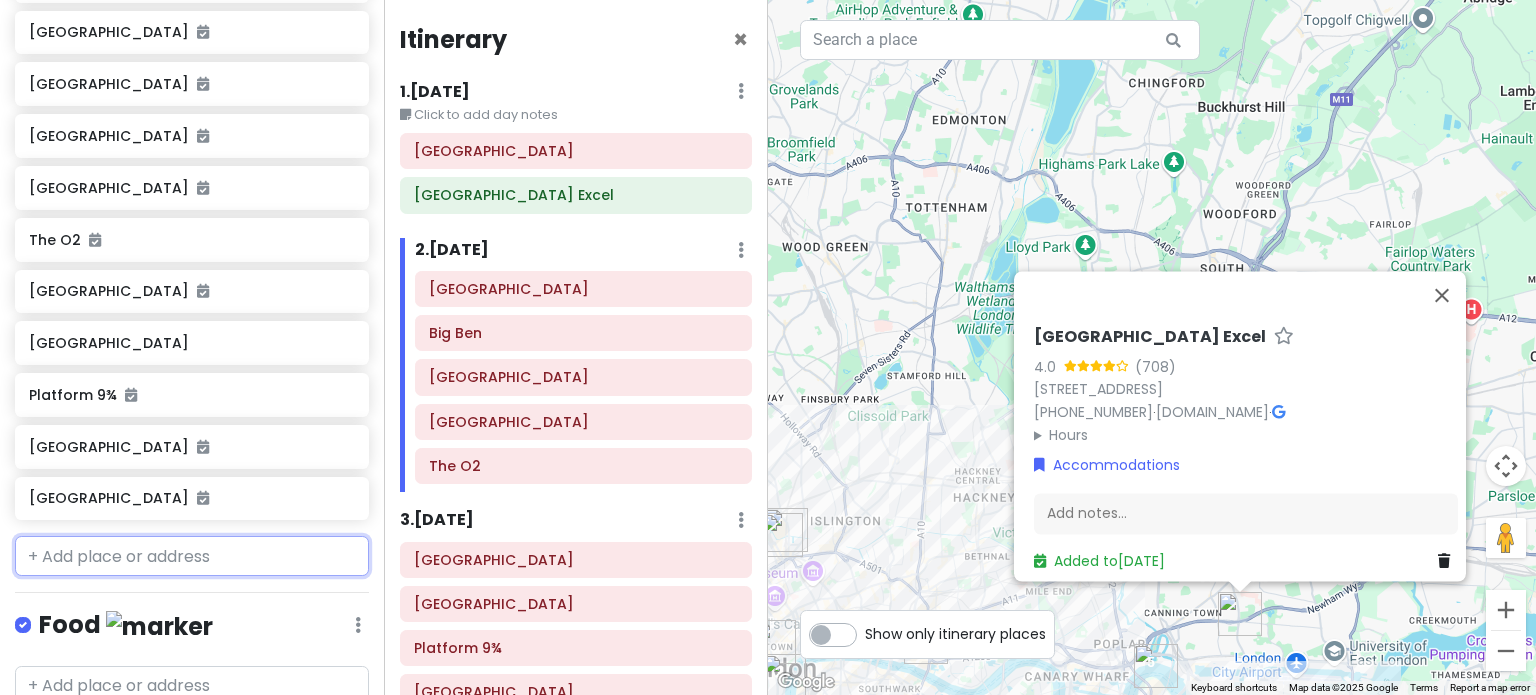 type on "[PERSON_NAME]'s General Store" 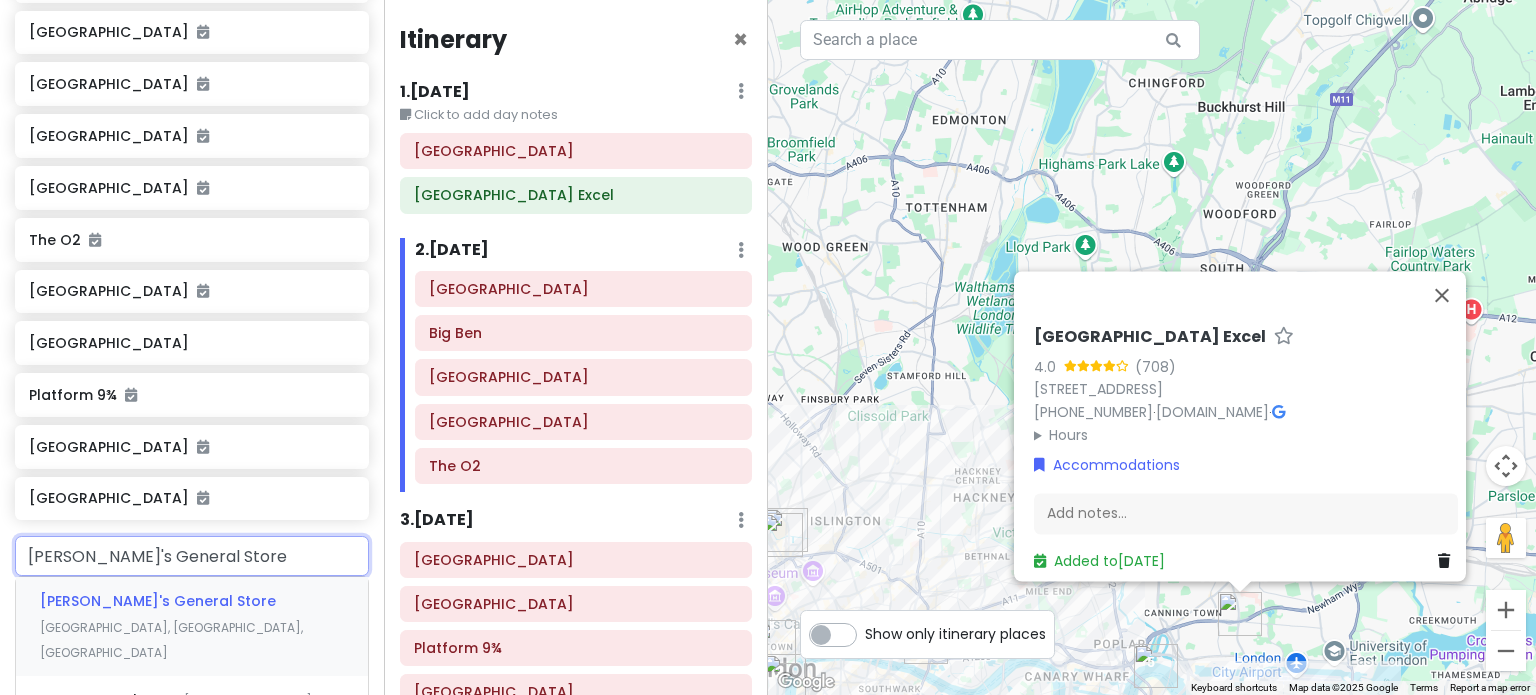 scroll, scrollTop: 509, scrollLeft: 0, axis: vertical 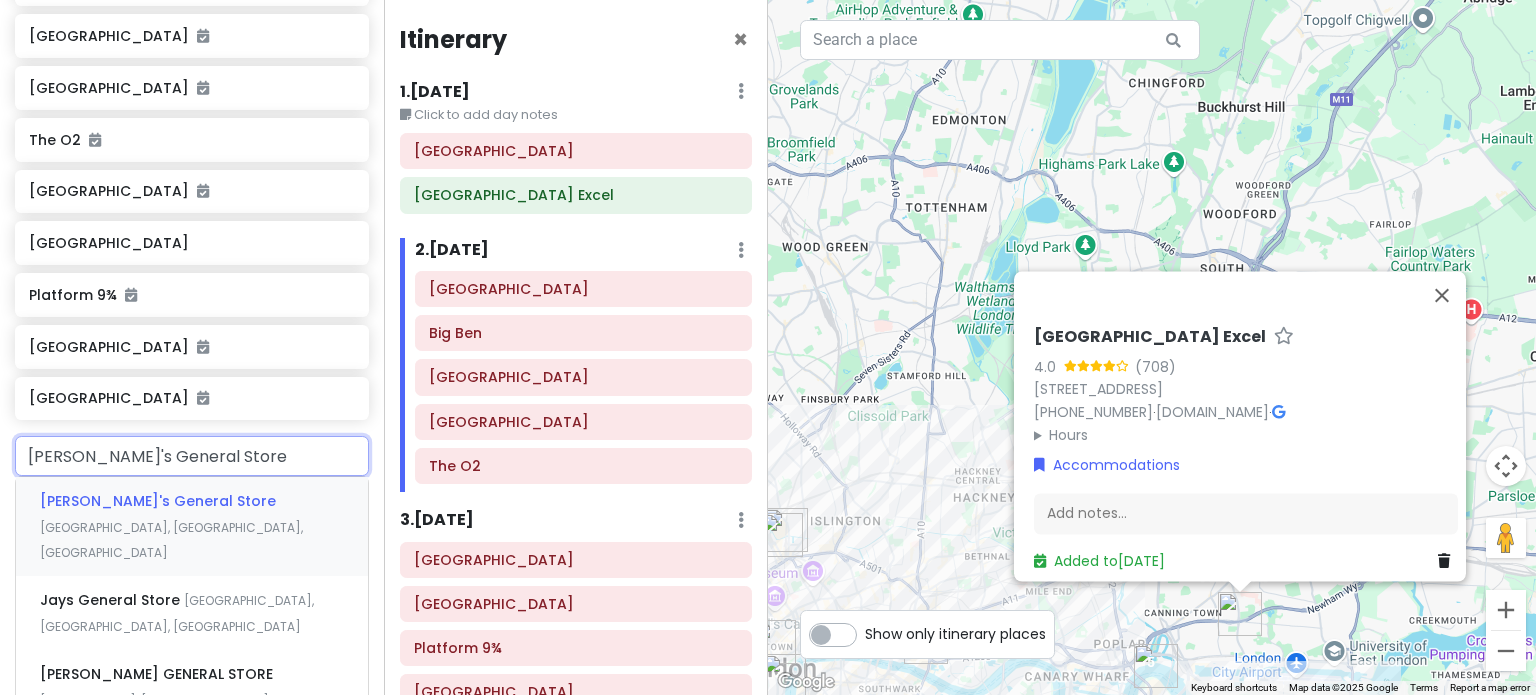 click on "[PERSON_NAME]'s General Store" at bounding box center [158, 501] 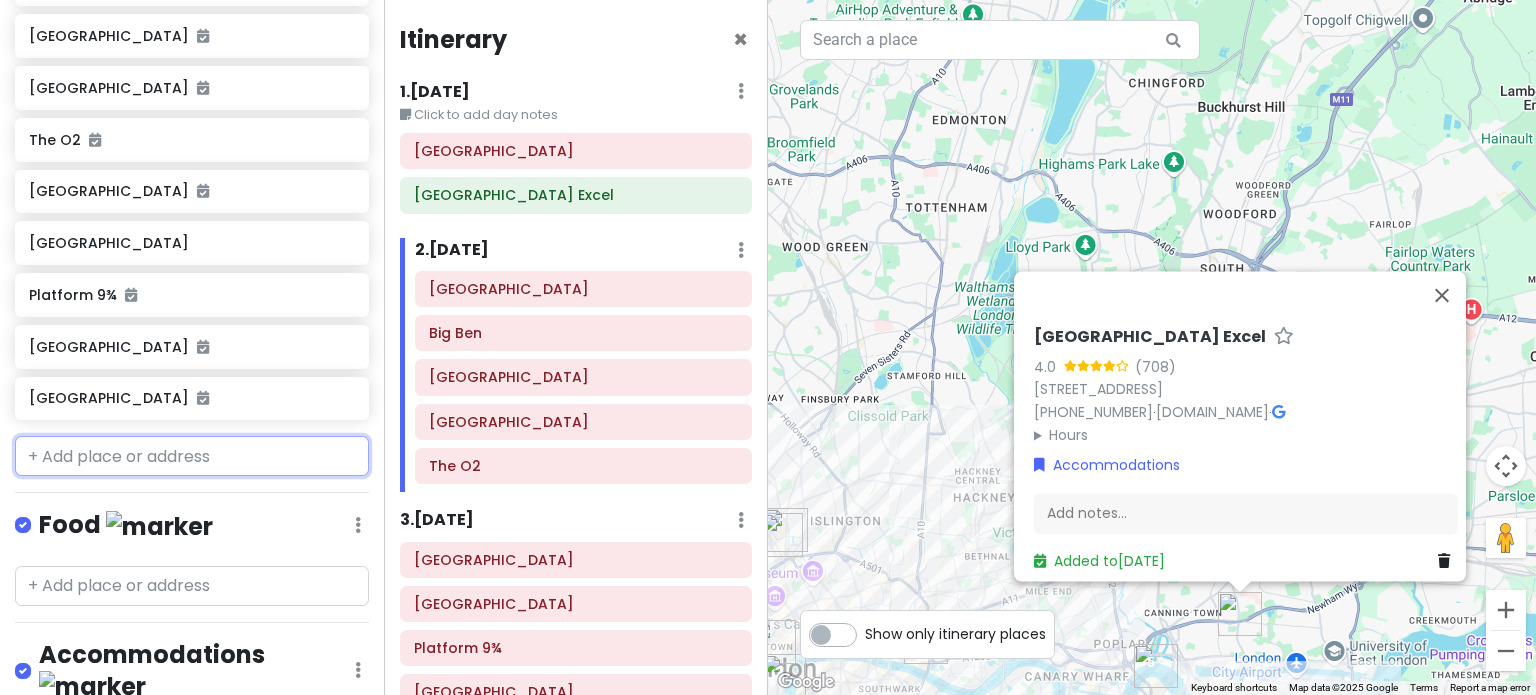 scroll, scrollTop: 561, scrollLeft: 0, axis: vertical 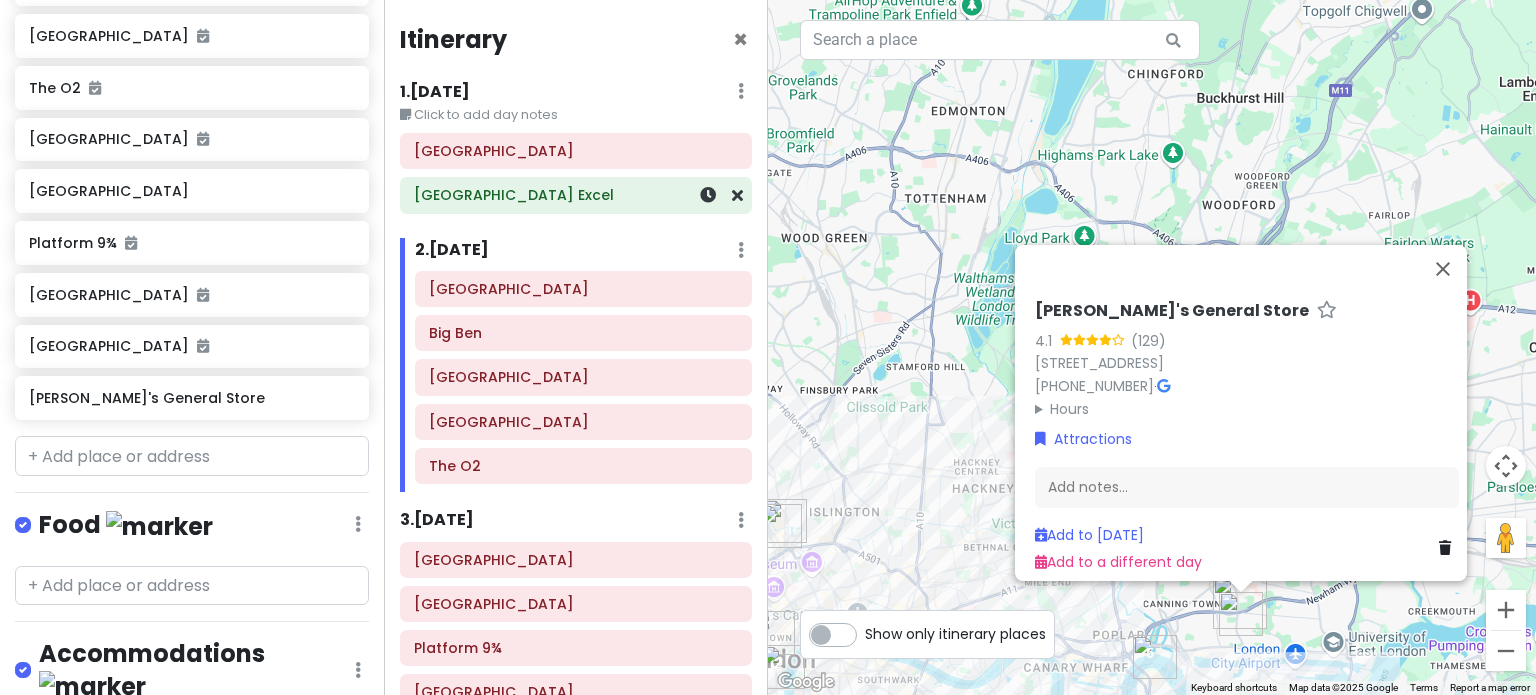 click on "[GEOGRAPHIC_DATA] Excel" at bounding box center (576, 195) 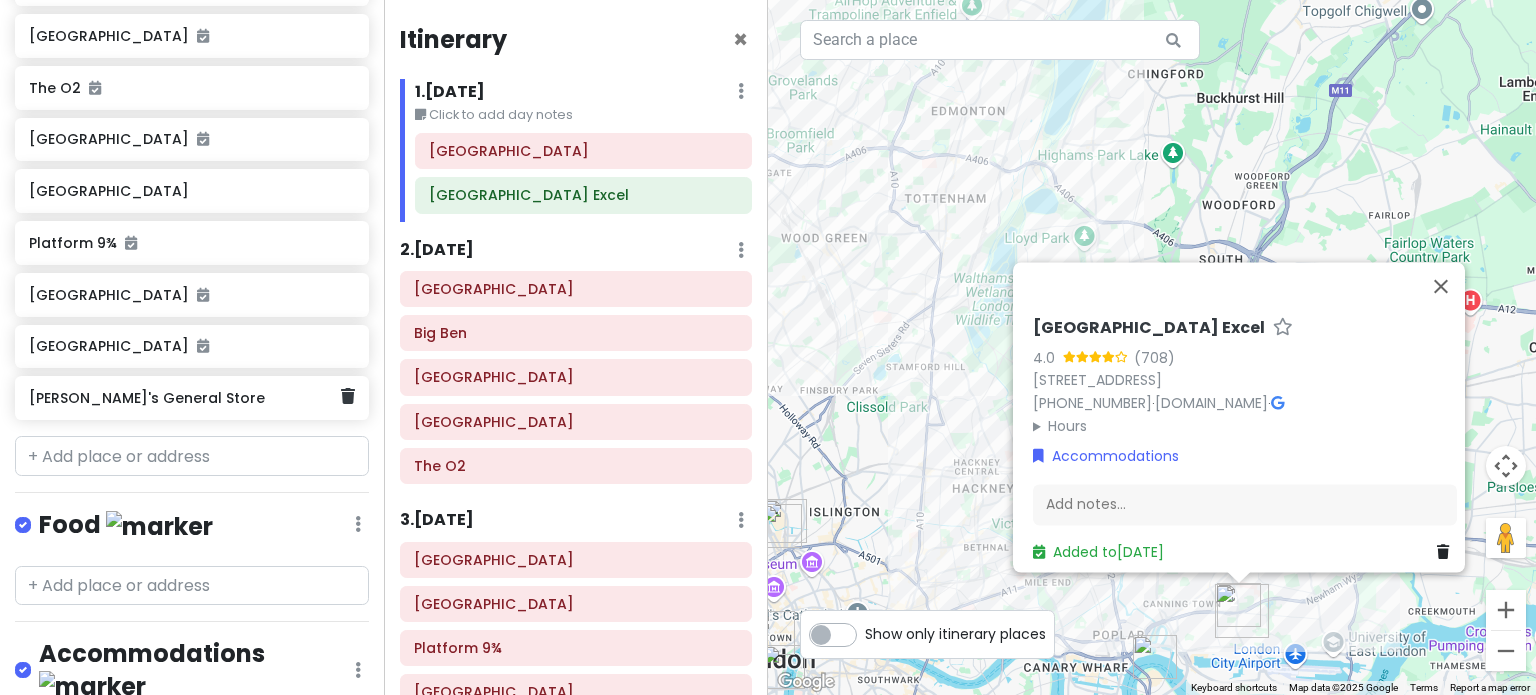 click on "[PERSON_NAME]'s General Store" at bounding box center [184, 398] 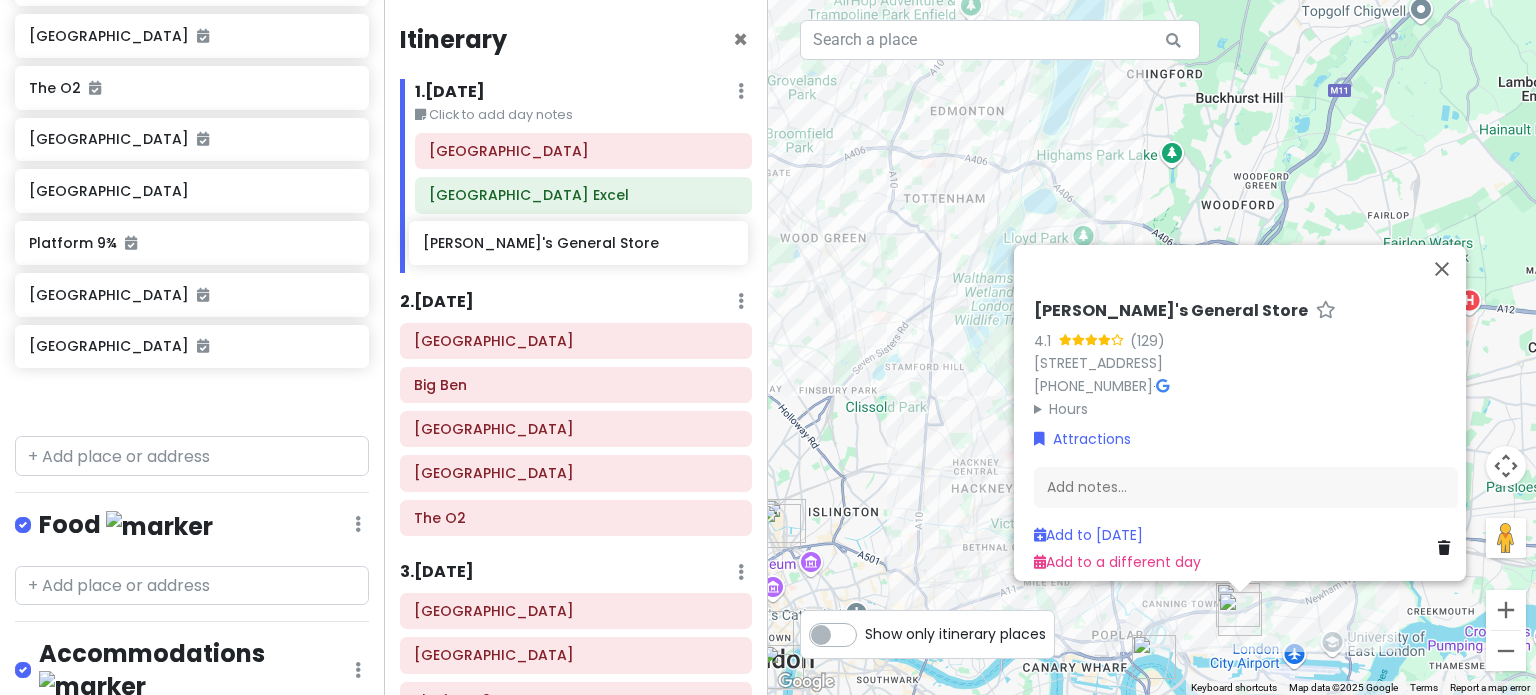 drag, startPoint x: 159, startPoint y: 396, endPoint x: 553, endPoint y: 244, distance: 422.30322 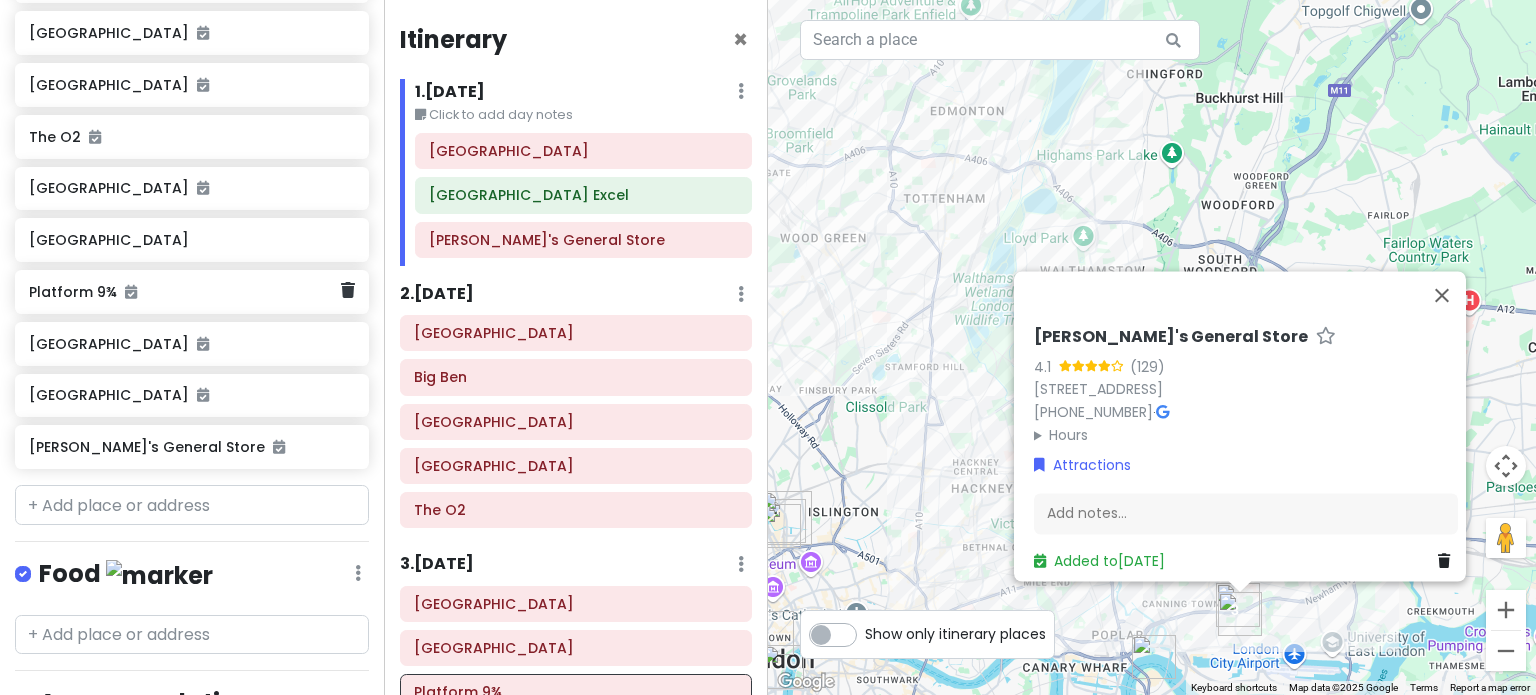 scroll, scrollTop: 510, scrollLeft: 0, axis: vertical 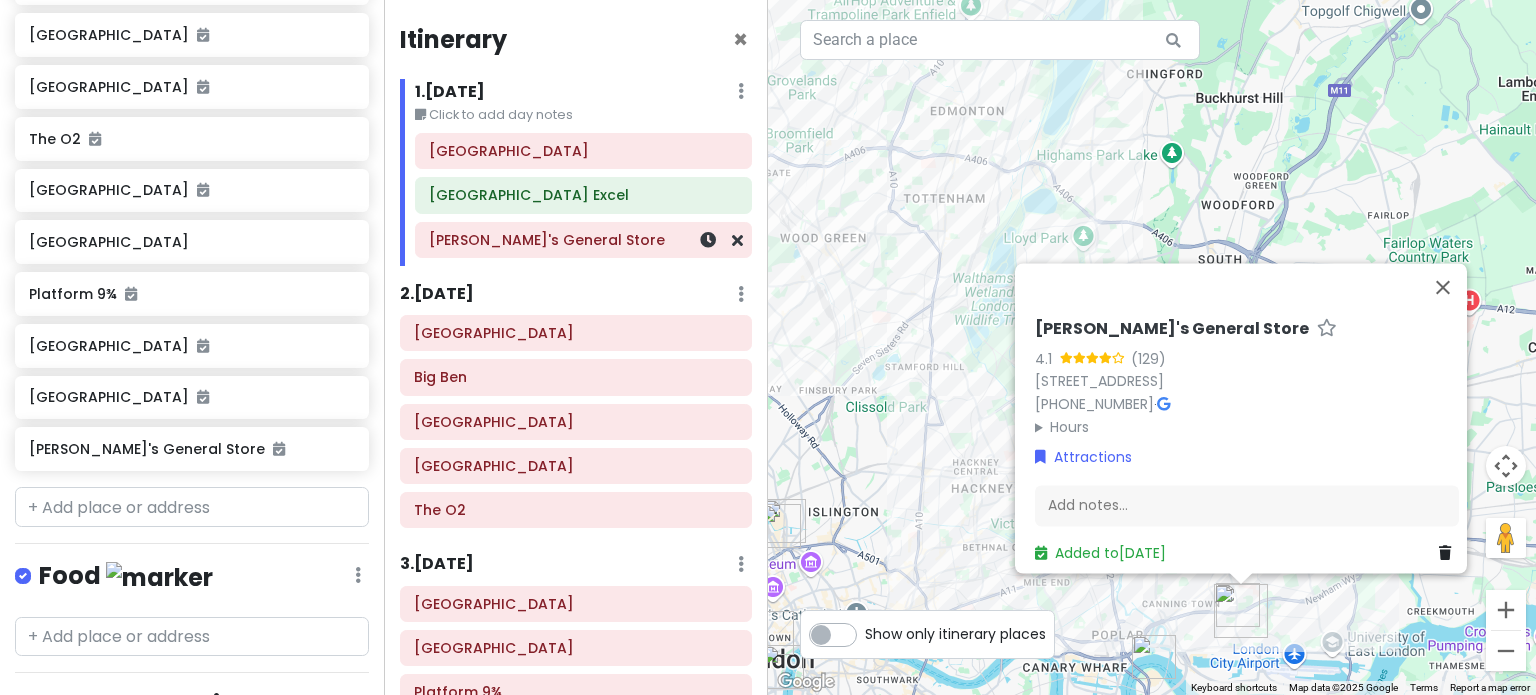 click on "[PERSON_NAME]'s General Store" at bounding box center (583, 240) 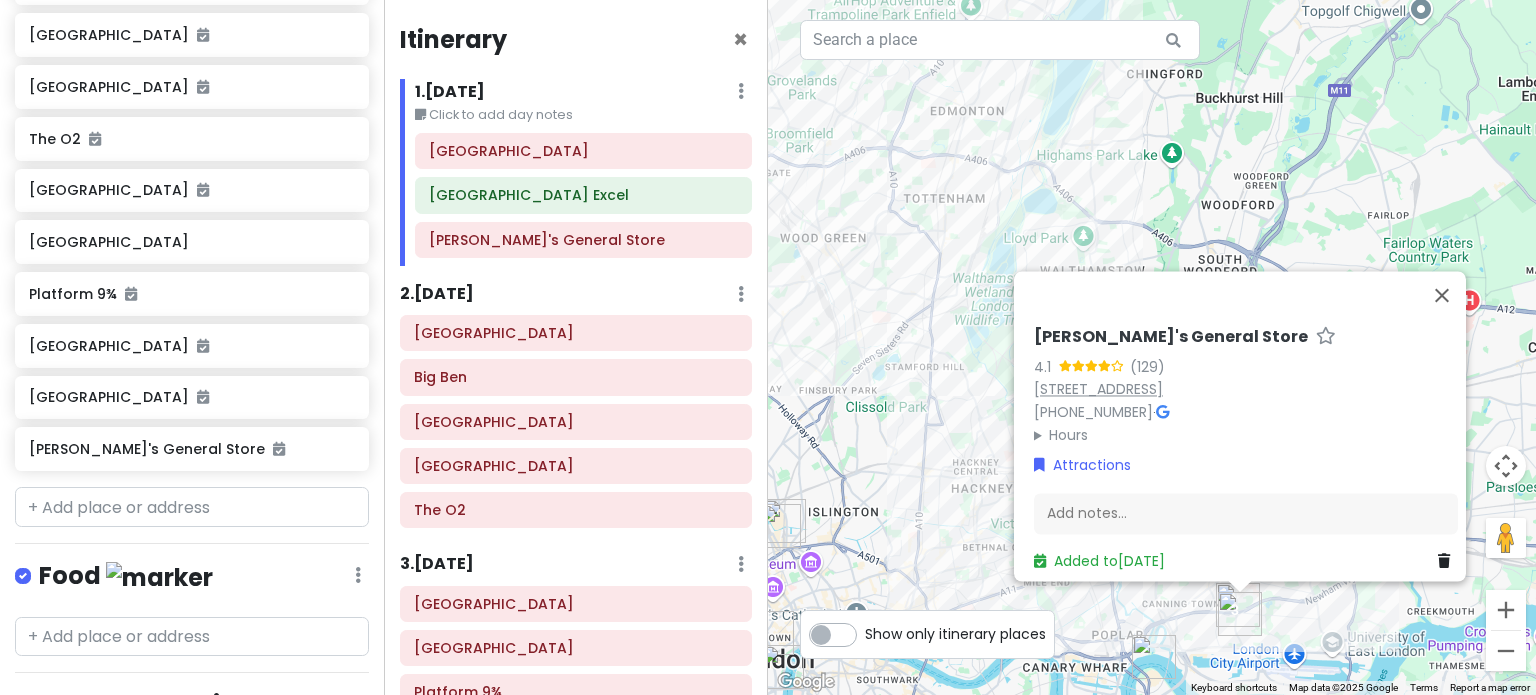 click on "[STREET_ADDRESS]" at bounding box center (1098, 389) 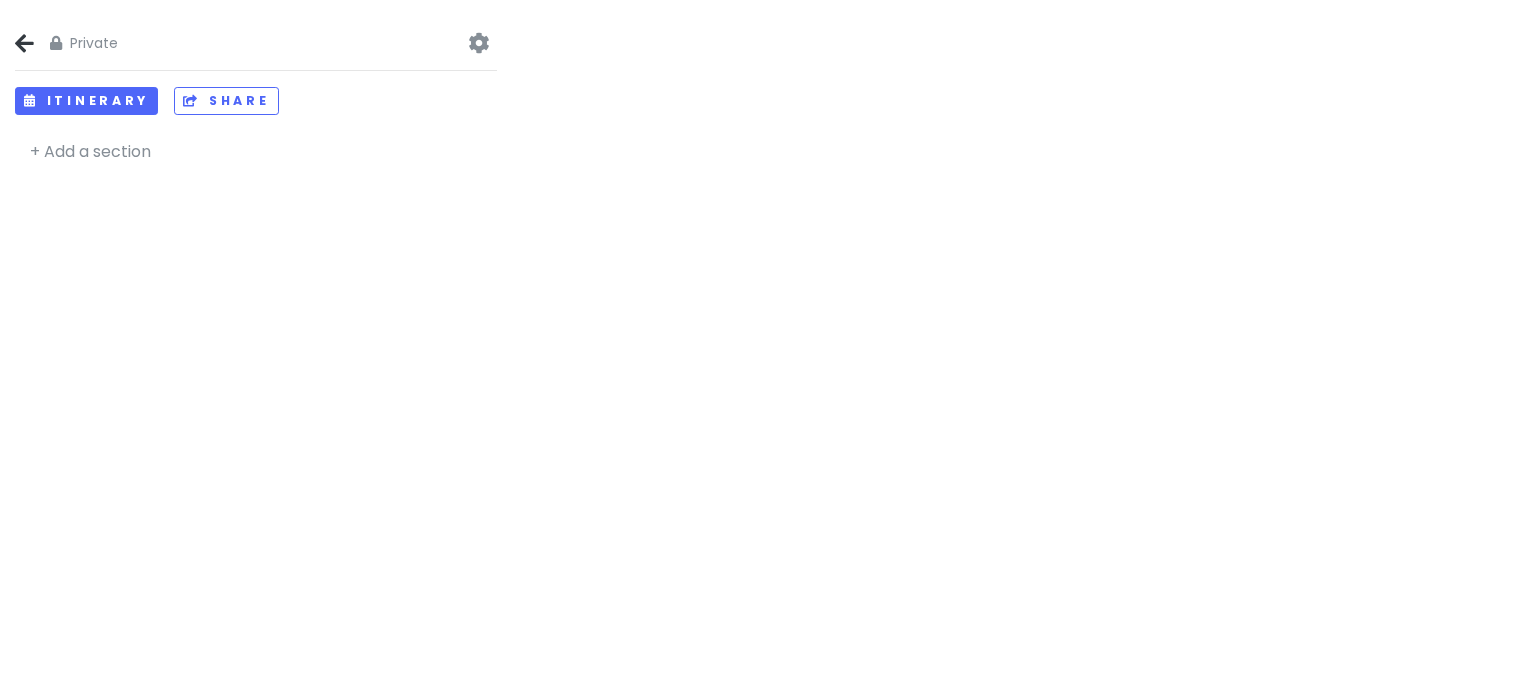 scroll, scrollTop: 0, scrollLeft: 0, axis: both 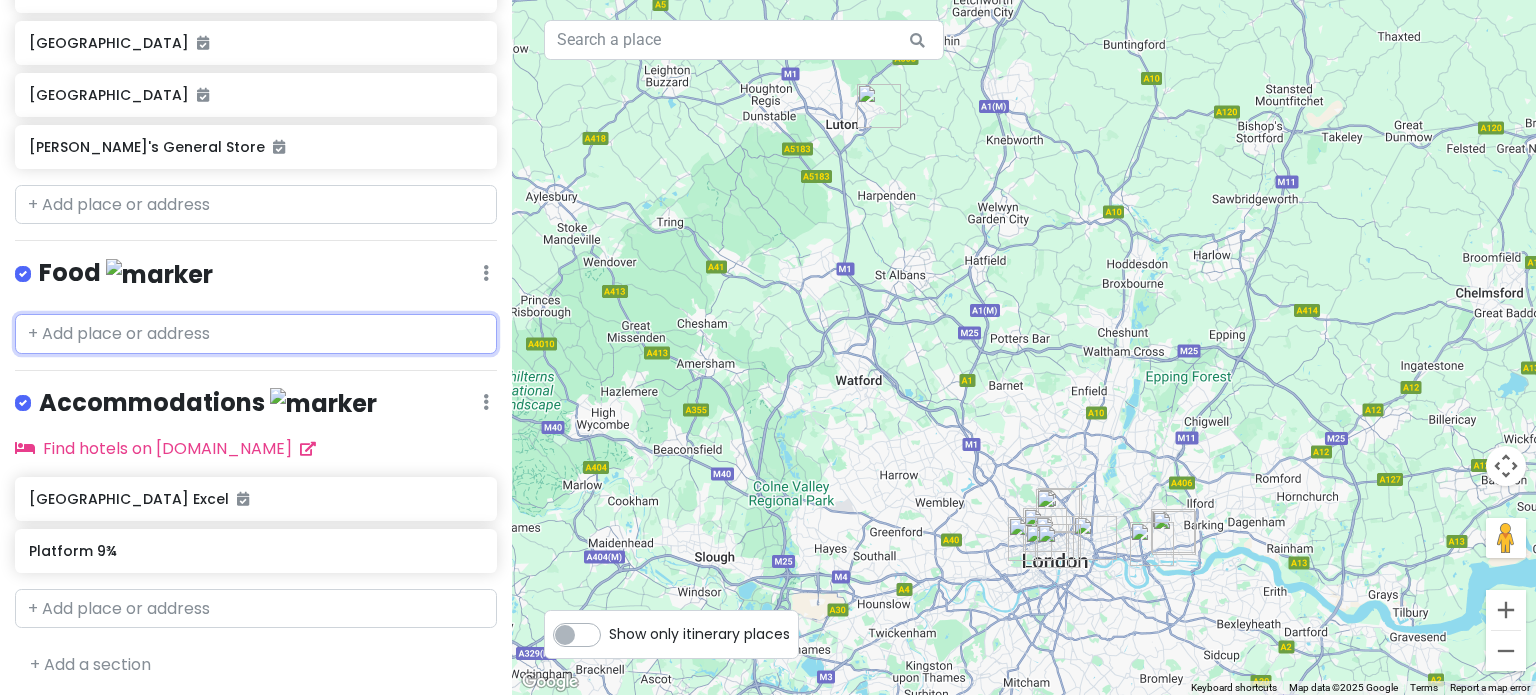 click at bounding box center [256, 334] 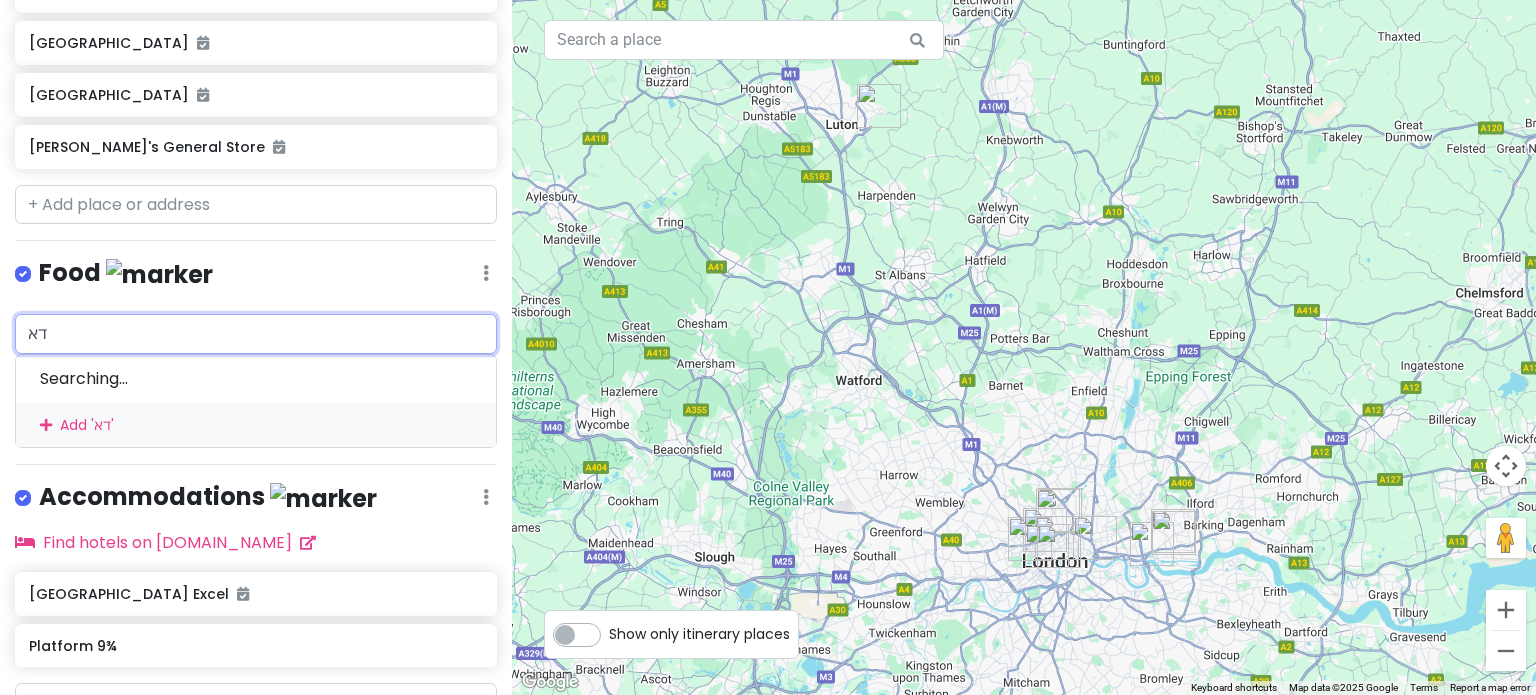 type on "ד" 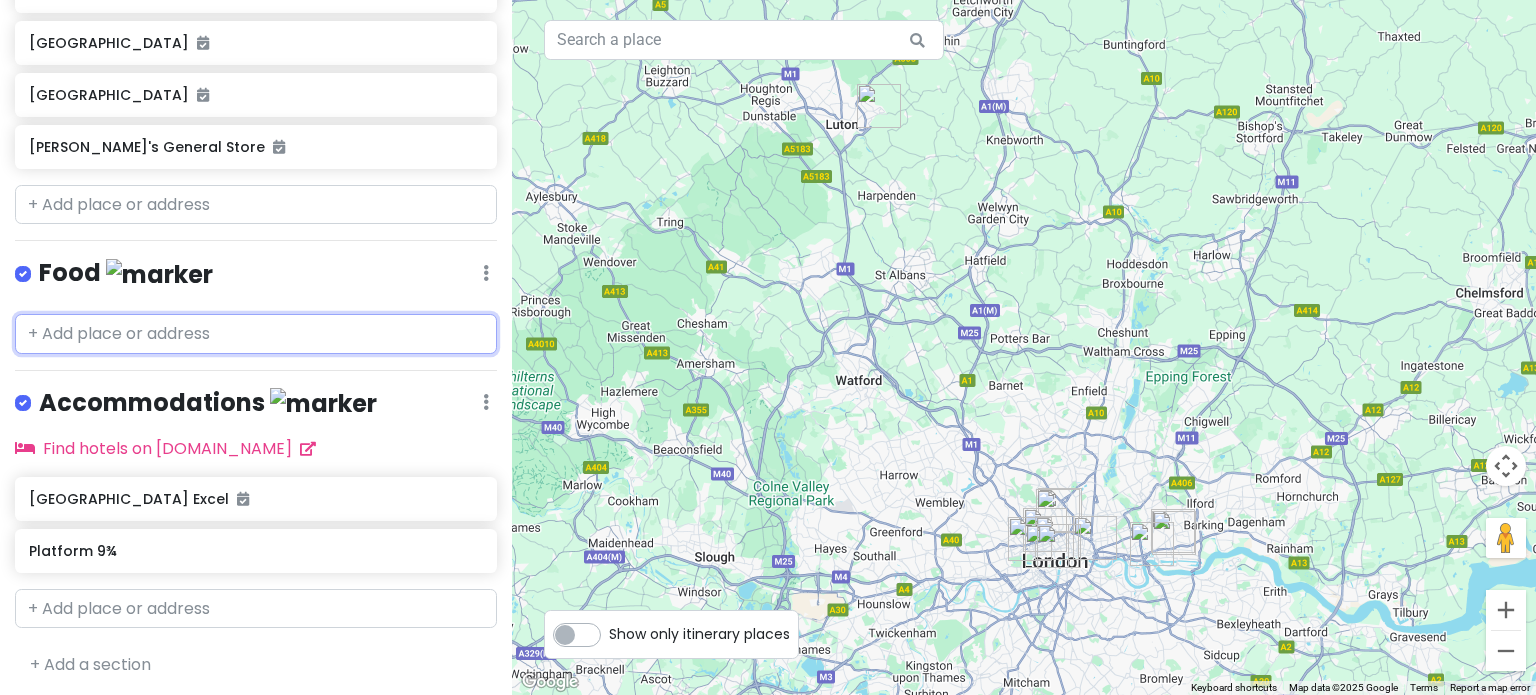 click at bounding box center [256, 334] 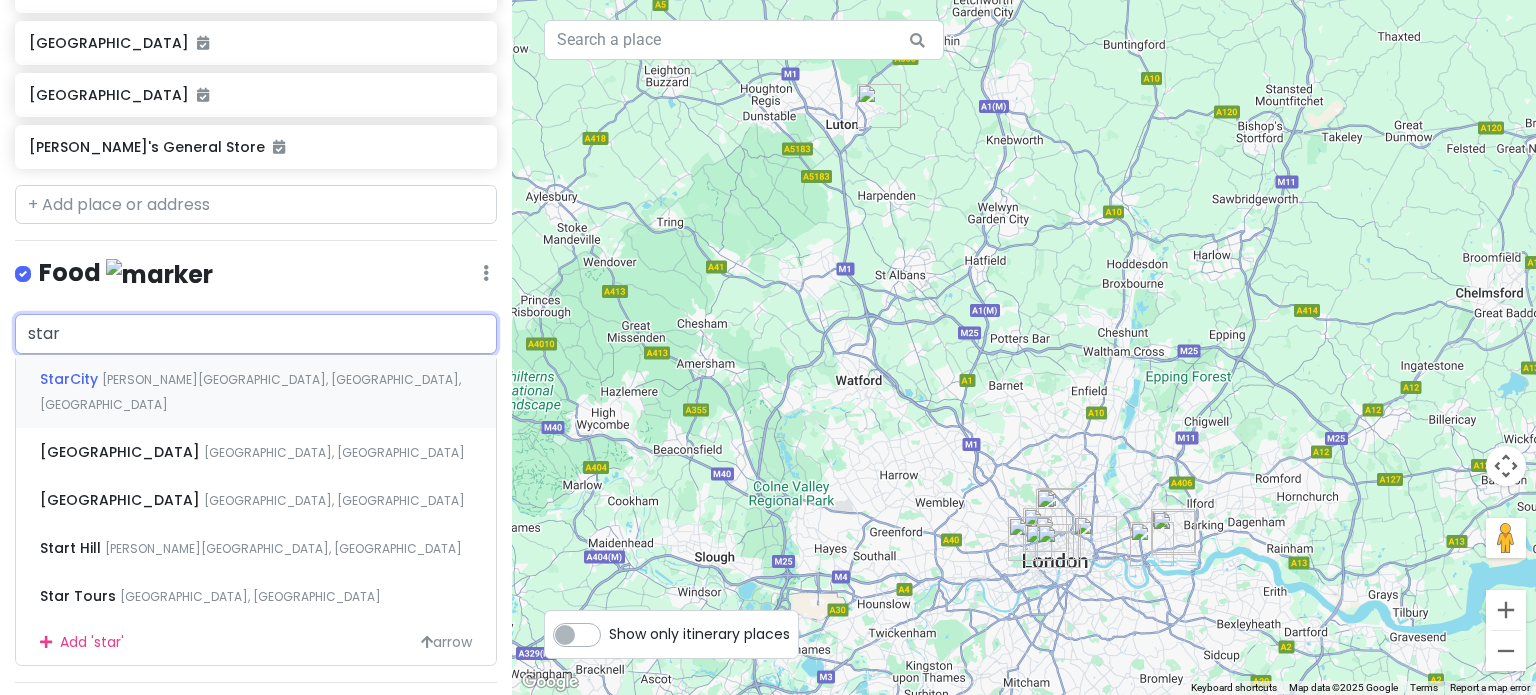 type on "starb" 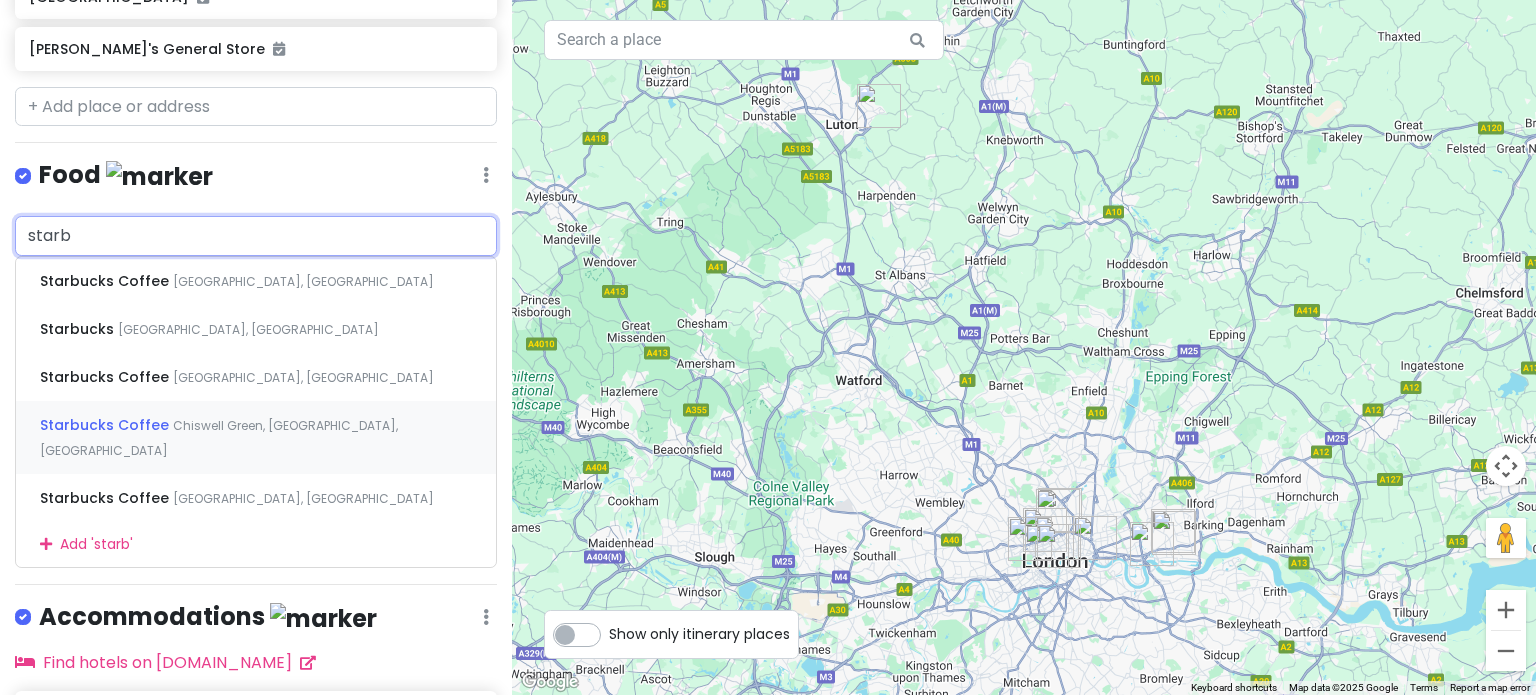 scroll, scrollTop: 794, scrollLeft: 0, axis: vertical 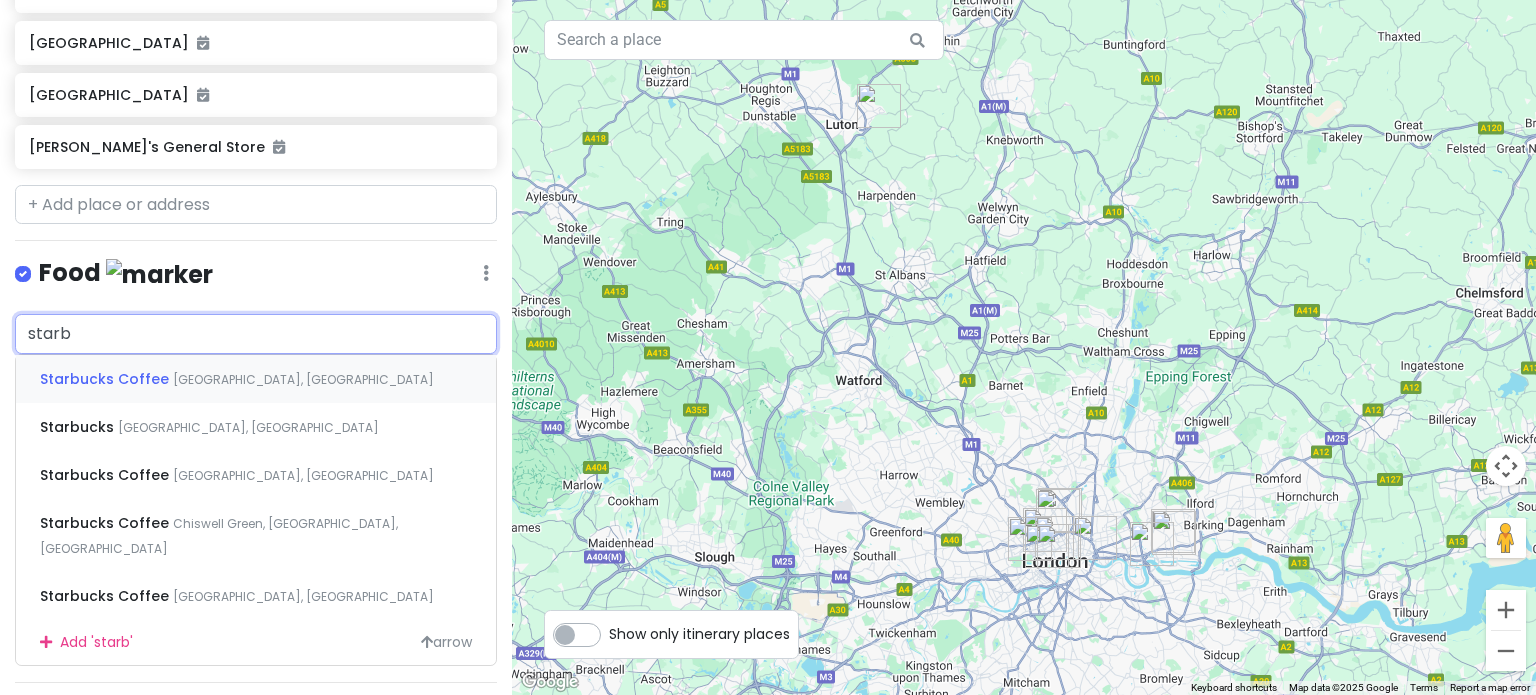 click on "Wardour Street, London, UK" at bounding box center (303, 379) 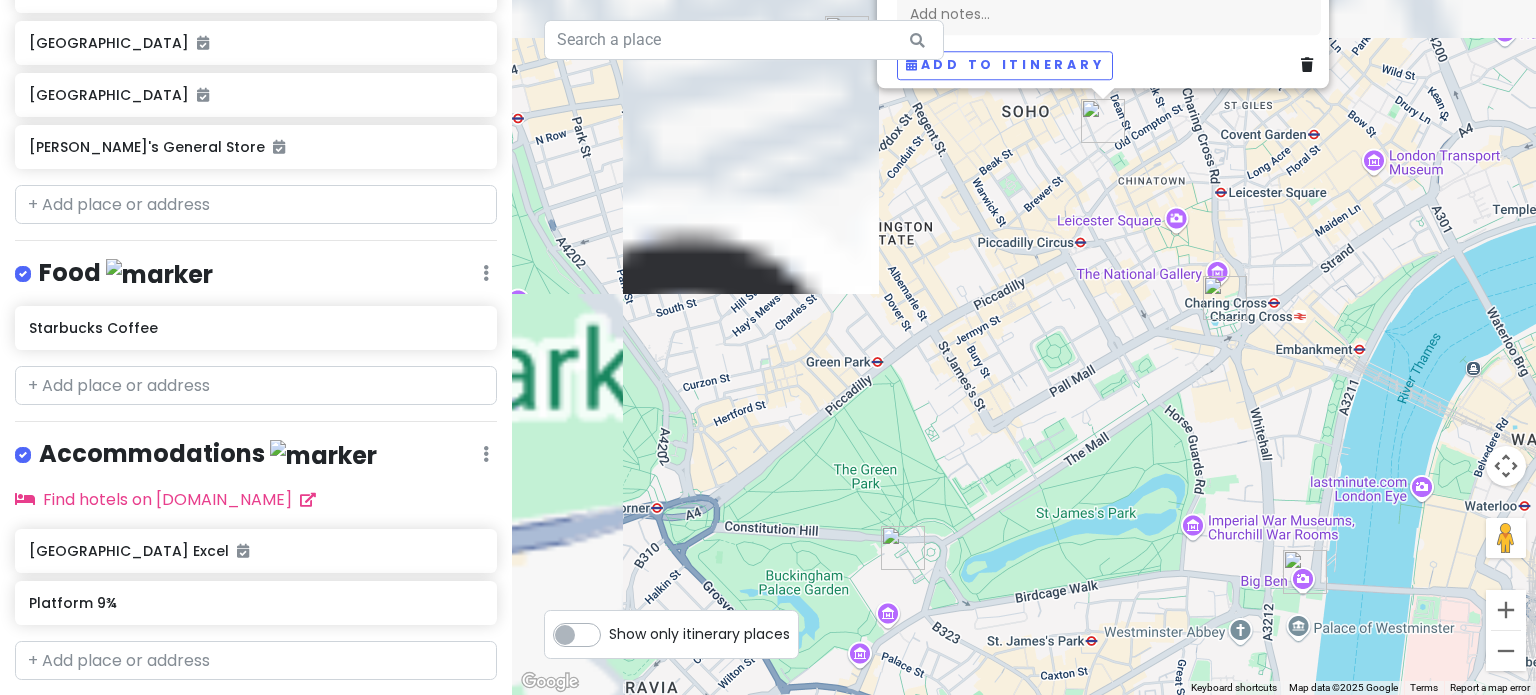 drag, startPoint x: 838, startPoint y: 251, endPoint x: 1156, endPoint y: 672, distance: 527.6031 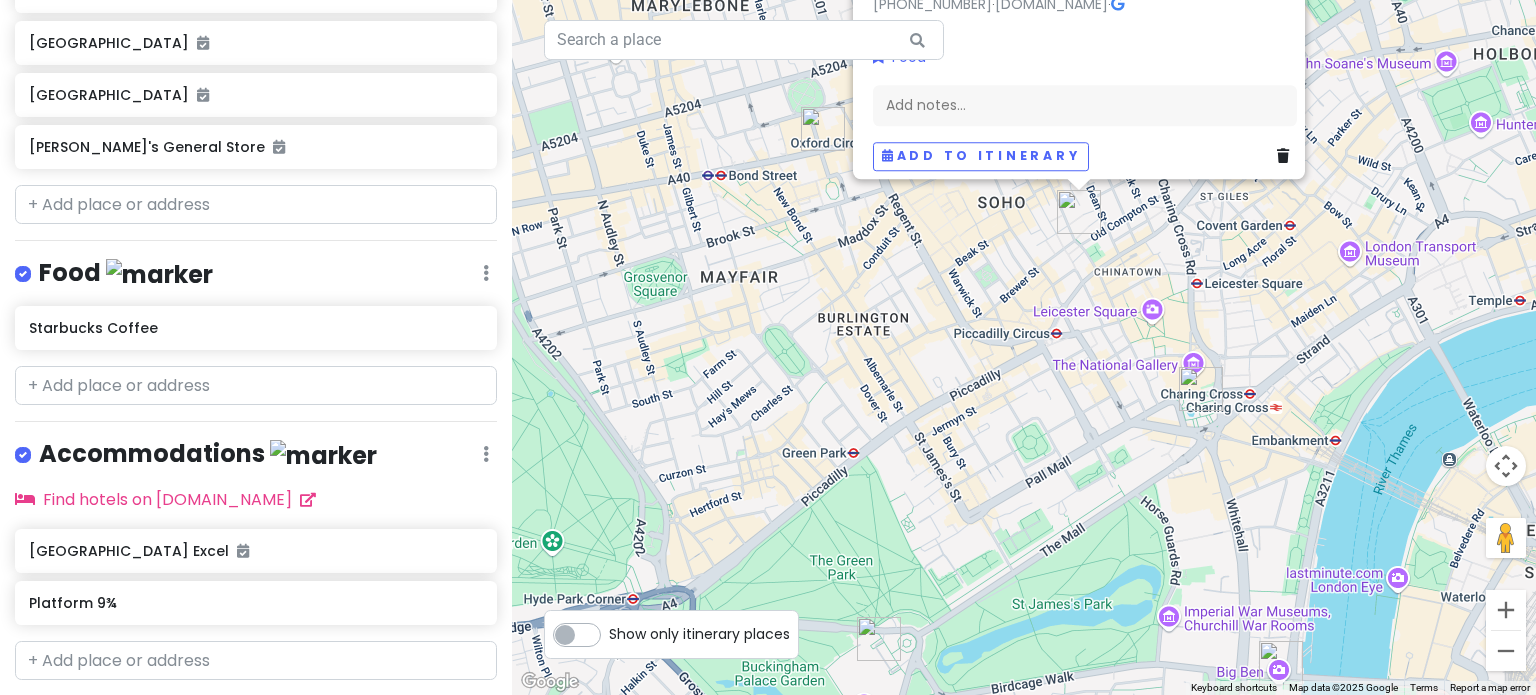 drag, startPoint x: 1046, startPoint y: 440, endPoint x: 1044, endPoint y: 601, distance: 161.01242 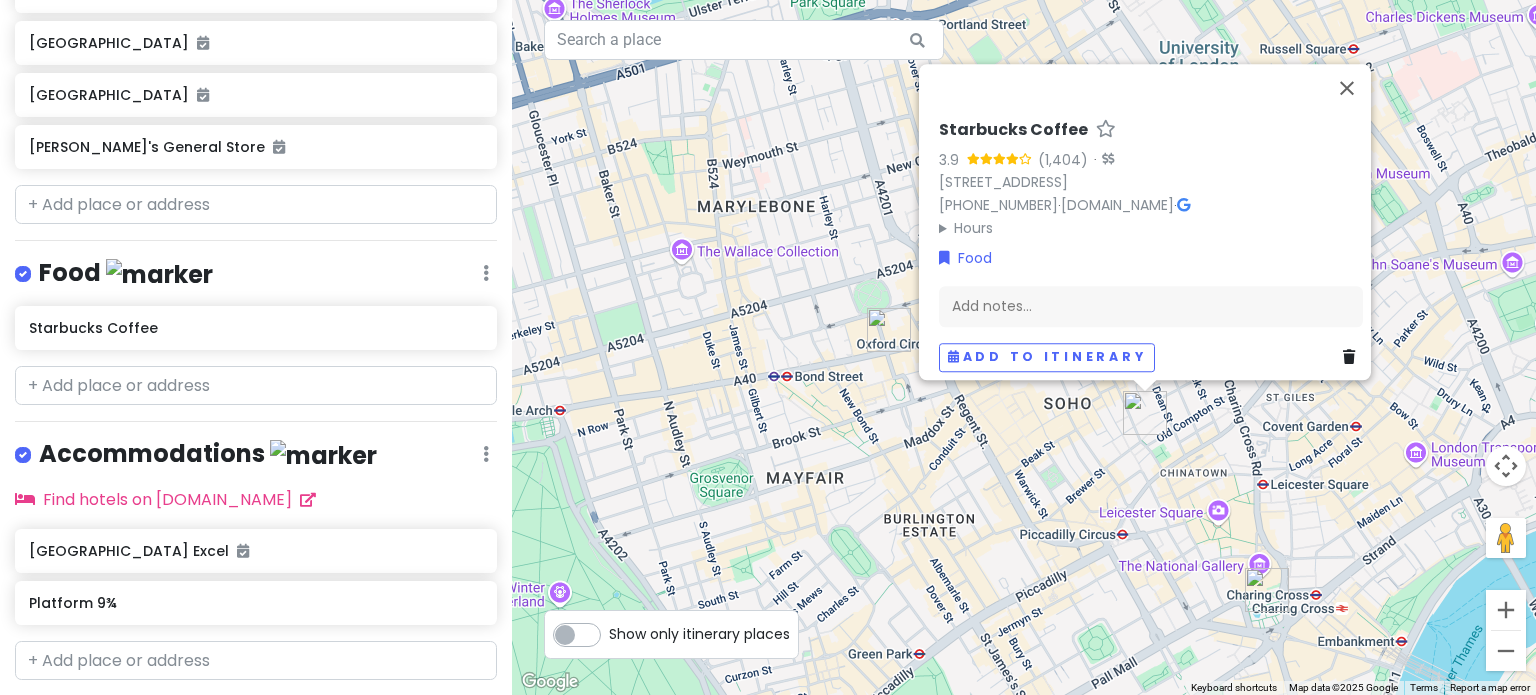 drag, startPoint x: 970, startPoint y: 462, endPoint x: 1000, endPoint y: 555, distance: 97.71899 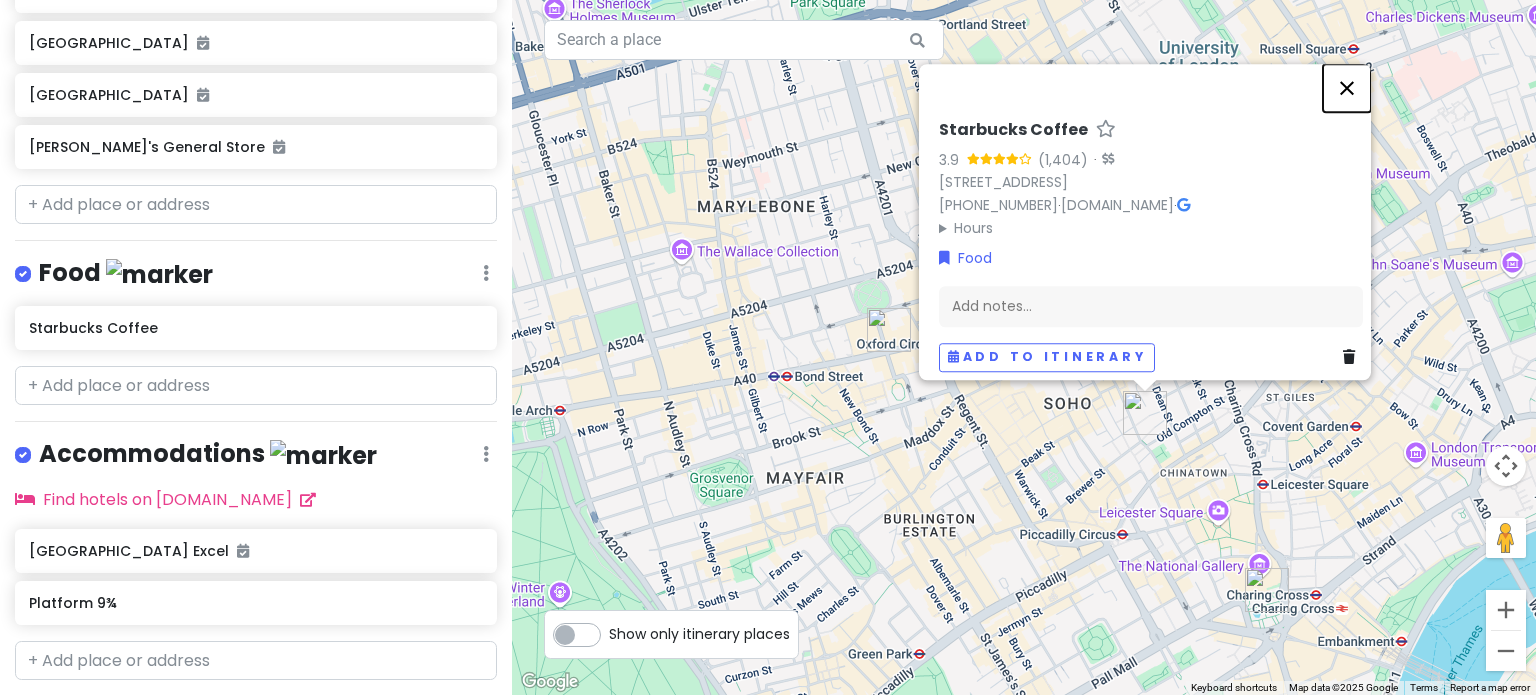 click at bounding box center (1347, 88) 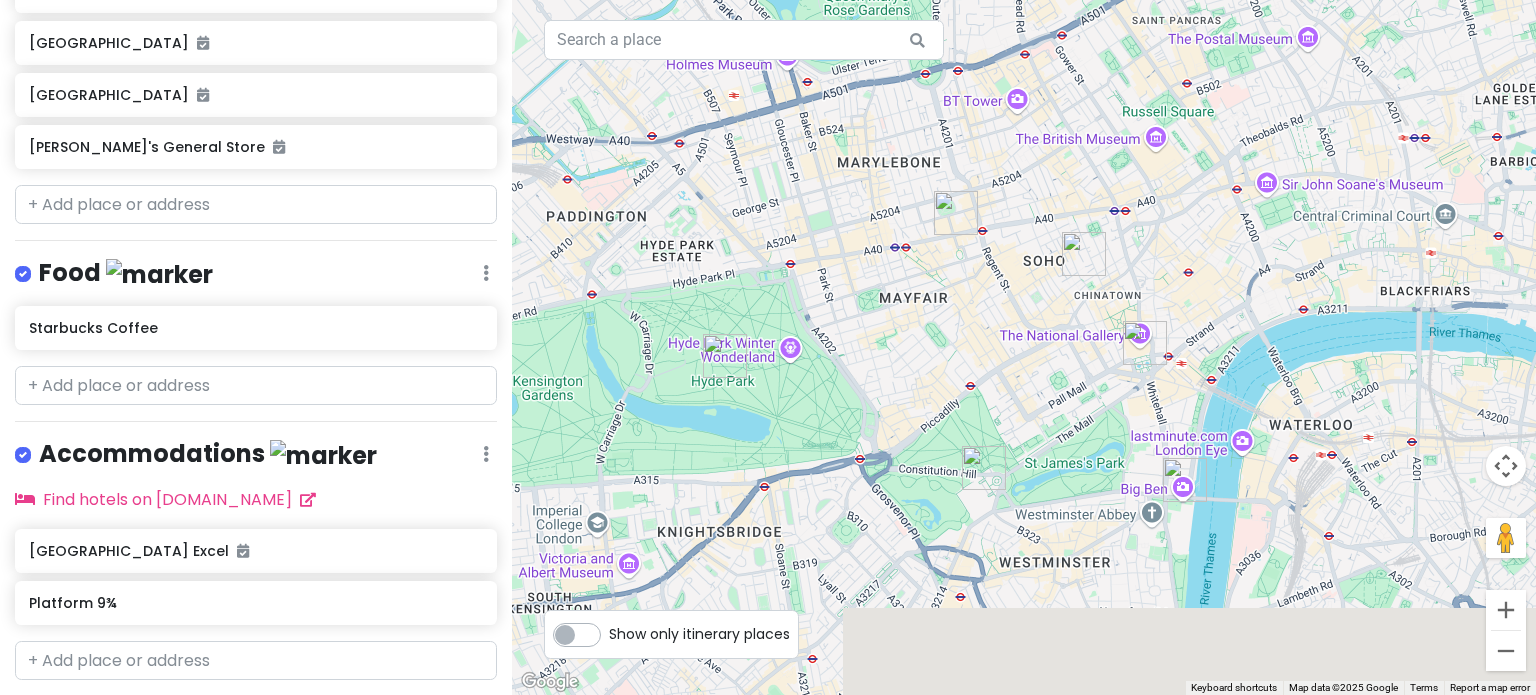drag, startPoint x: 1257, startPoint y: 469, endPoint x: 1089, endPoint y: 315, distance: 227.90349 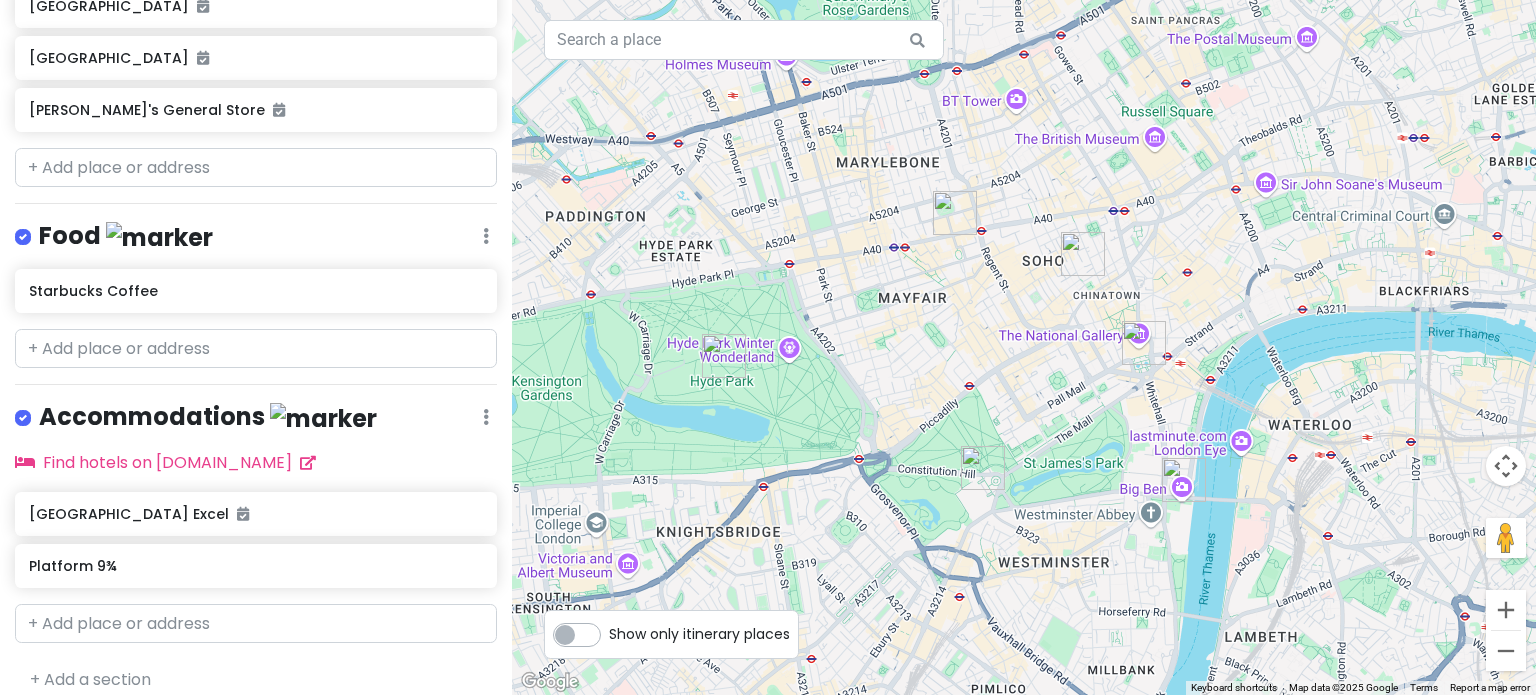 scroll, scrollTop: 846, scrollLeft: 0, axis: vertical 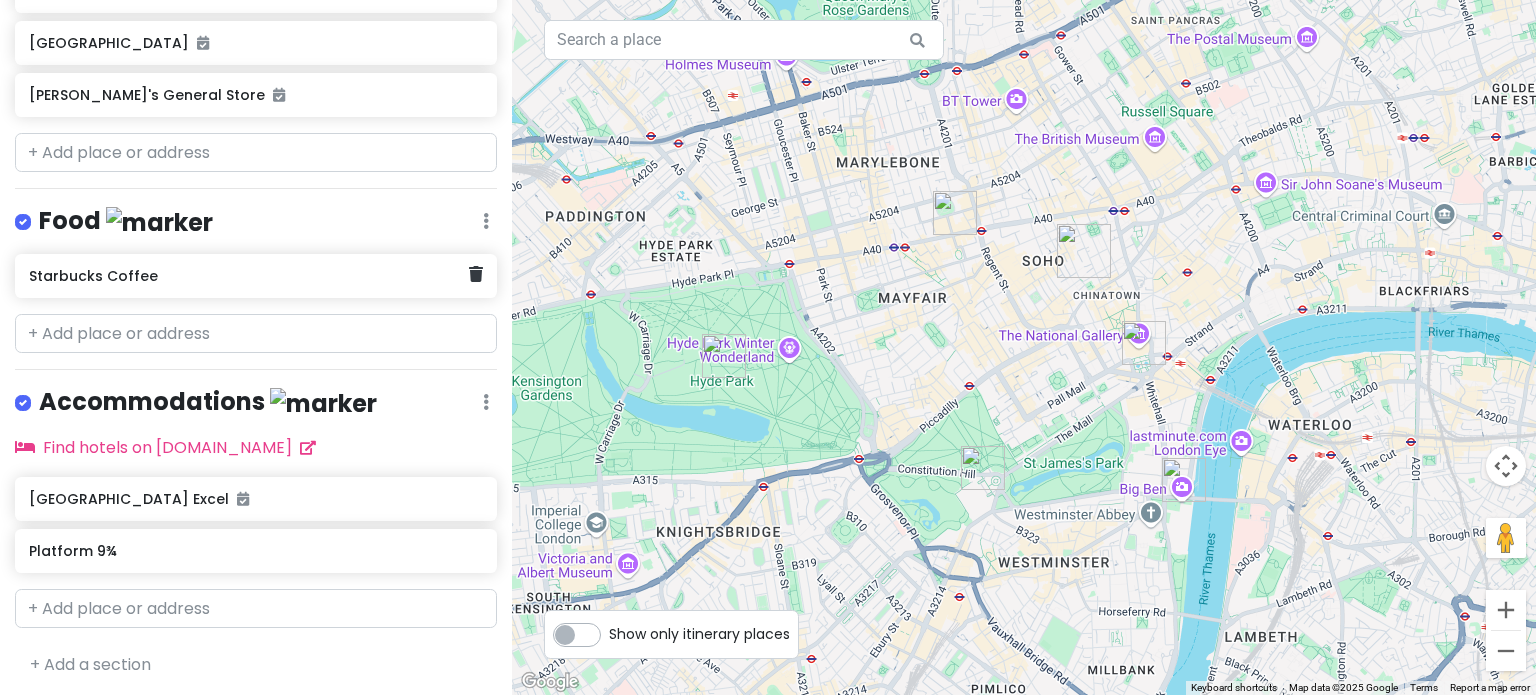 click on "Starbucks Coffee" at bounding box center [248, 276] 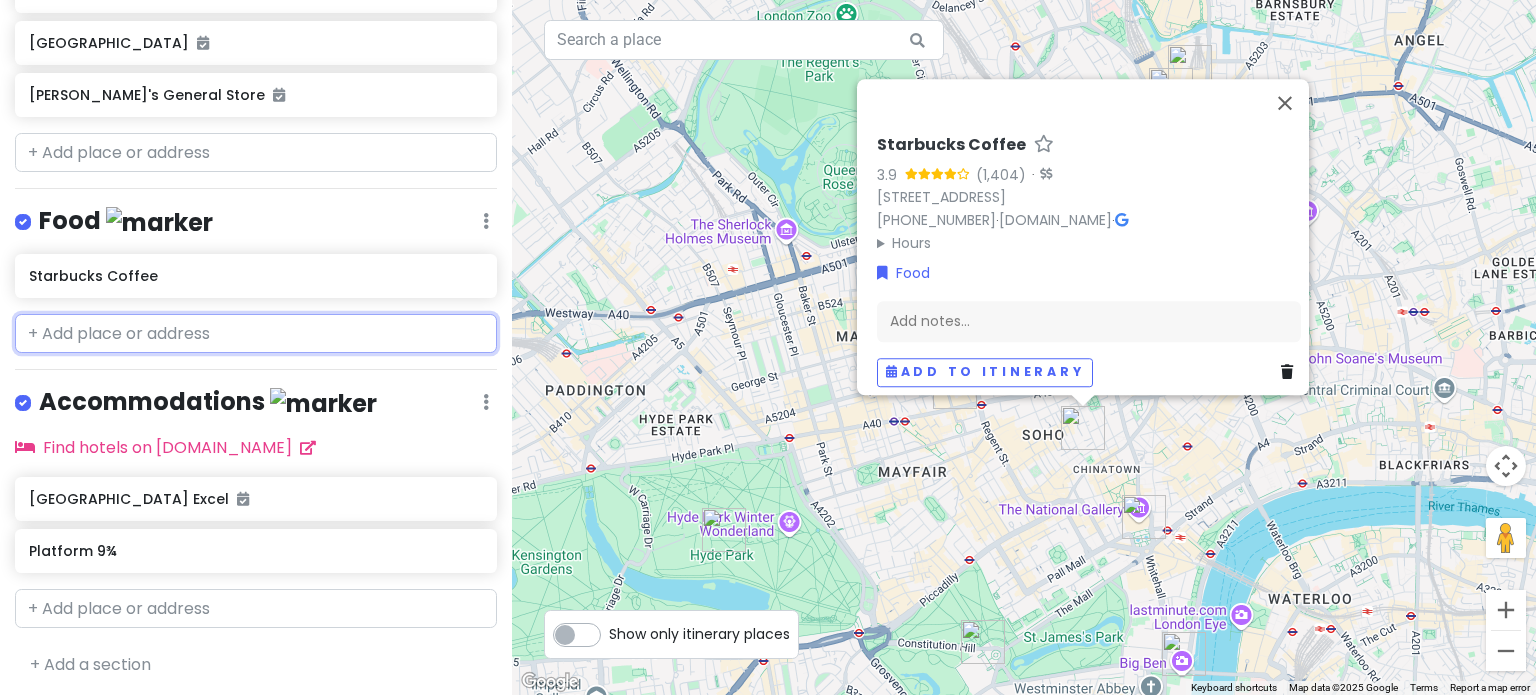 click at bounding box center [256, 334] 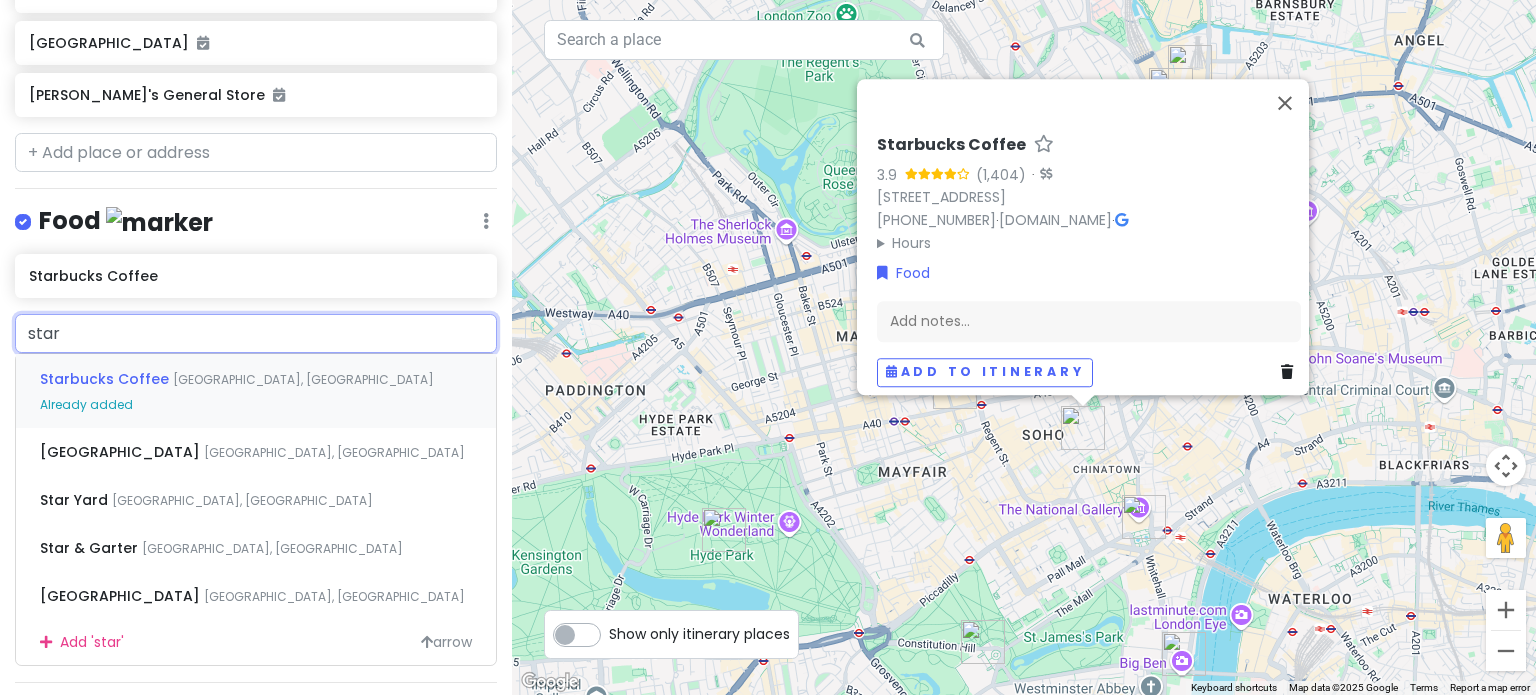 scroll, scrollTop: 946, scrollLeft: 0, axis: vertical 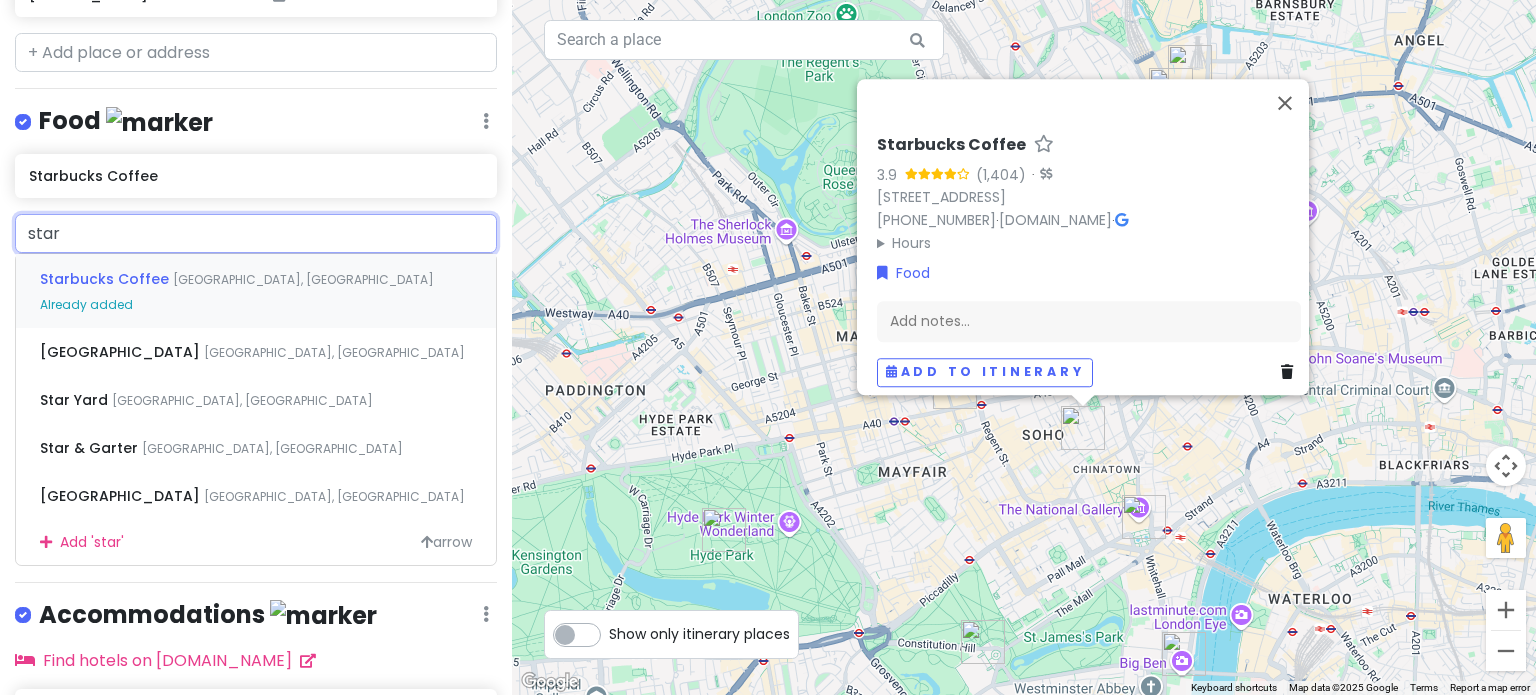 type on "starb" 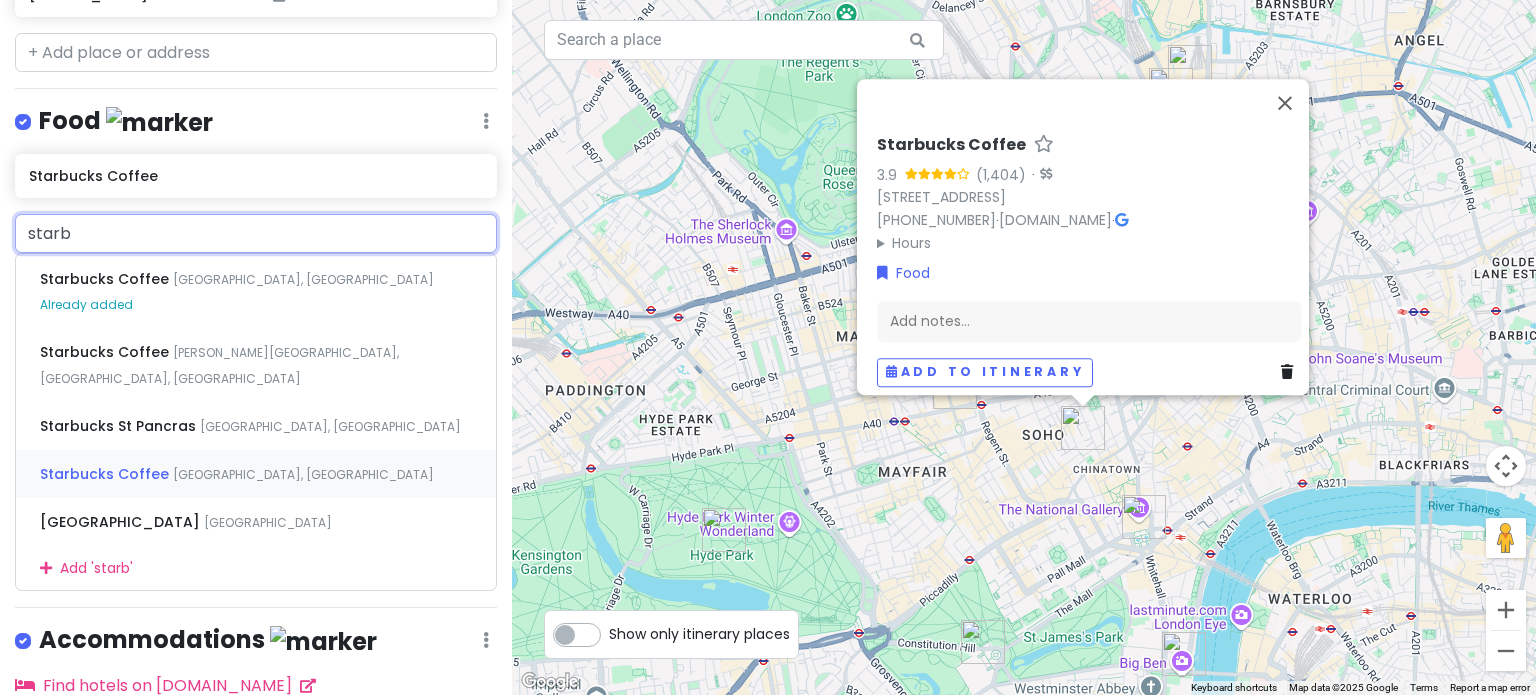 click on "[GEOGRAPHIC_DATA], [GEOGRAPHIC_DATA]" at bounding box center [303, 279] 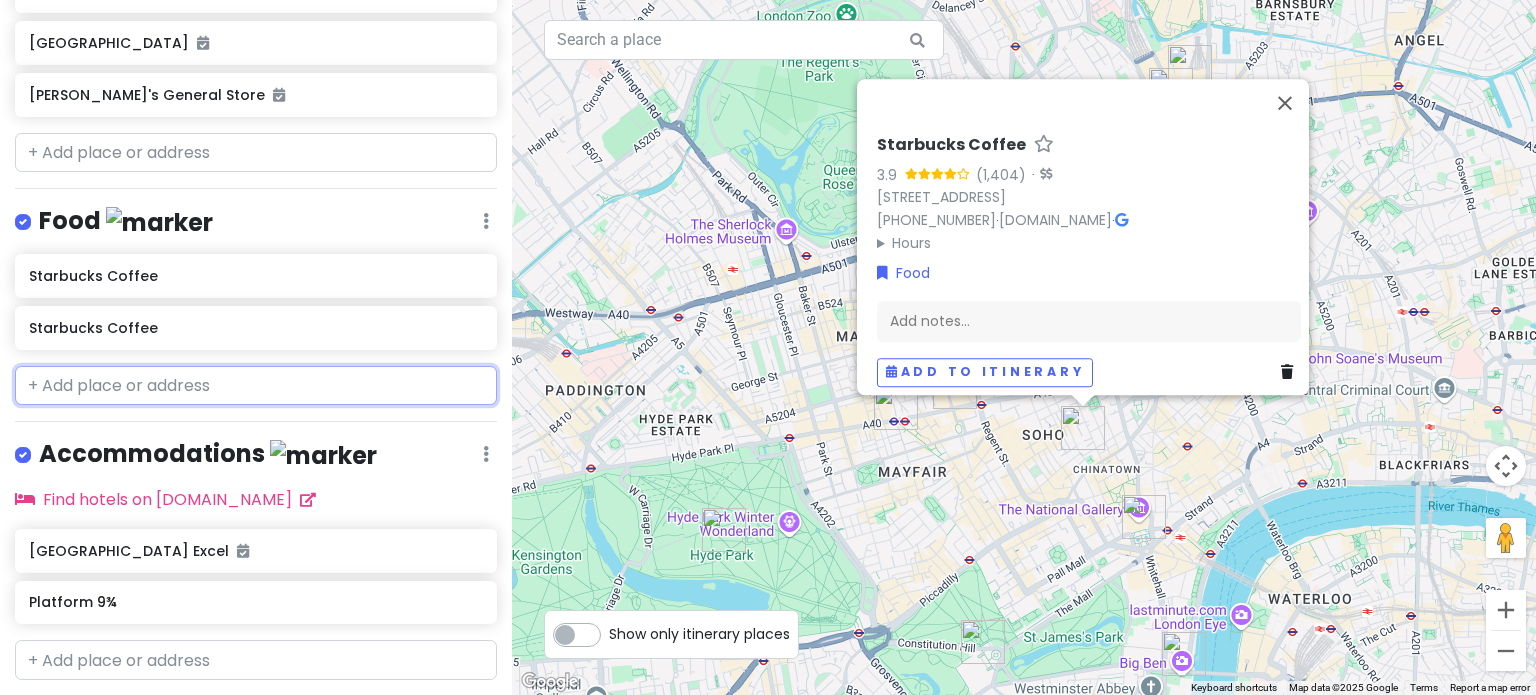 scroll, scrollTop: 898, scrollLeft: 0, axis: vertical 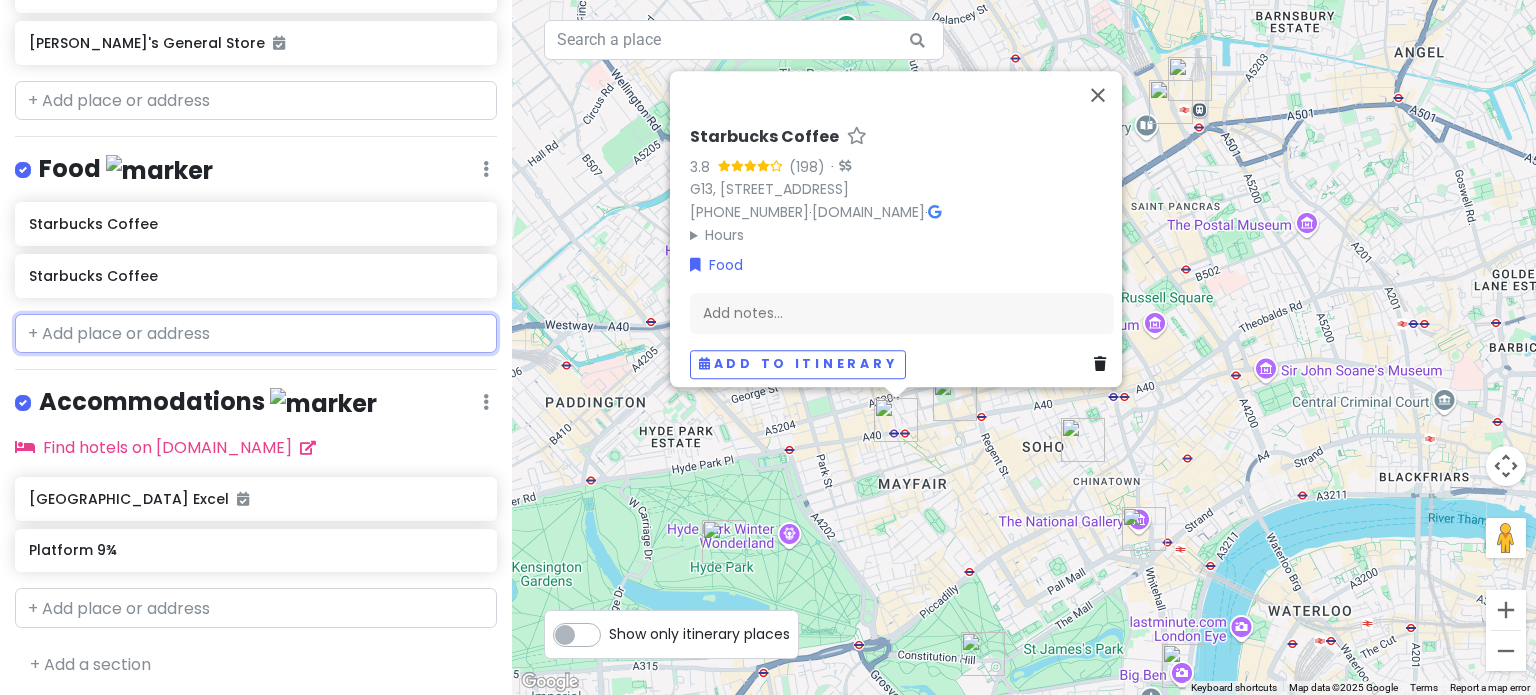 click at bounding box center [256, 334] 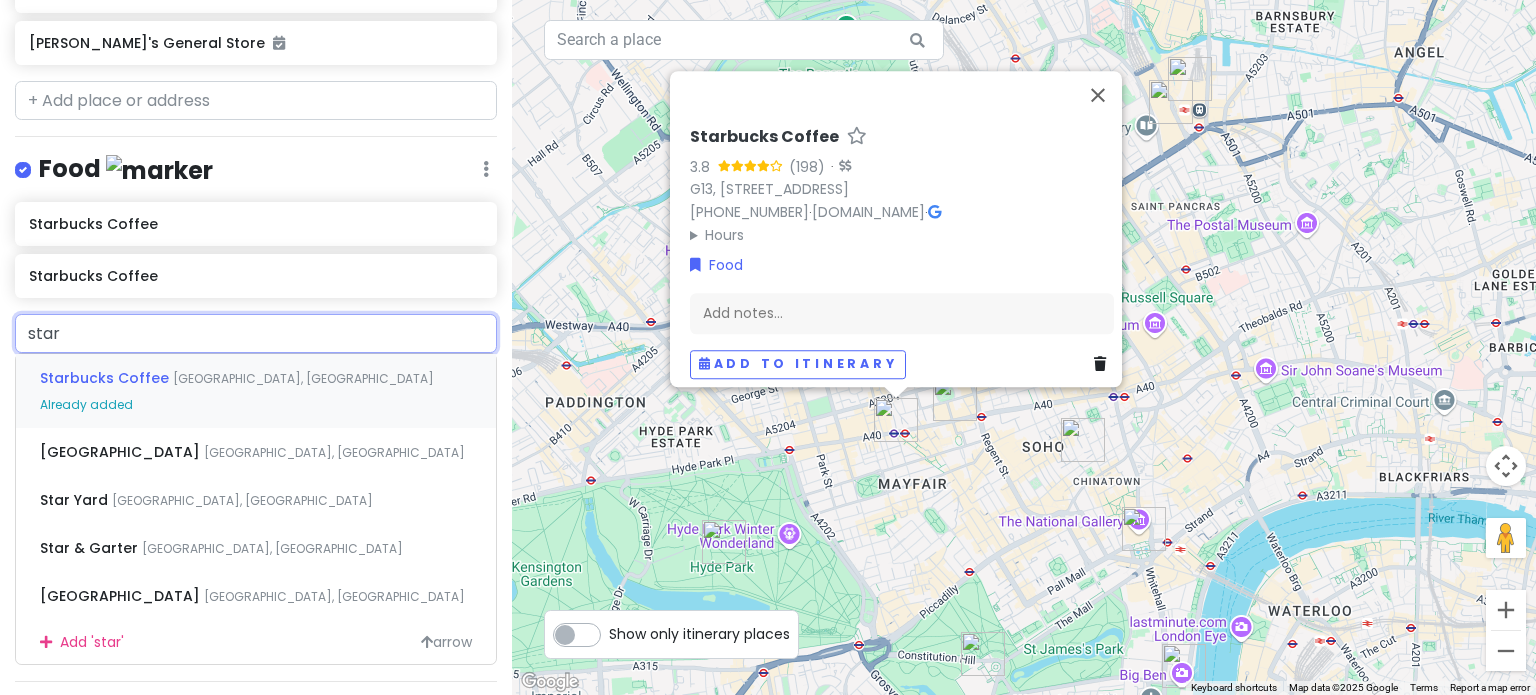 type on "starb" 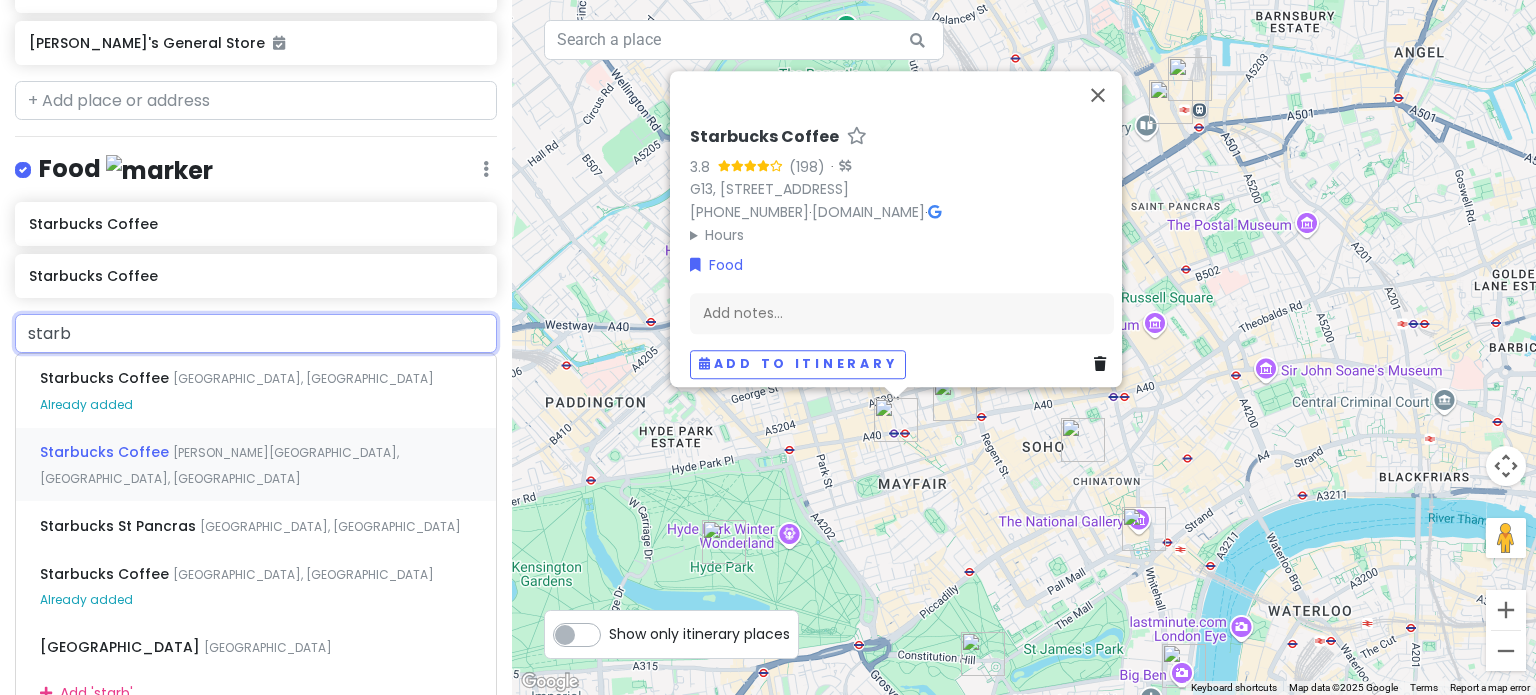 scroll, scrollTop: 998, scrollLeft: 0, axis: vertical 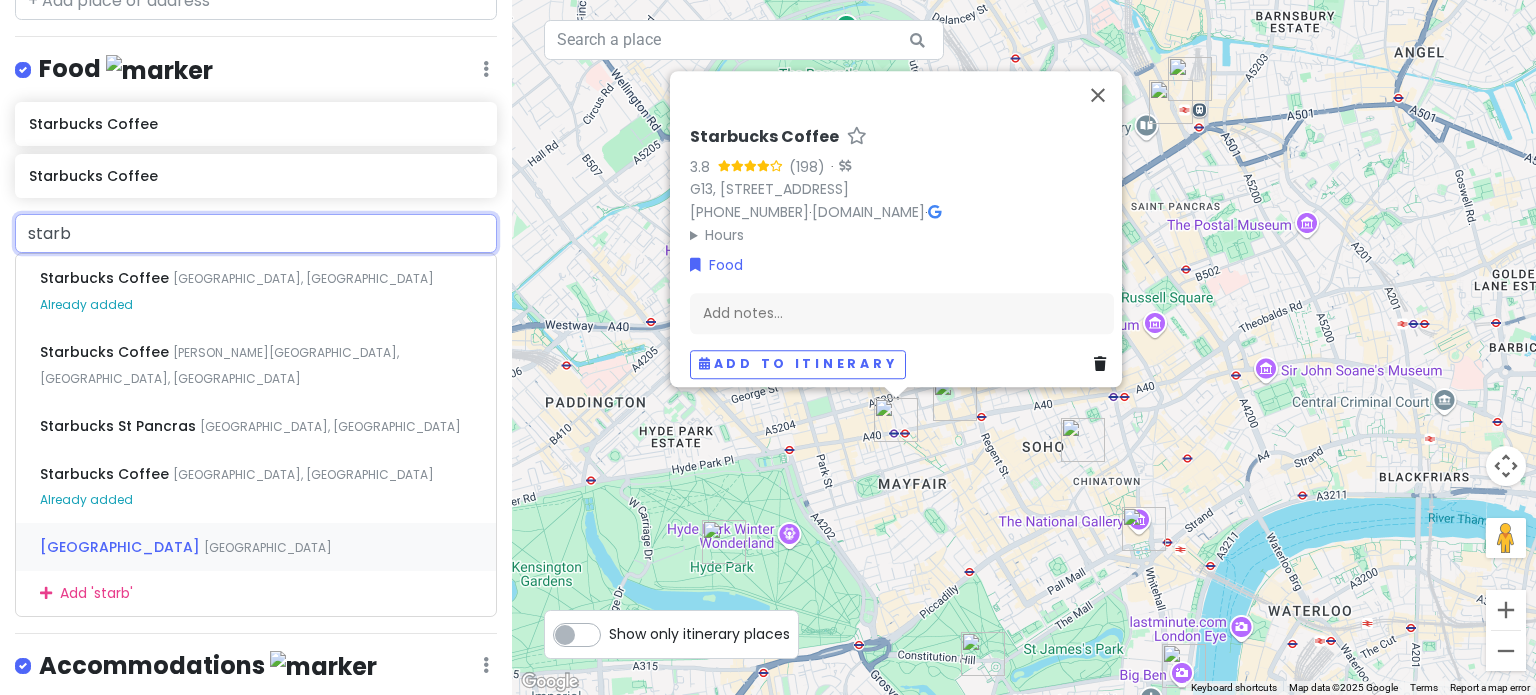 click on "Starbucks Tottenham Court Road" at bounding box center [106, 278] 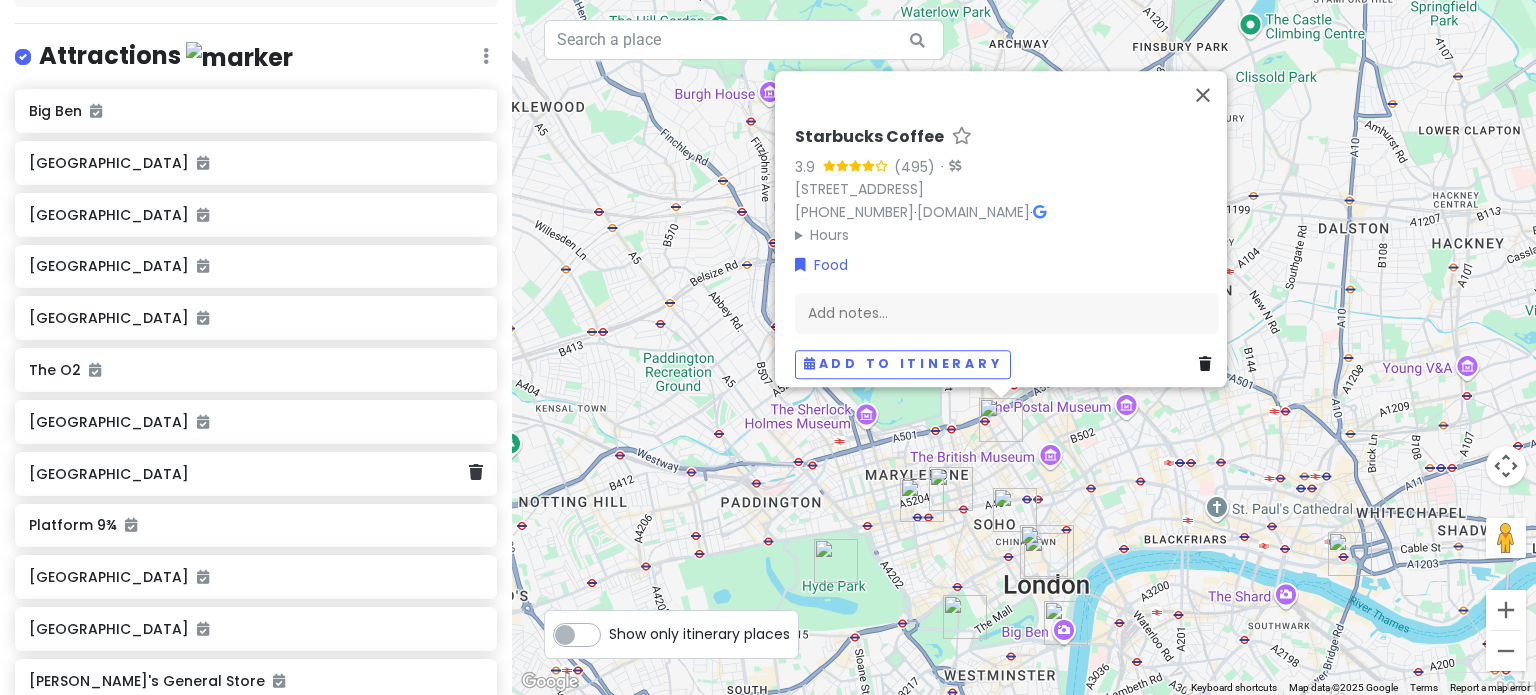 scroll, scrollTop: 250, scrollLeft: 0, axis: vertical 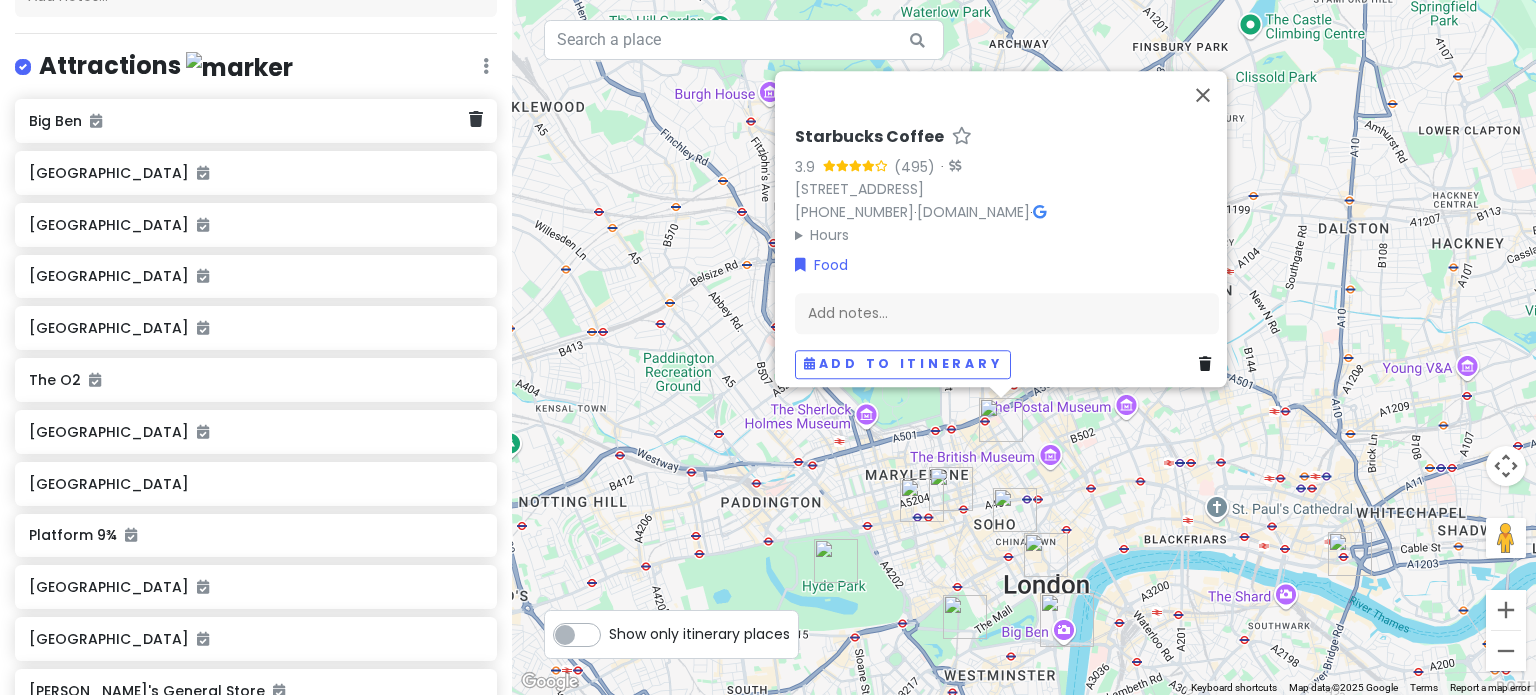 click on "Big Ben" at bounding box center (248, 121) 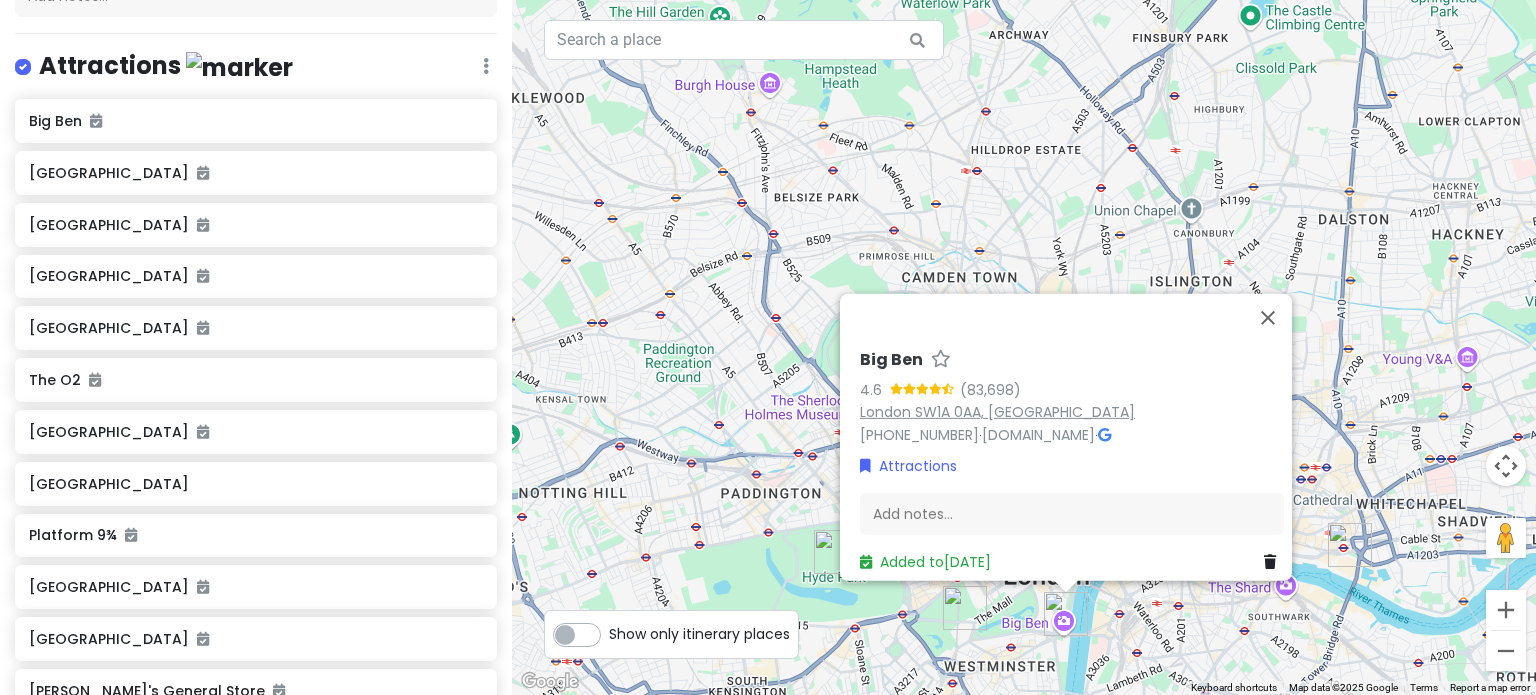 click on "London SW1A 0AA, [GEOGRAPHIC_DATA]" at bounding box center (997, 412) 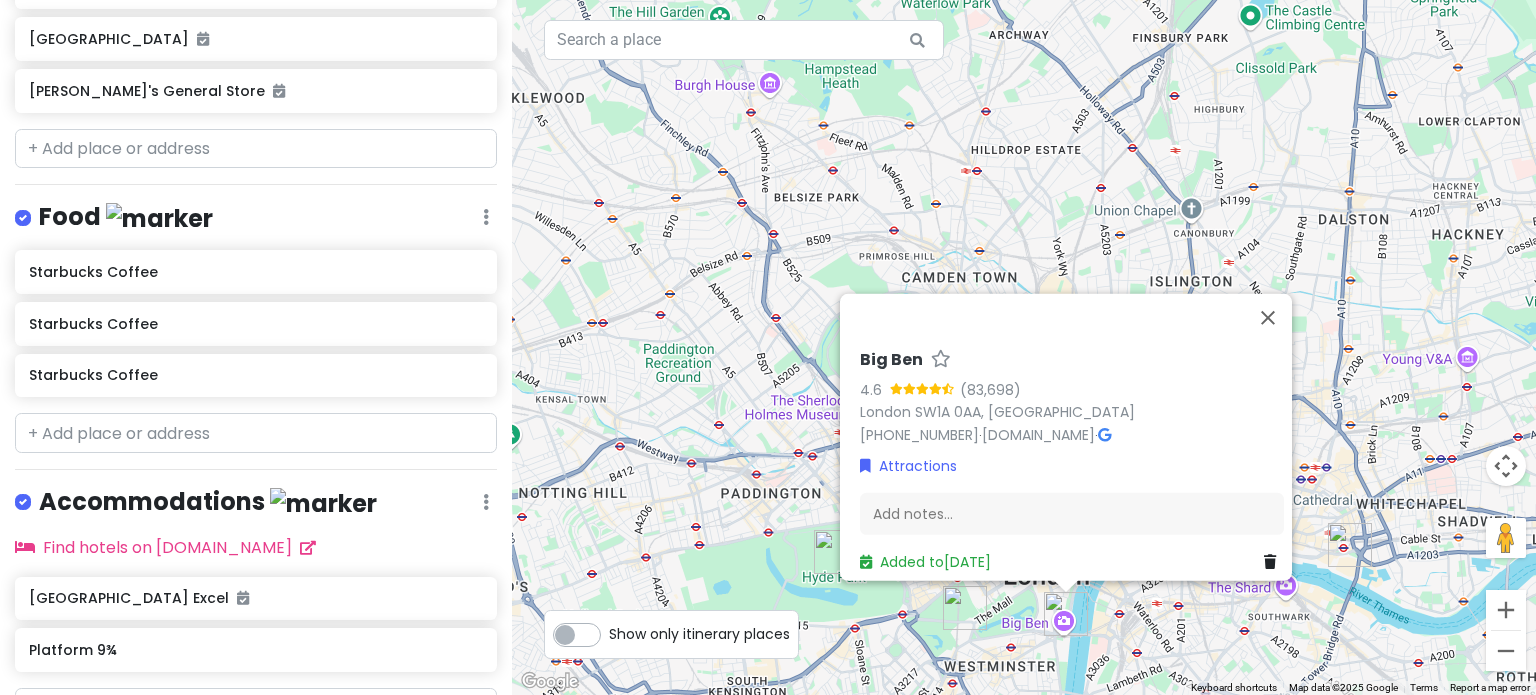 scroll, scrollTop: 950, scrollLeft: 0, axis: vertical 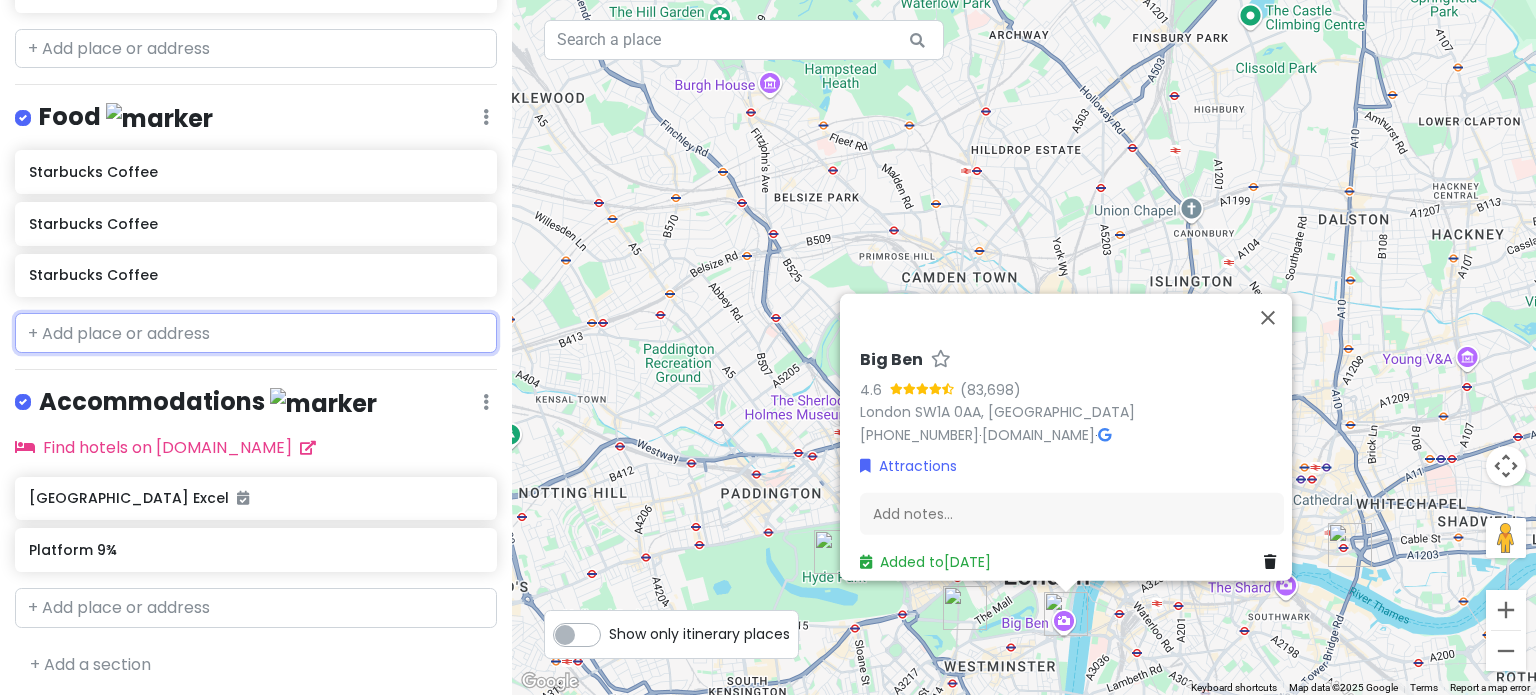 click at bounding box center [256, 333] 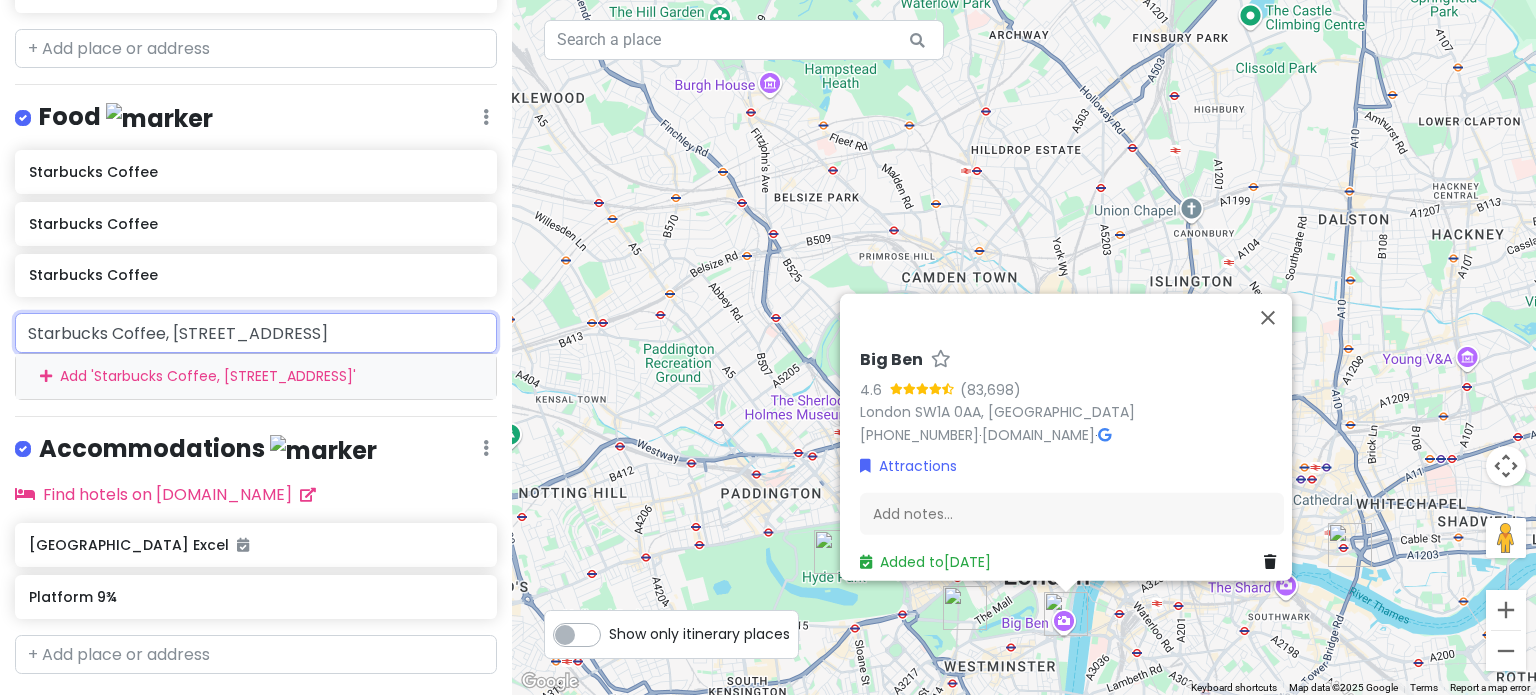 scroll, scrollTop: 0, scrollLeft: 84, axis: horizontal 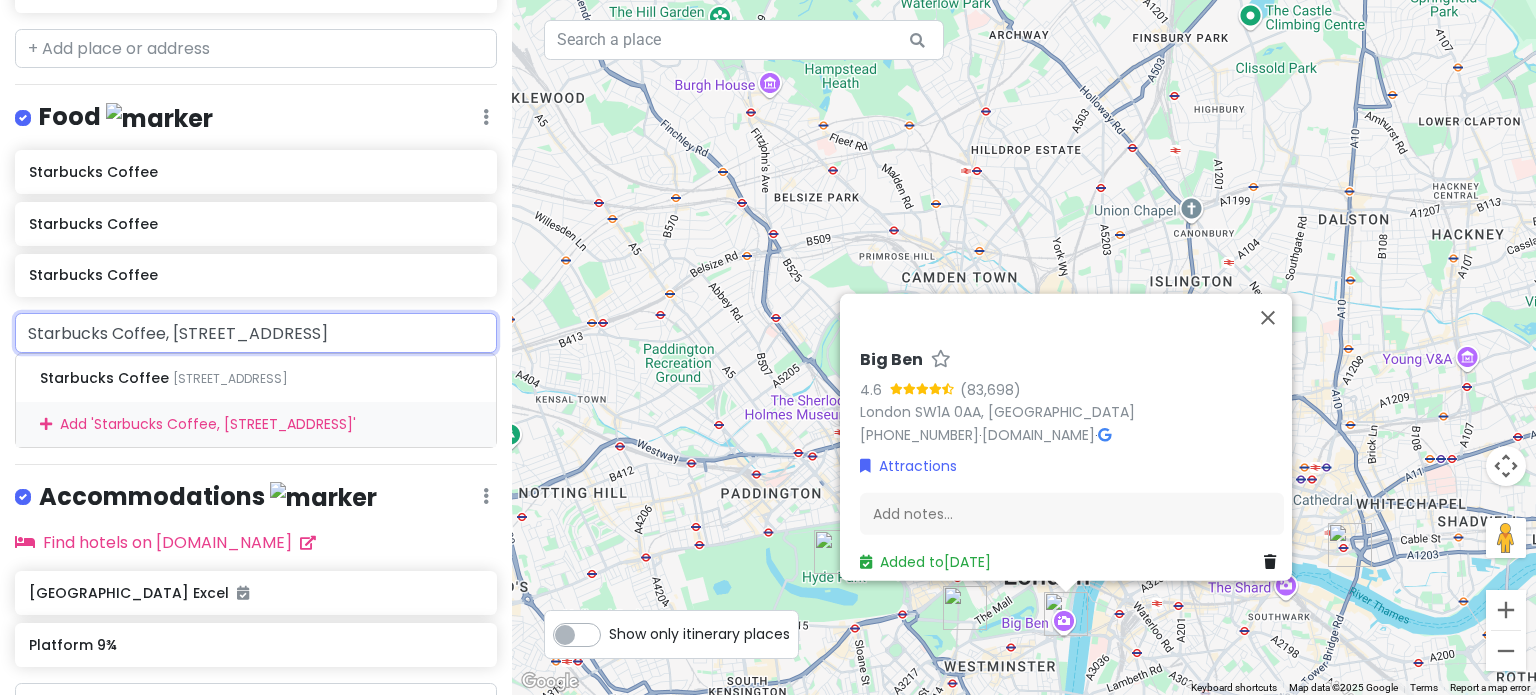 click on "Add ' Starbucks Coffee, 27 Victoria St, London SW1H 0EX, United Kingdom '" at bounding box center (256, 424) 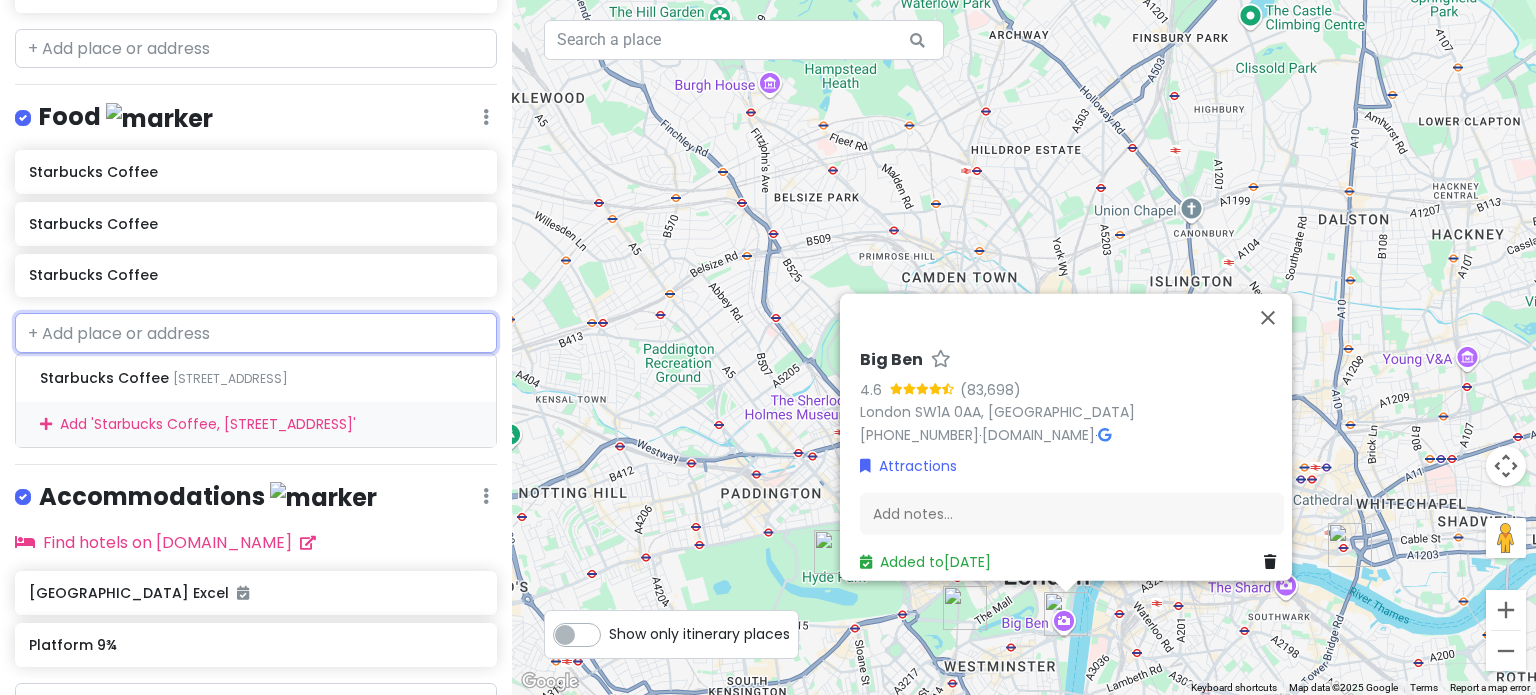 scroll, scrollTop: 0, scrollLeft: 0, axis: both 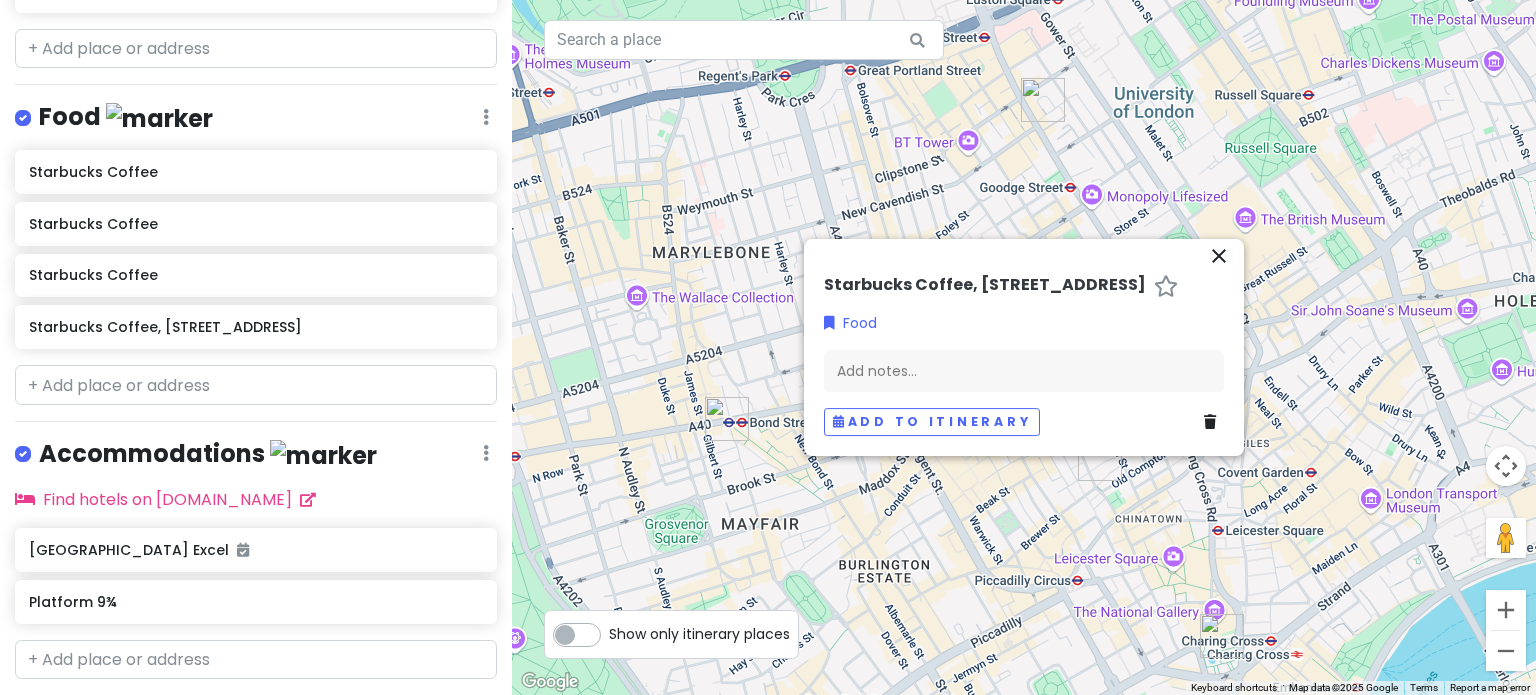 drag, startPoint x: 904, startPoint y: 563, endPoint x: 849, endPoint y: 466, distance: 111.50785 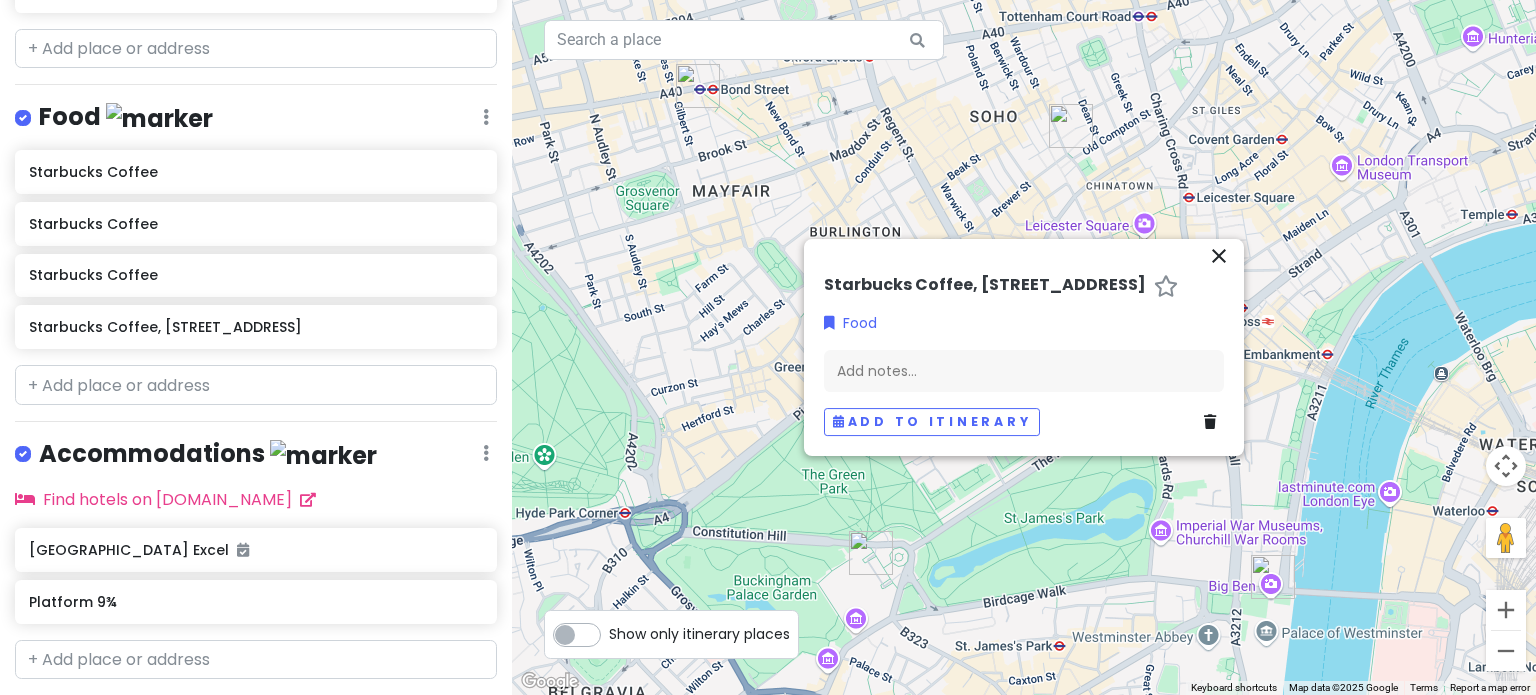 drag, startPoint x: 748, startPoint y: 519, endPoint x: 776, endPoint y: 320, distance: 200.96019 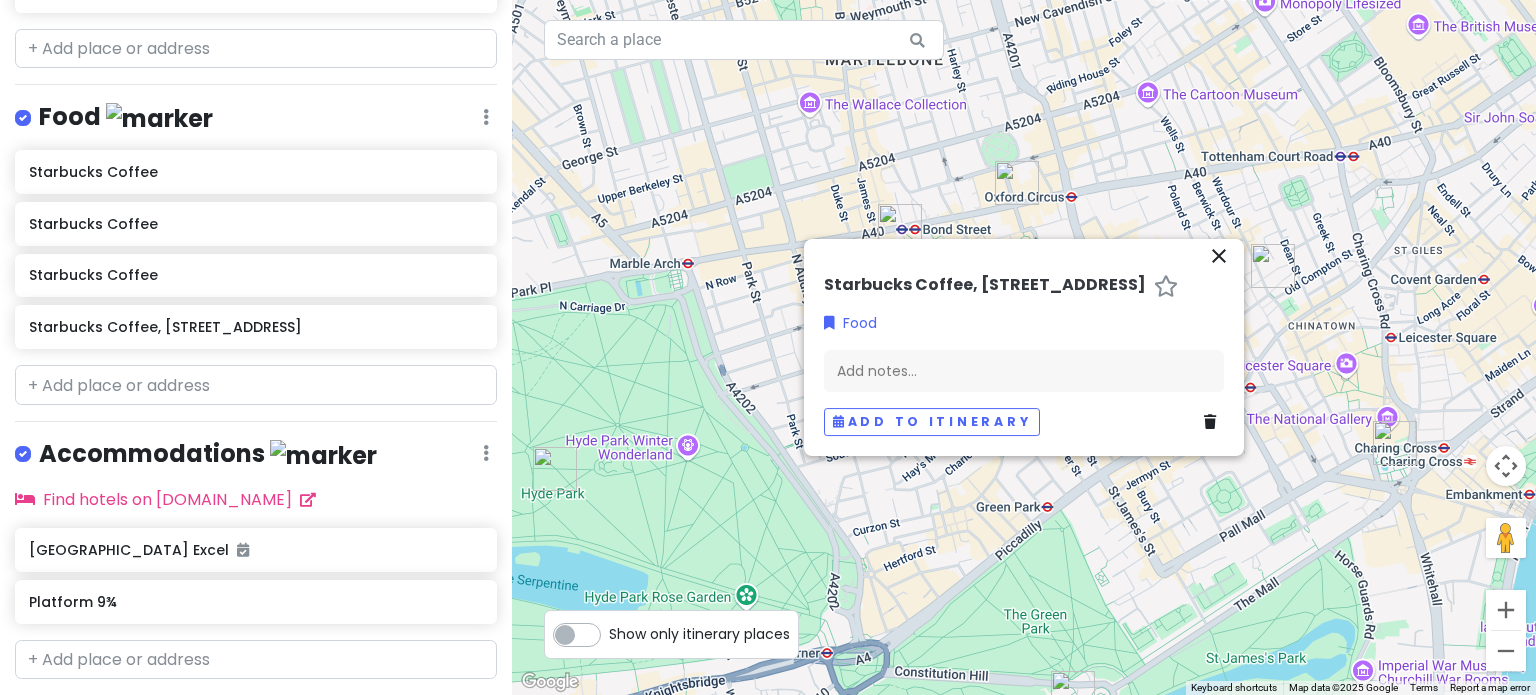 drag, startPoint x: 576, startPoint y: 447, endPoint x: 778, endPoint y: 587, distance: 245.77225 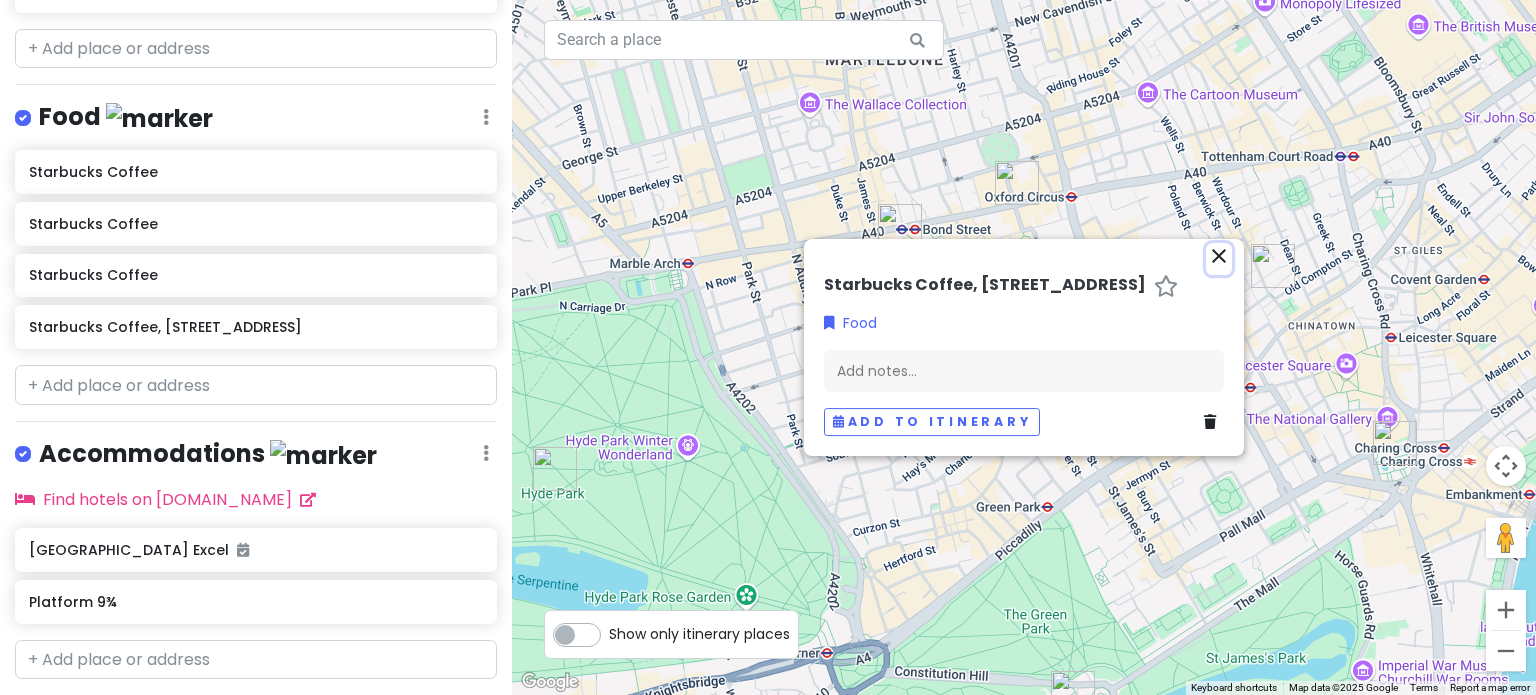 click on "close" at bounding box center (1219, 256) 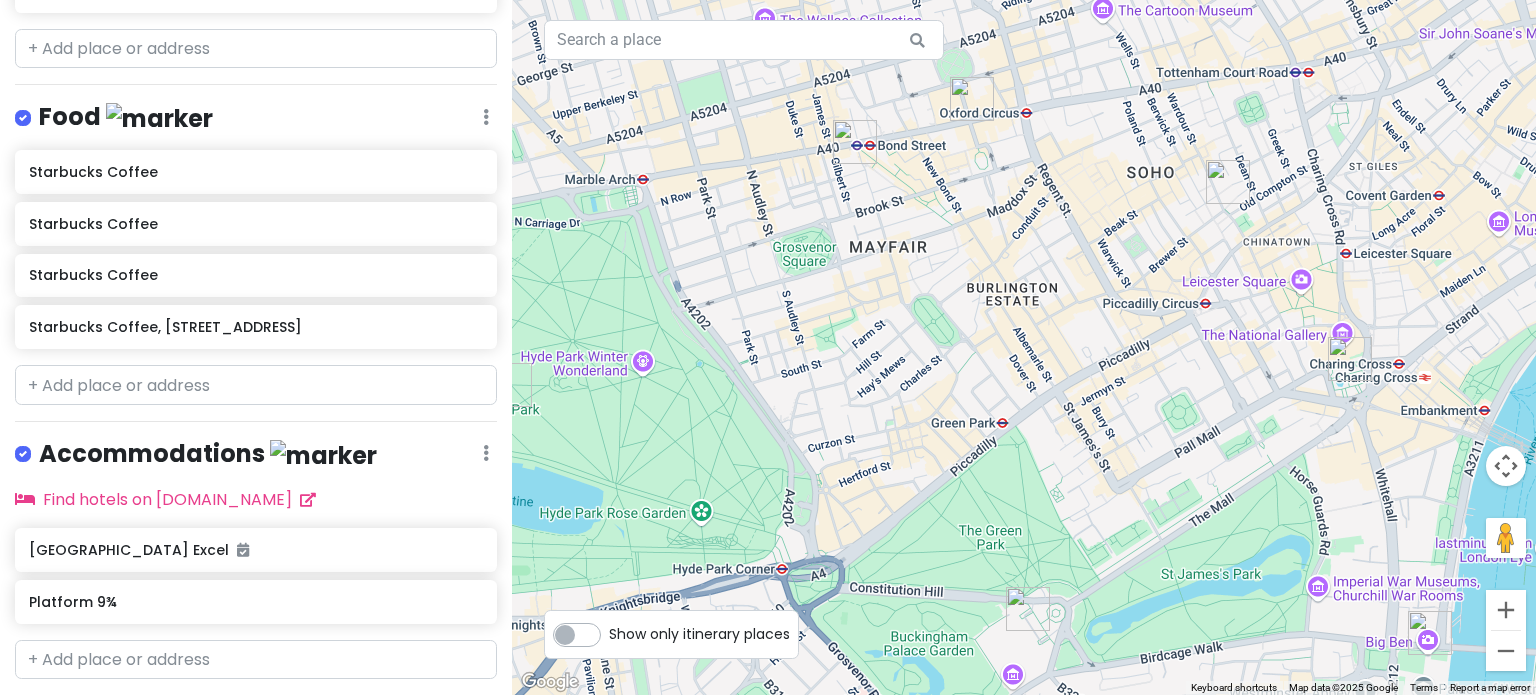 drag, startPoint x: 1029, startPoint y: 396, endPoint x: 983, endPoint y: 310, distance: 97.52948 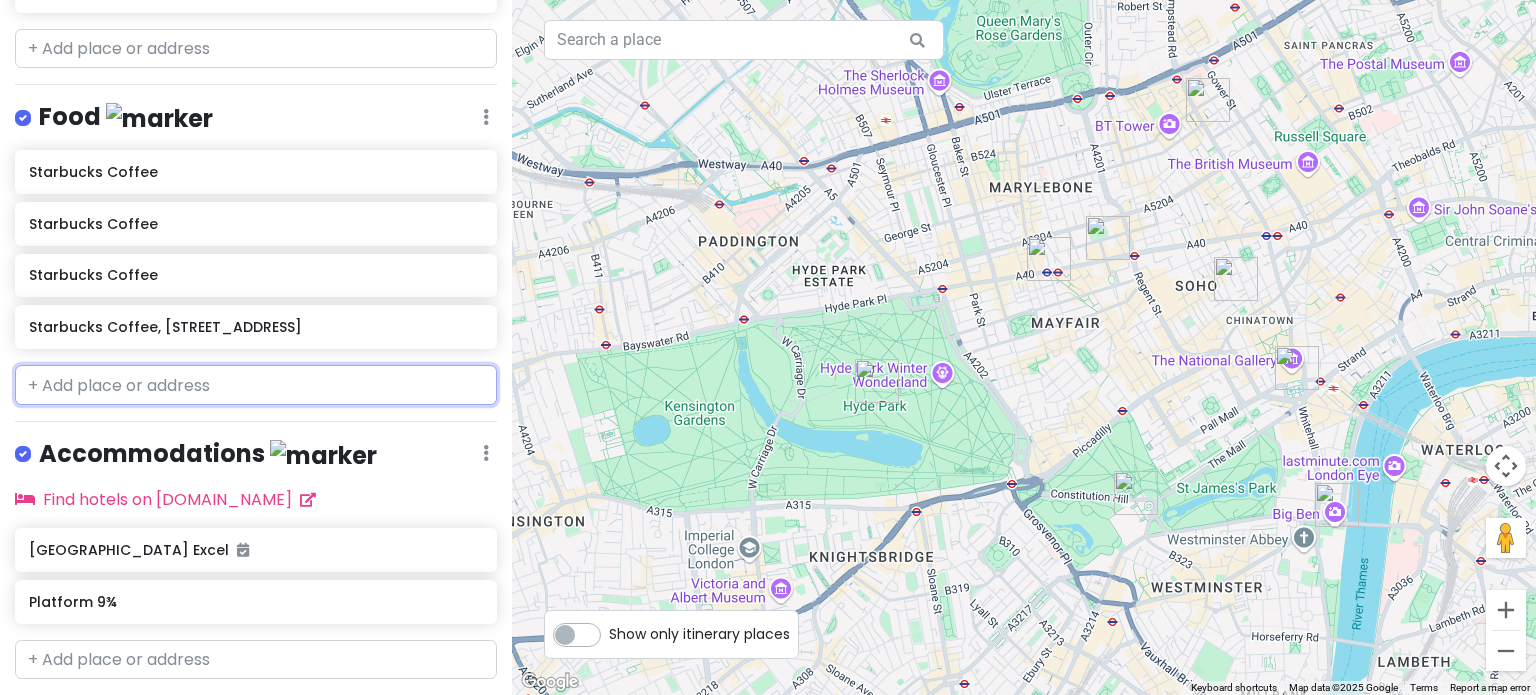 click at bounding box center [256, 385] 